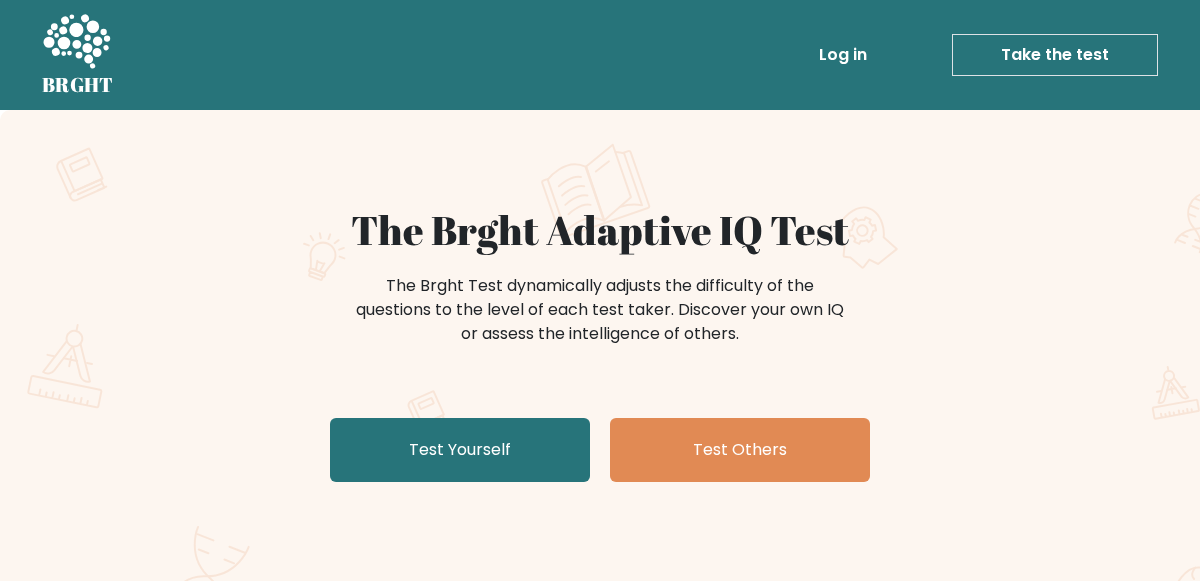 scroll, scrollTop: 36, scrollLeft: 0, axis: vertical 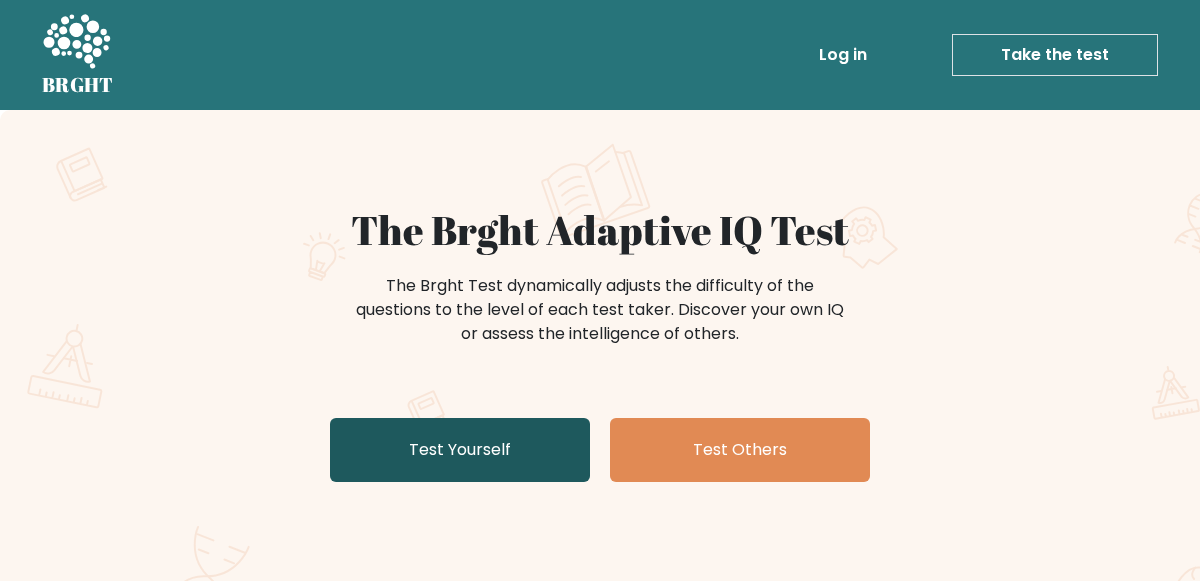 click on "Test Yourself" at bounding box center (460, 450) 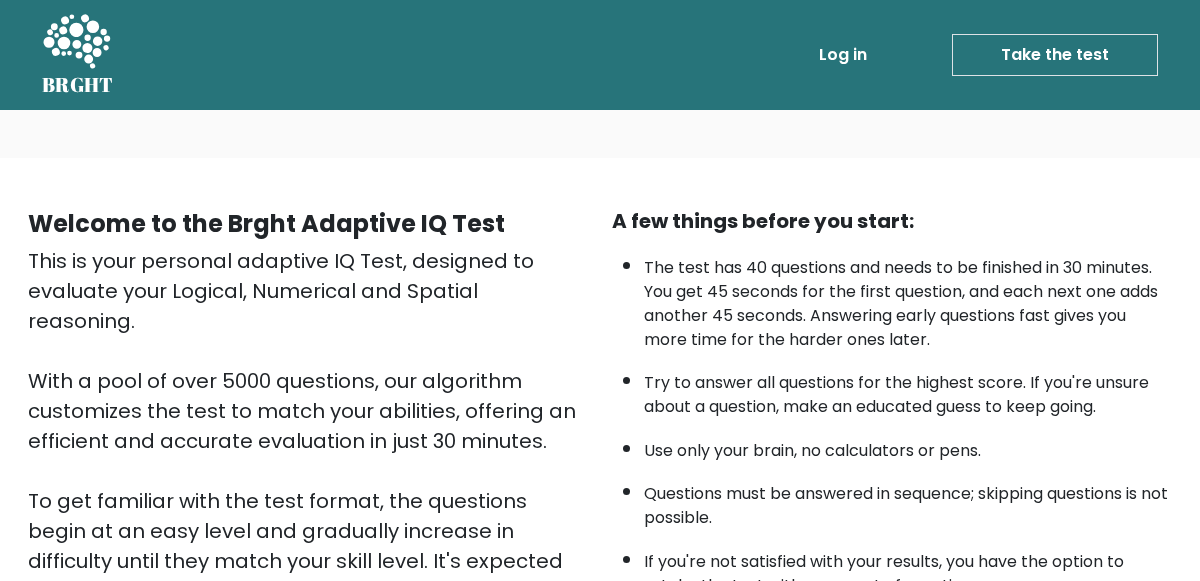 scroll, scrollTop: 0, scrollLeft: 0, axis: both 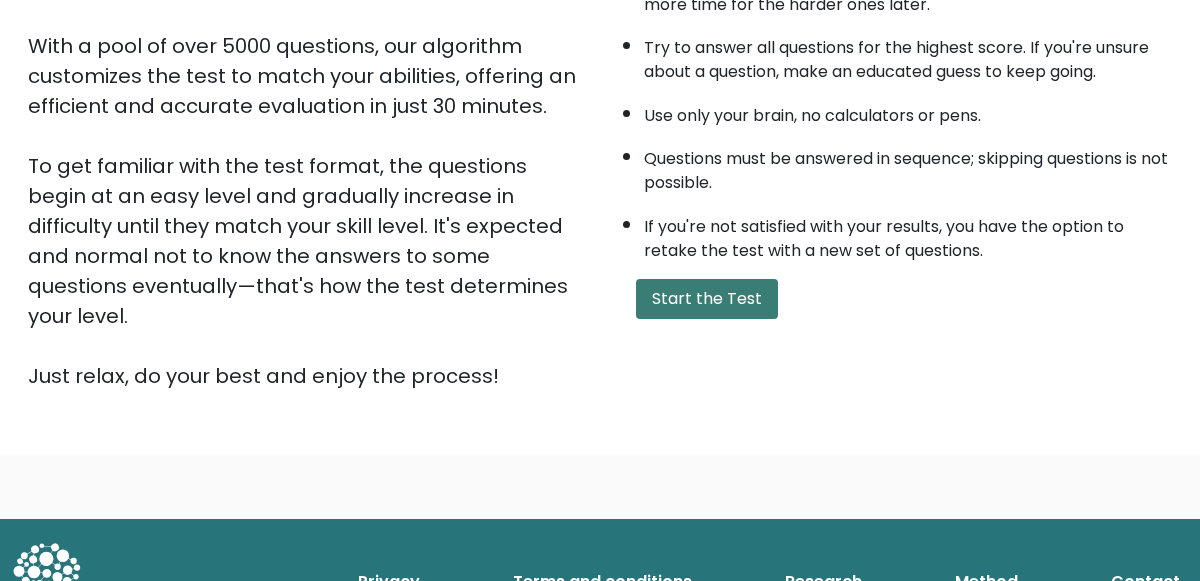 click on "Start the Test" at bounding box center (707, 299) 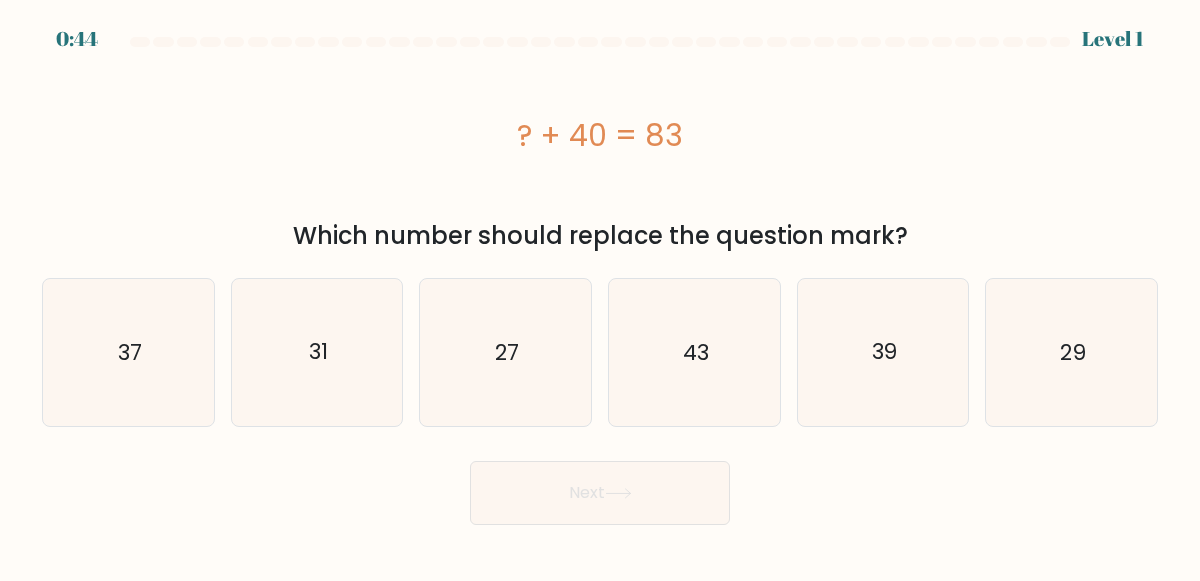 scroll, scrollTop: 0, scrollLeft: 0, axis: both 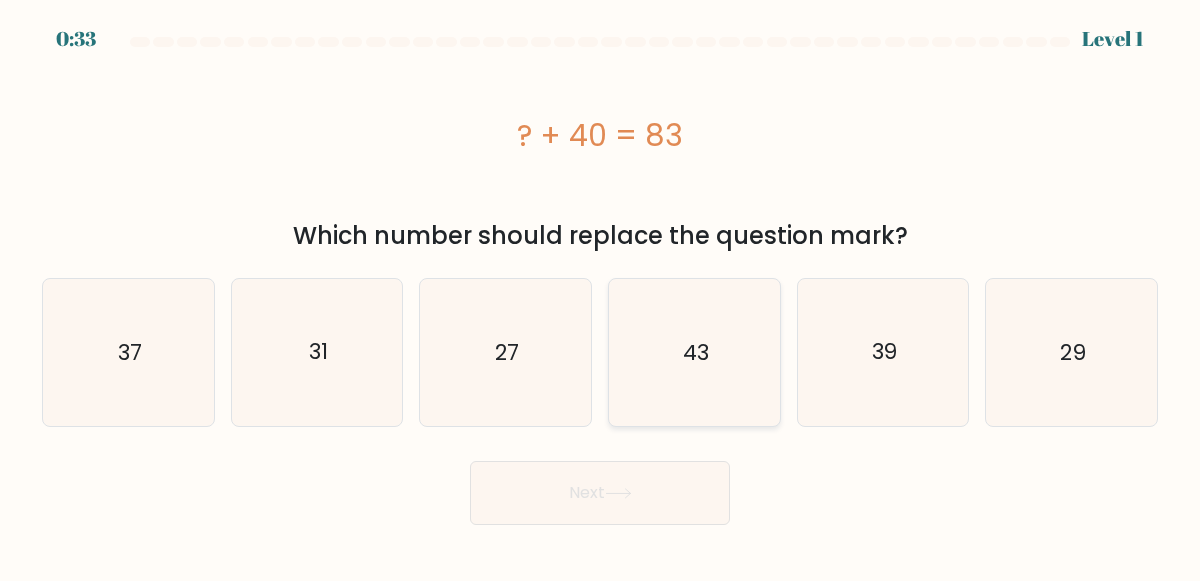 click on "43" 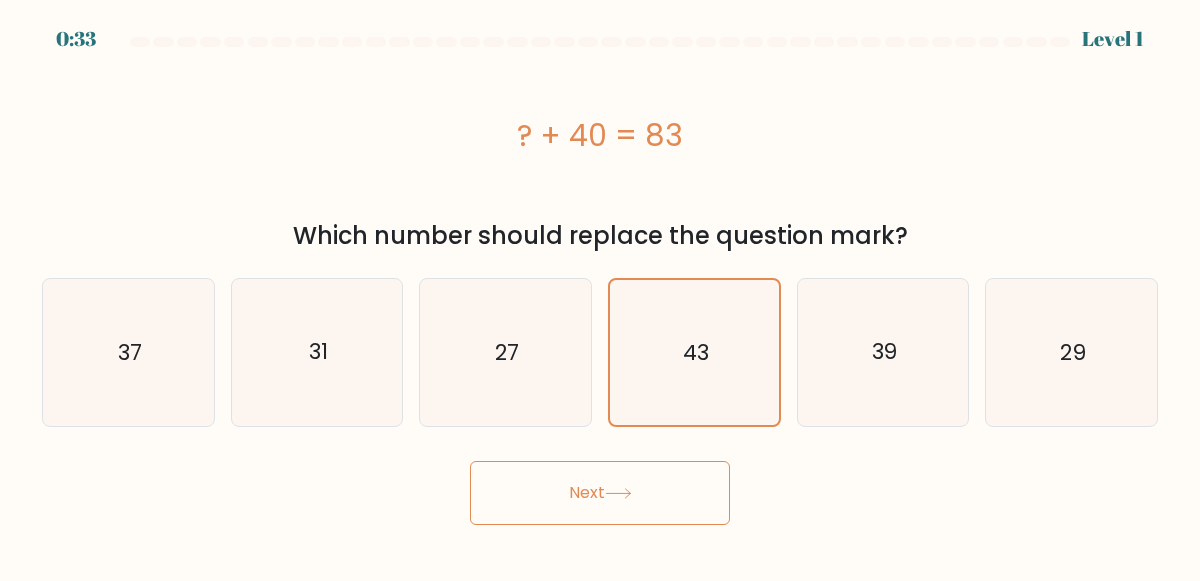 click on "Next" at bounding box center (600, 493) 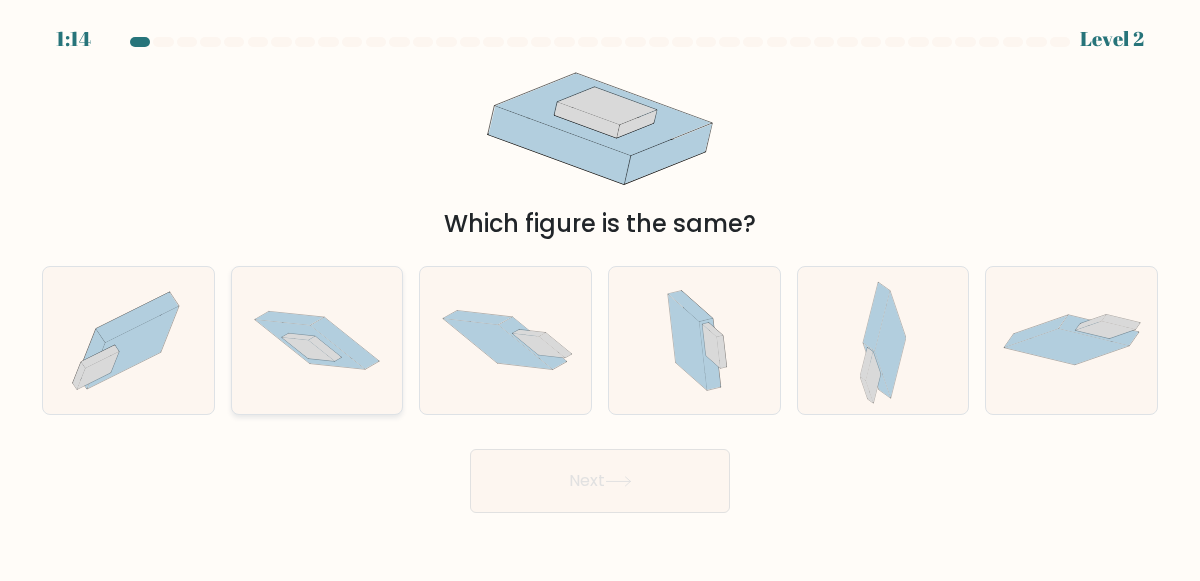 click 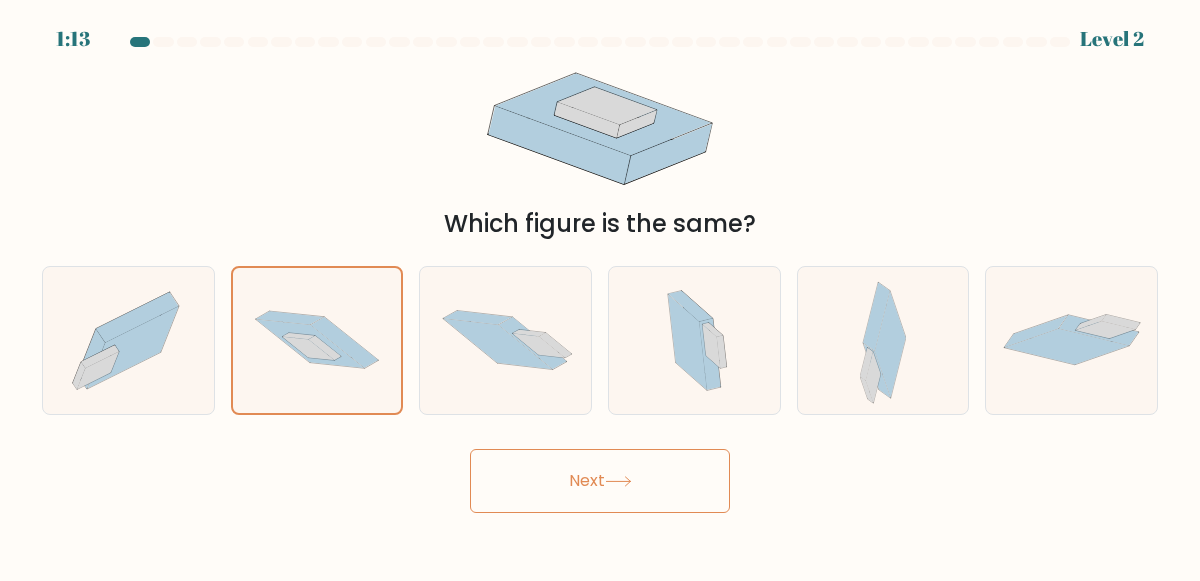 click on "Next" at bounding box center (600, 481) 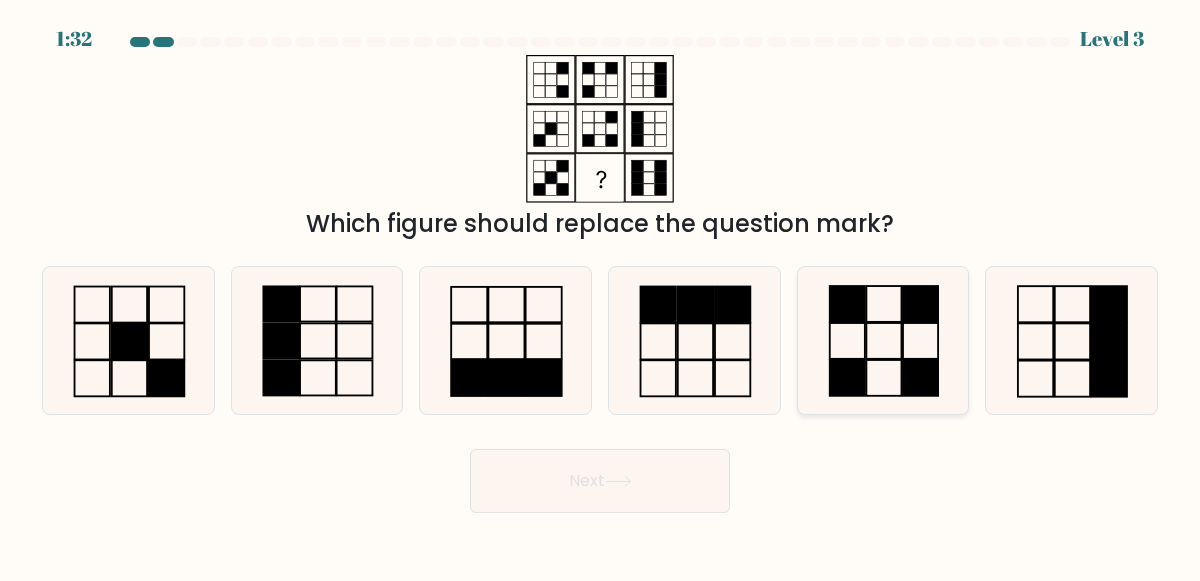 click 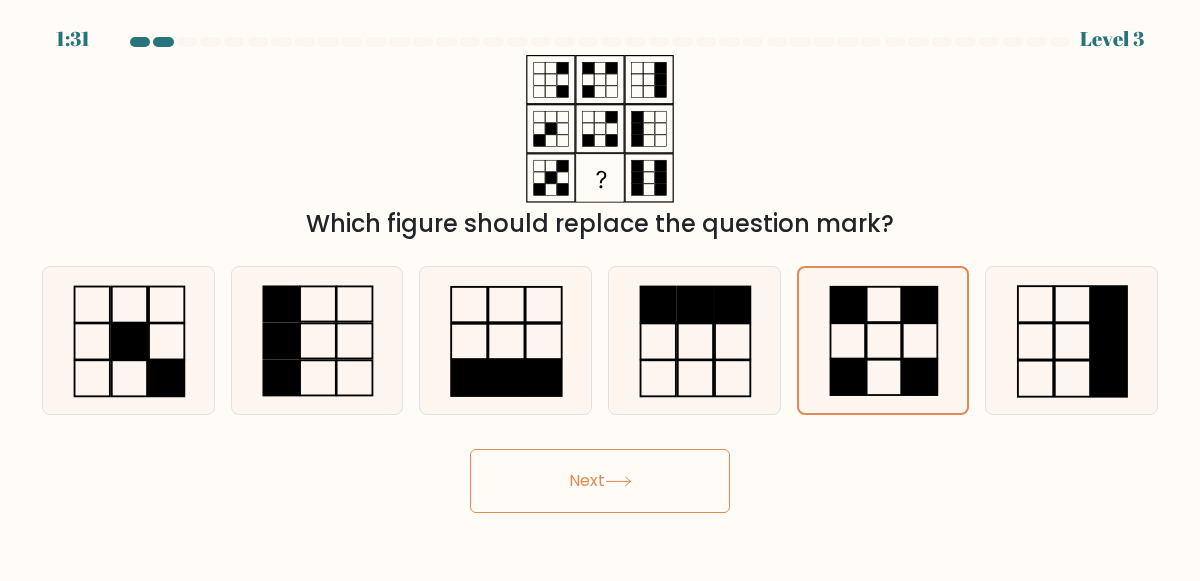 click on "Next" at bounding box center [600, 481] 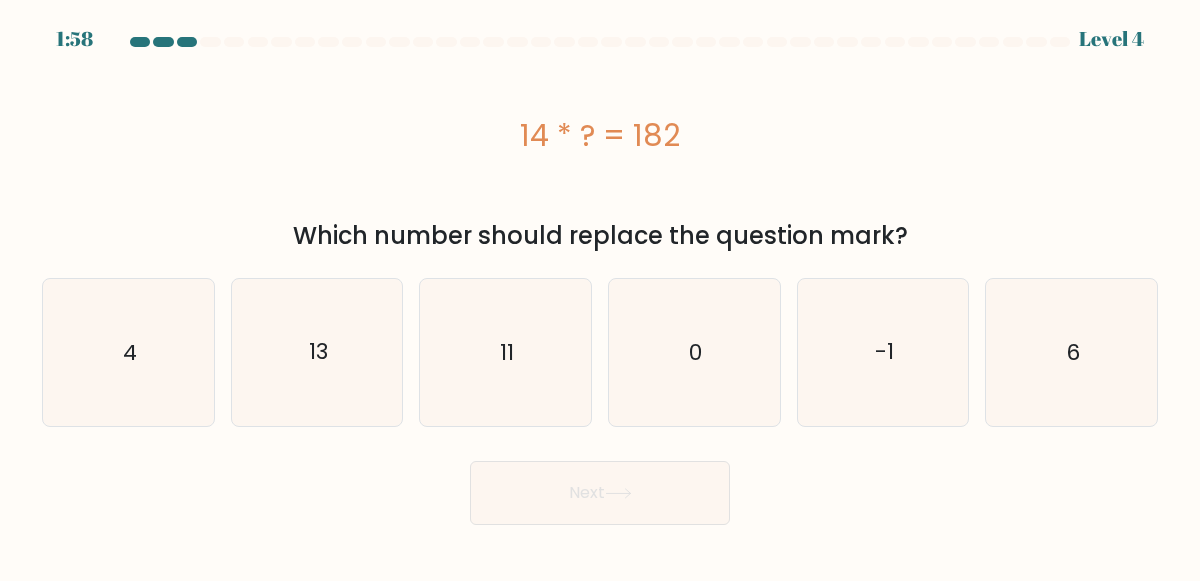click on "c.
11" at bounding box center [505, 352] 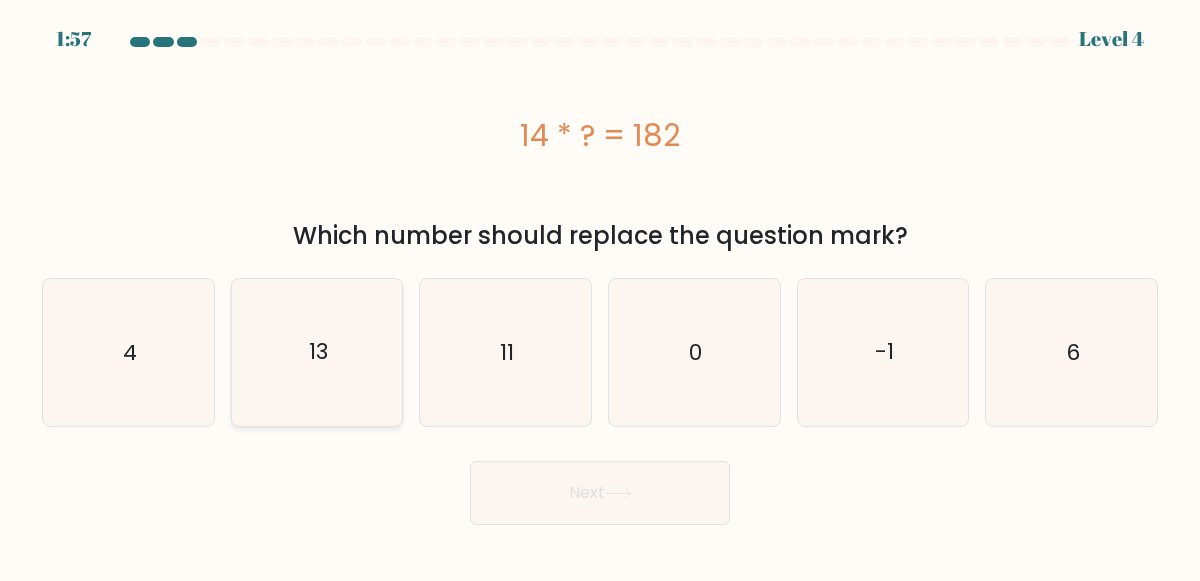 click on "13" 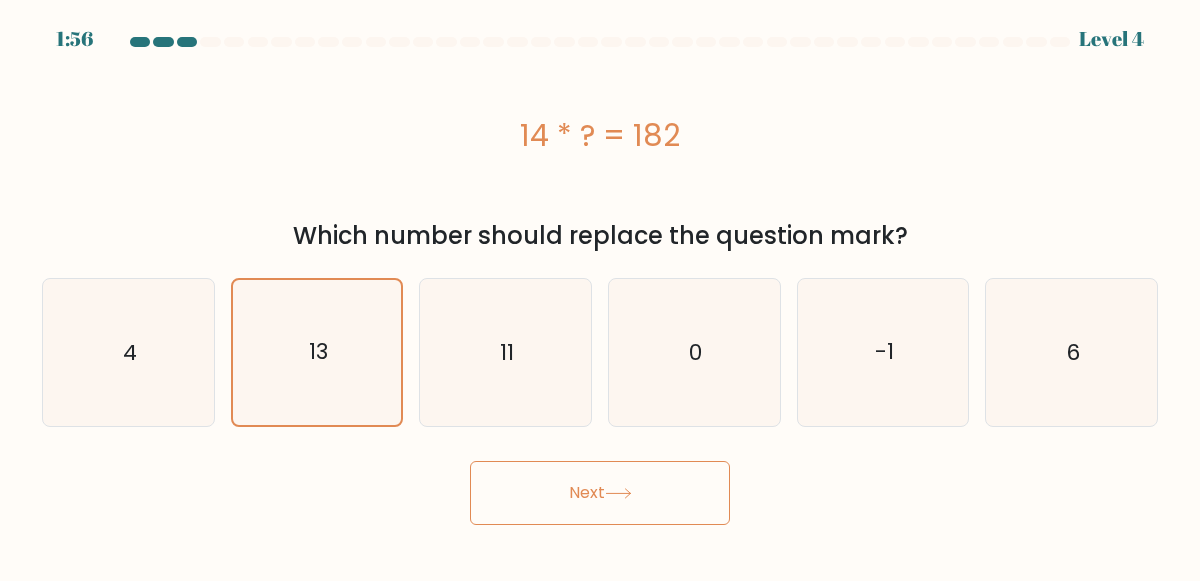 click on "Next" at bounding box center (600, 493) 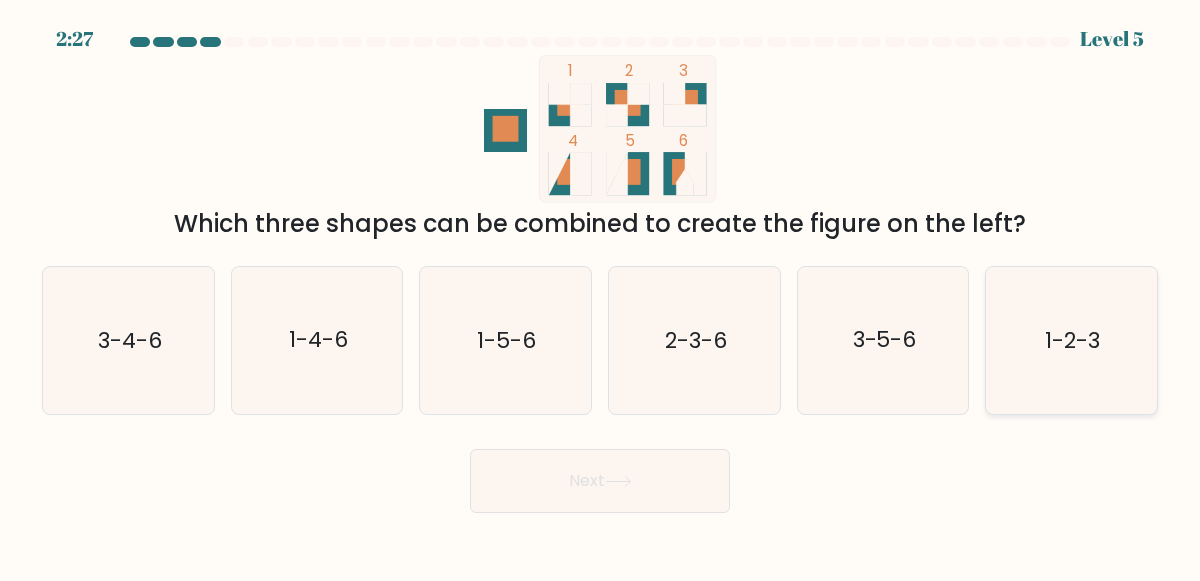 click on "1-2-3" 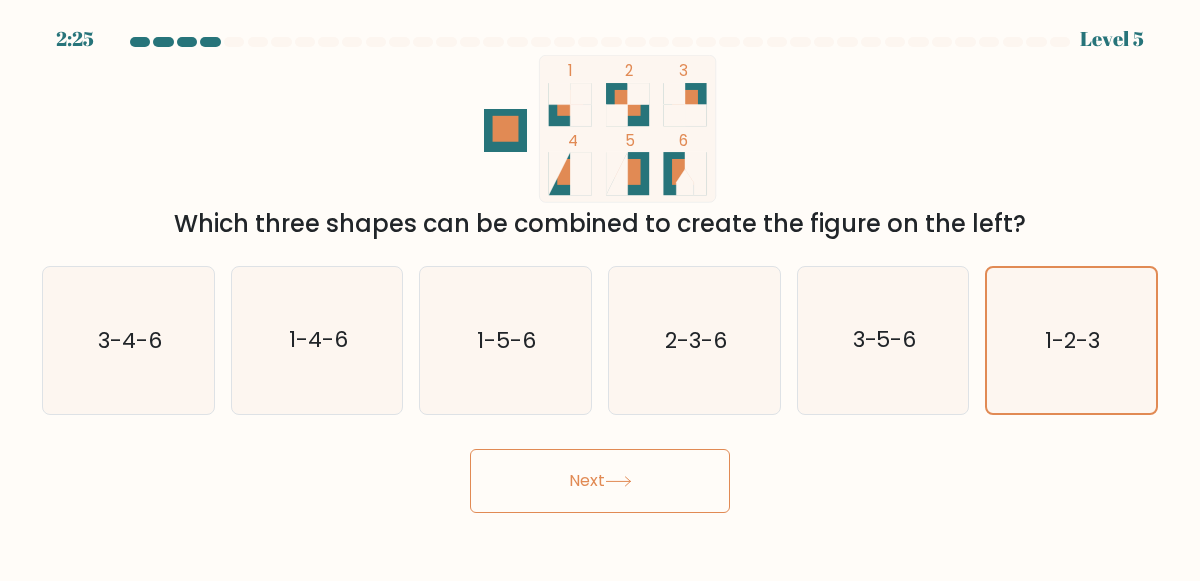 click on "Next" at bounding box center (600, 481) 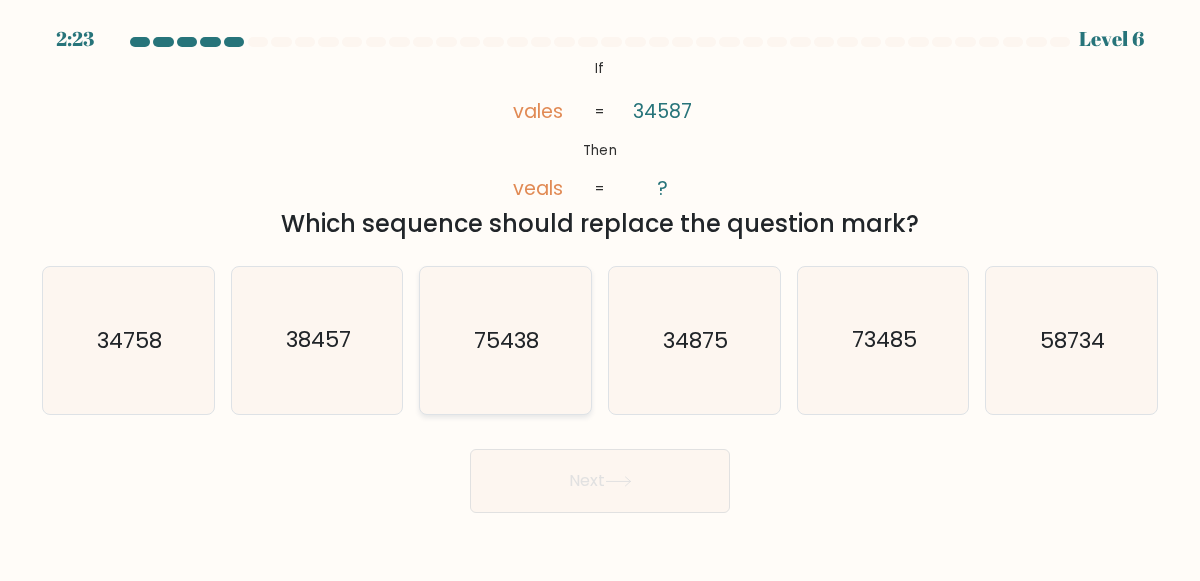 click on "75438" 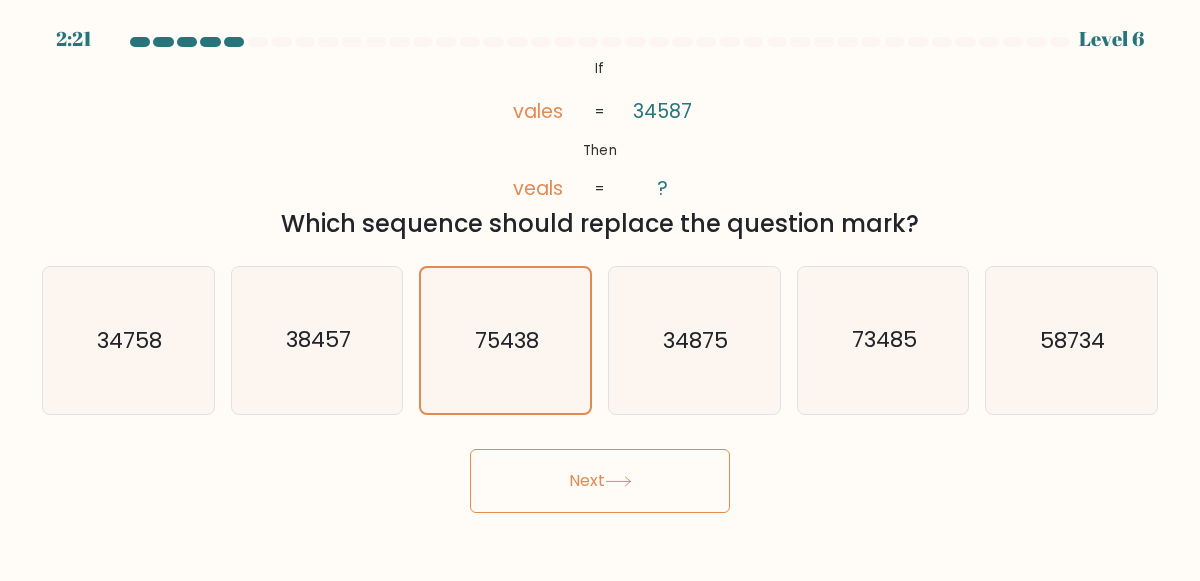 click on "Next" at bounding box center (600, 481) 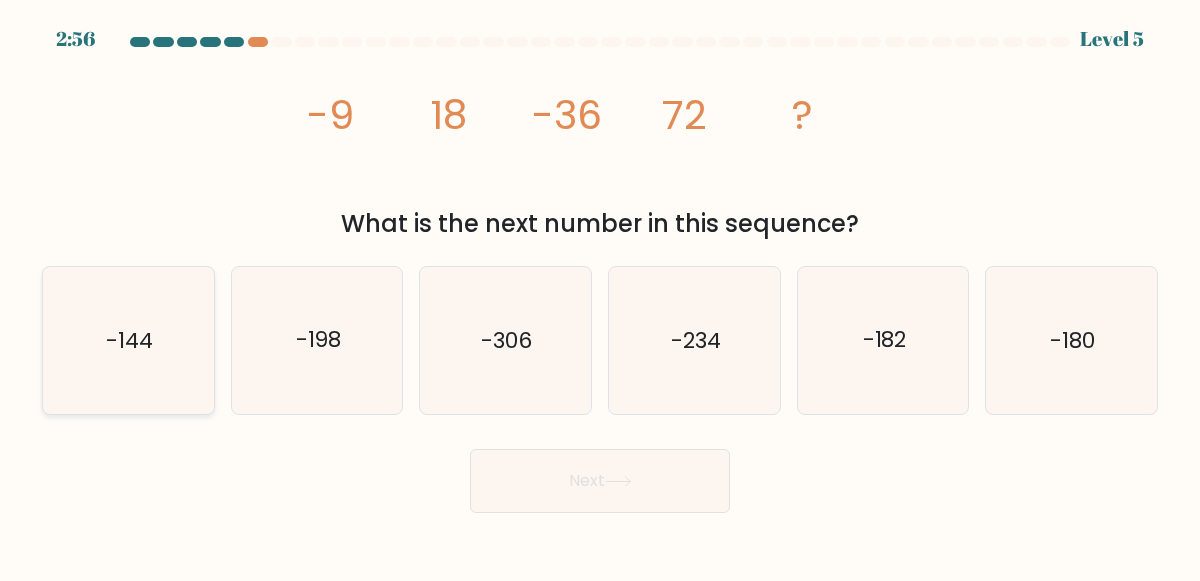 click on "-144" 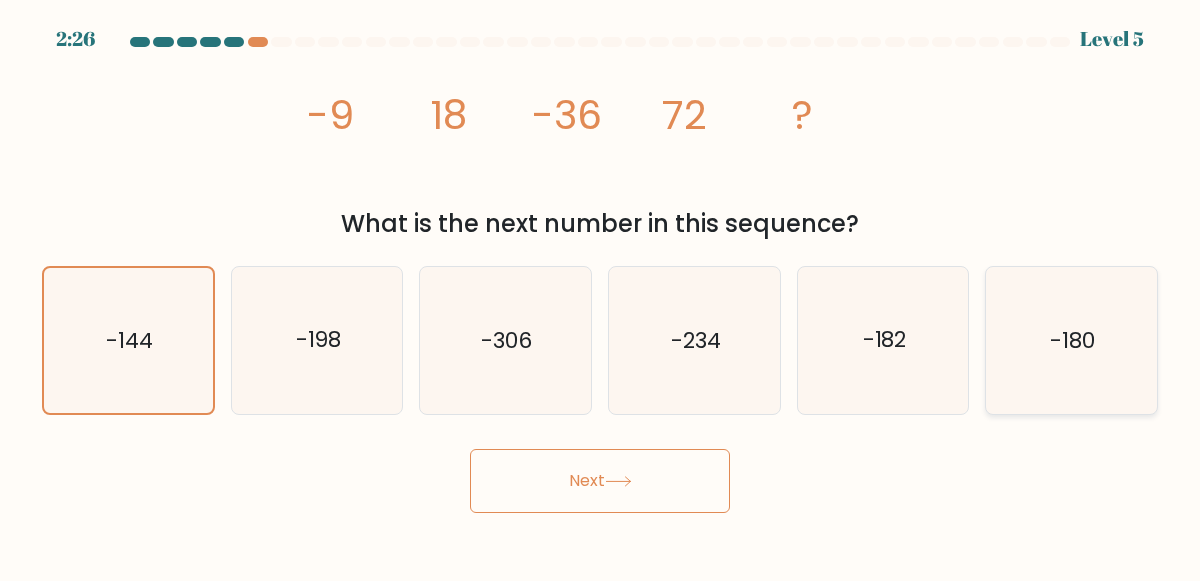 click on "-180" 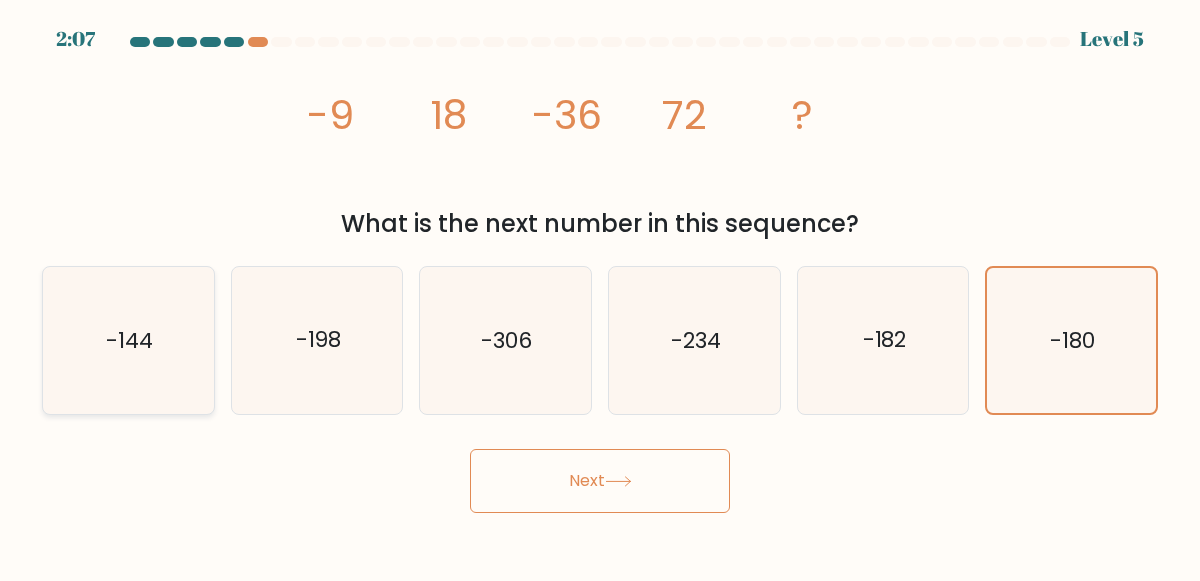 click on "-144" 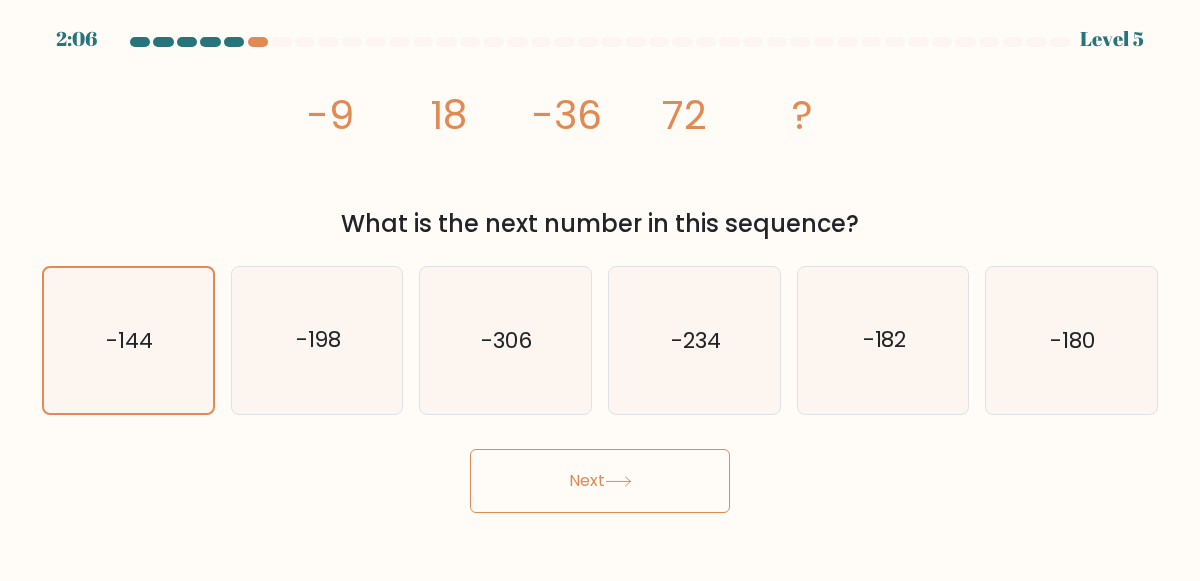 click on "Next" at bounding box center [600, 481] 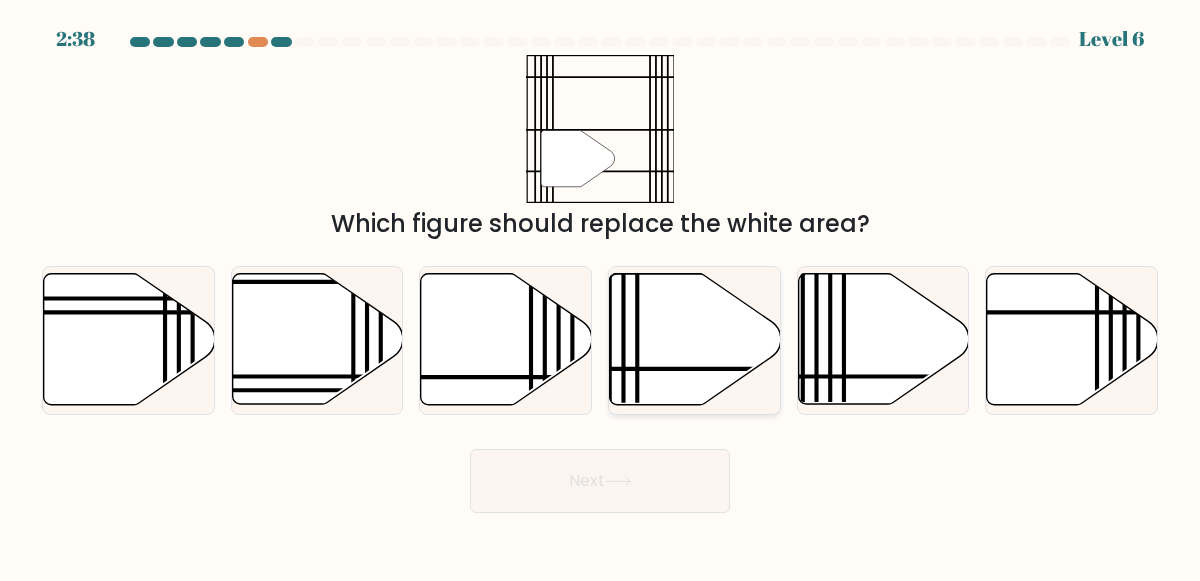 click 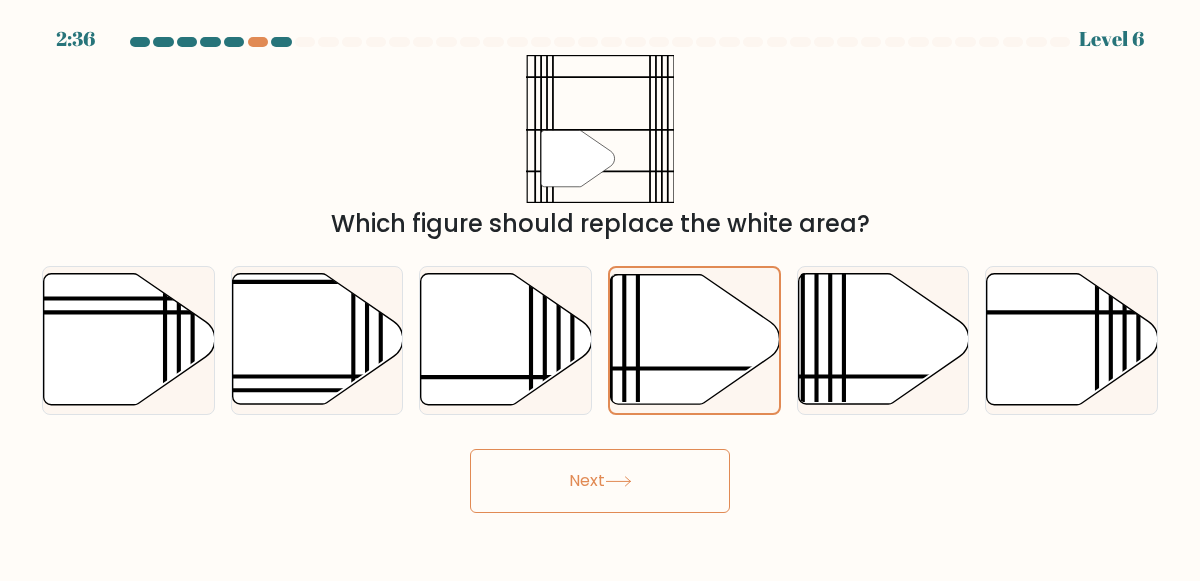 click 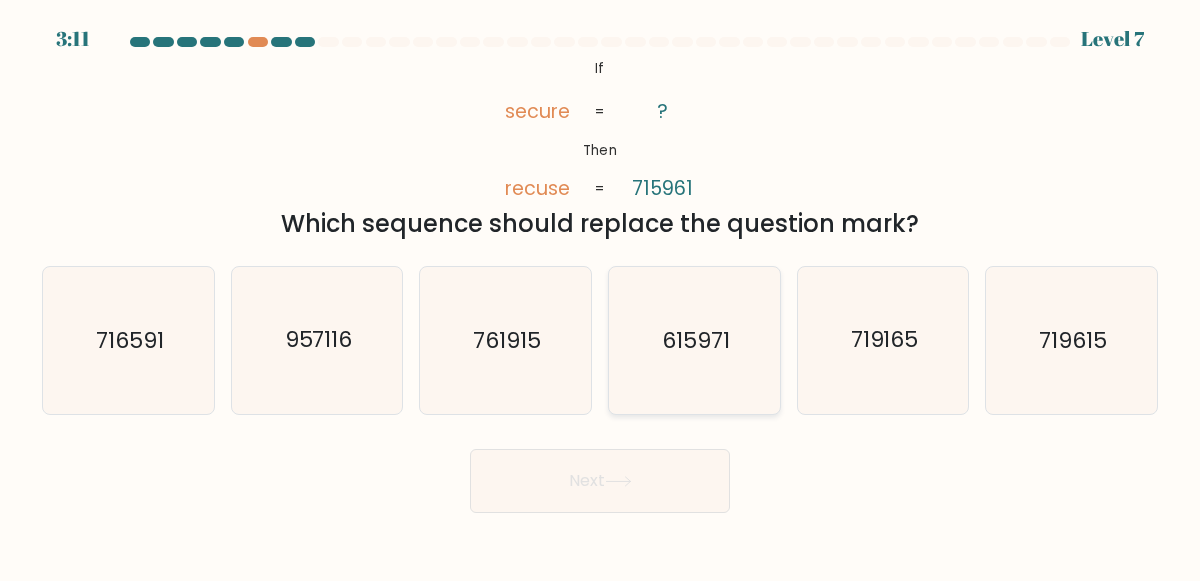 click on "615971" 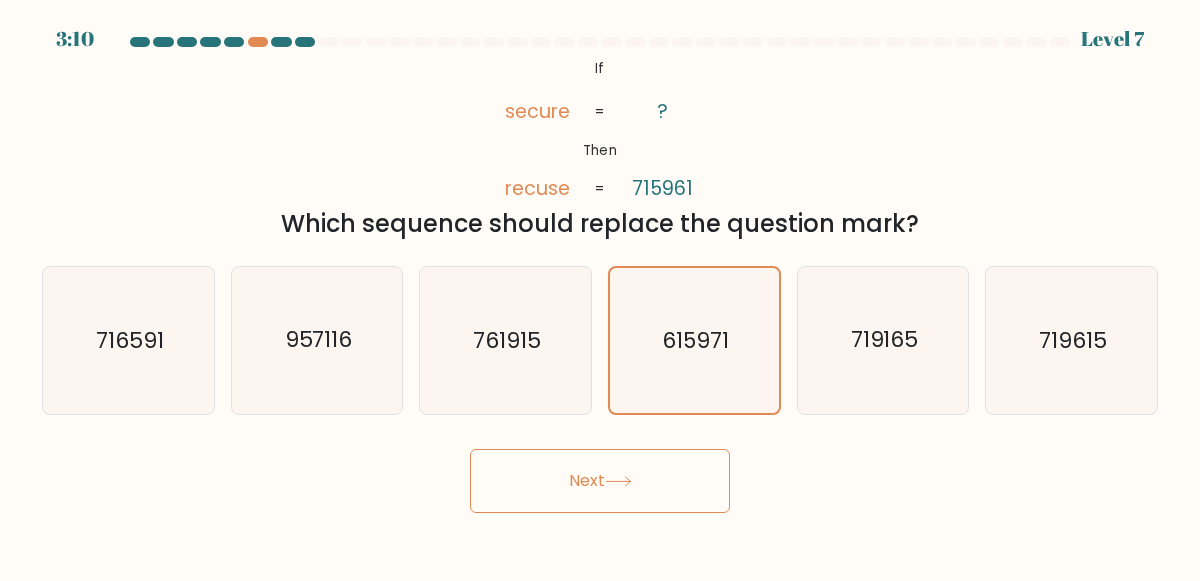 click 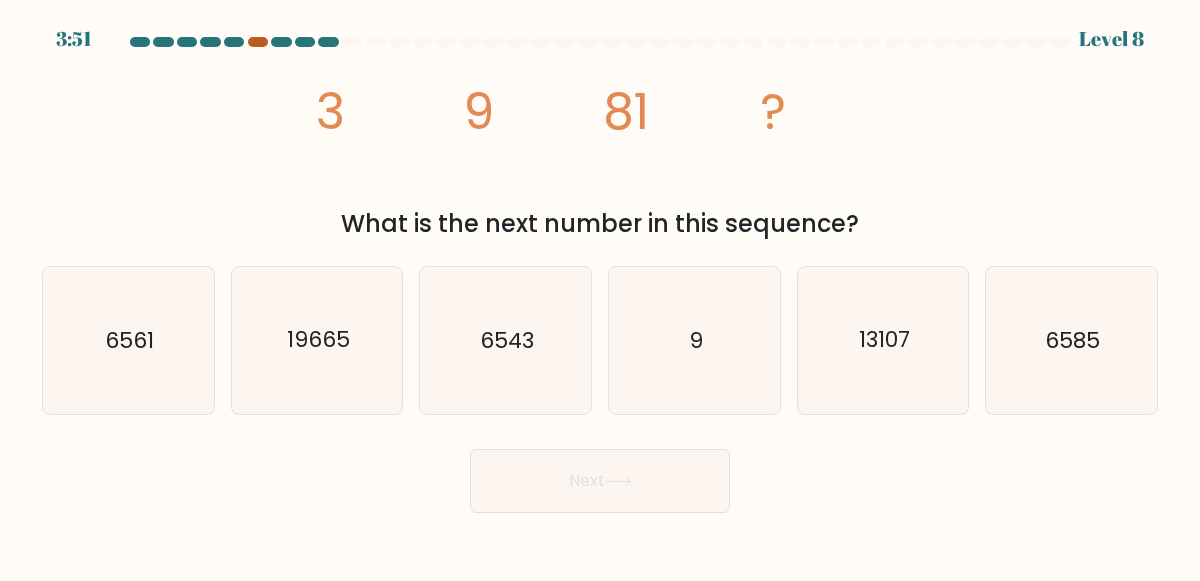 click at bounding box center (258, 42) 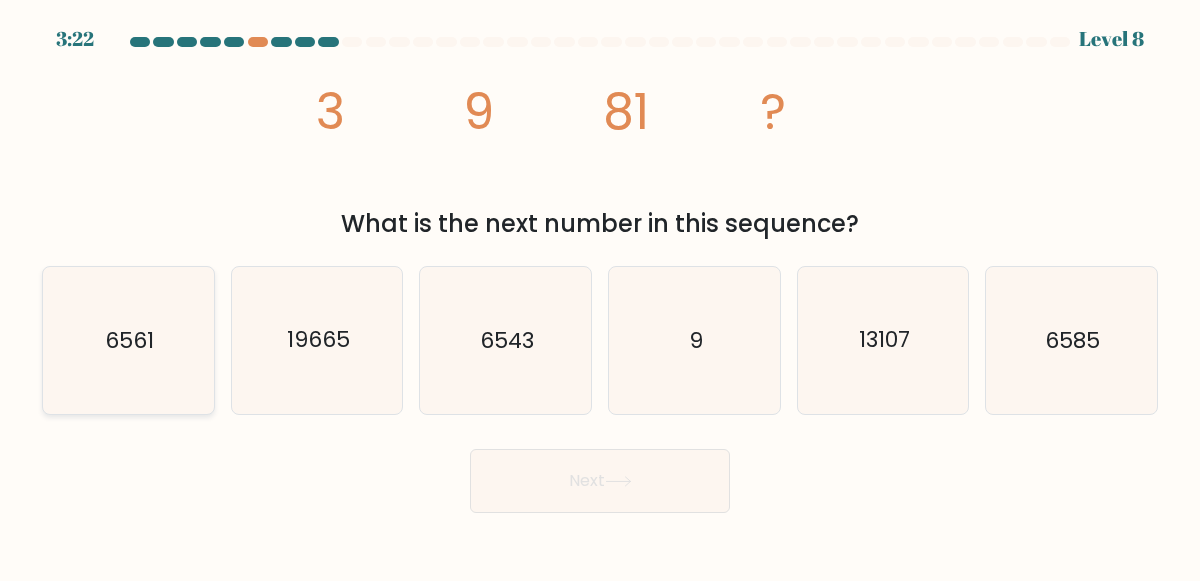 click on "6561" 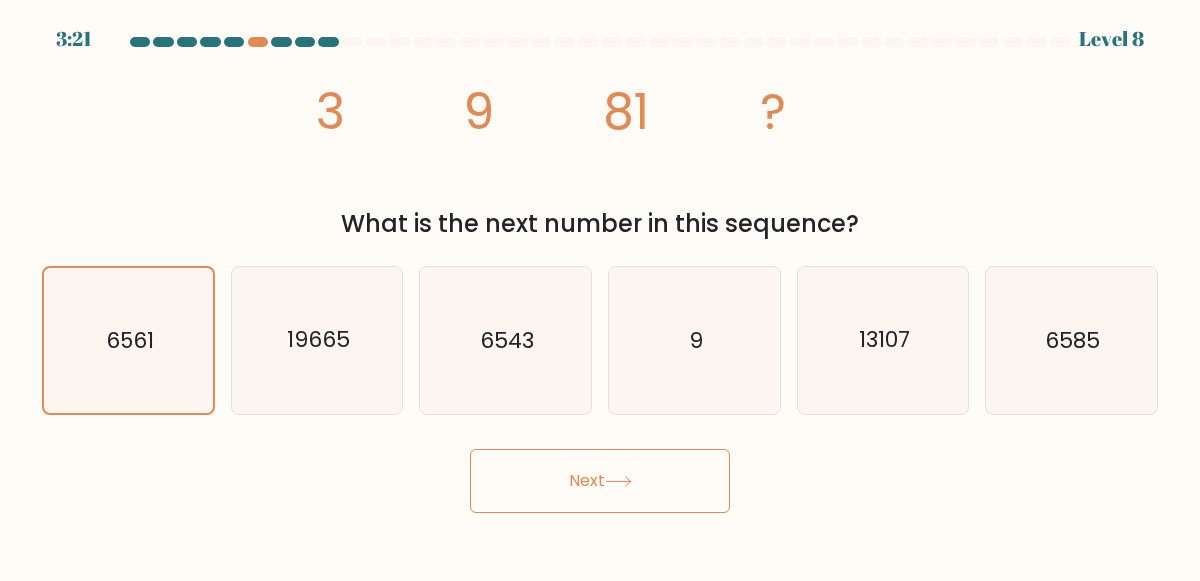 click on "Next" at bounding box center [600, 481] 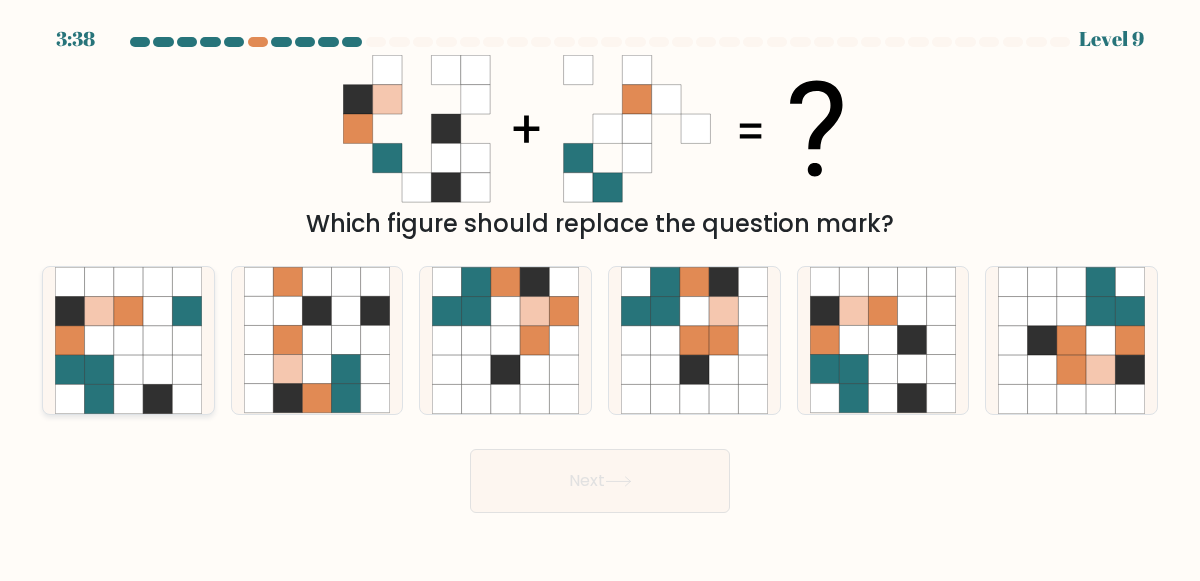 click 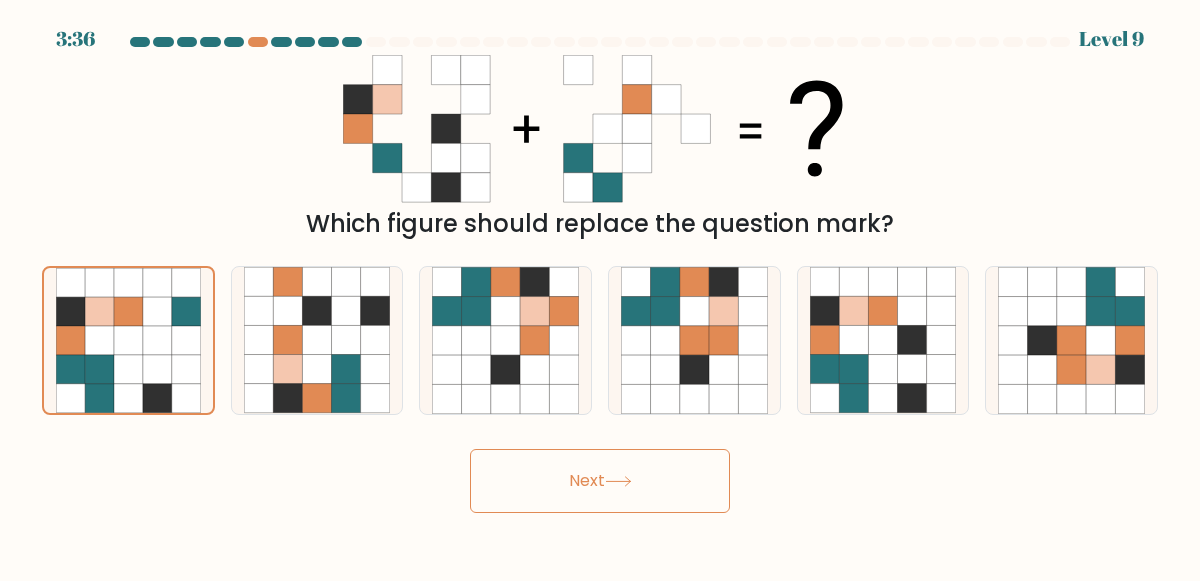 click on "Next" at bounding box center [600, 481] 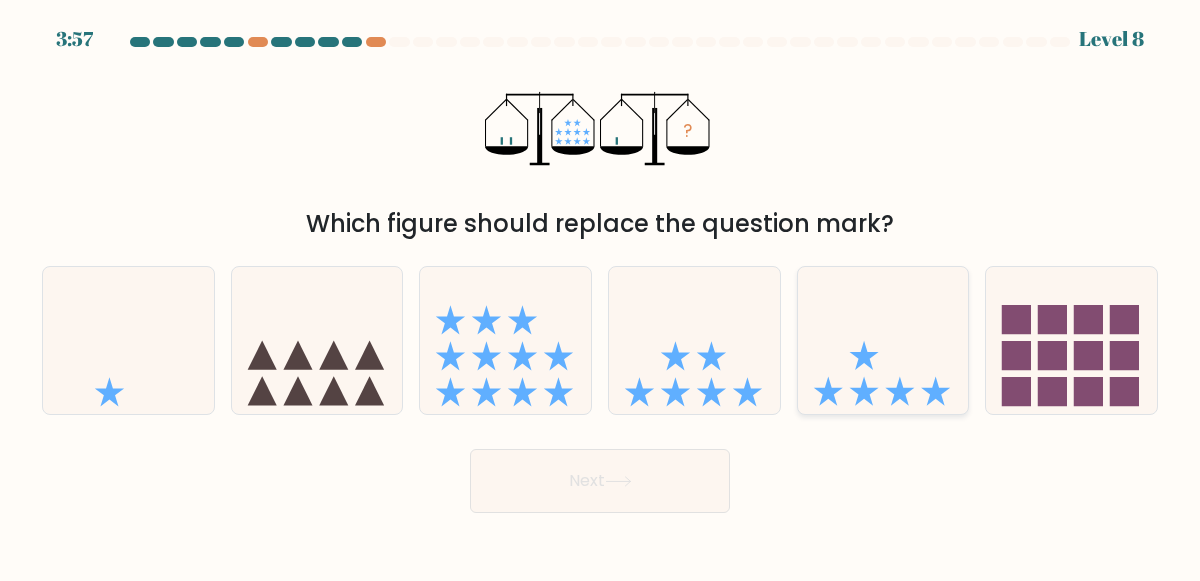 click 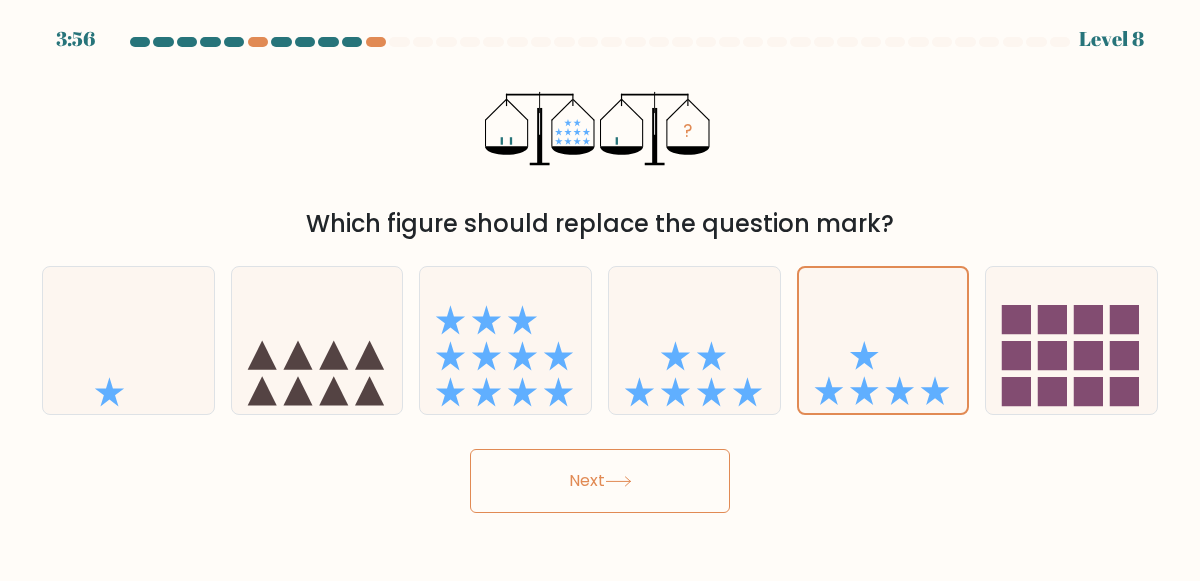click on "Next" at bounding box center (600, 481) 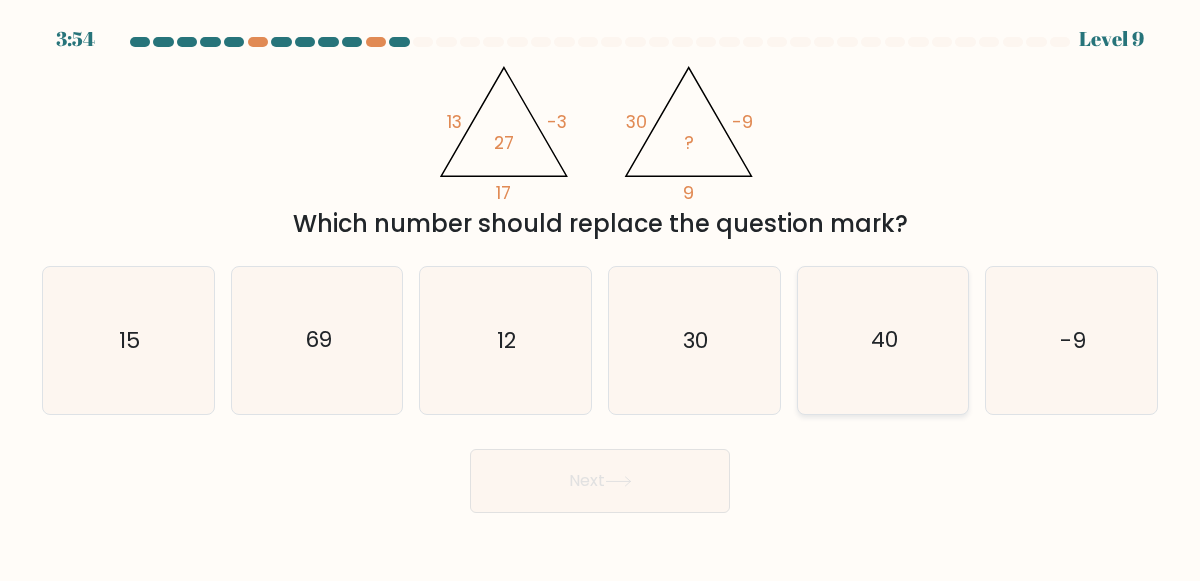 click on "40" 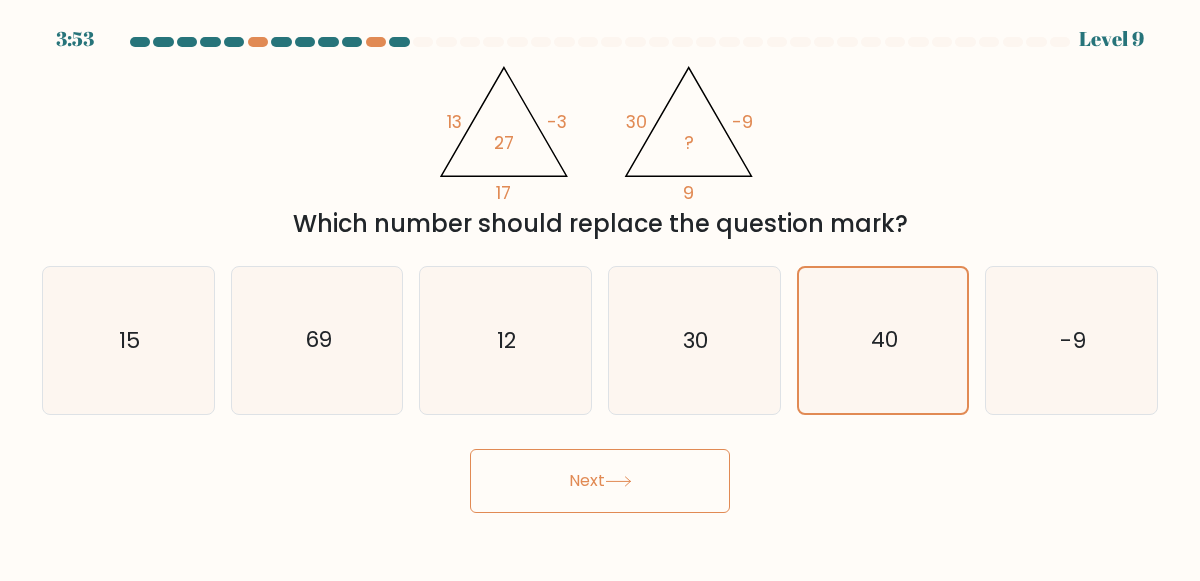 click on "Next" at bounding box center [600, 481] 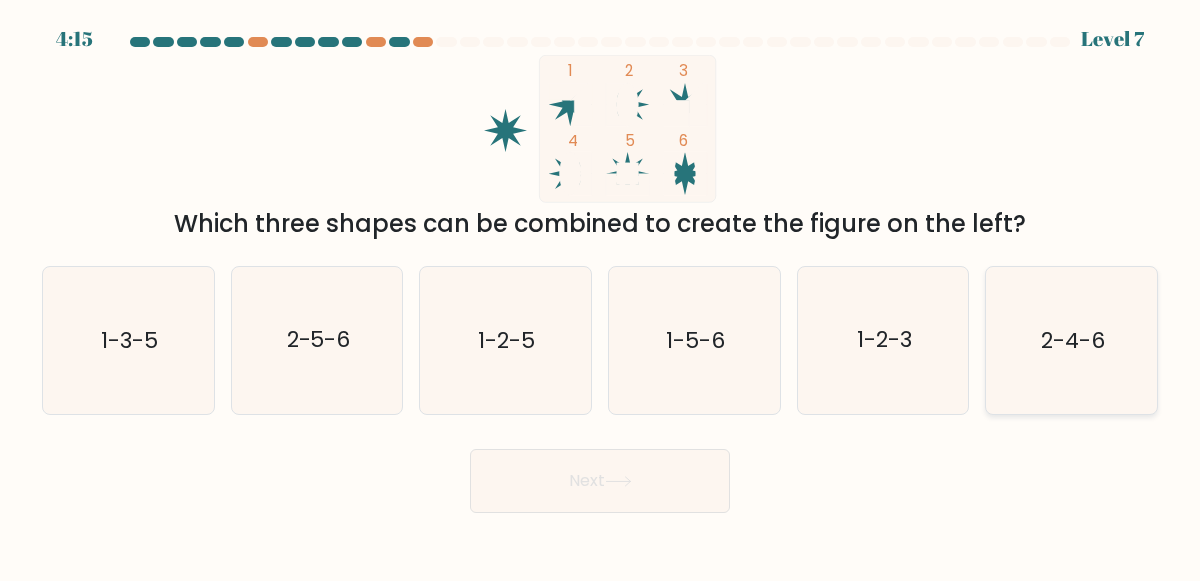 click on "2-4-6" 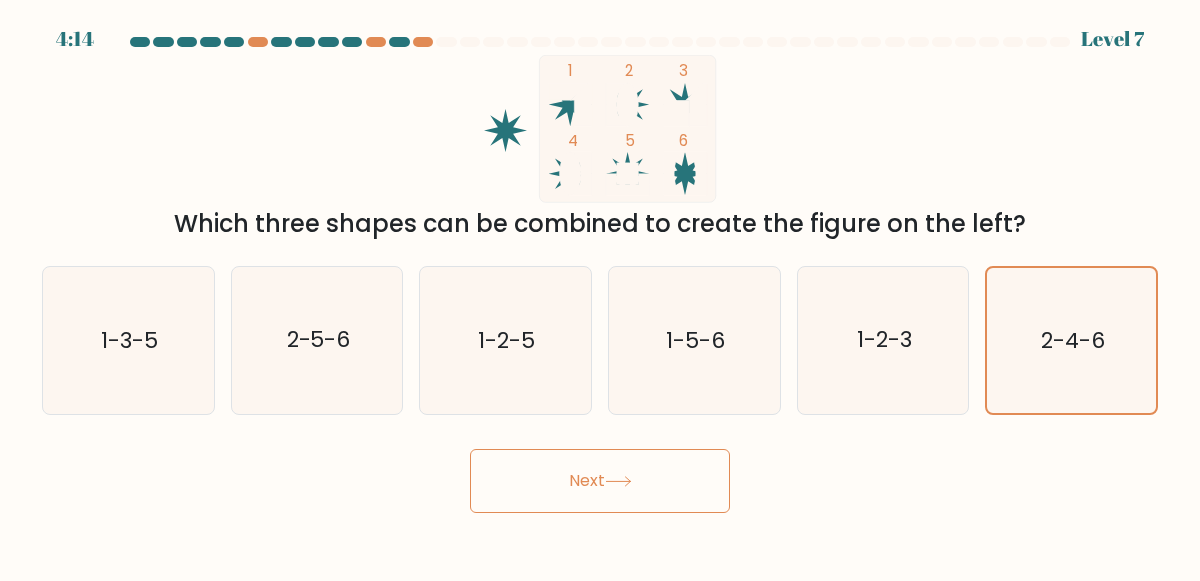 click on "Next" at bounding box center (600, 481) 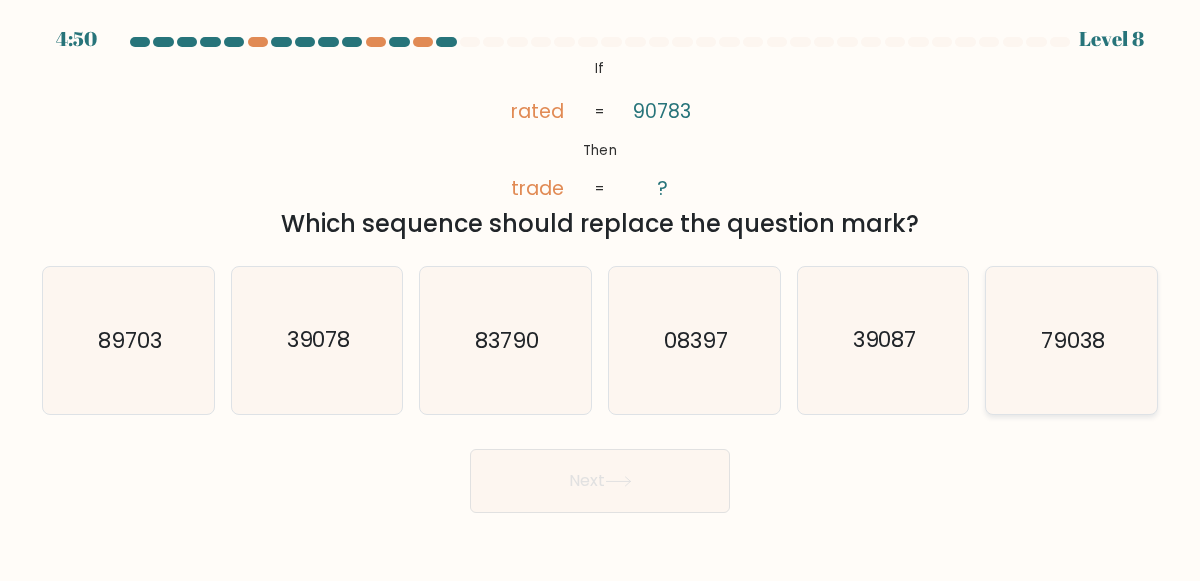 click on "79038" 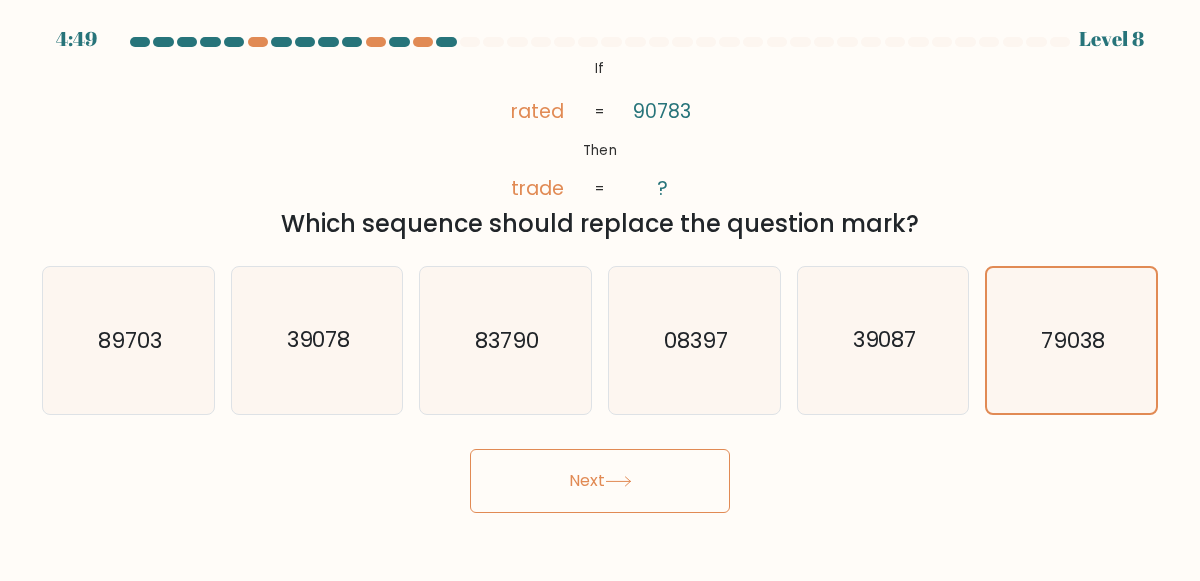 click on "Next" at bounding box center [600, 481] 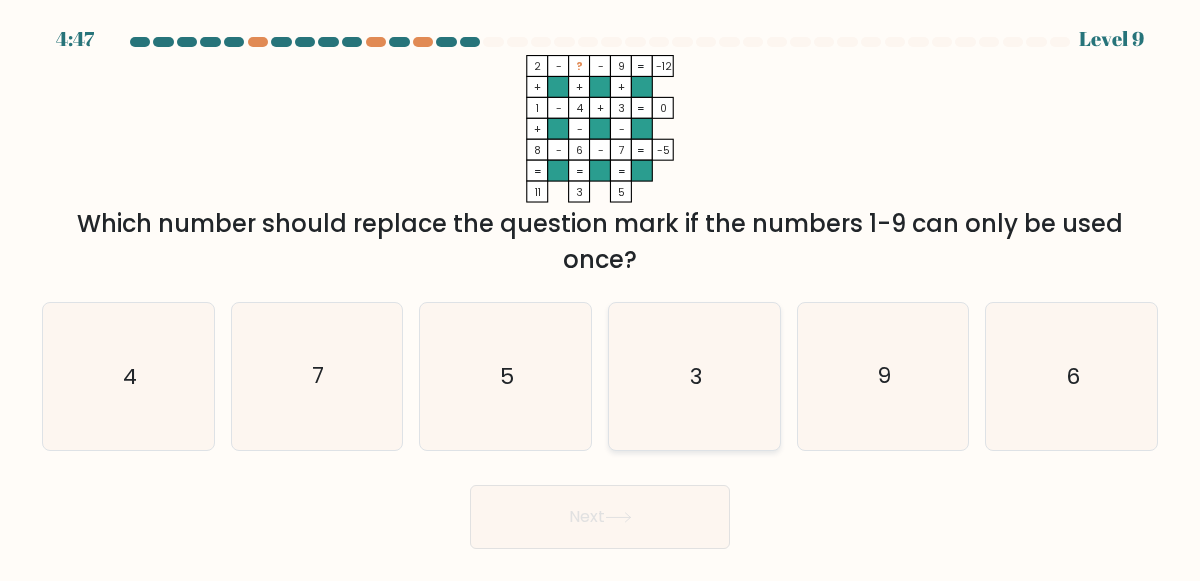 click on "3" 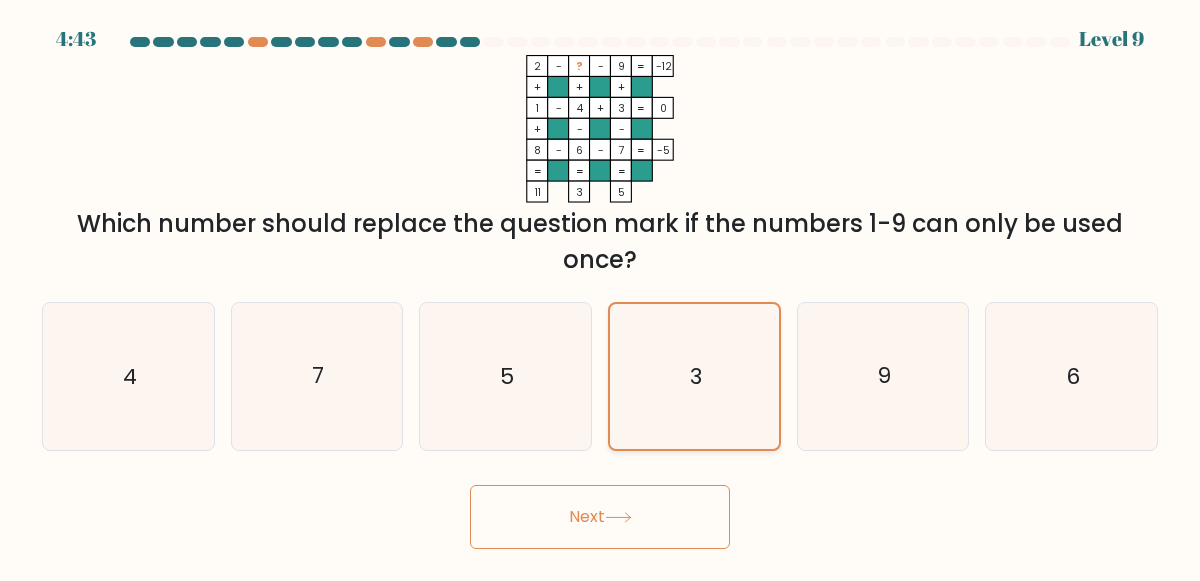 click on "3" 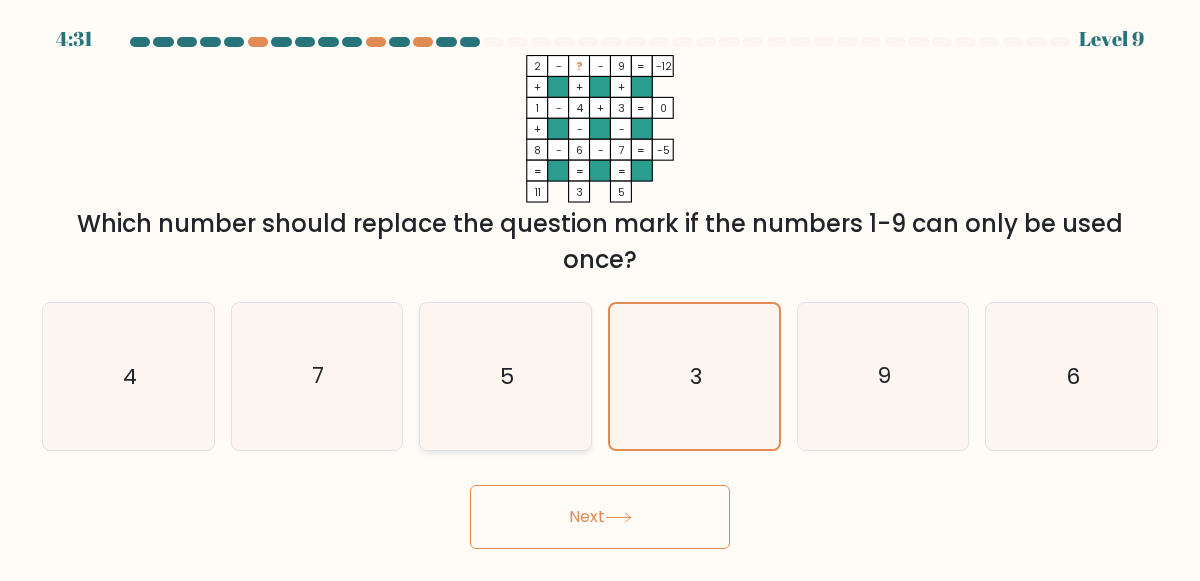 click on "5" 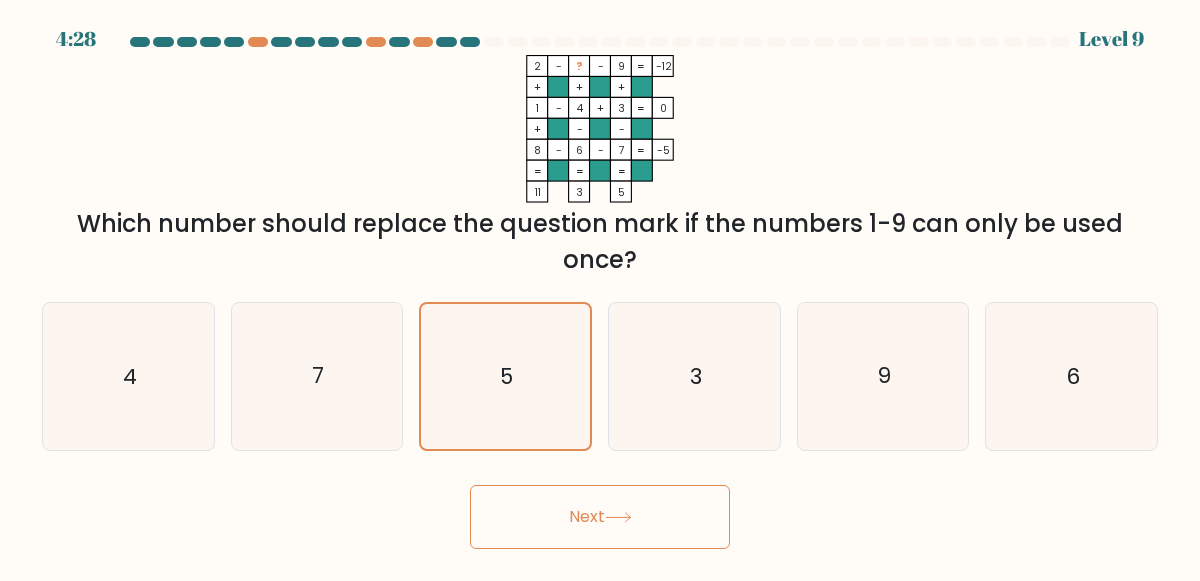 click on "Next" at bounding box center [600, 517] 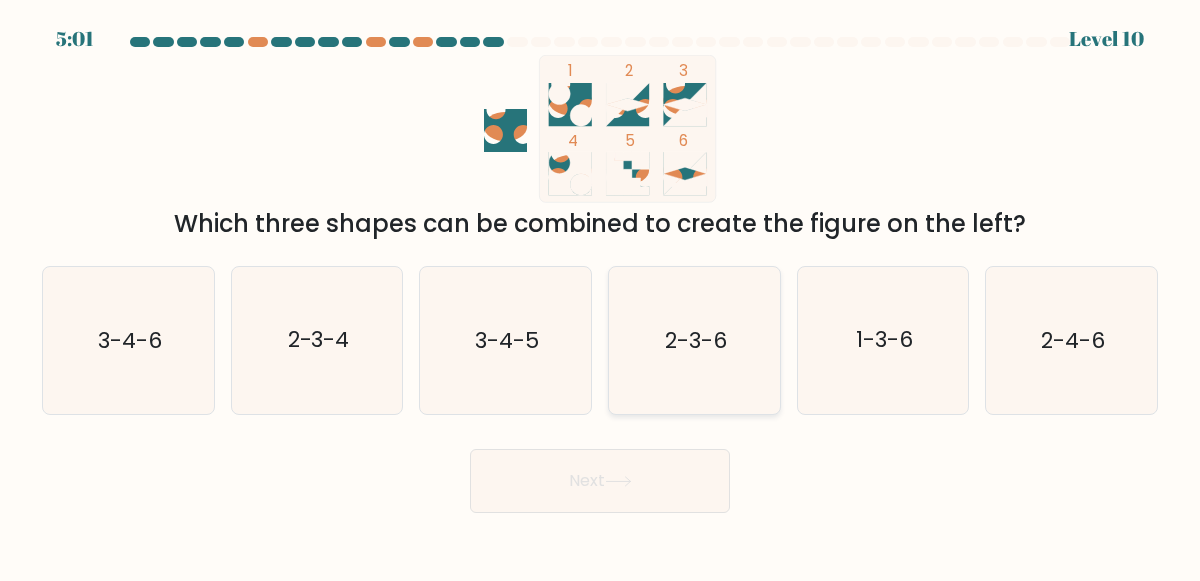 click on "2-3-6" 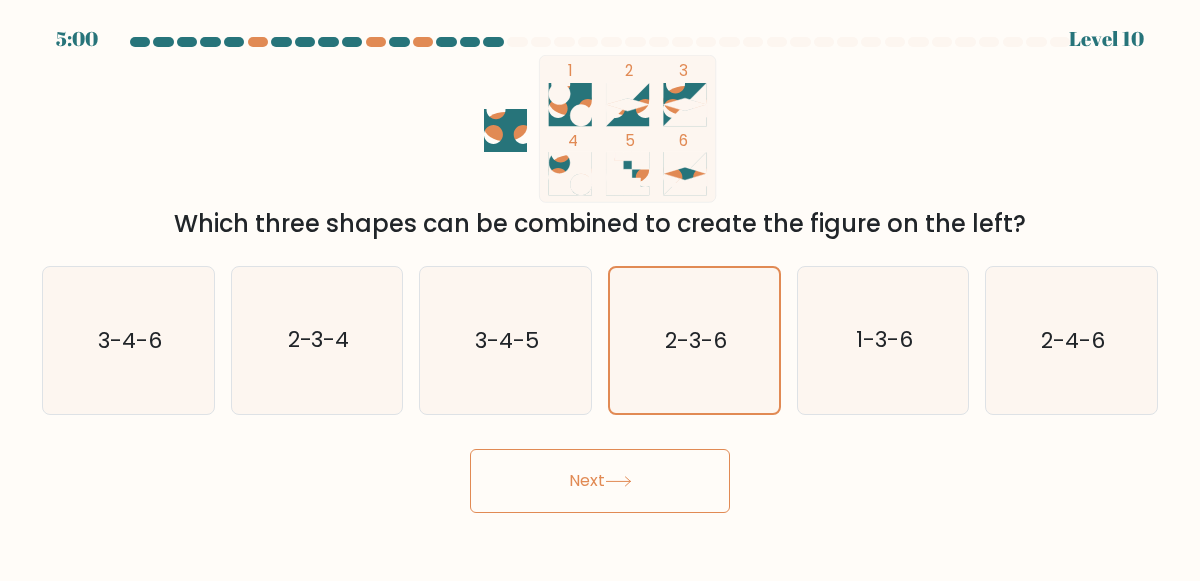 click on "Next" at bounding box center [600, 481] 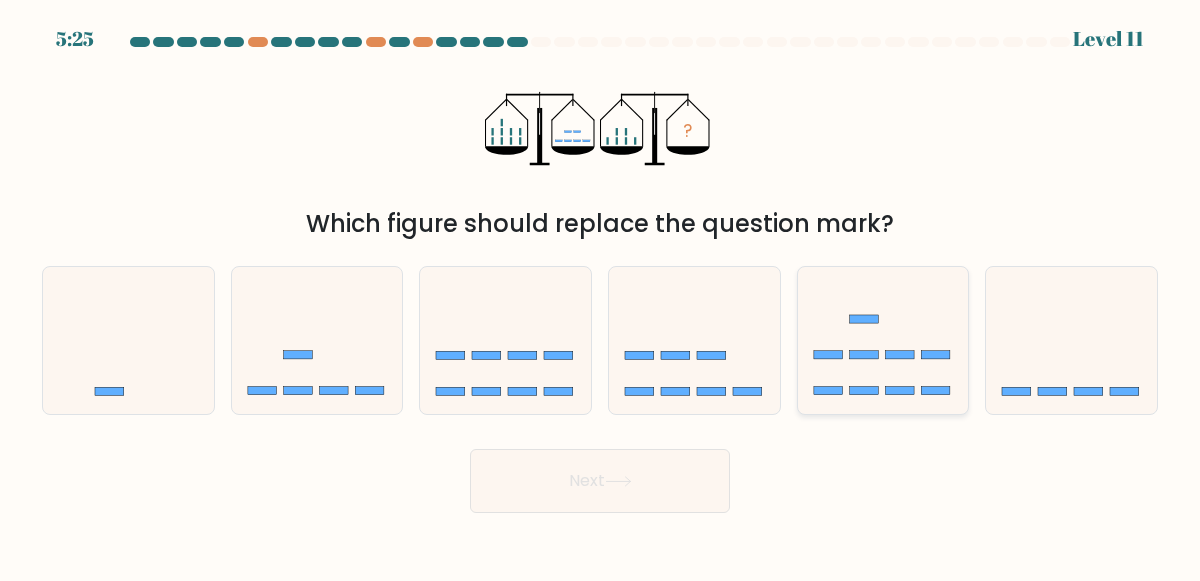 click 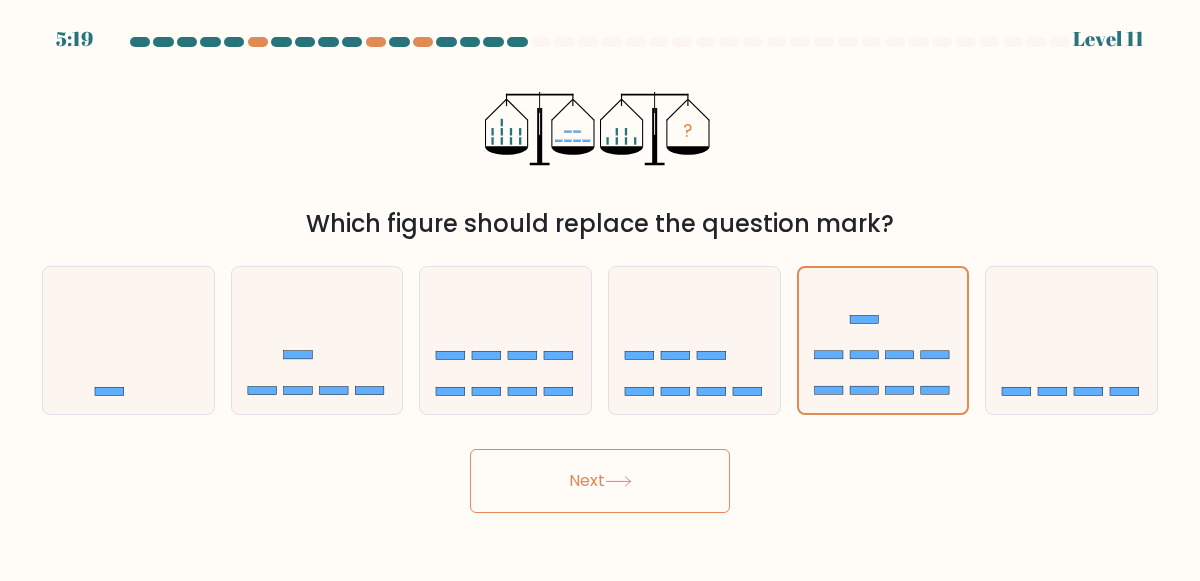click on "Next" at bounding box center [600, 481] 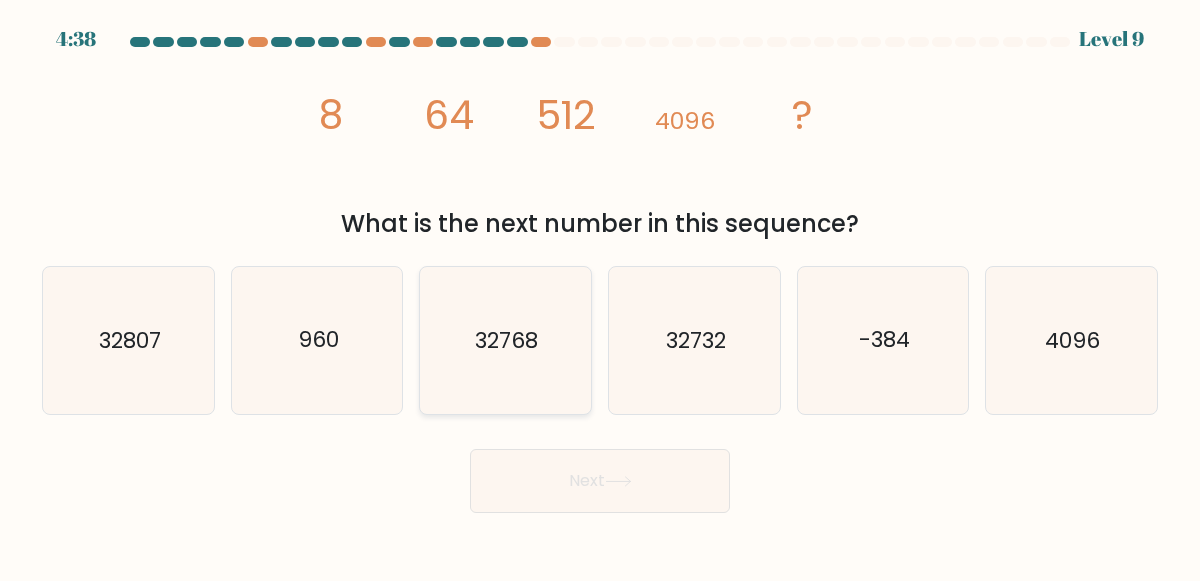 click on "32768" 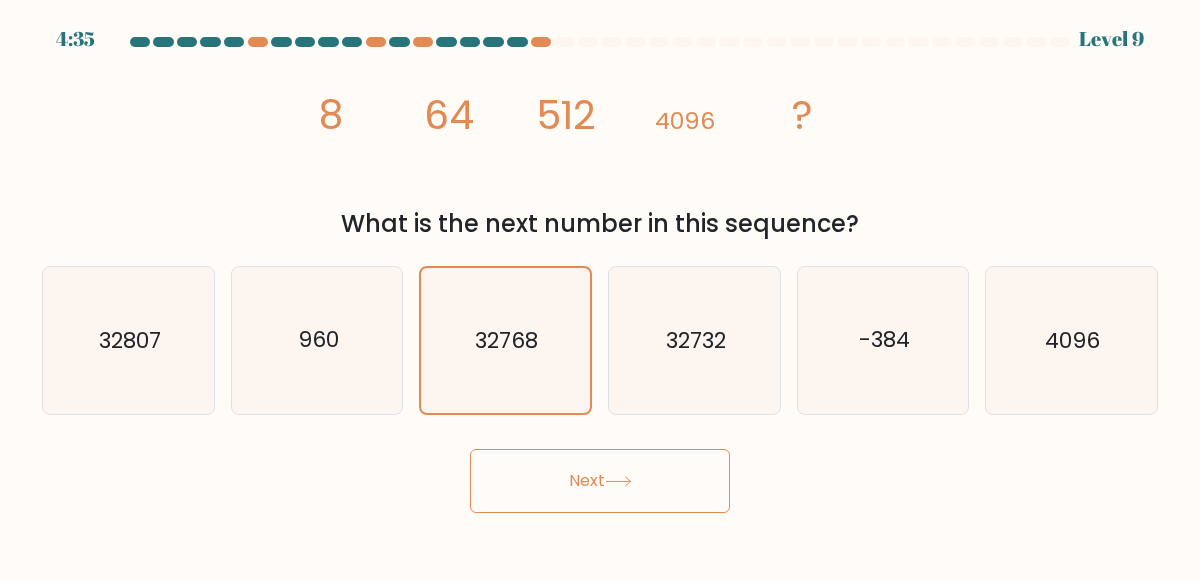 click on "Next" at bounding box center [600, 481] 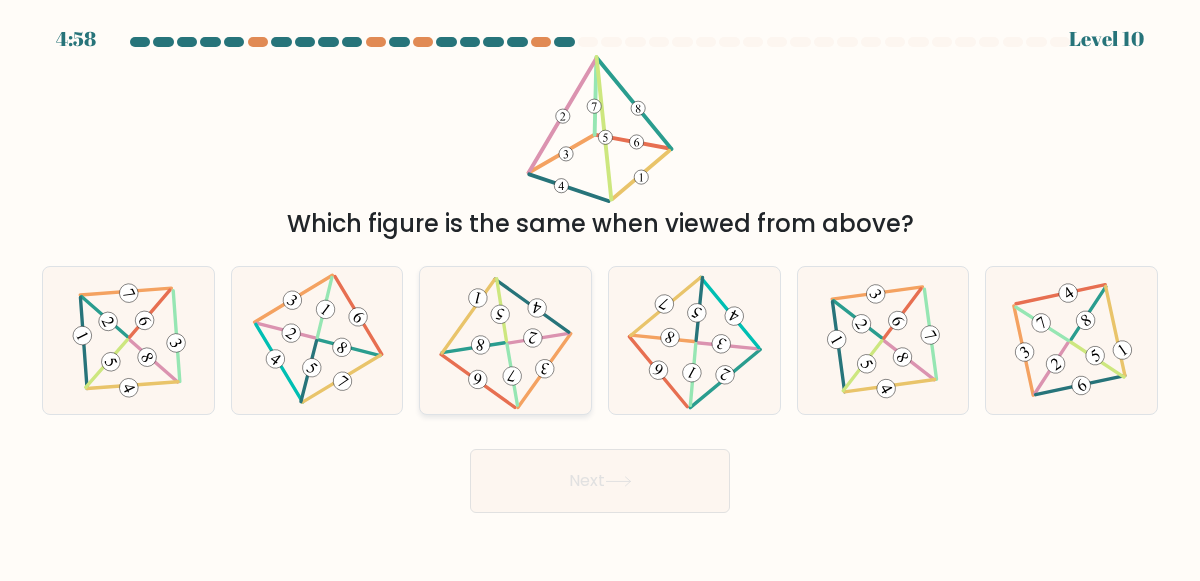 click 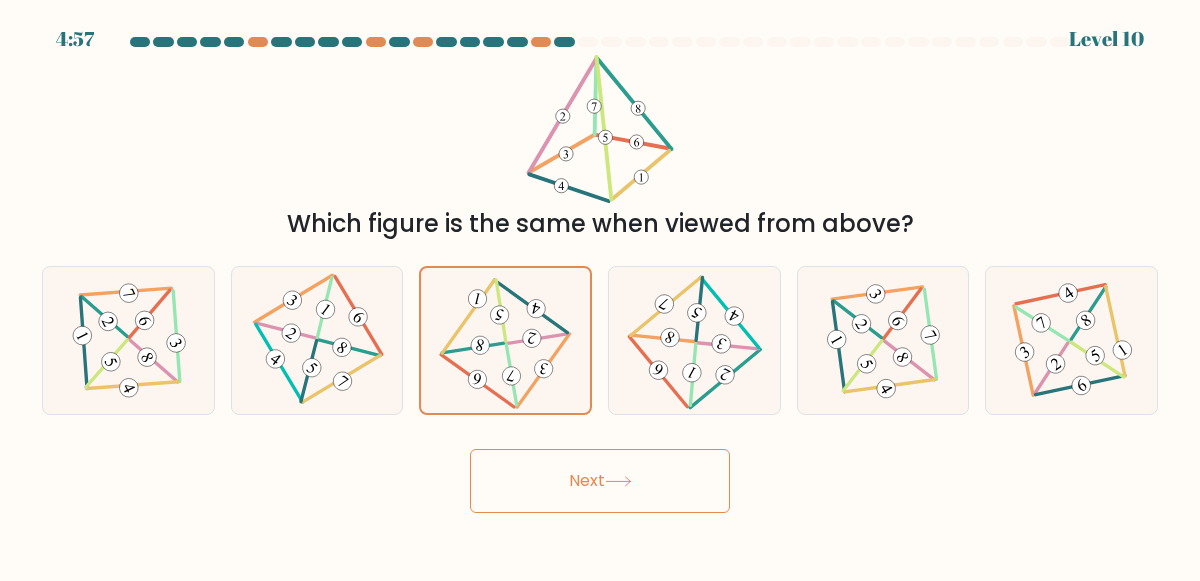 click on "Next" at bounding box center [600, 481] 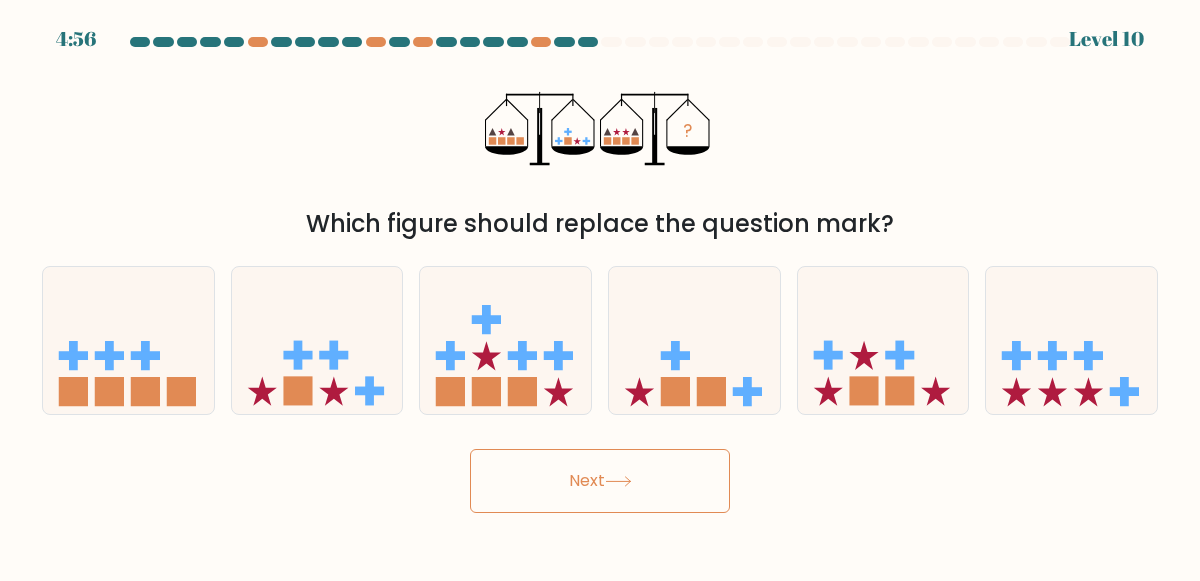 click on "Next" at bounding box center (600, 481) 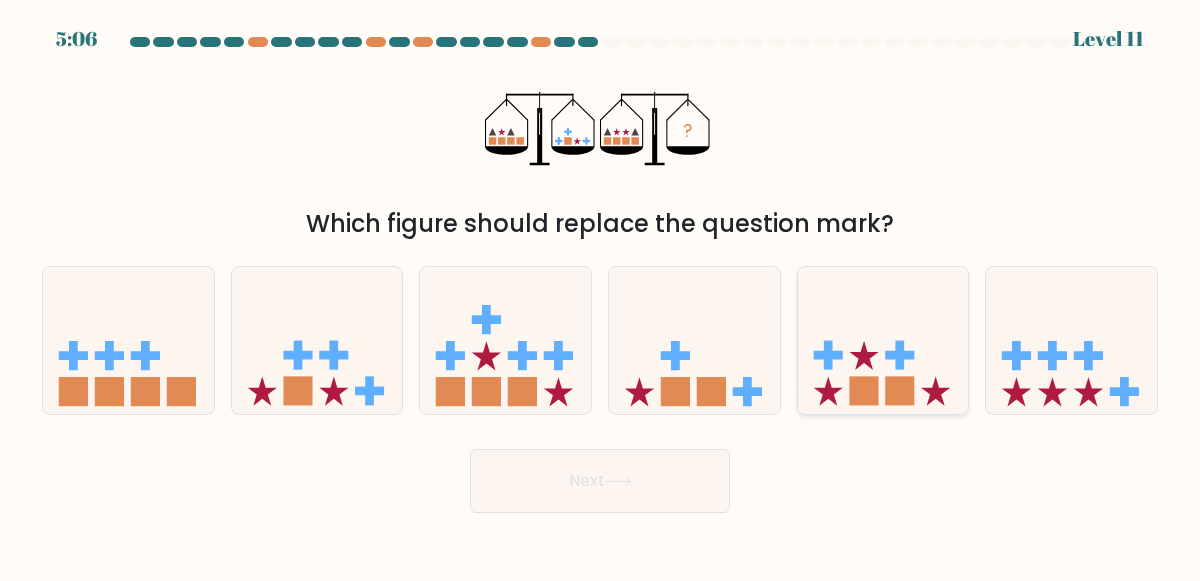 click 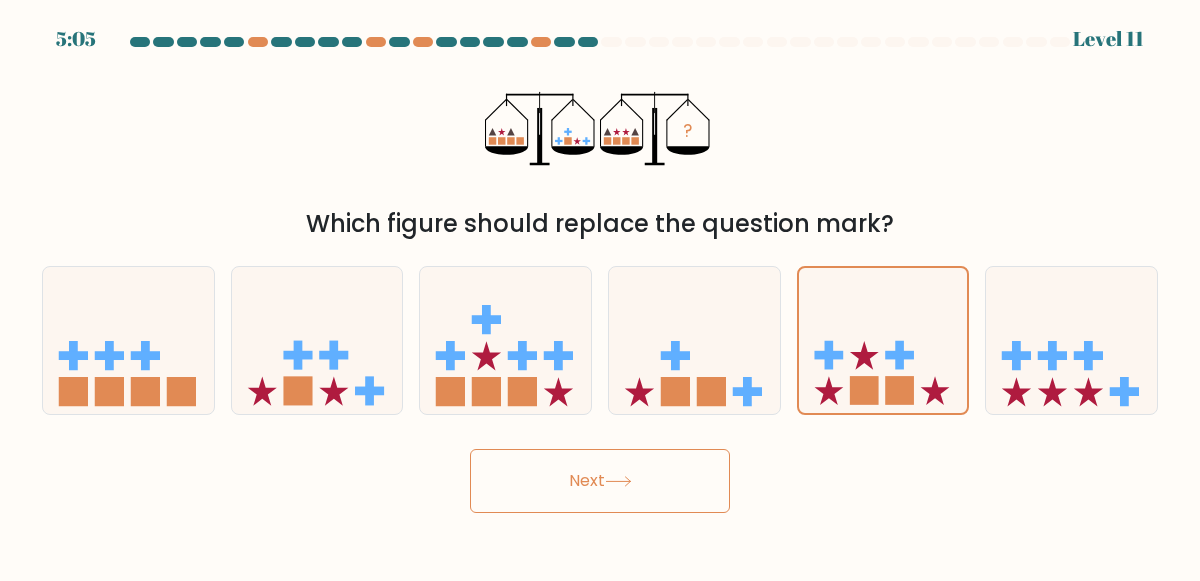 click on "Next" at bounding box center (600, 481) 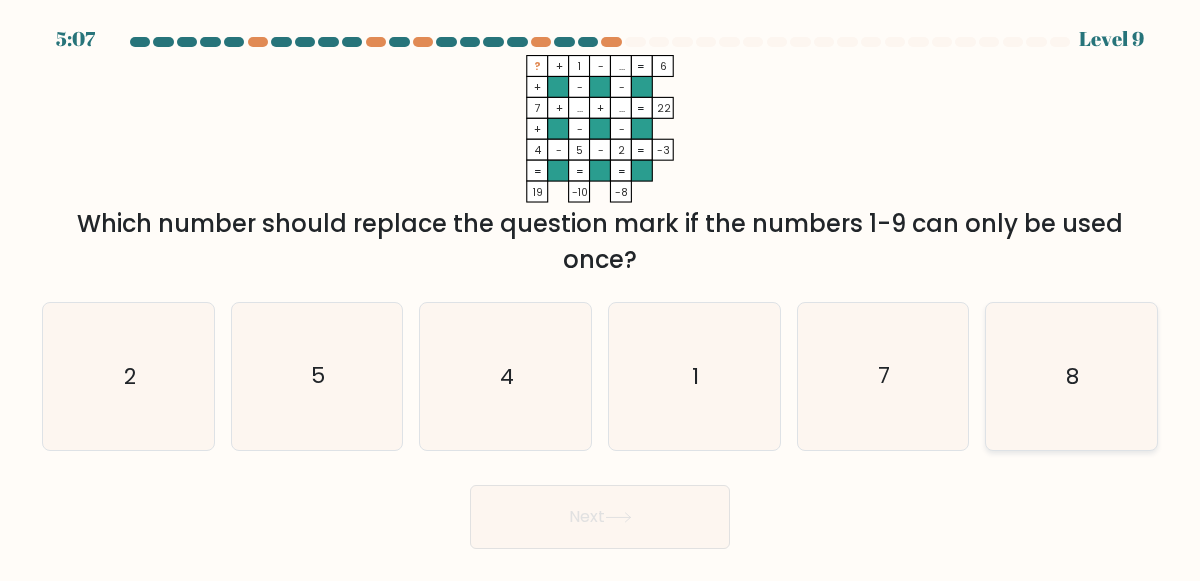 click on "8" 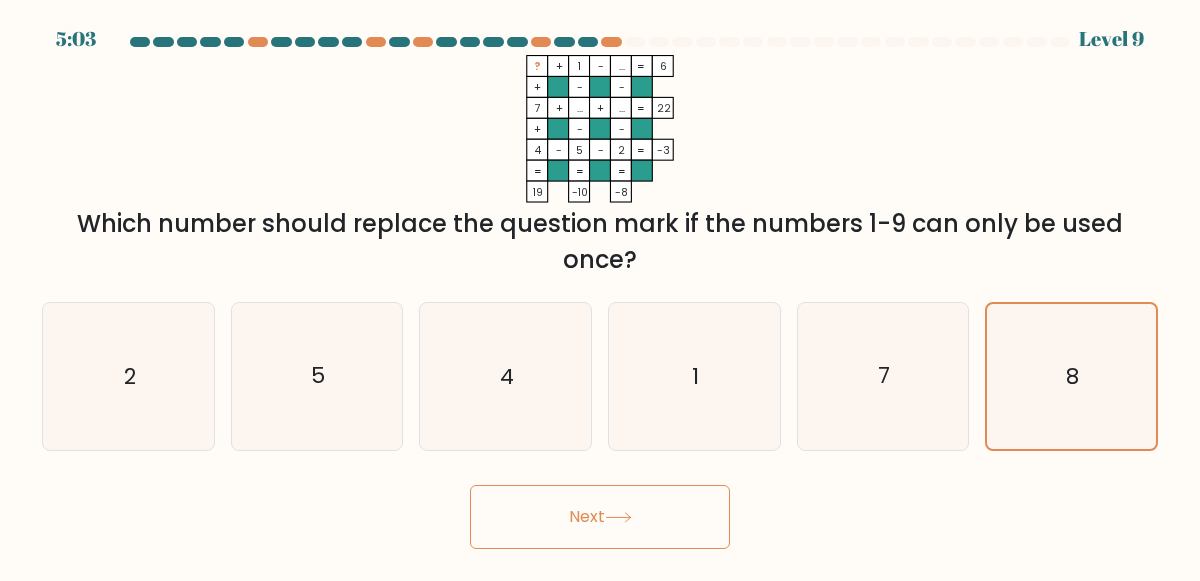 click on "Next" at bounding box center (600, 517) 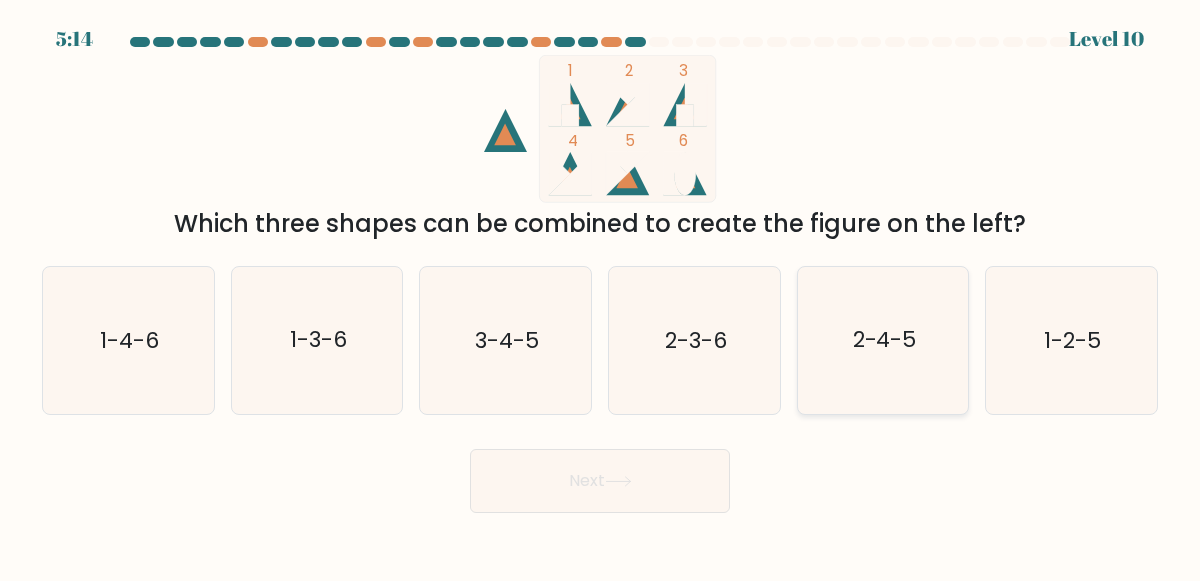 click on "2-4-5" 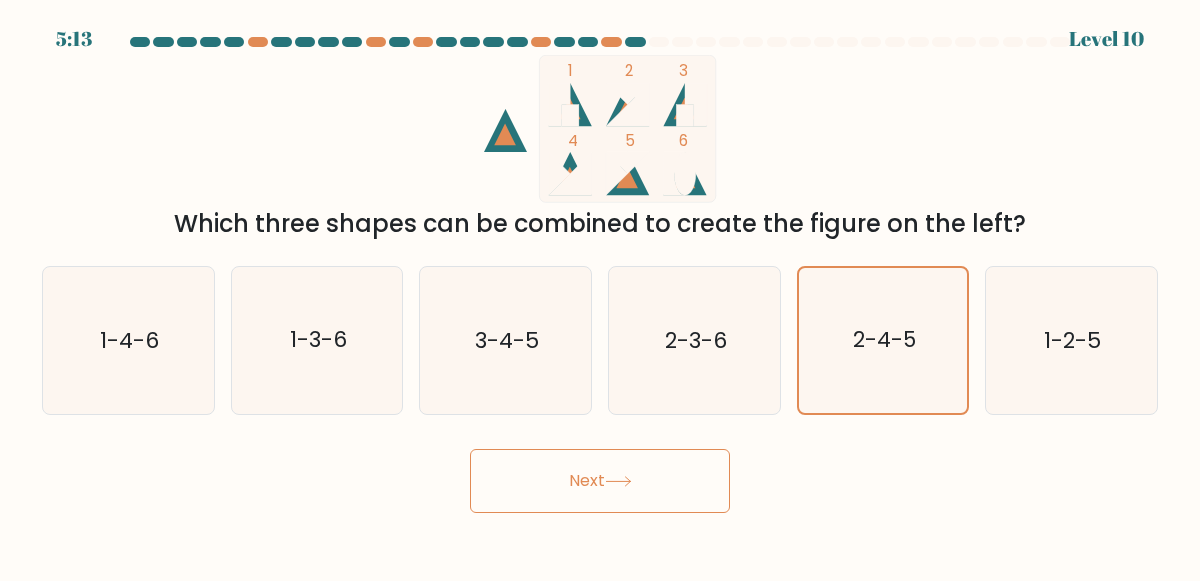 click 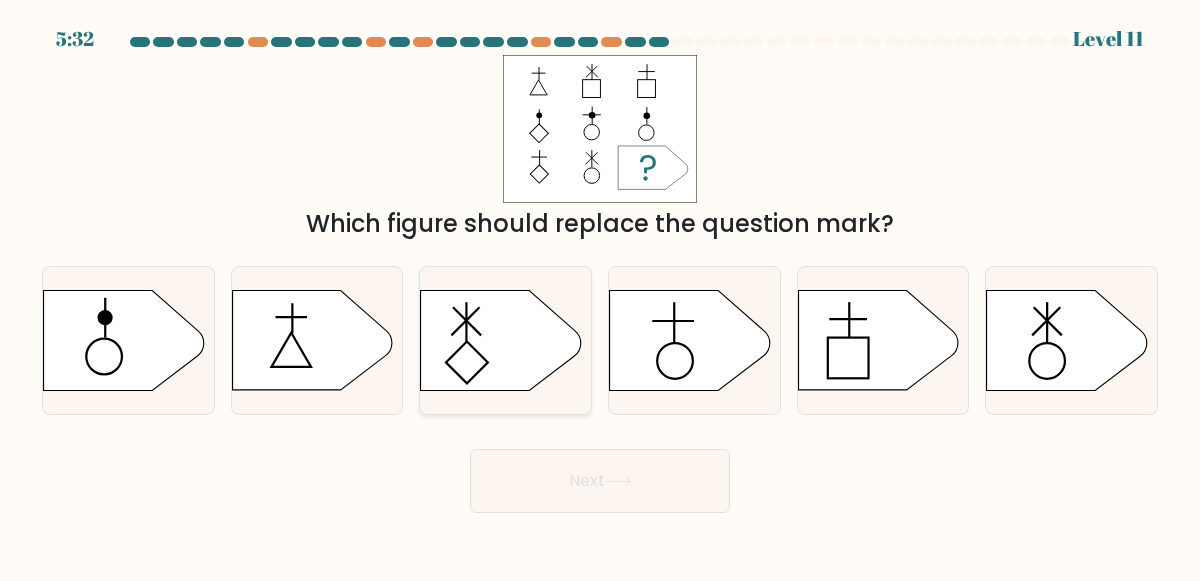 click 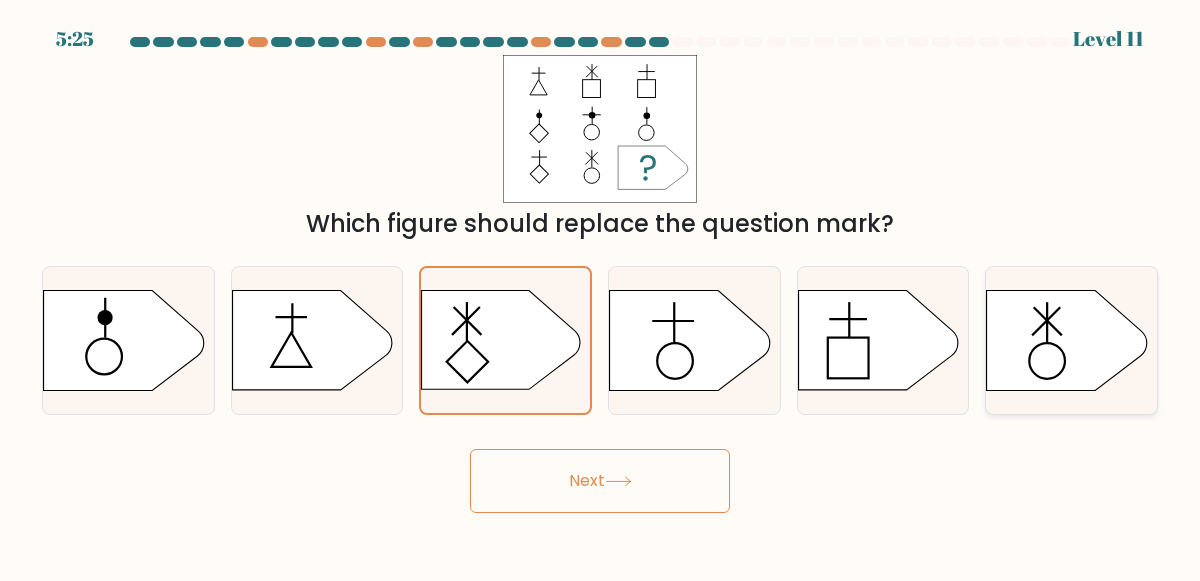 click 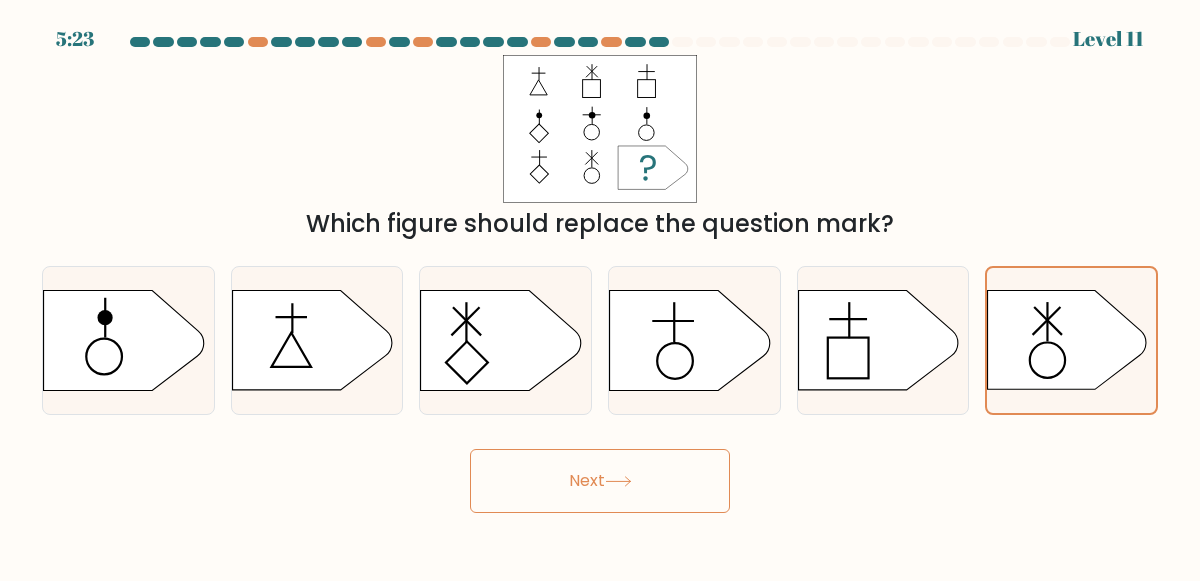 click on "Next" at bounding box center [600, 481] 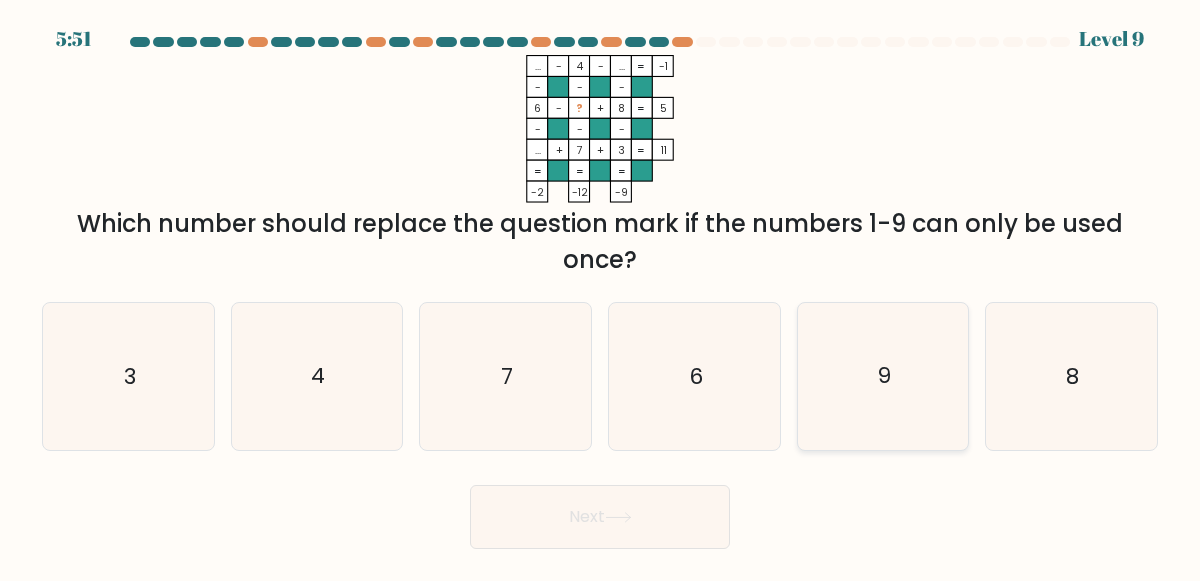 click on "9" 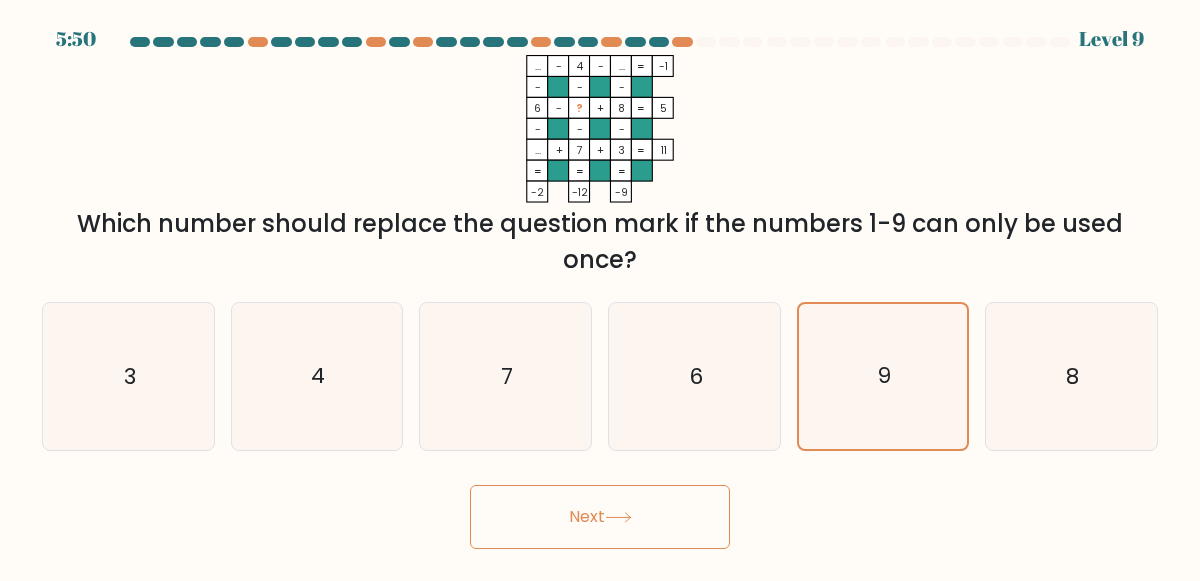 click on "Next" at bounding box center [600, 517] 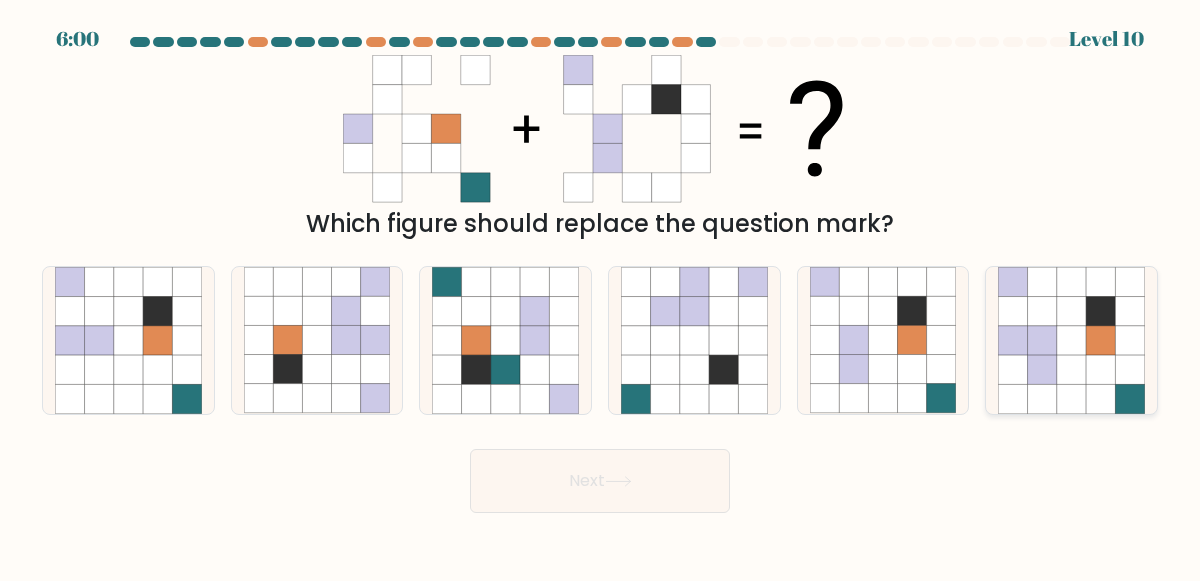 click 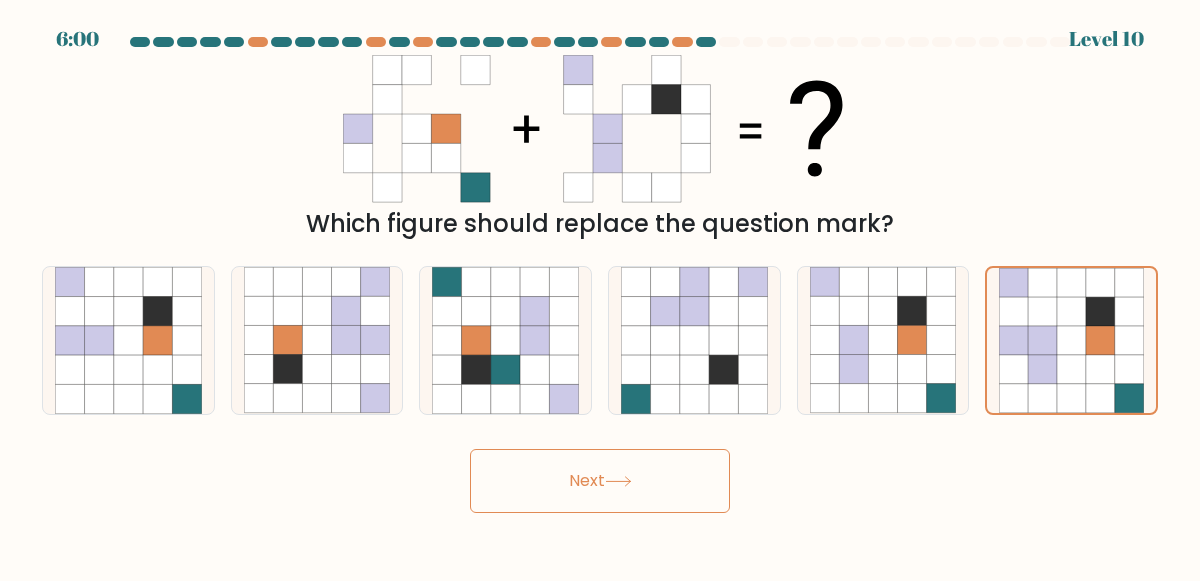 click on "Next" at bounding box center [600, 481] 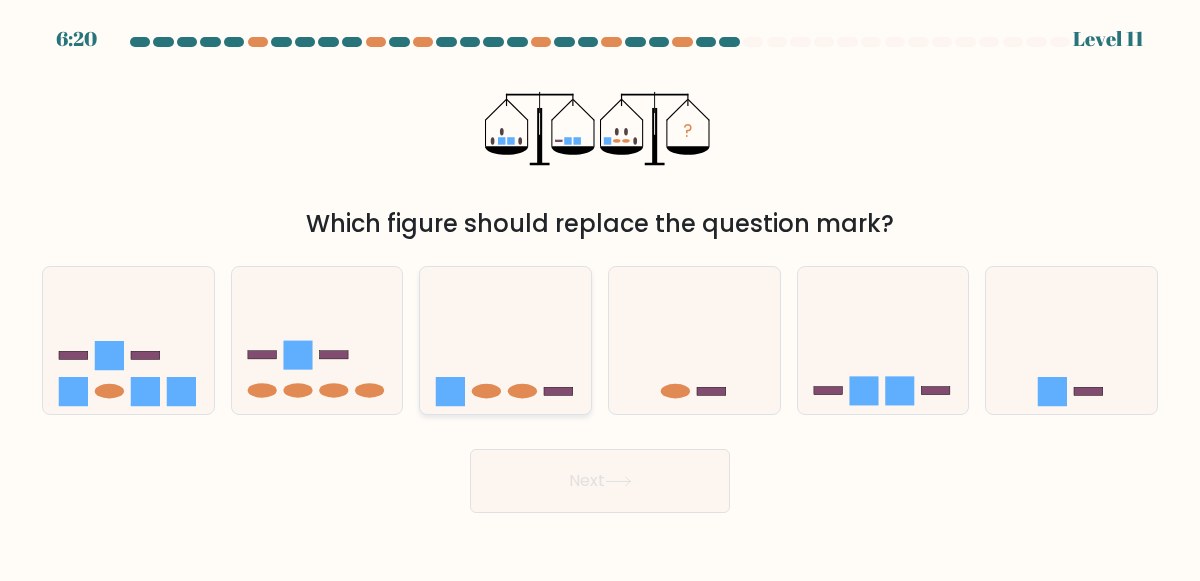 click 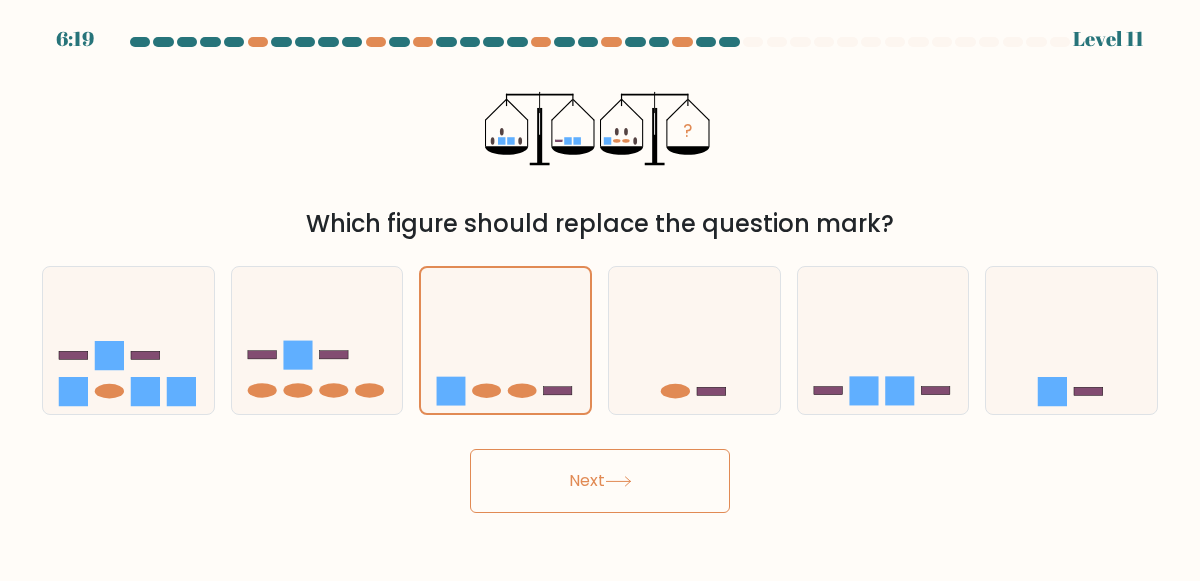 click on "Next" at bounding box center [600, 481] 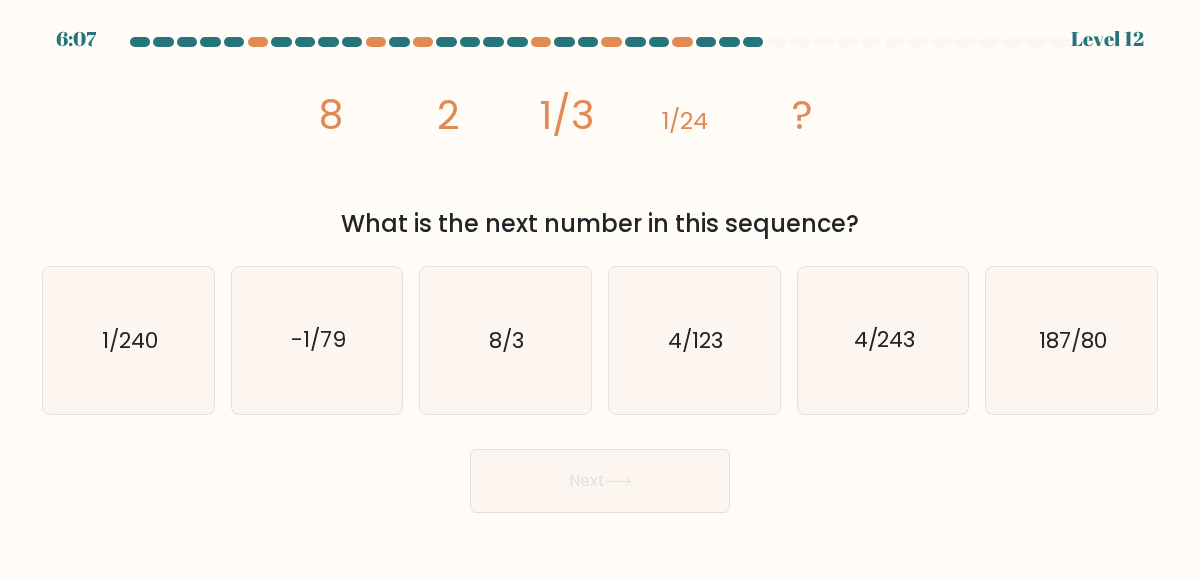 click on "a.
1/240
b.
-1/79
c." at bounding box center (600, 332) 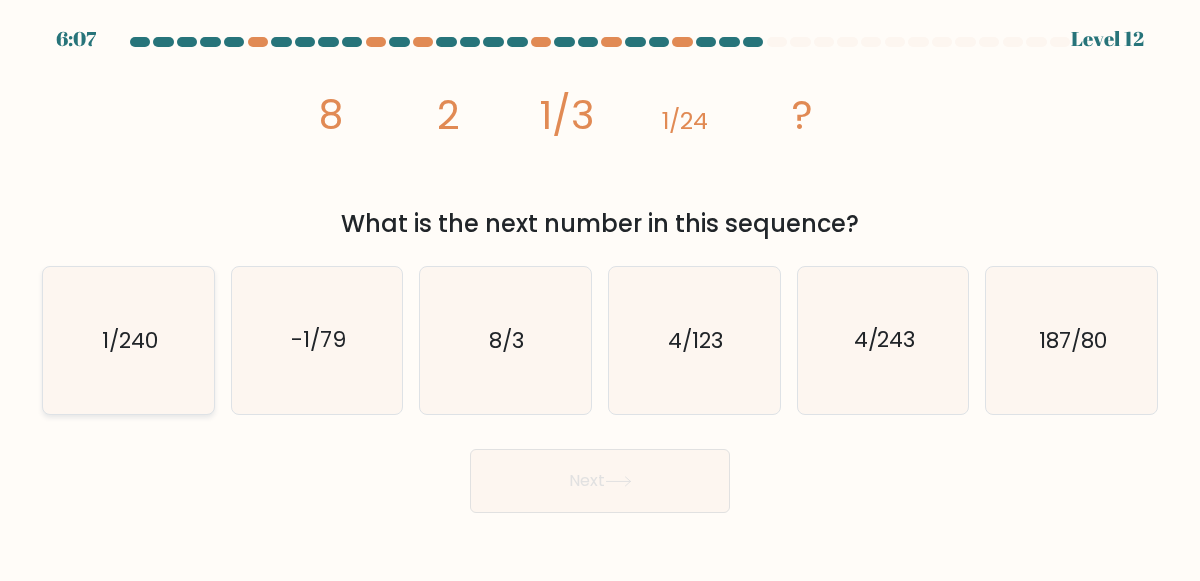 click on "1/240" 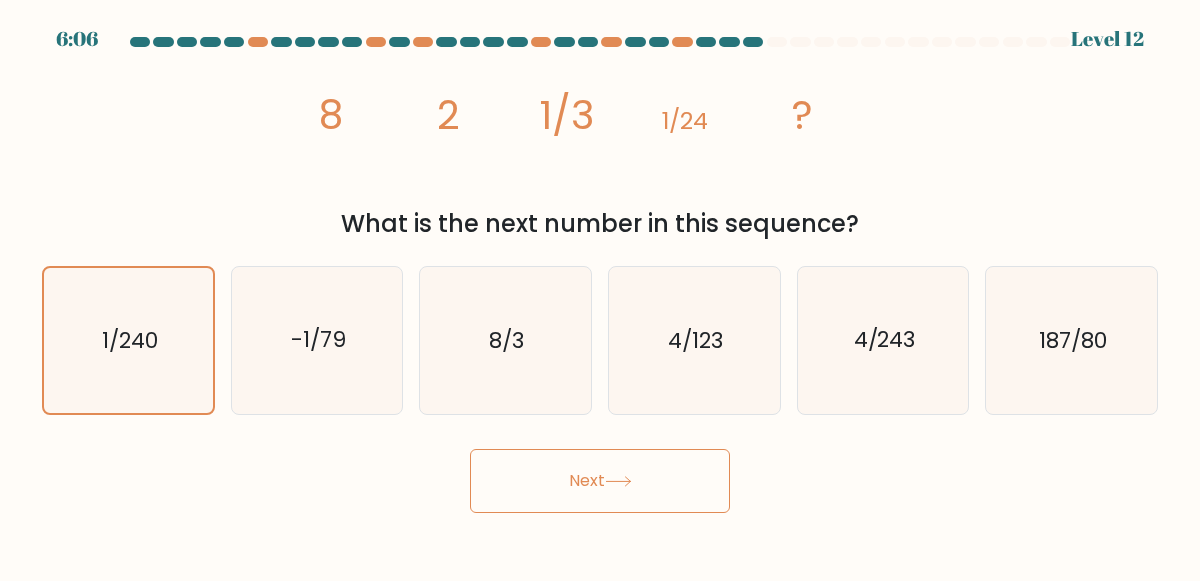 click on "Next" at bounding box center [600, 481] 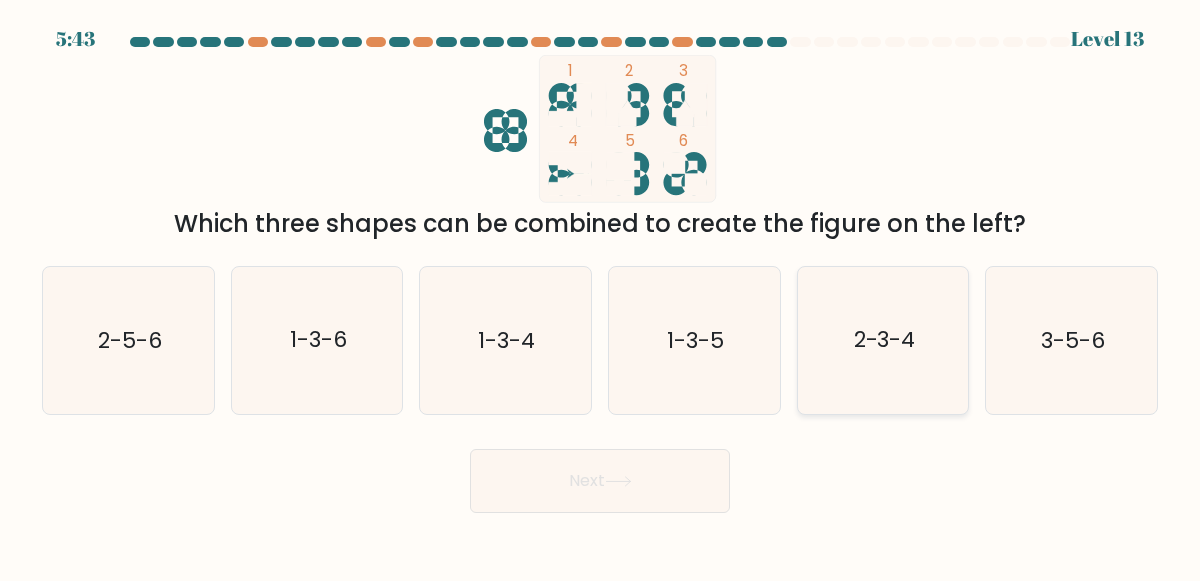click on "2-3-4" 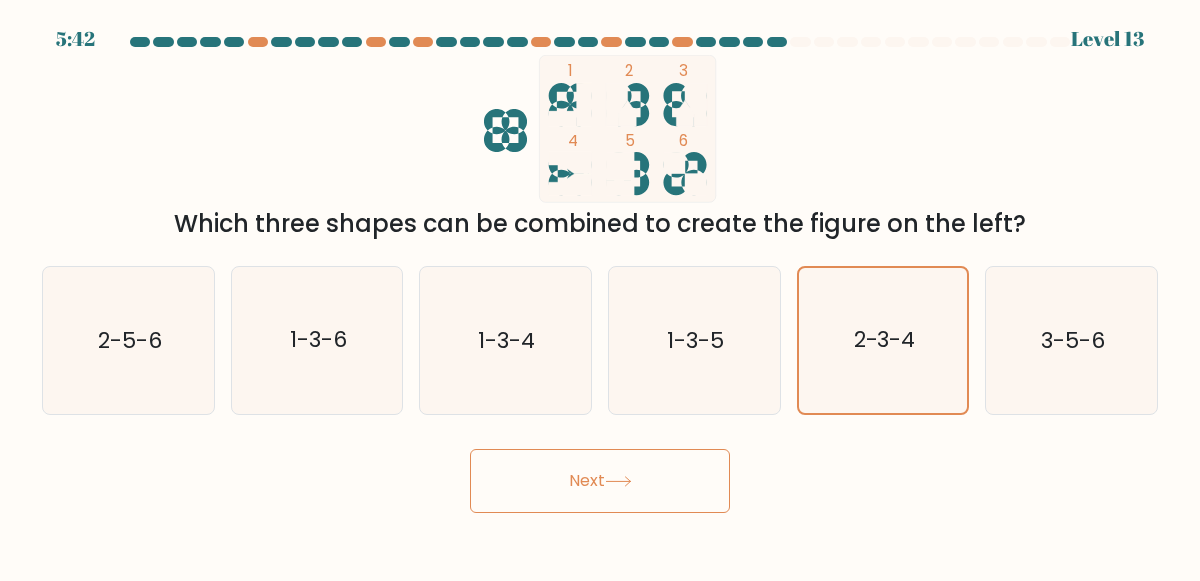 click on "Next" at bounding box center (600, 481) 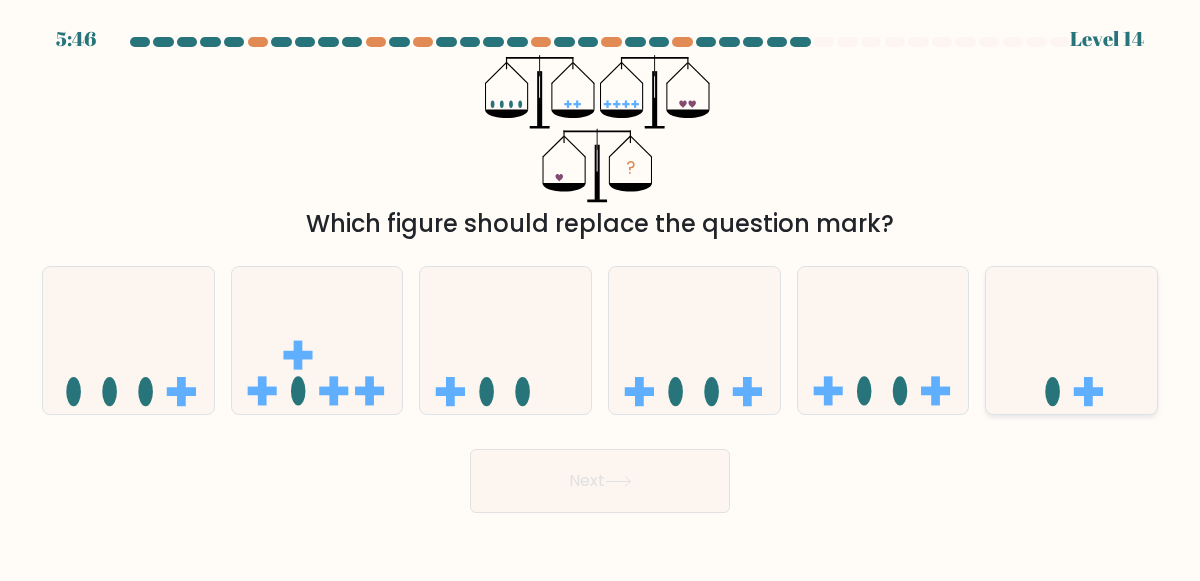 click 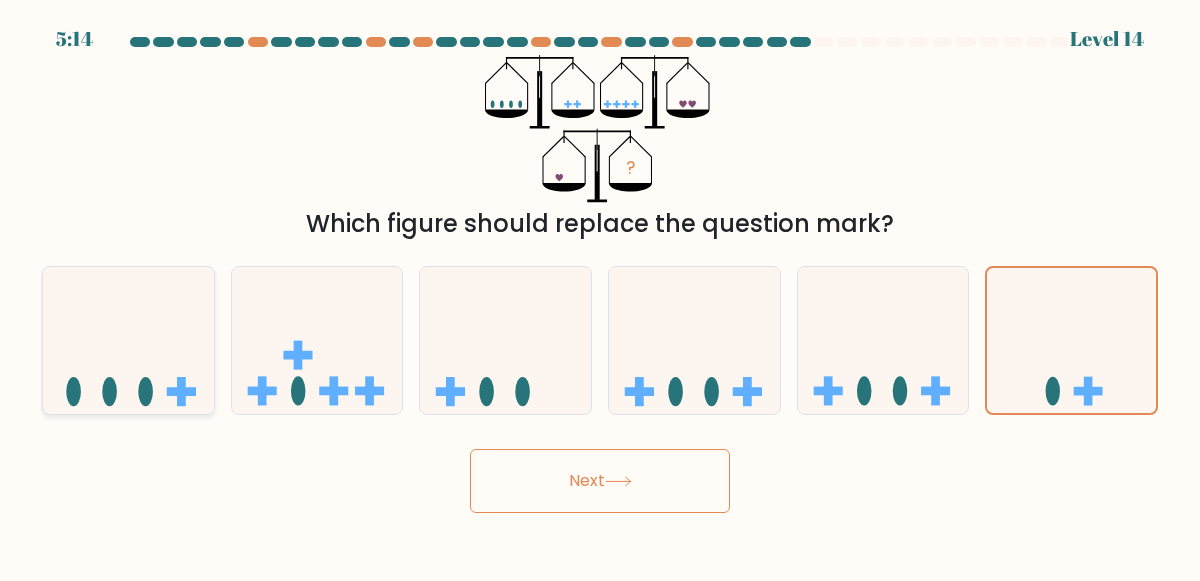 click 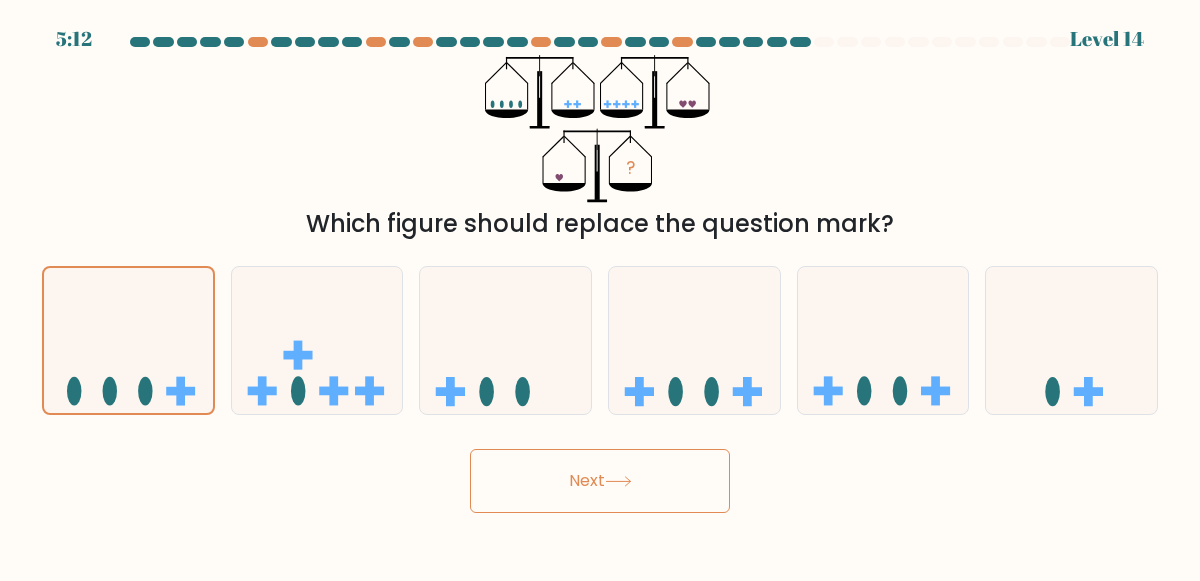 click on "Next" at bounding box center (600, 481) 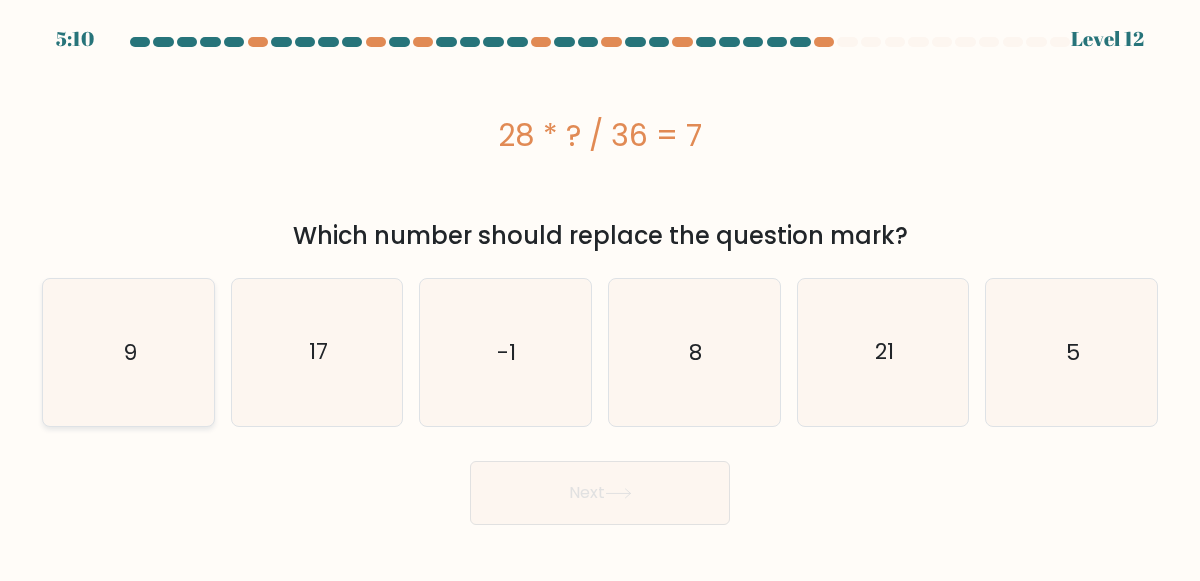click on "9" 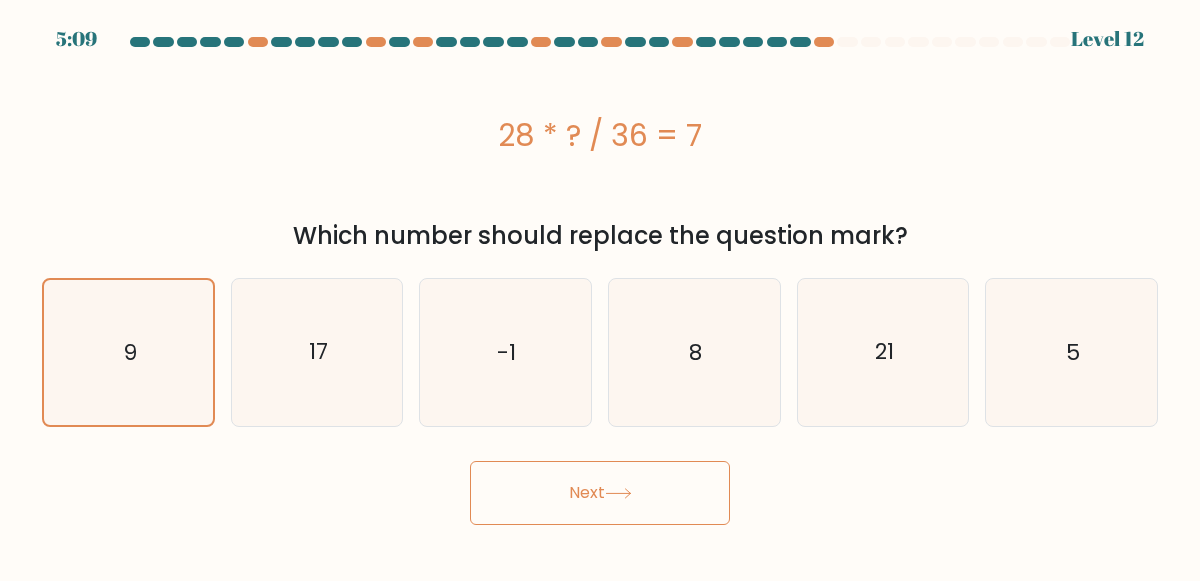 click on "Next" at bounding box center (600, 493) 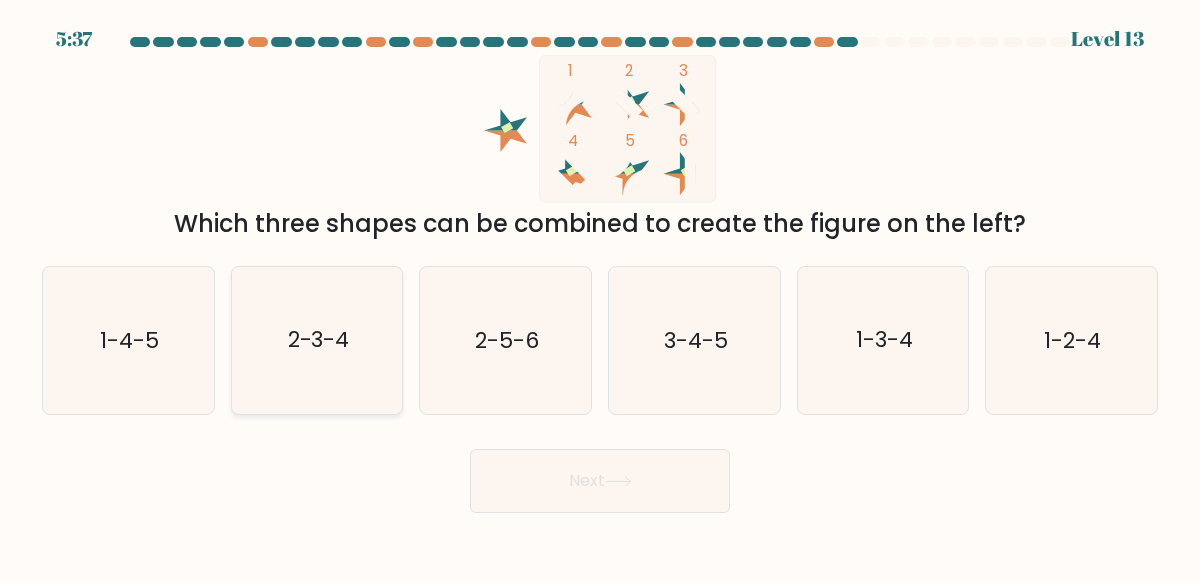 click on "2-3-4" 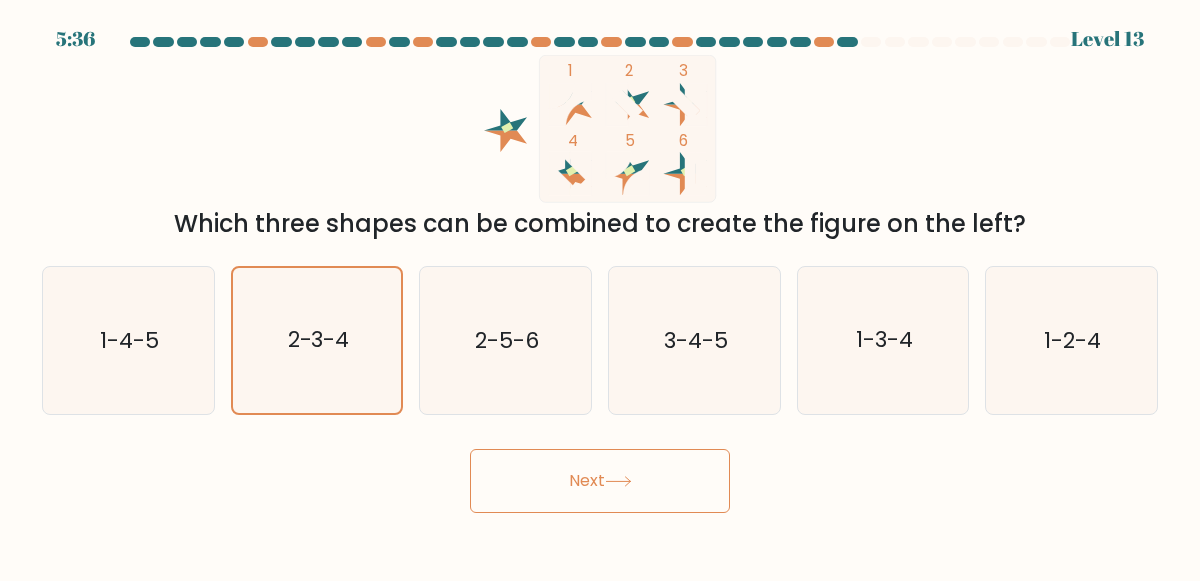 click on "Next" at bounding box center [600, 481] 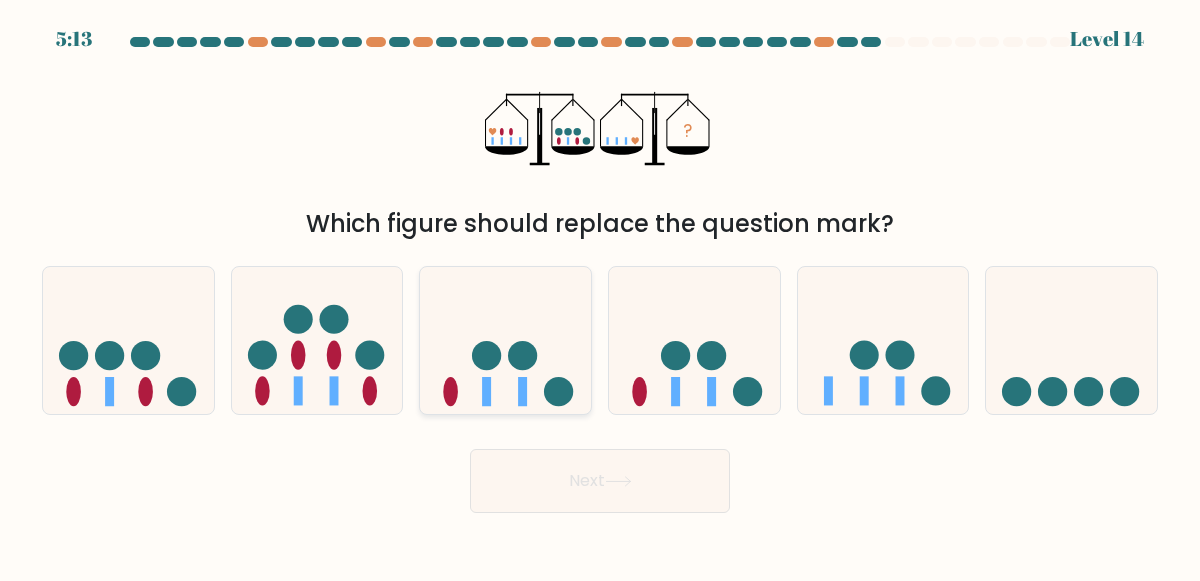 click 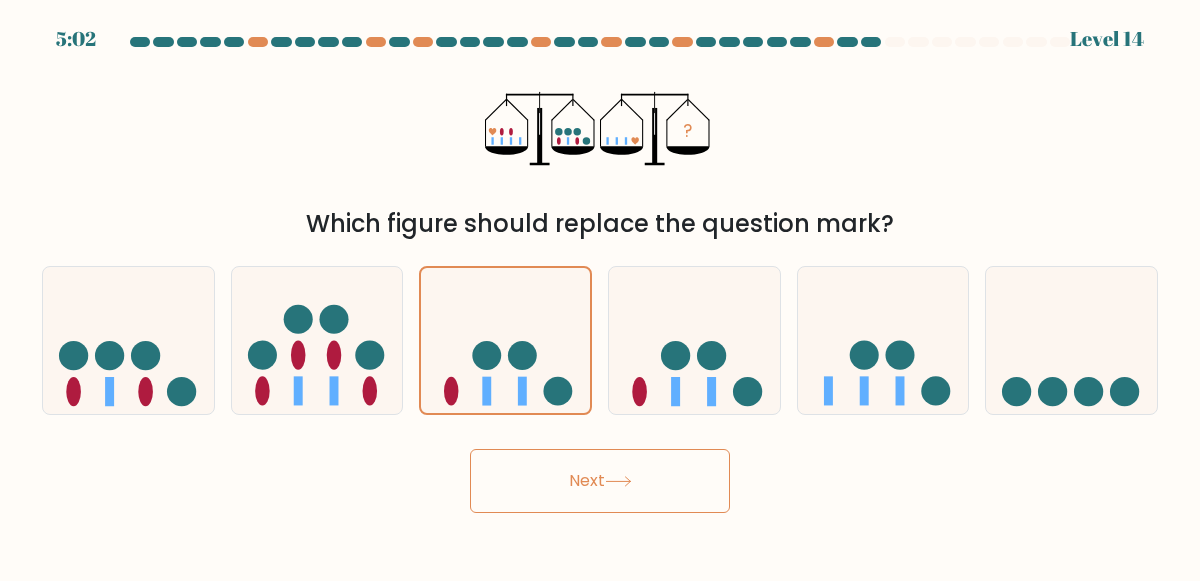 click on "Next" at bounding box center [600, 481] 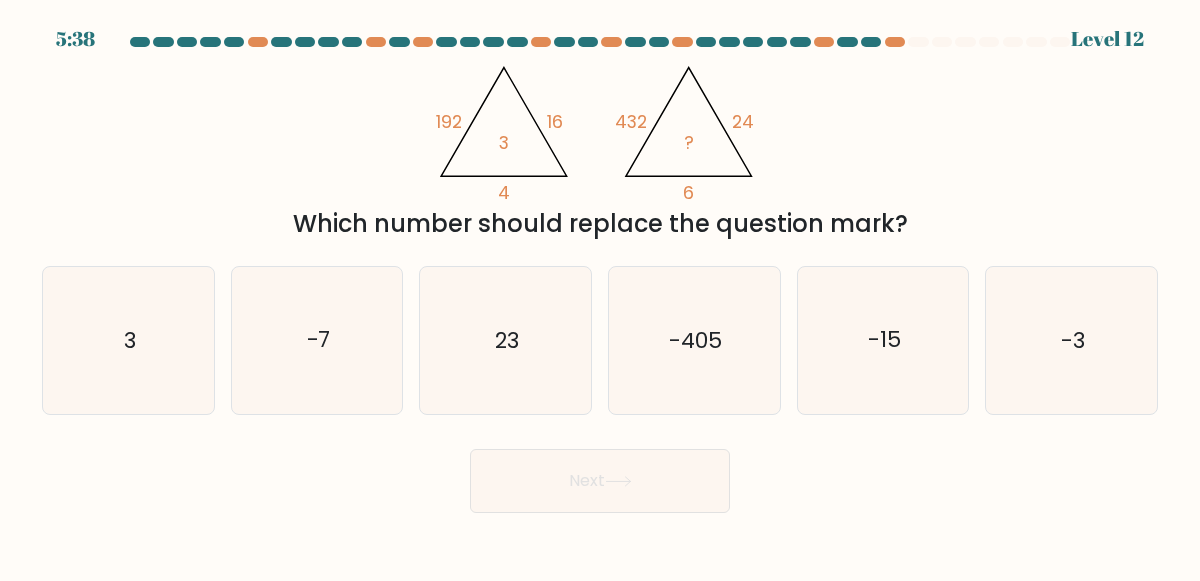 type 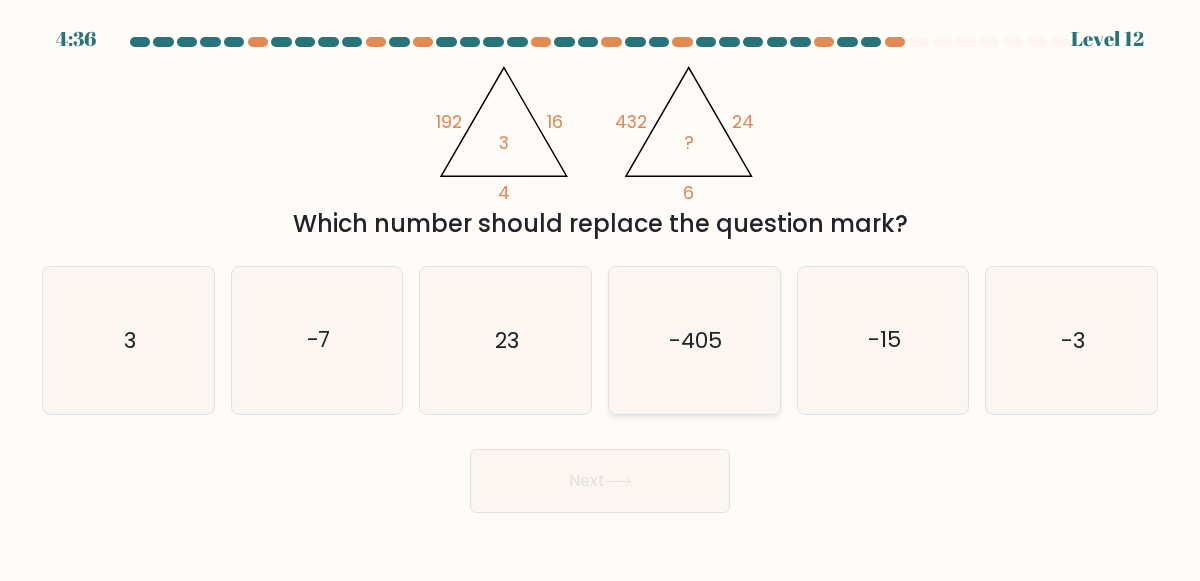 click on "-405" 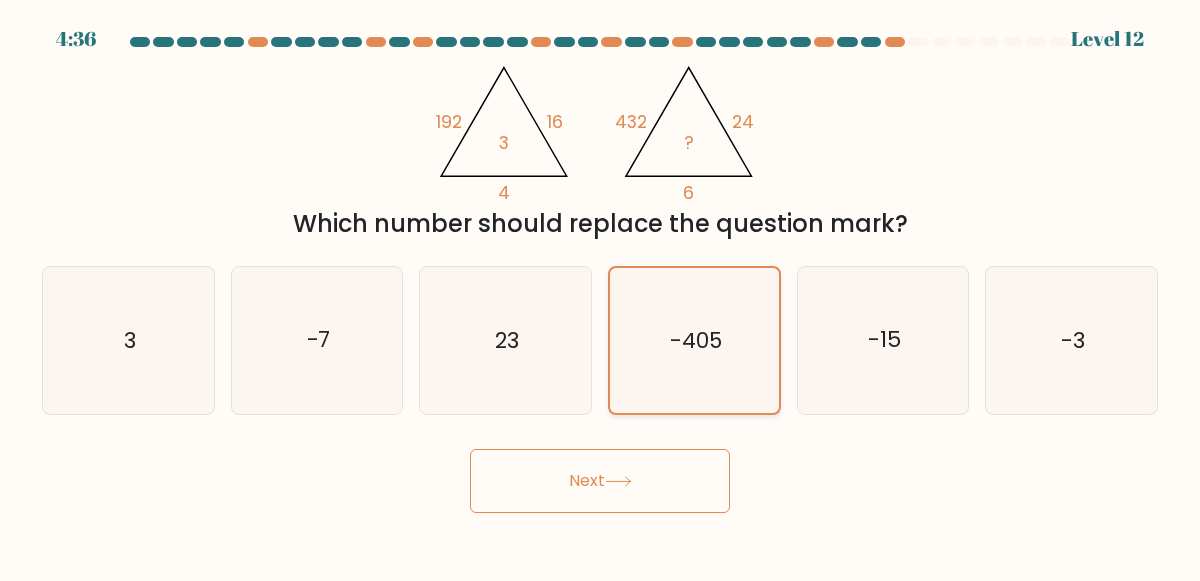 click on "-405" 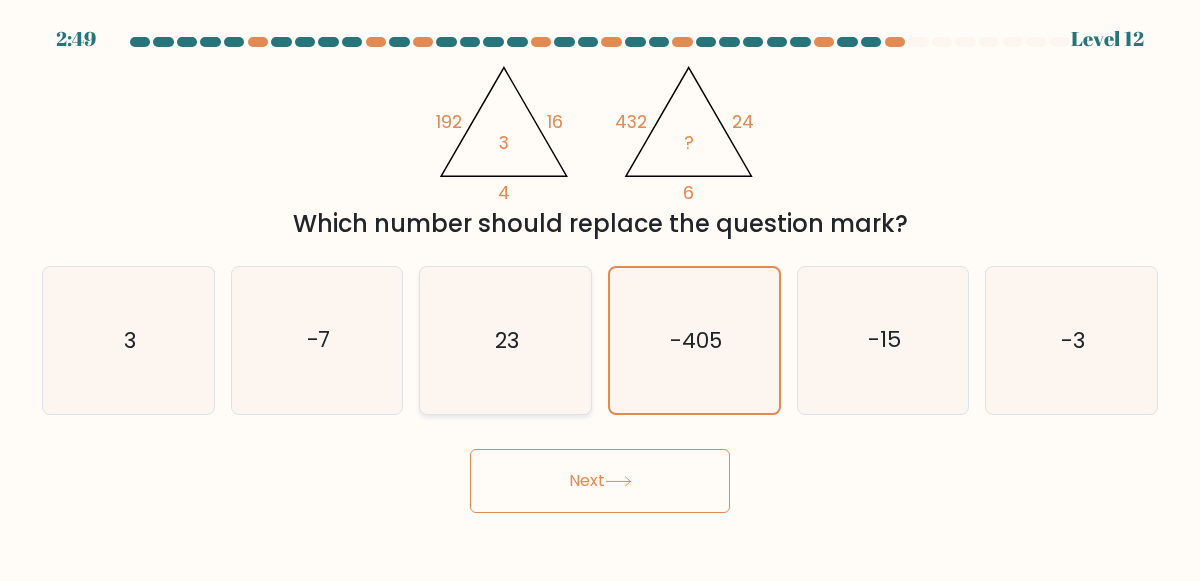 click on "23" 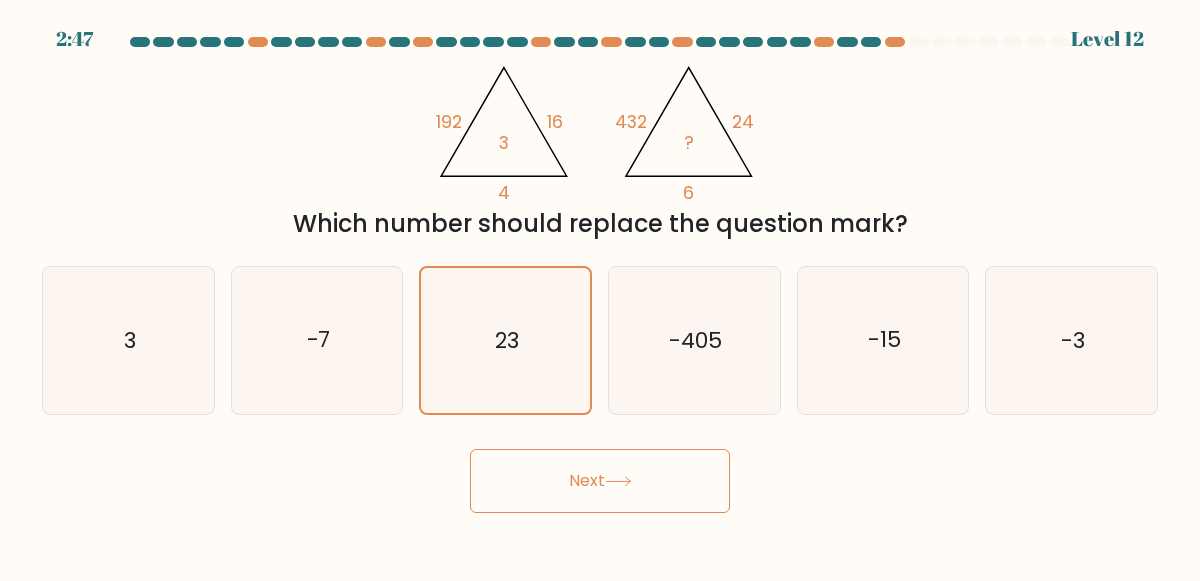 click on "Next" at bounding box center (600, 481) 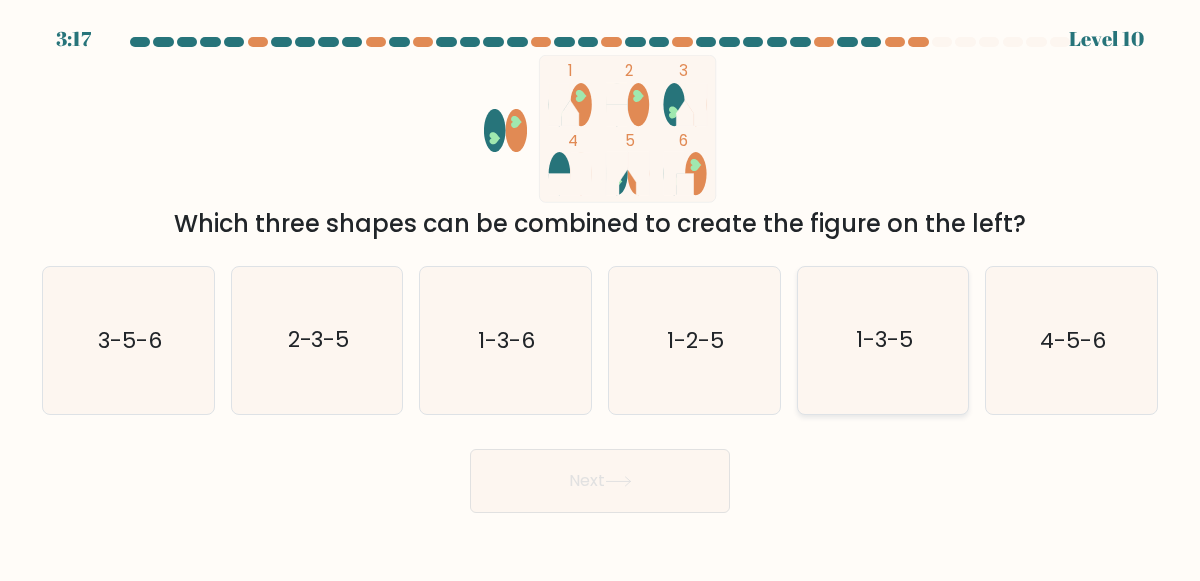 click on "1-3-5" 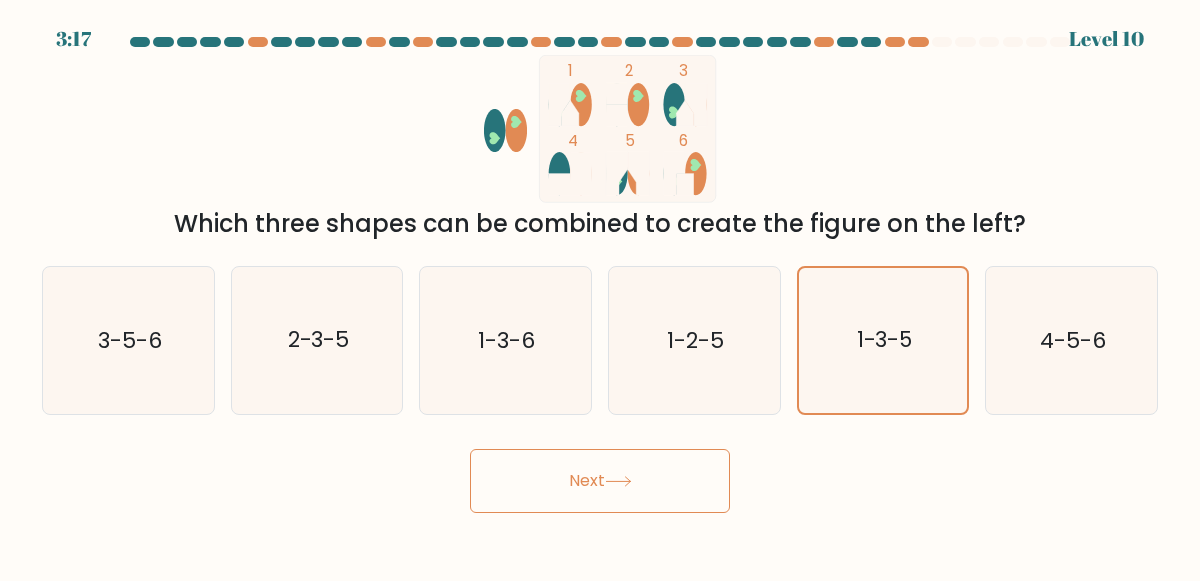 click on "Next" at bounding box center (600, 481) 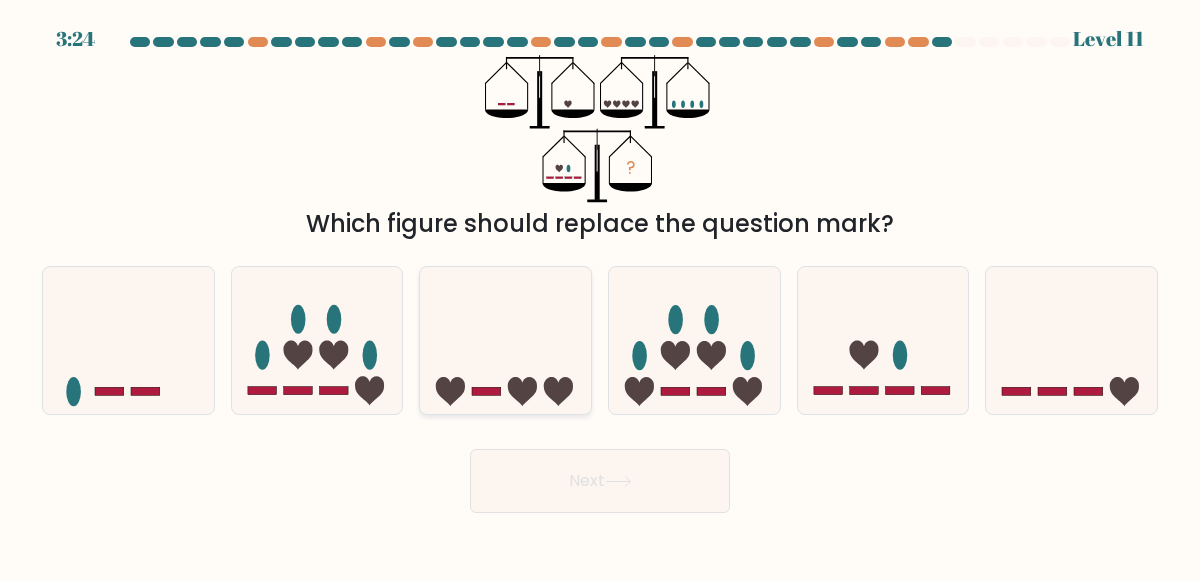 click 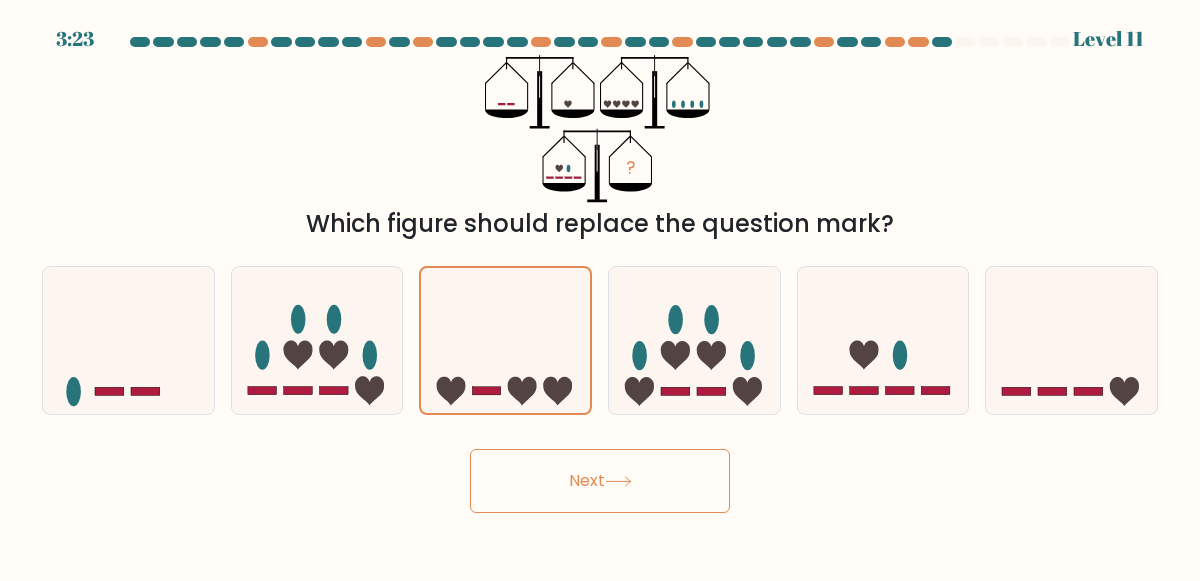 click on "Next" at bounding box center (600, 481) 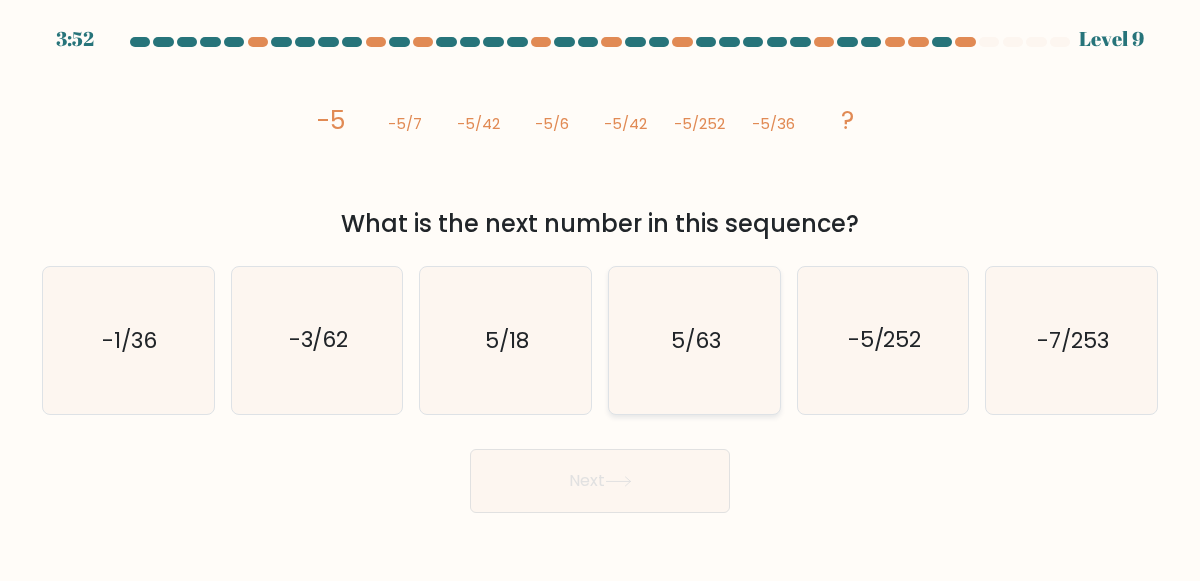 click on "5/63" 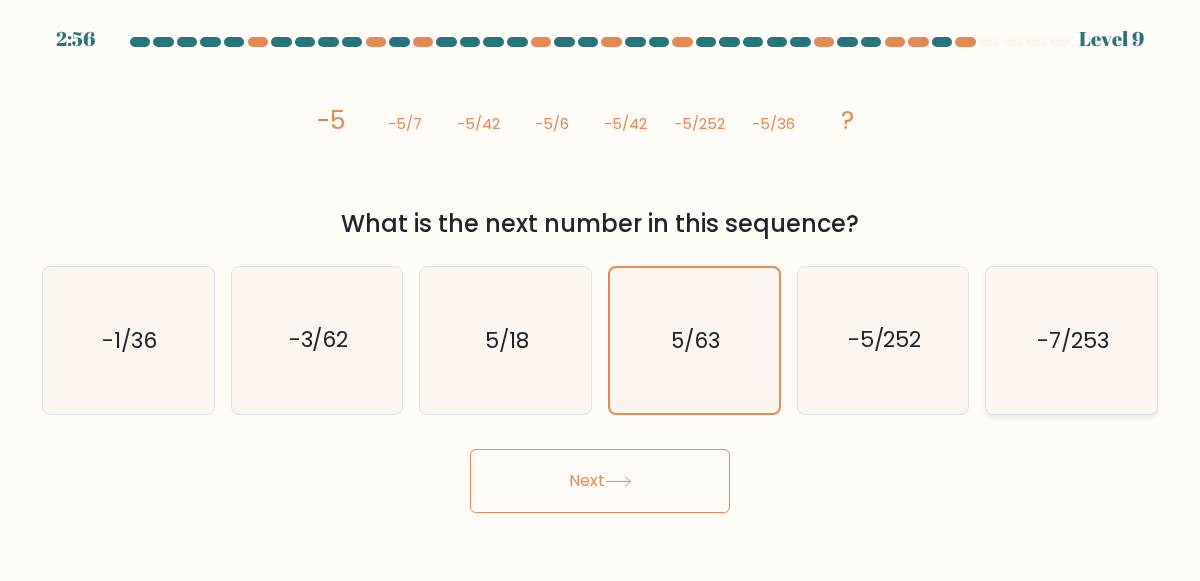 click on "-7/253" 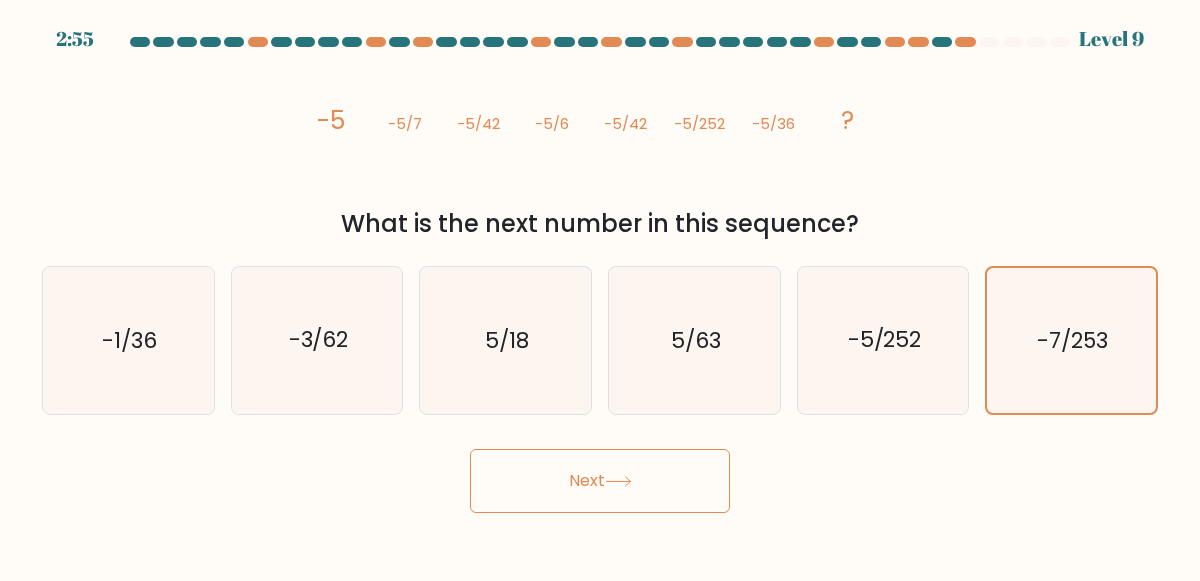 click on "Next" at bounding box center [600, 481] 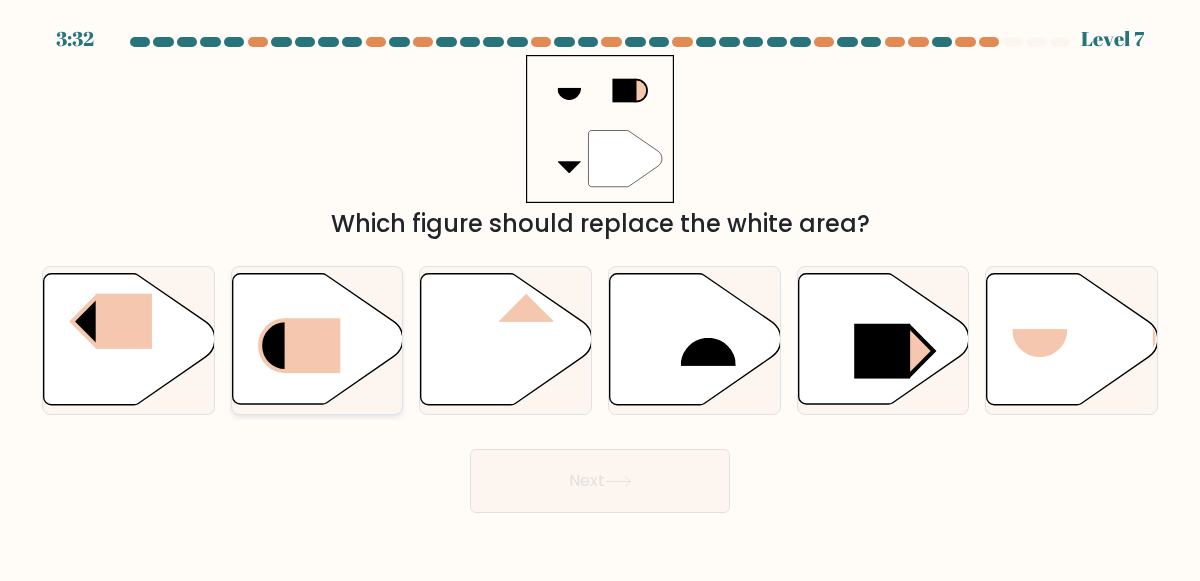 click 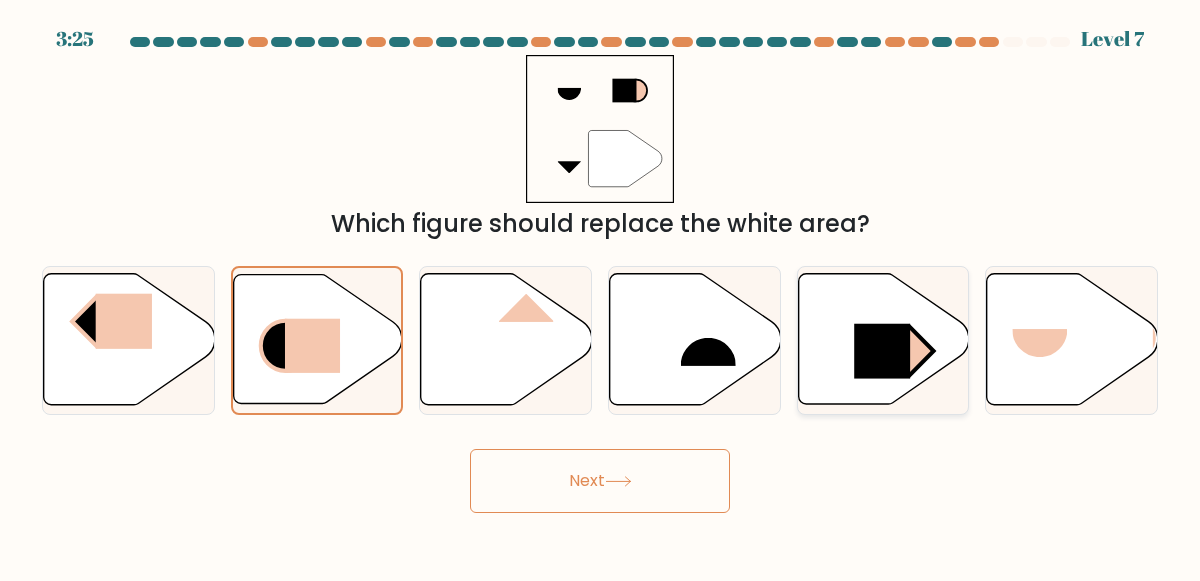 click 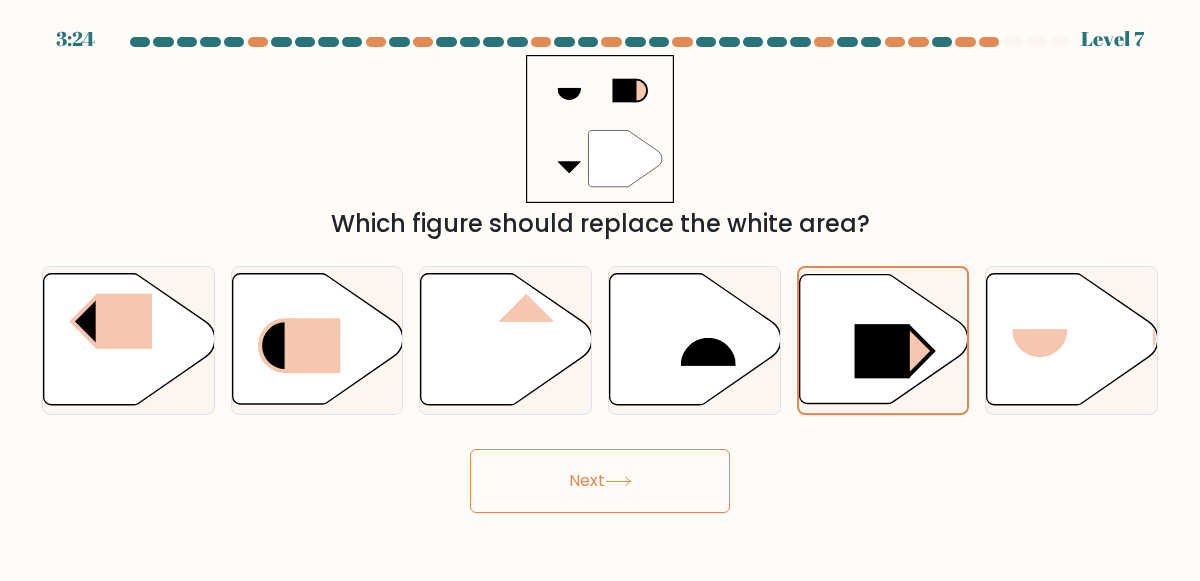click on "Next" at bounding box center [600, 481] 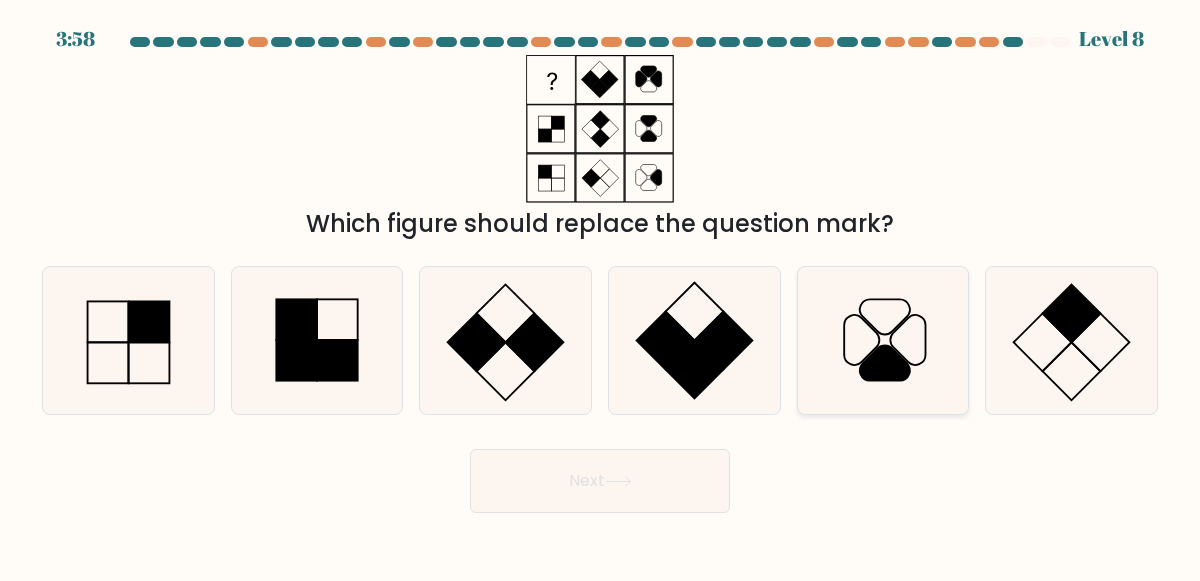 click 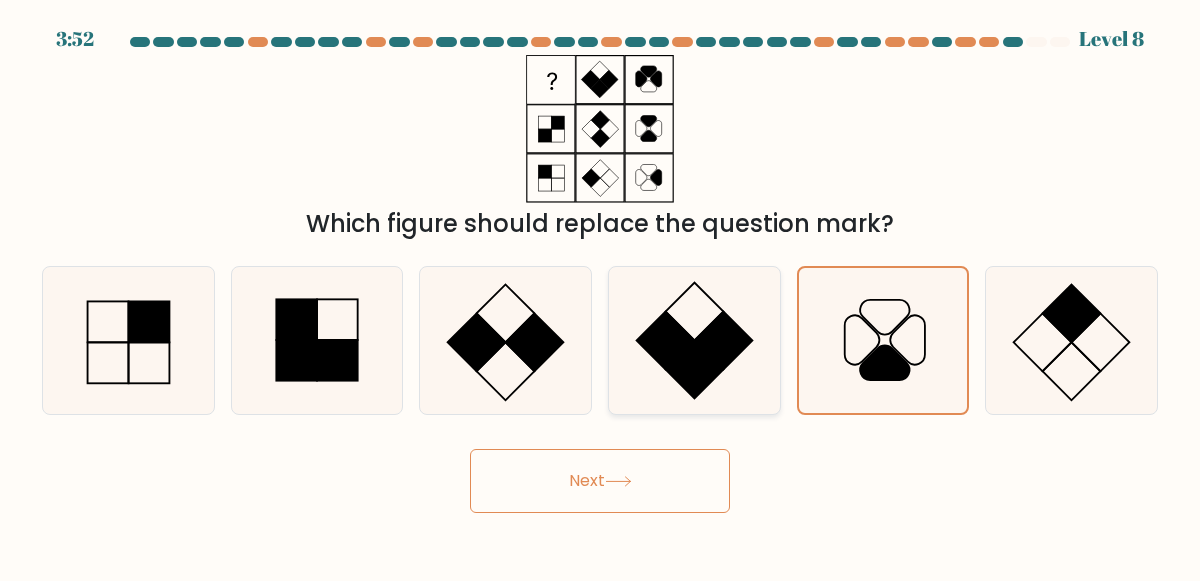 click 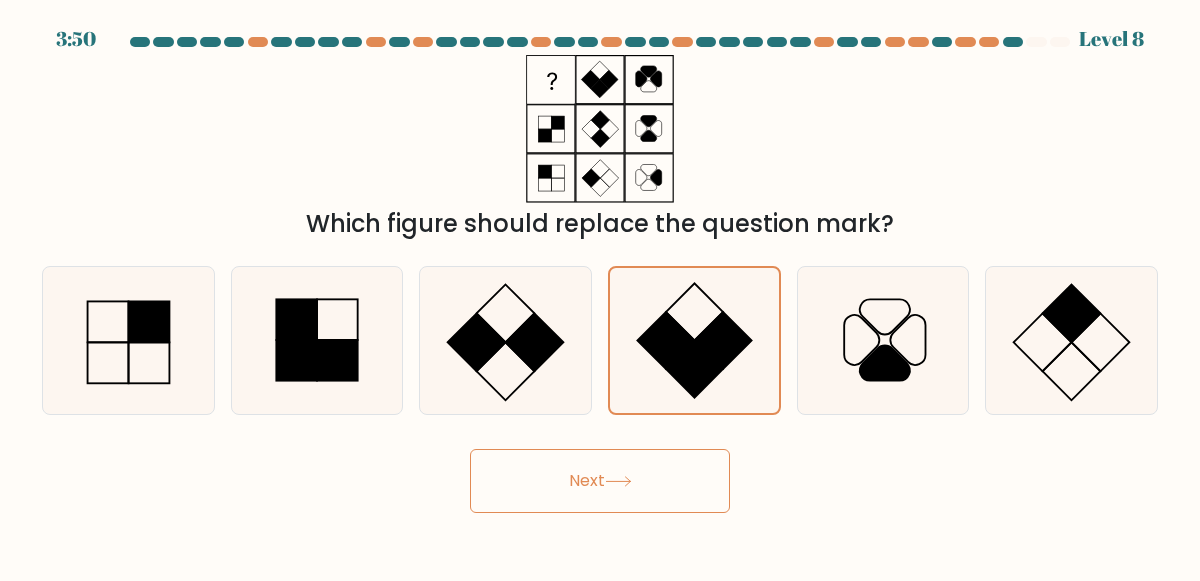 click on "b." at bounding box center (317, 340) 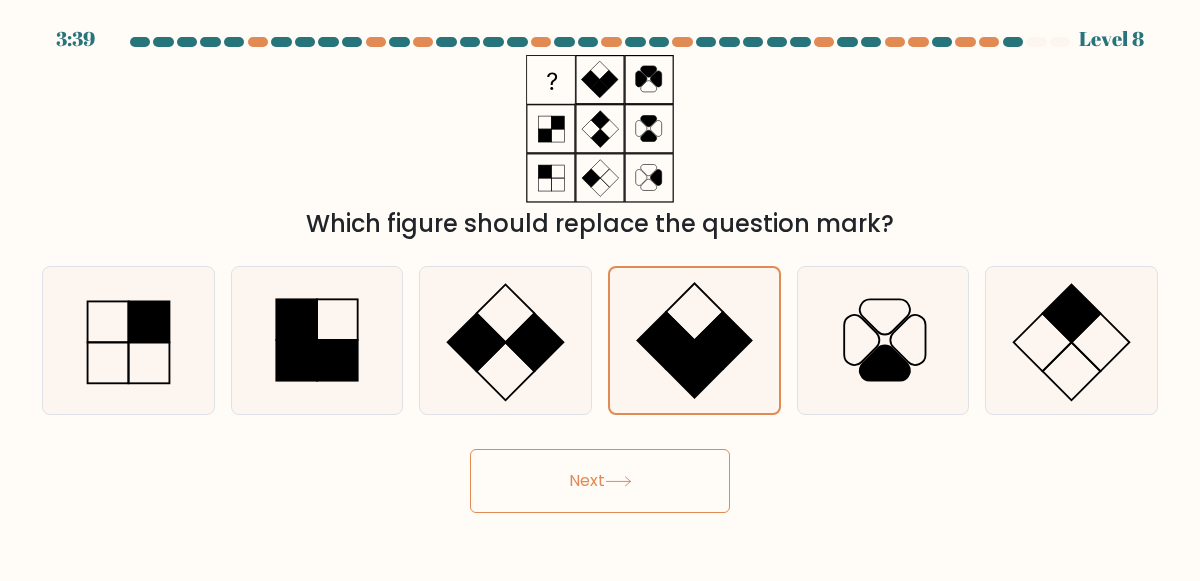 click on "Next" at bounding box center [600, 481] 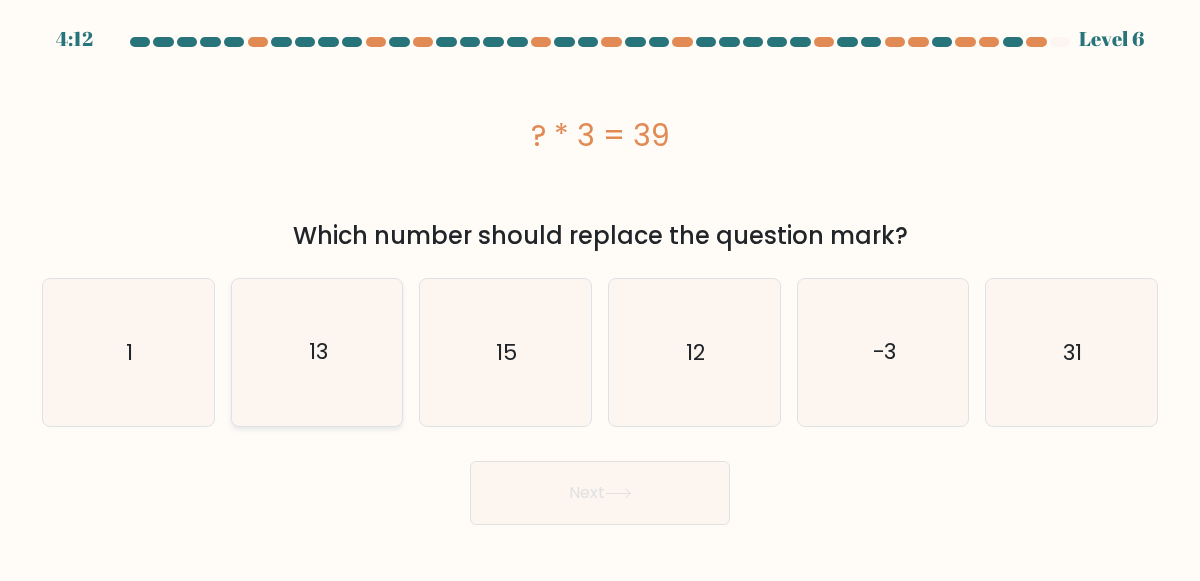 click on "13" 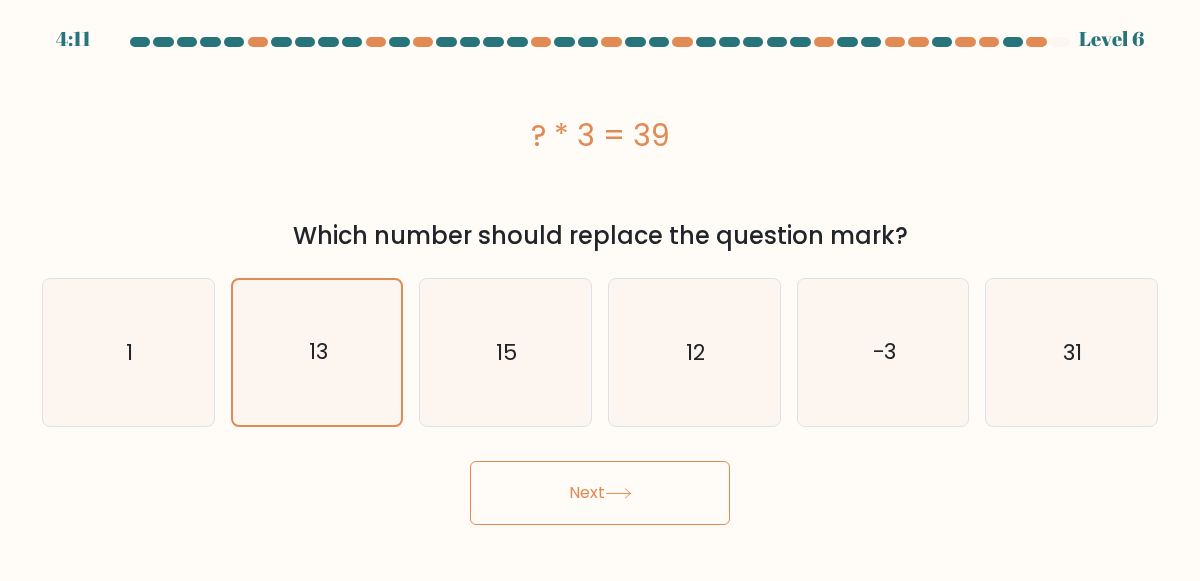 click on "Next" at bounding box center (600, 493) 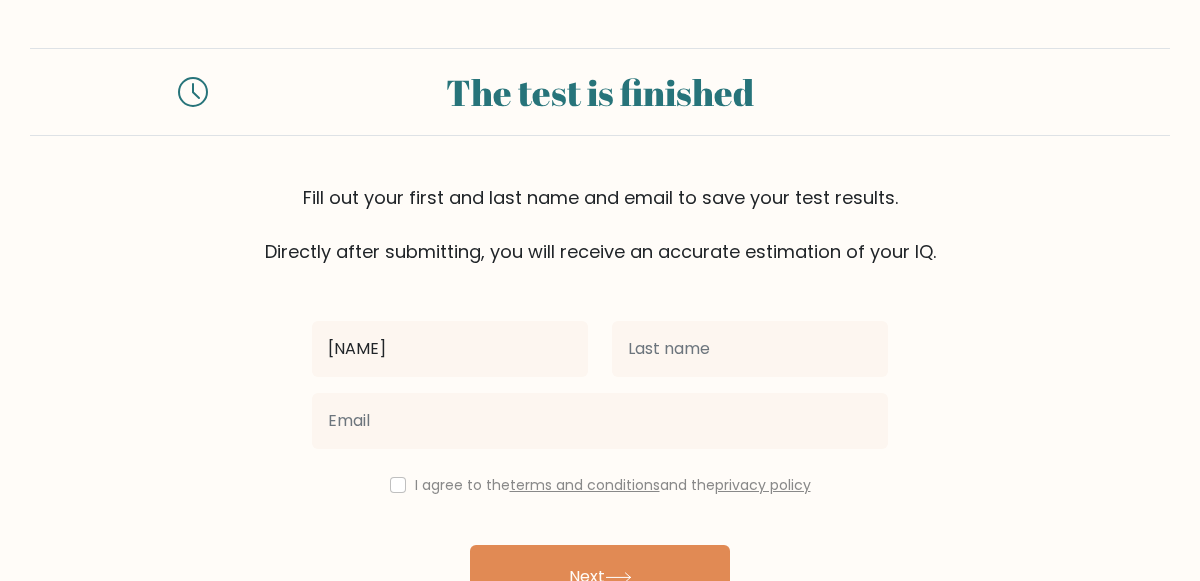 scroll, scrollTop: 0, scrollLeft: 0, axis: both 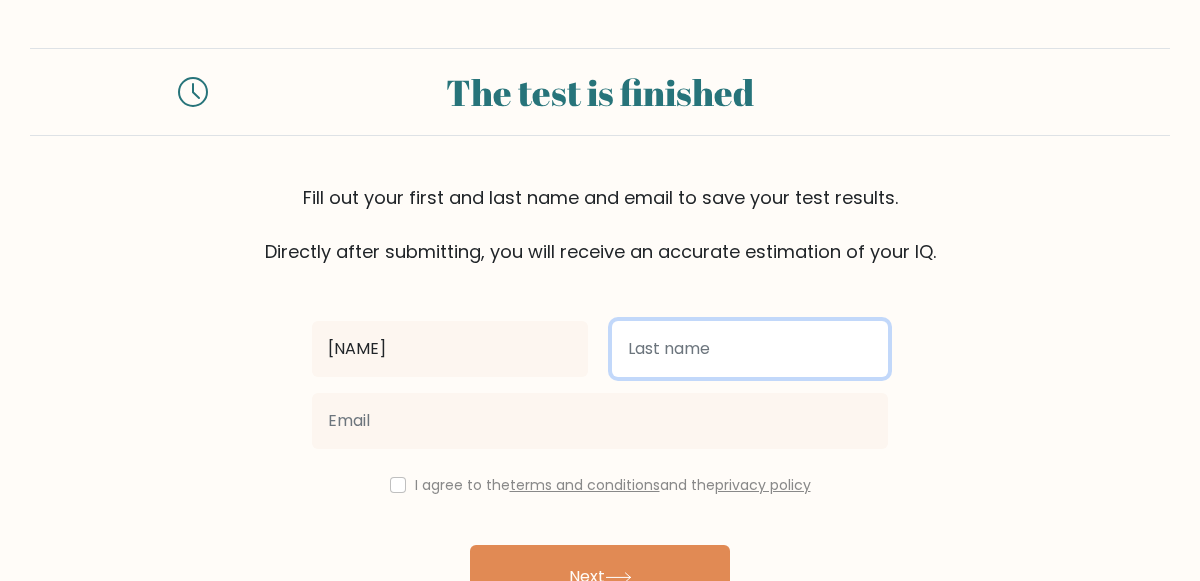 click at bounding box center (750, 349) 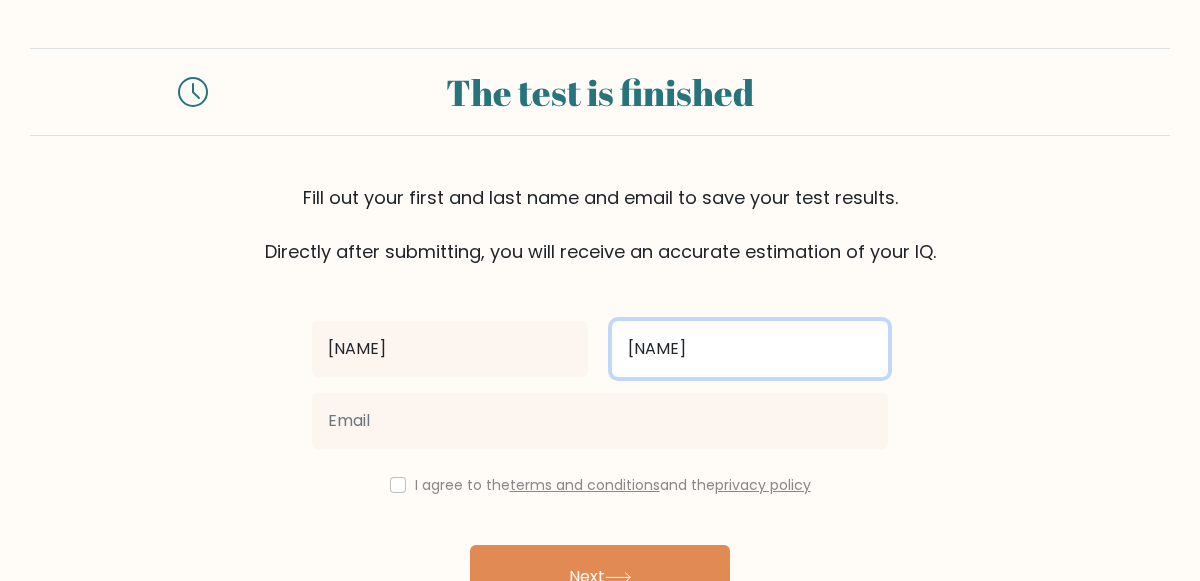 type on "dion" 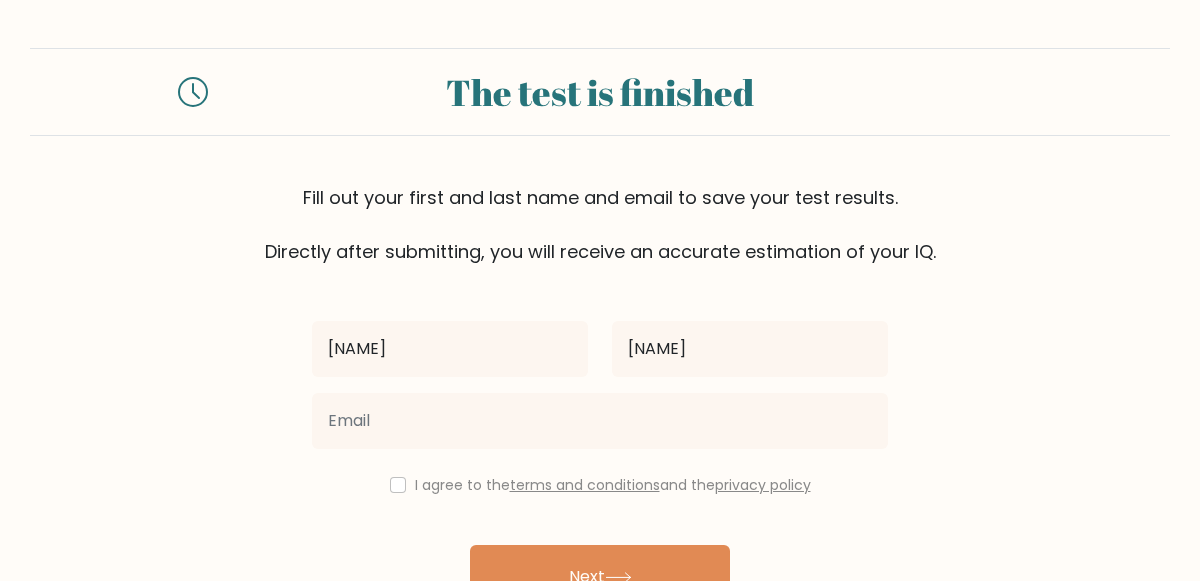 click at bounding box center (600, 421) 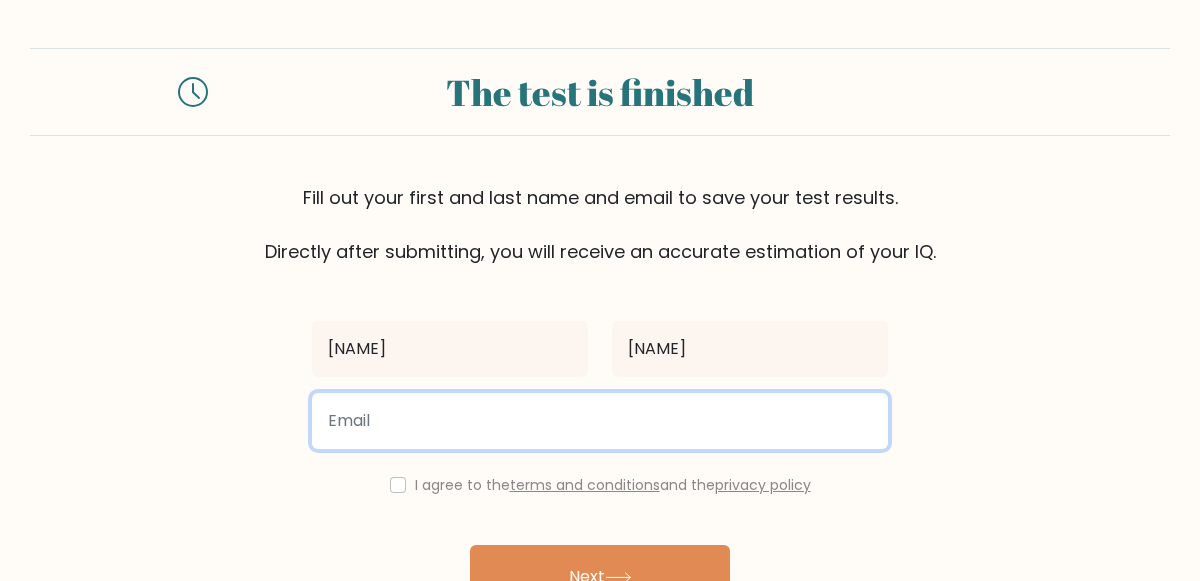 click at bounding box center (600, 421) 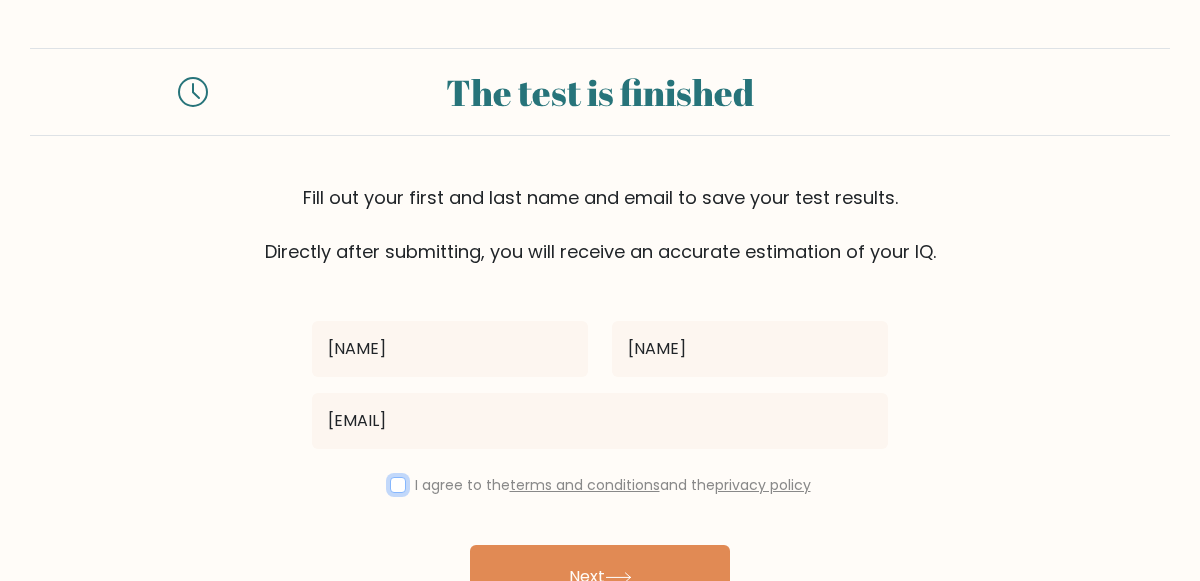 click at bounding box center [398, 485] 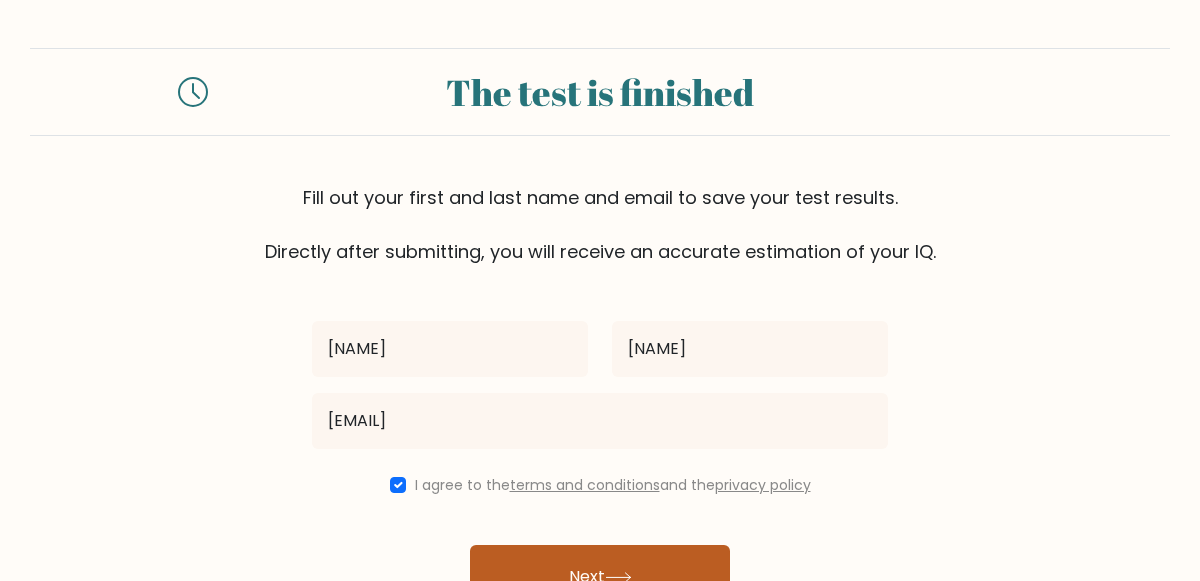 click on "Next" at bounding box center [600, 577] 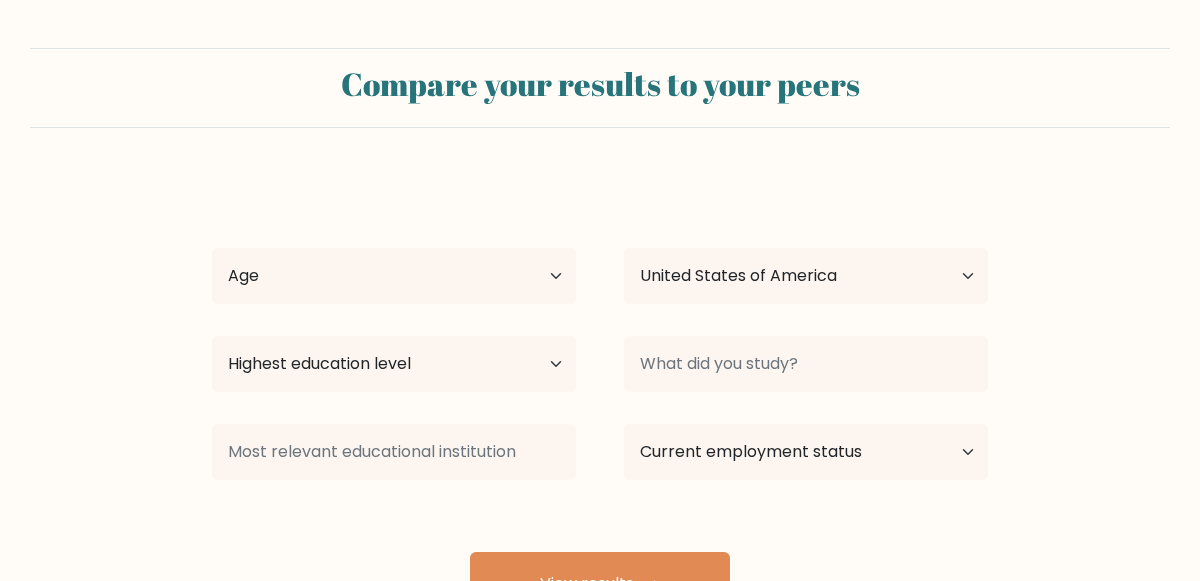 select on "US" 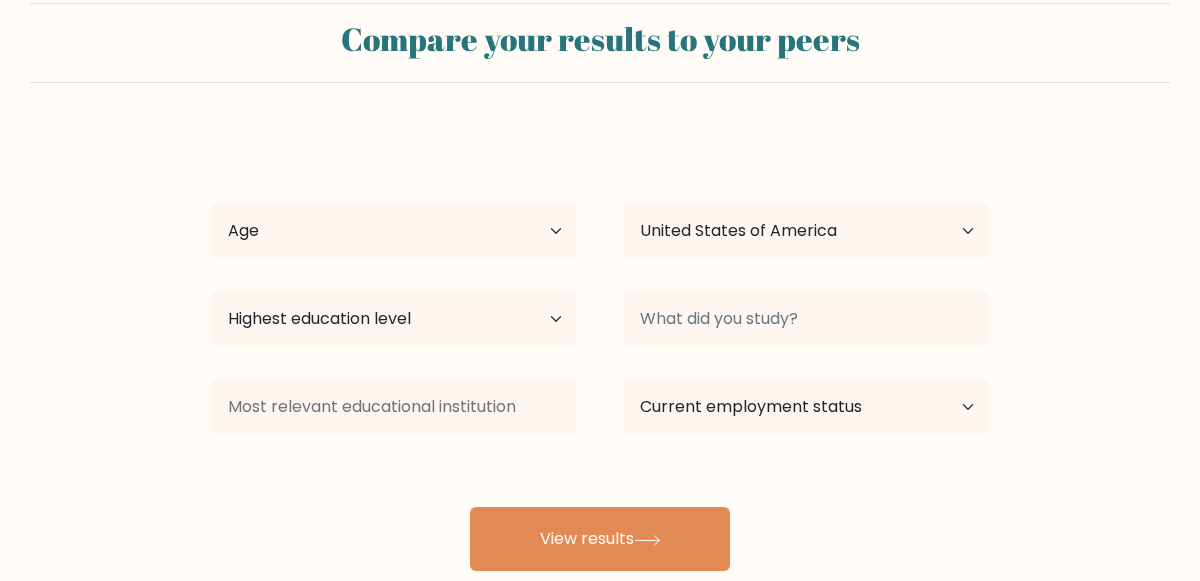 scroll, scrollTop: 46, scrollLeft: 0, axis: vertical 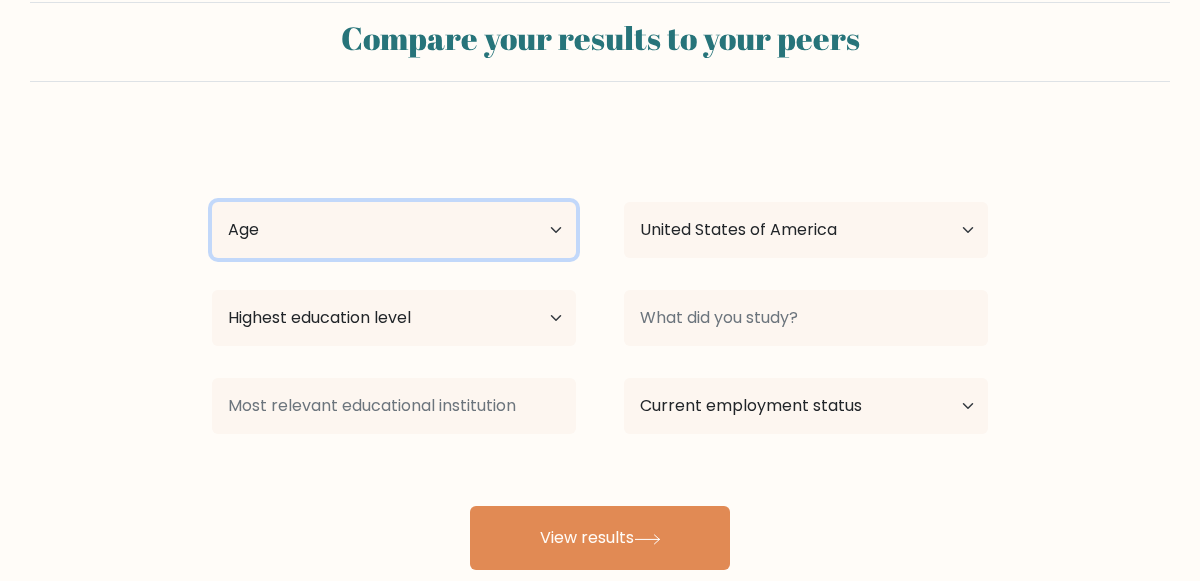 click on "Age
Under 18 years old
18-24 years old
25-34 years old
35-44 years old
45-54 years old
55-64 years old
65 years old and above" at bounding box center [394, 230] 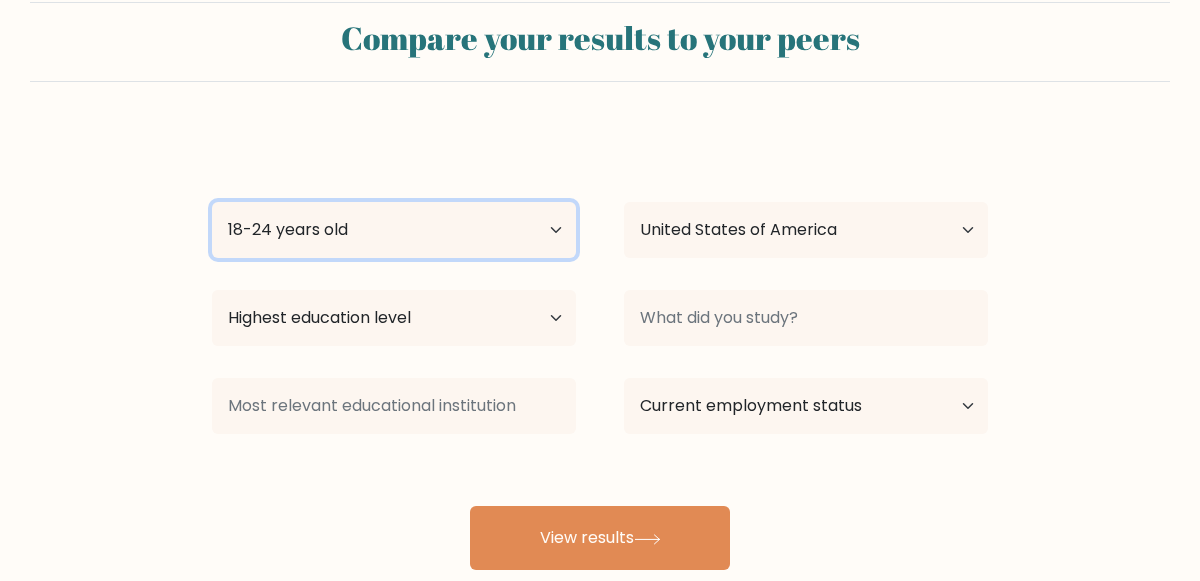 click on "Age
Under 18 years old
18-24 years old
25-34 years old
35-44 years old
45-54 years old
55-64 years old
65 years old and above" at bounding box center [394, 230] 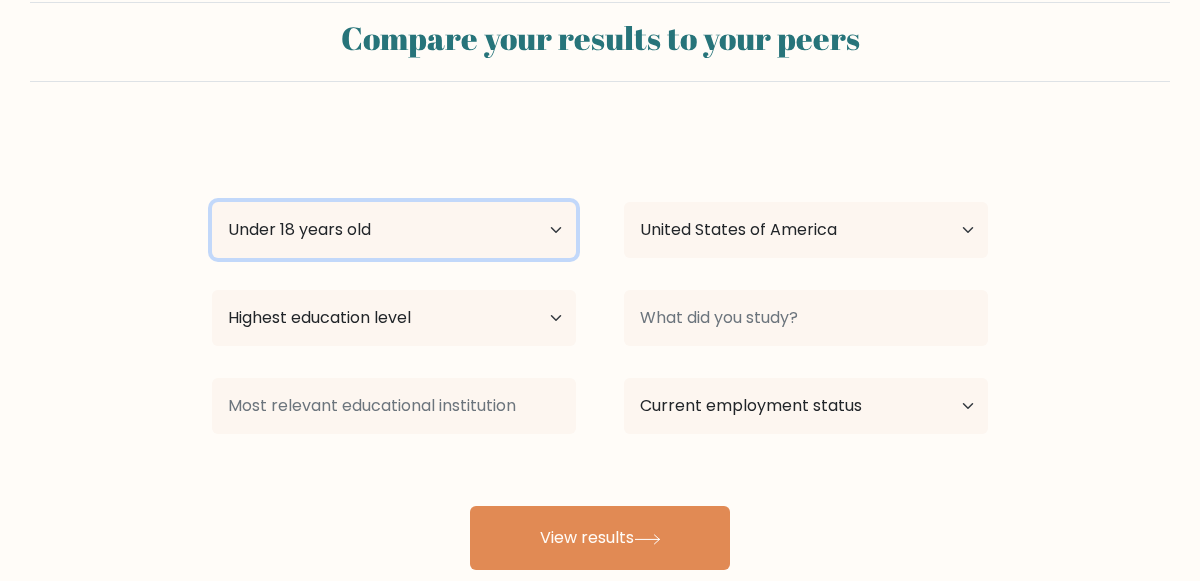 click on "Age
Under 18 years old
18-24 years old
25-34 years old
35-44 years old
45-54 years old
55-64 years old
65 years old and above" at bounding box center [394, 230] 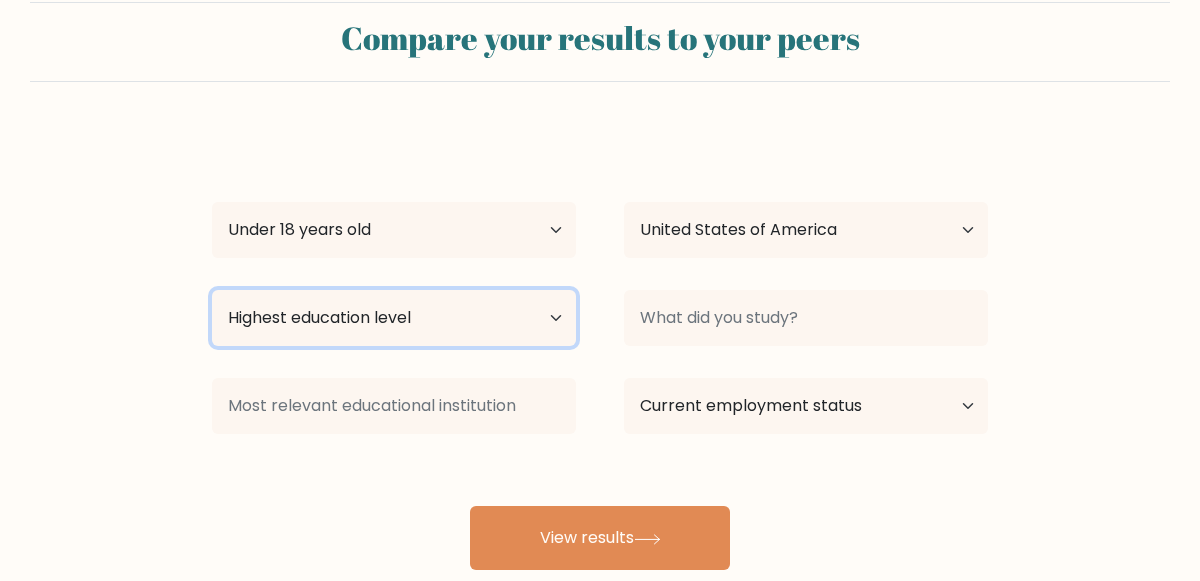 click on "Highest education level
No schooling
Primary
Lower Secondary
Upper Secondary
Occupation Specific
Bachelor's degree
Master's degree
Doctoral degree" at bounding box center (394, 318) 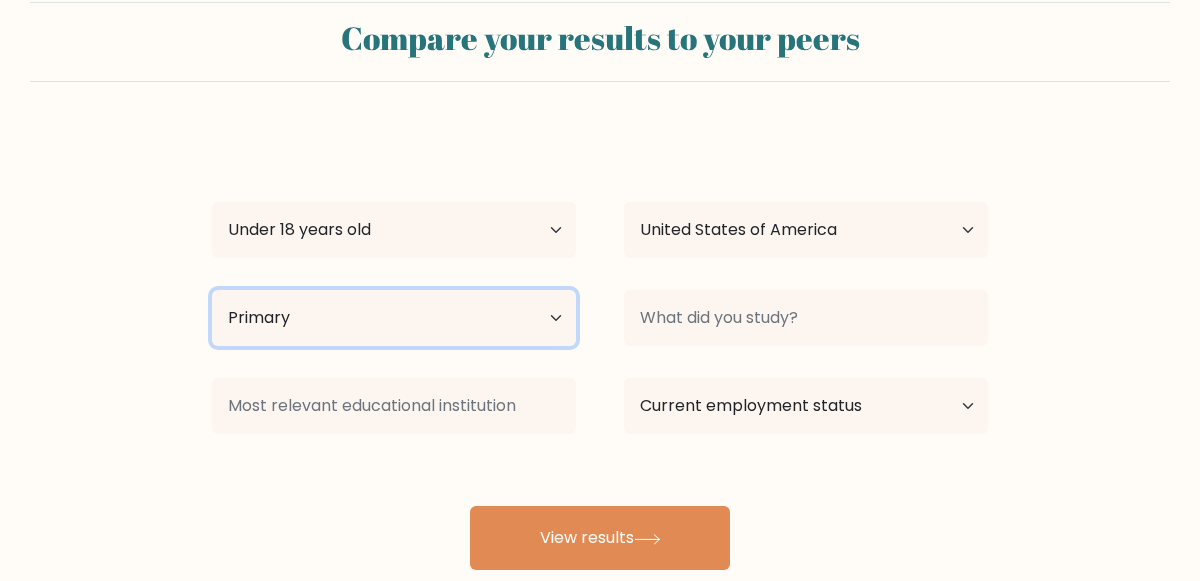 click on "Highest education level
No schooling
Primary
Lower Secondary
Upper Secondary
Occupation Specific
Bachelor's degree
Master's degree
Doctoral degree" at bounding box center (394, 318) 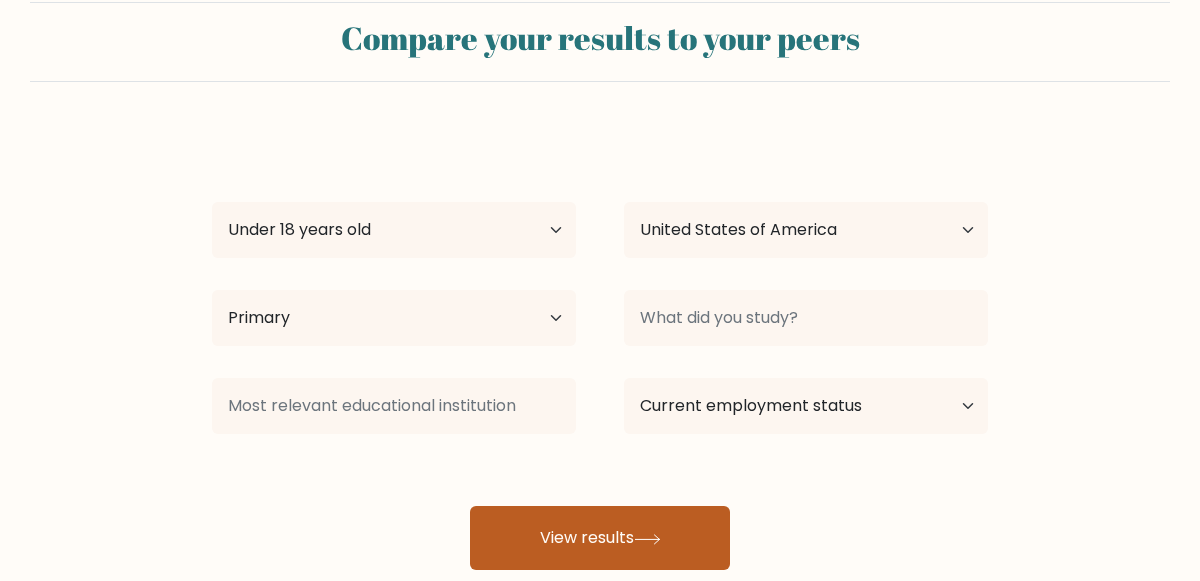click on "View results" at bounding box center [600, 538] 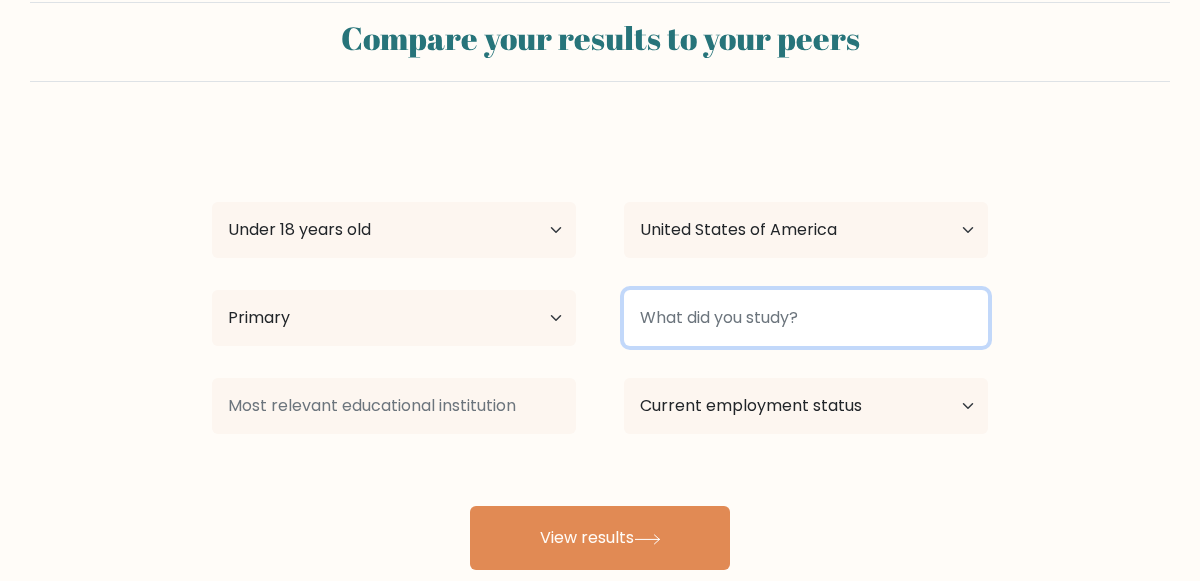 click at bounding box center [806, 318] 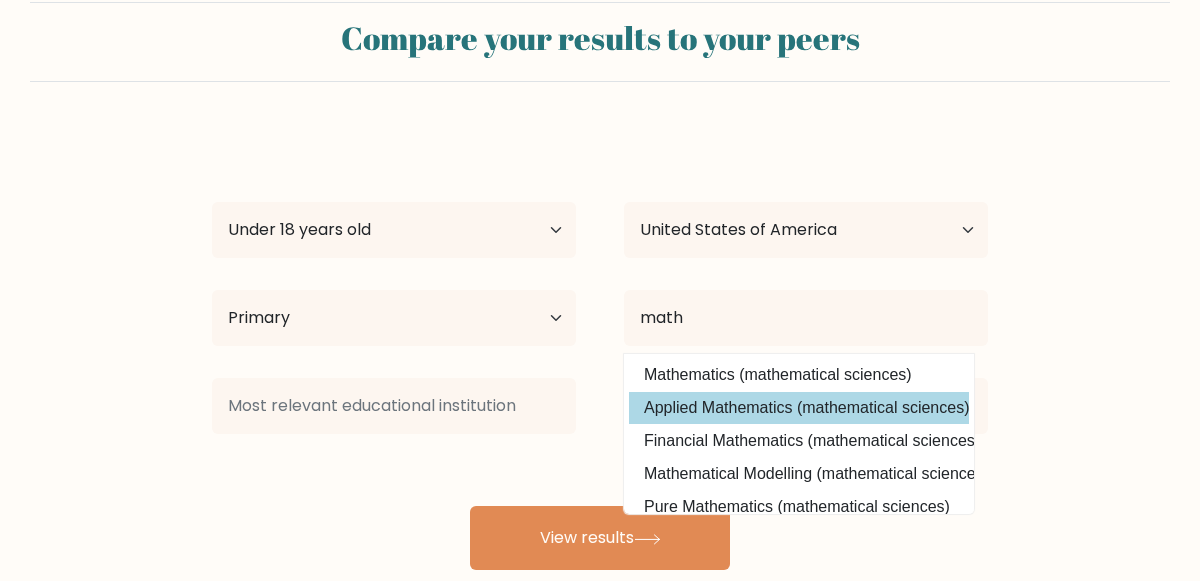 click on "Applied Mathematics (mathematical sciences)" at bounding box center (799, 408) 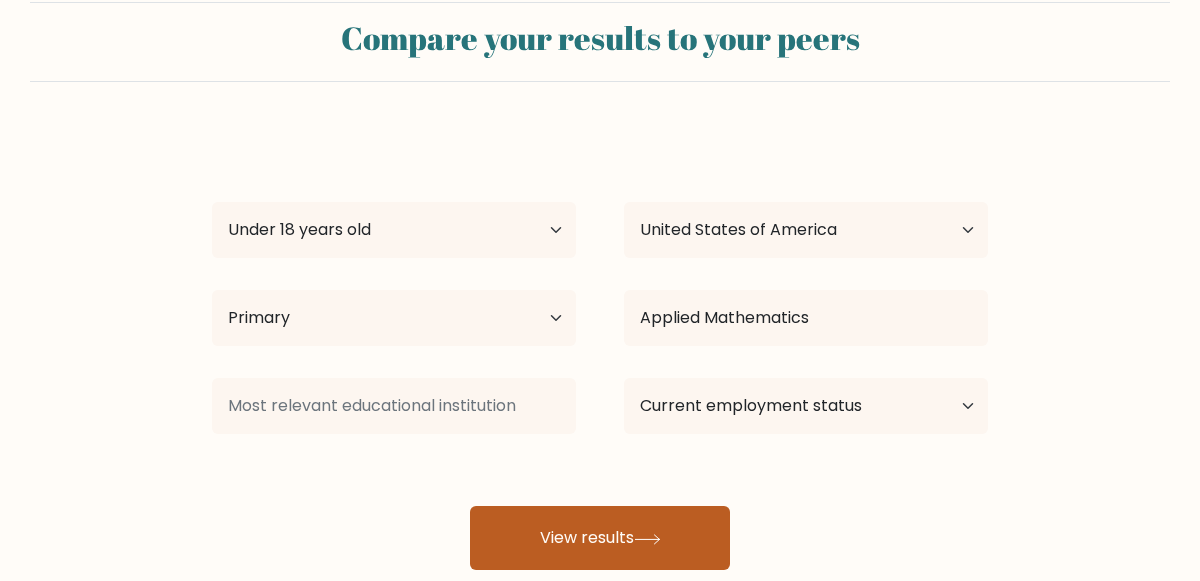 click on "View results" at bounding box center (600, 538) 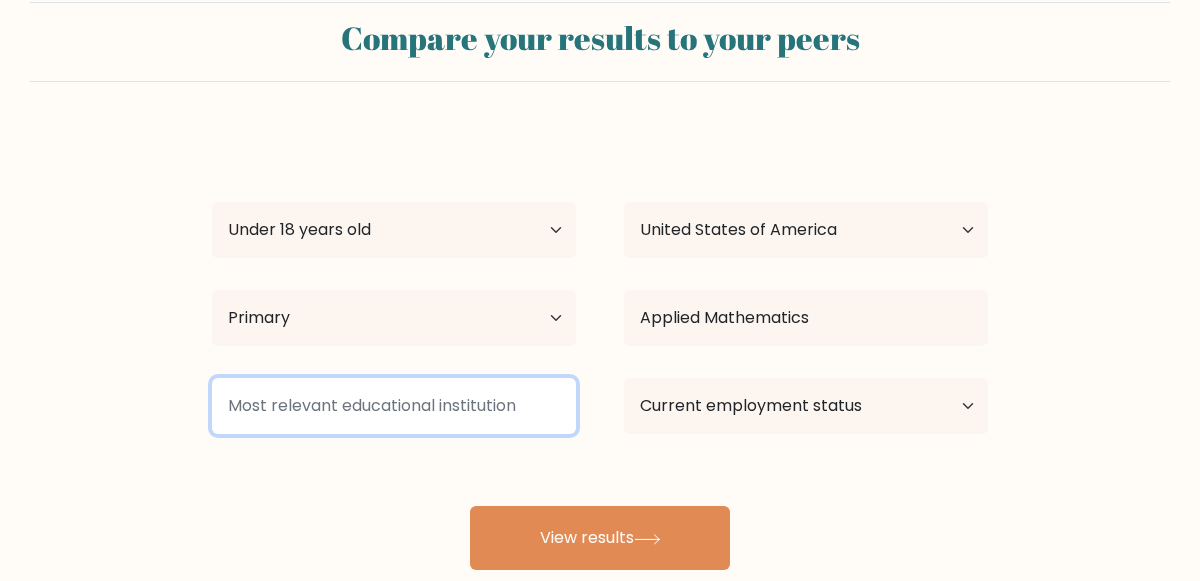 click at bounding box center (394, 406) 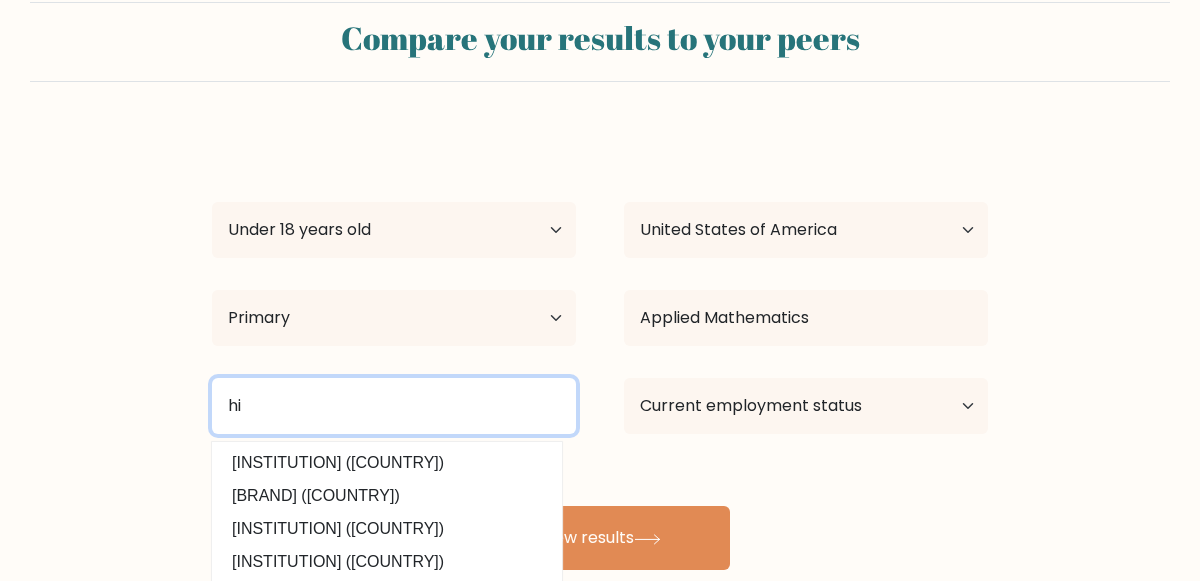 type on "h" 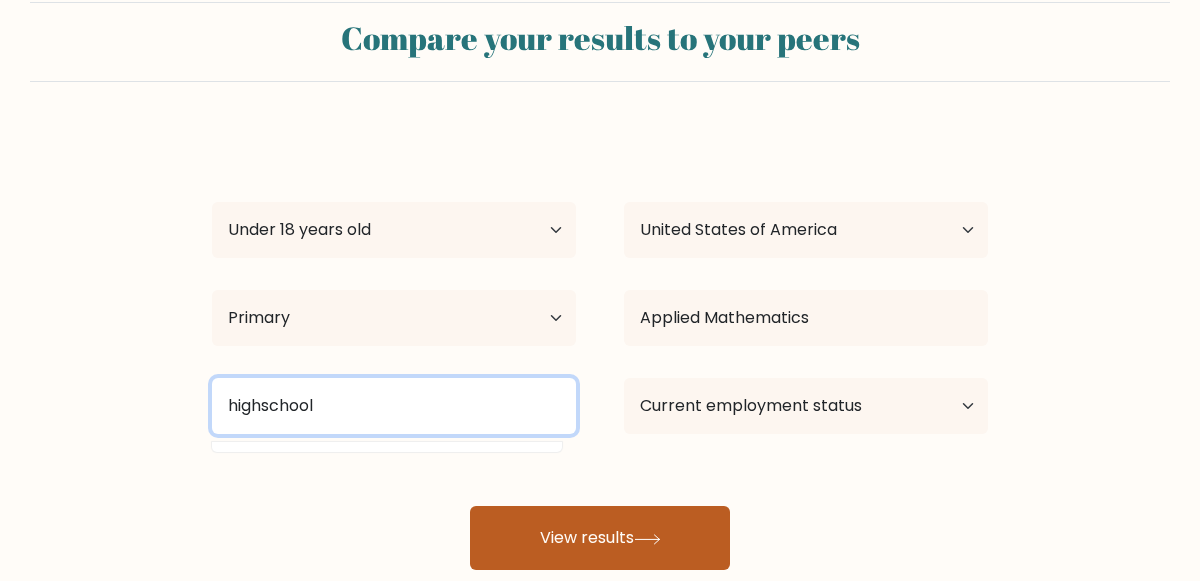 type on "highschool" 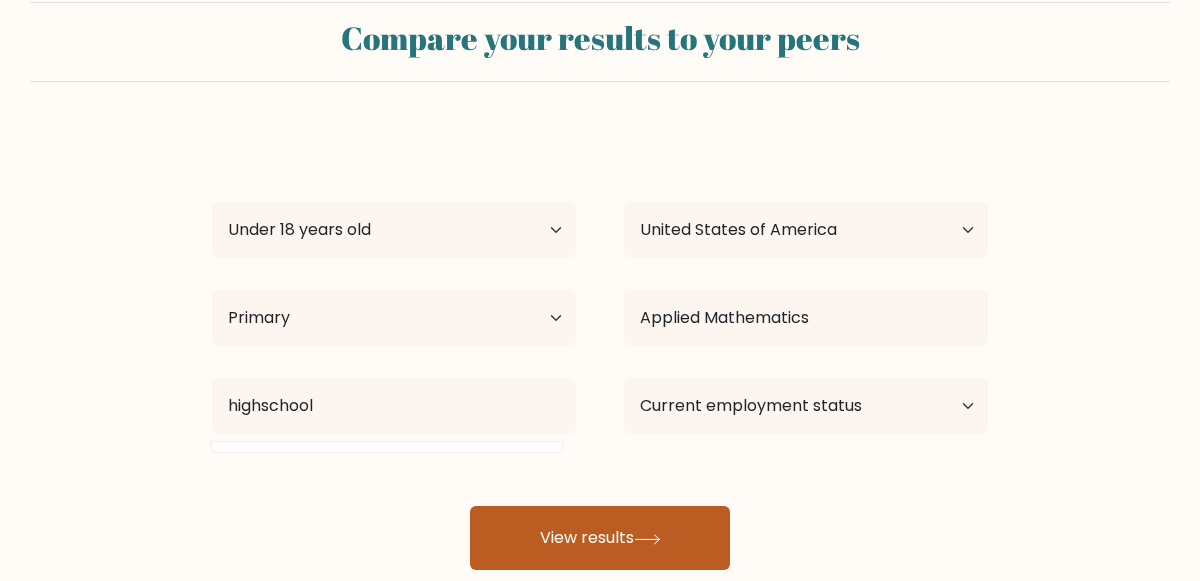 click on "View results" at bounding box center (600, 538) 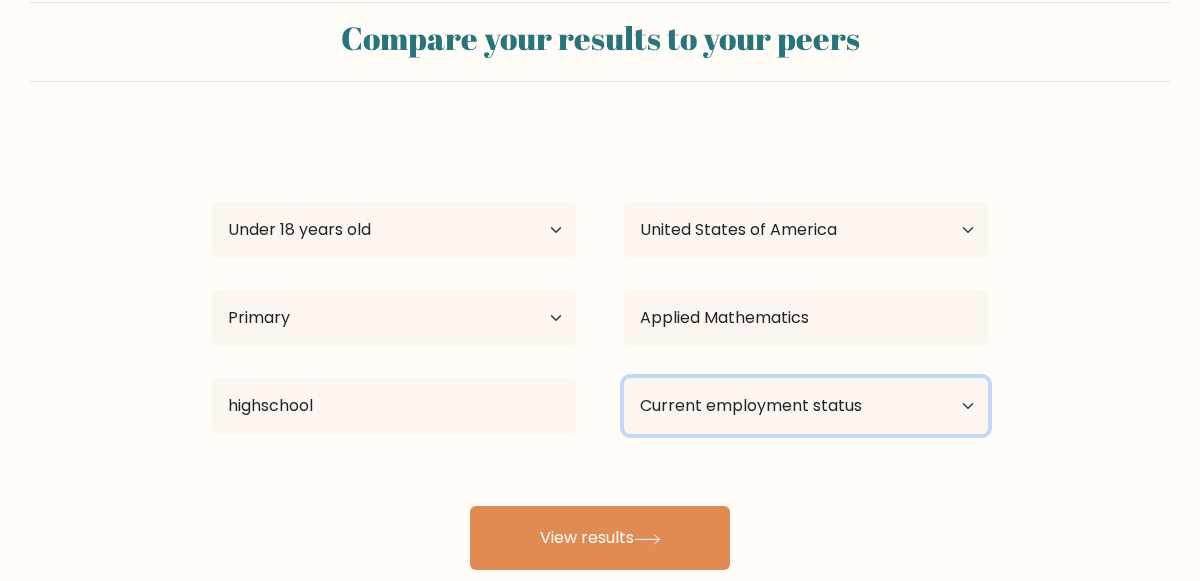 click on "Current employment status
Employed
Student
Retired
Other / prefer not to answer" at bounding box center [806, 406] 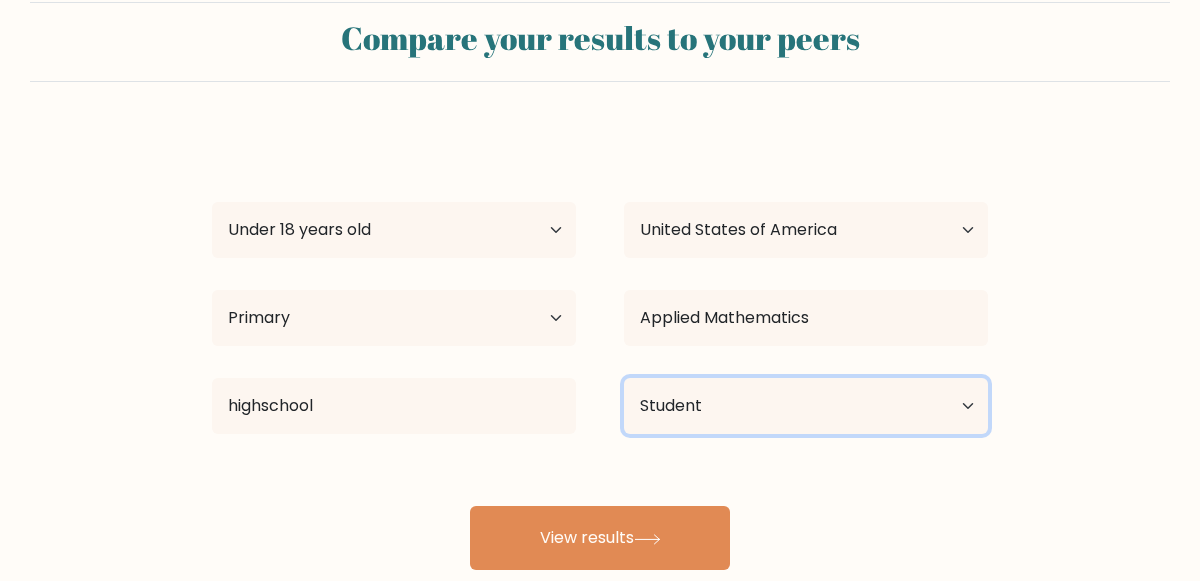 click on "Current employment status
Employed
Student
Retired
Other / prefer not to answer" at bounding box center (806, 406) 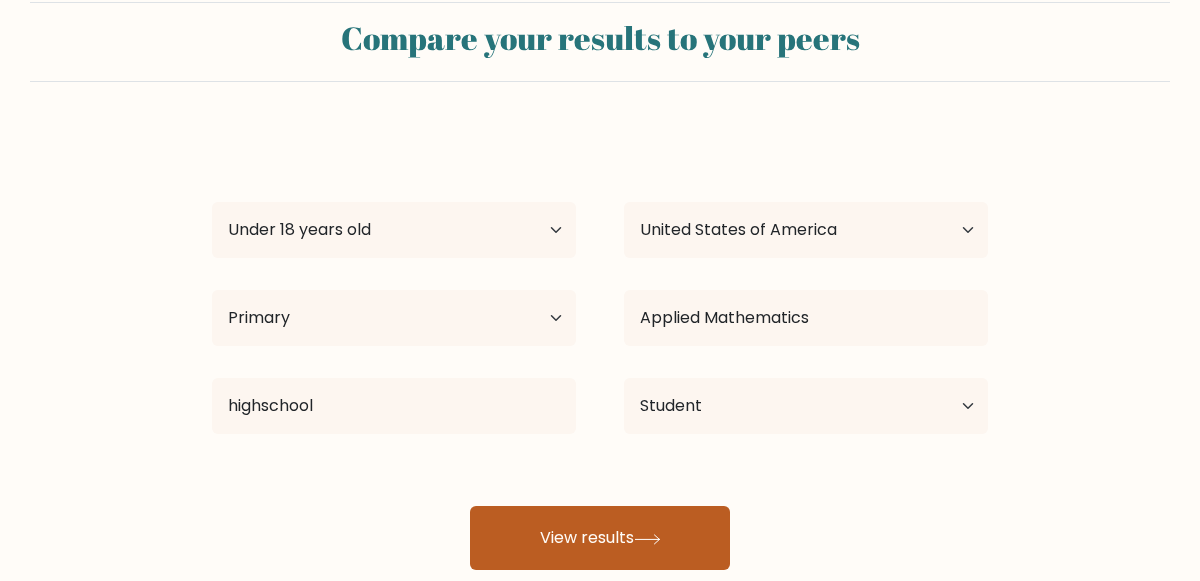 click on "View results" at bounding box center (600, 538) 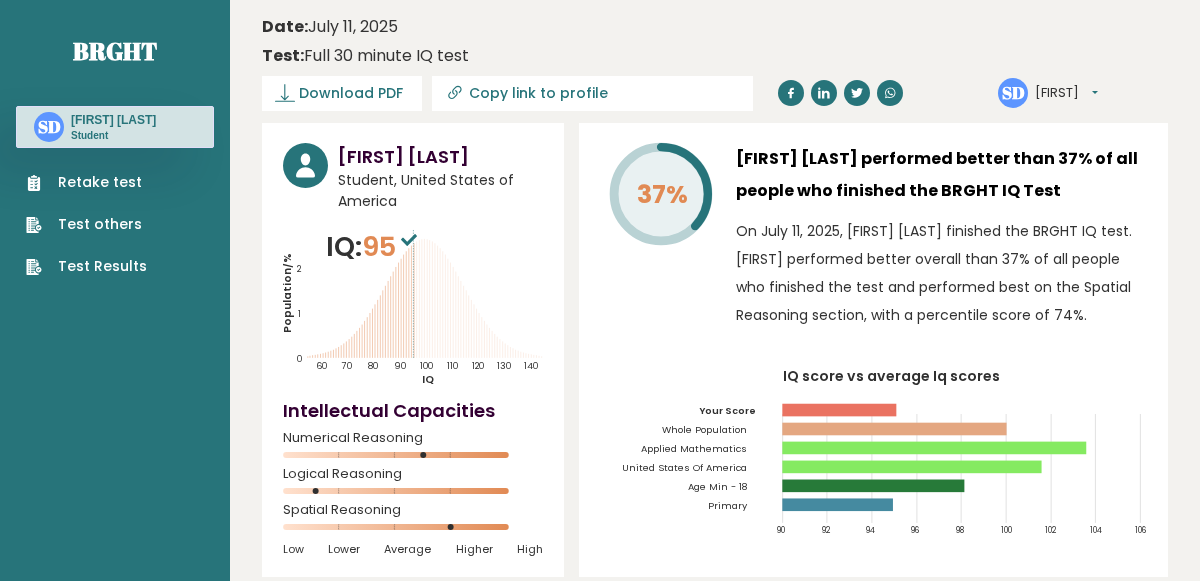 scroll, scrollTop: 0, scrollLeft: 0, axis: both 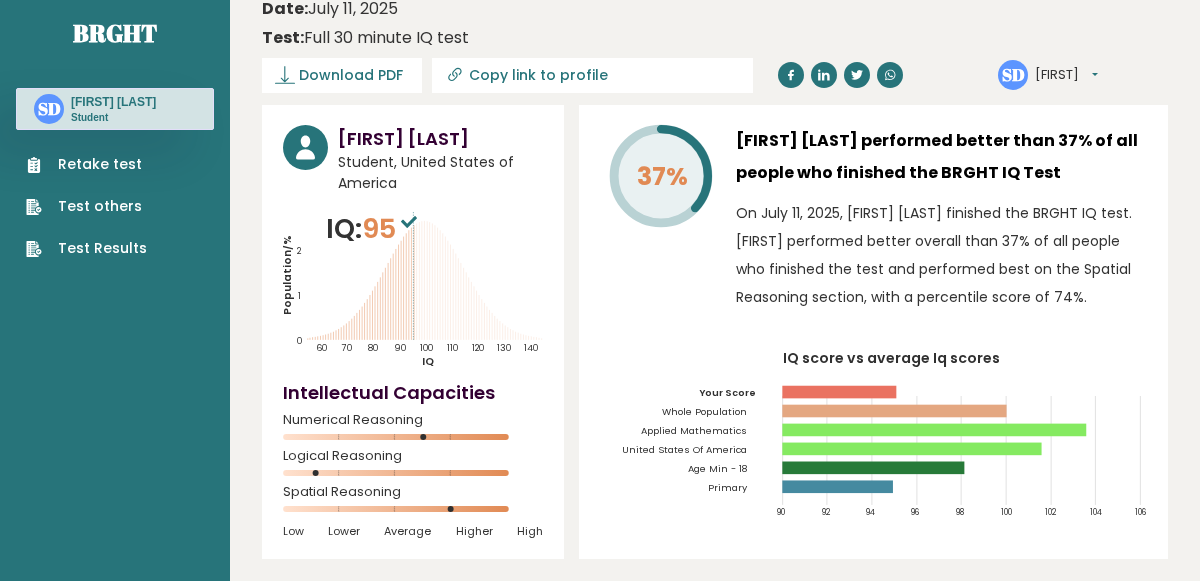 click at bounding box center [409, 221] 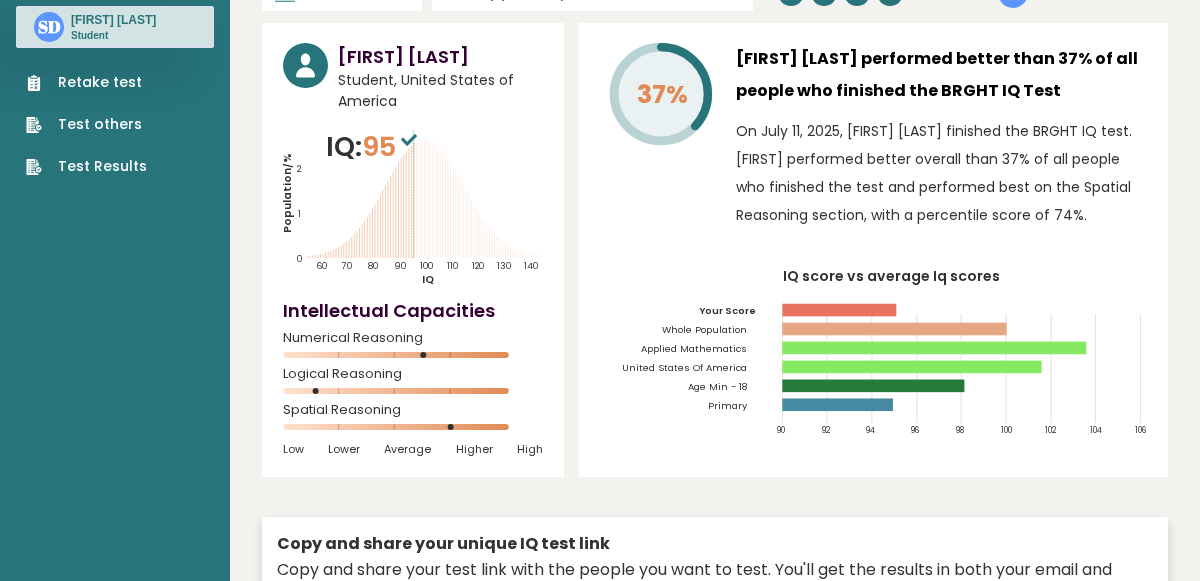 scroll, scrollTop: 103, scrollLeft: 0, axis: vertical 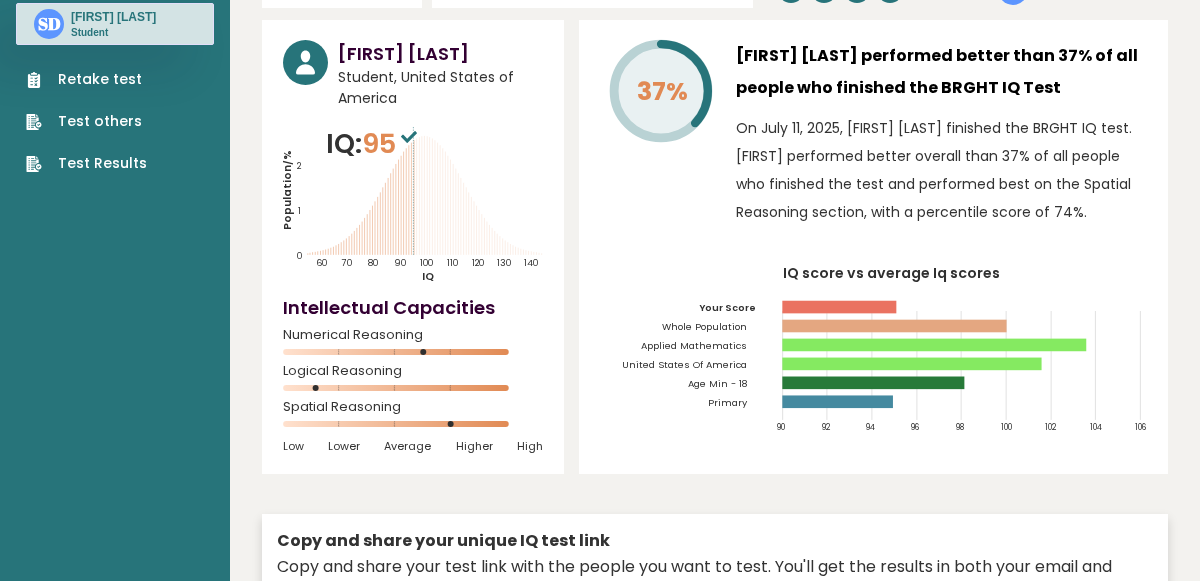 click on "Retake test" at bounding box center (86, 79) 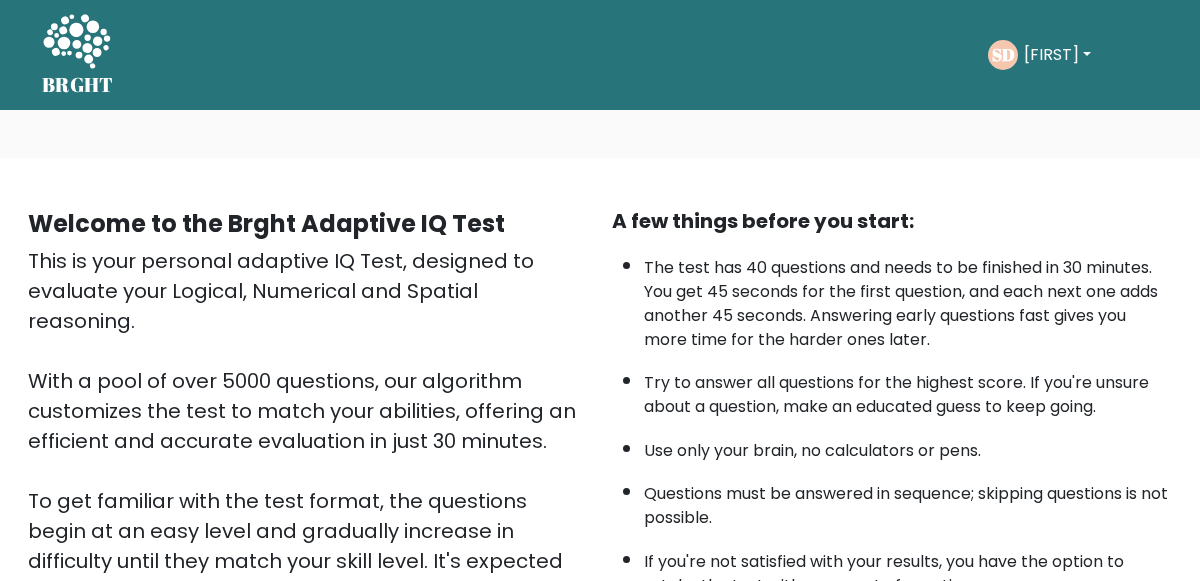 scroll, scrollTop: 0, scrollLeft: 0, axis: both 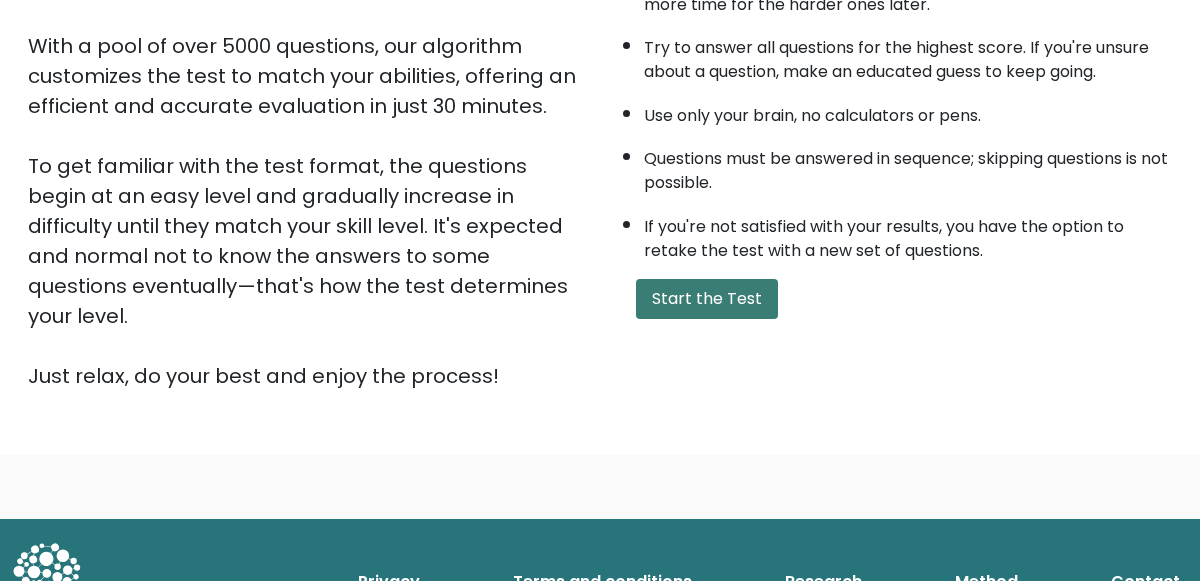 click on "Start the Test" at bounding box center (707, 299) 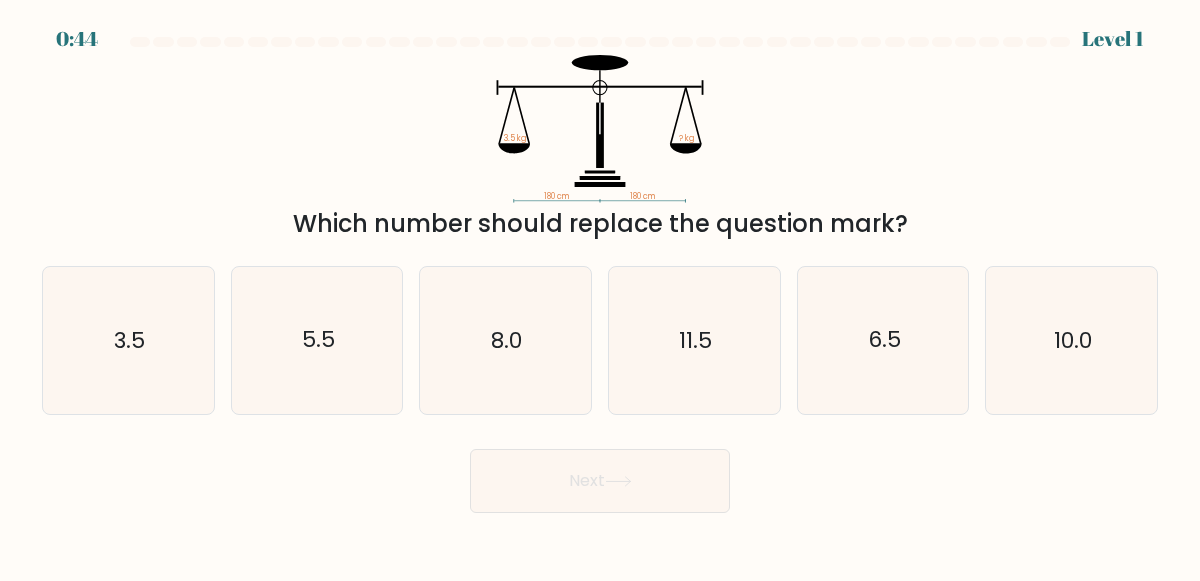 scroll, scrollTop: 0, scrollLeft: 0, axis: both 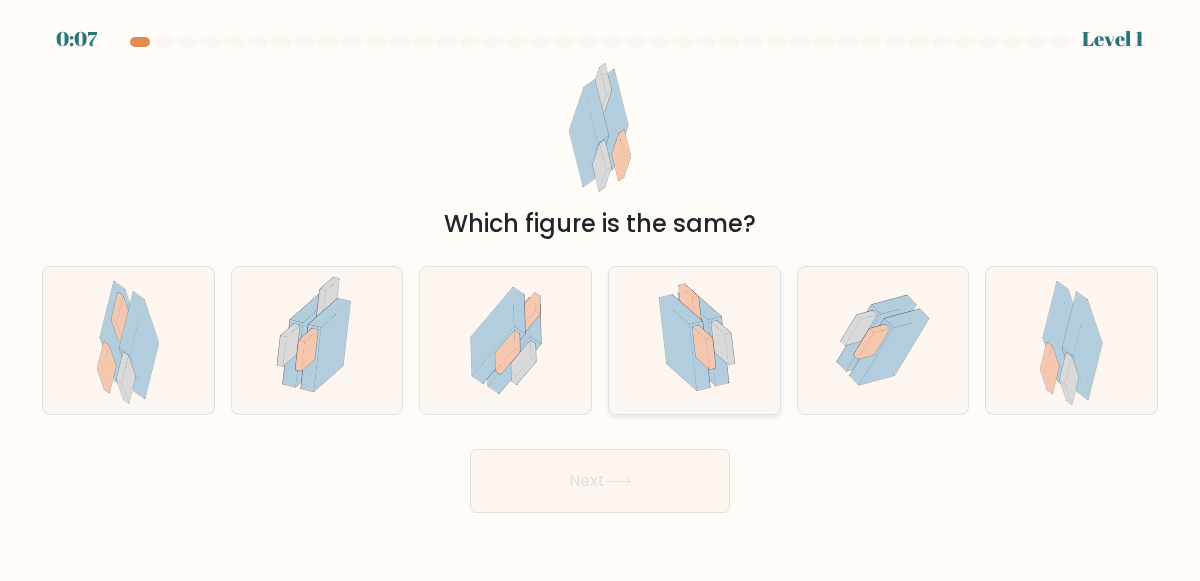 click 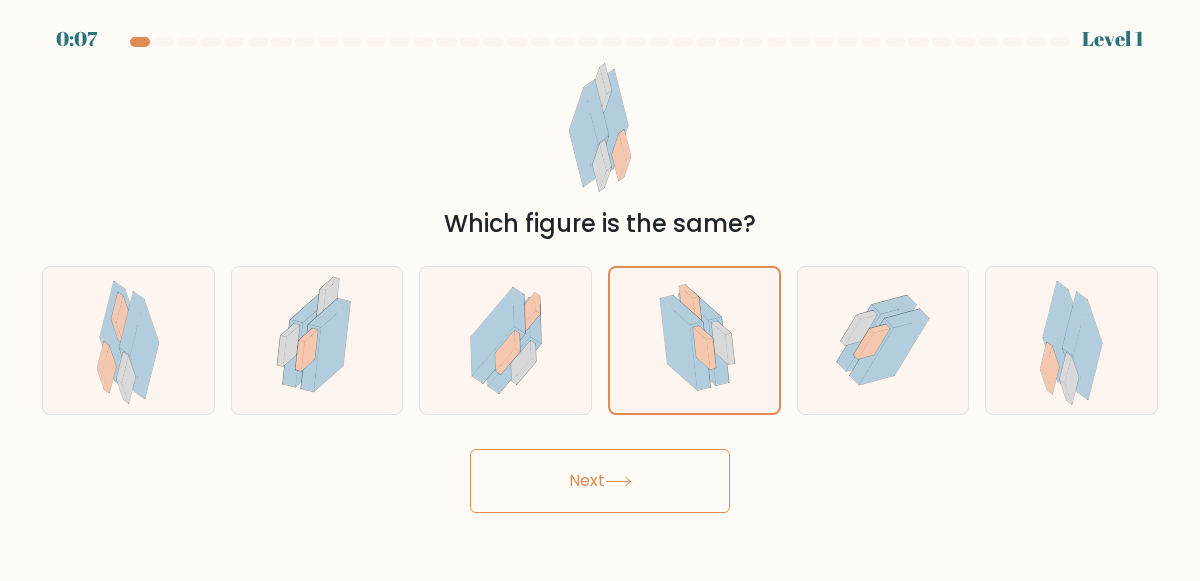click on "0:07
Level 1" at bounding box center [600, 290] 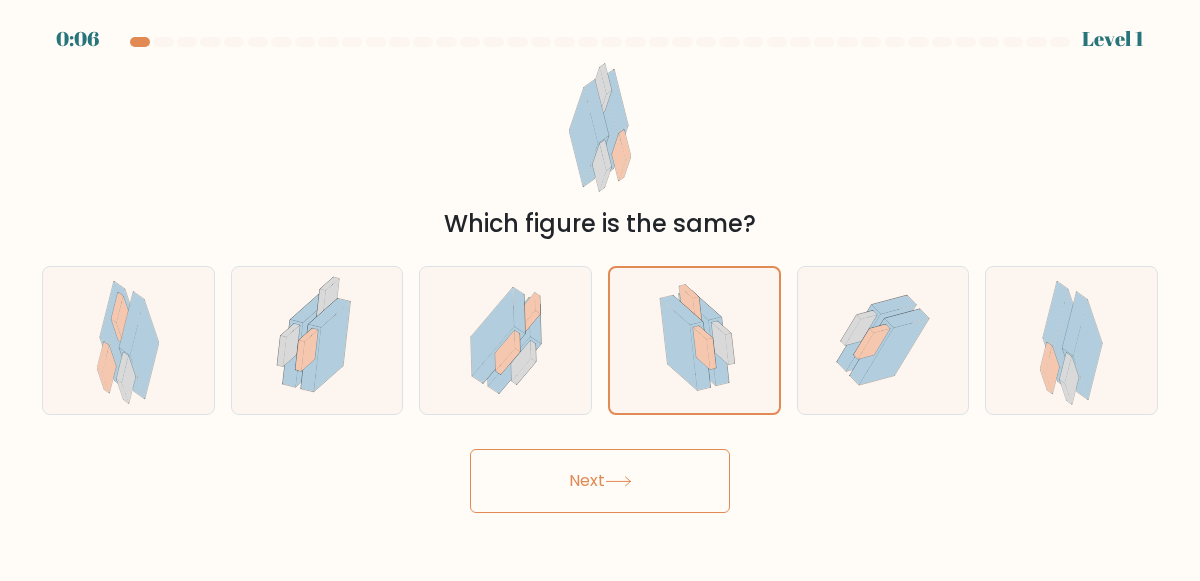 click on "Next" at bounding box center (600, 481) 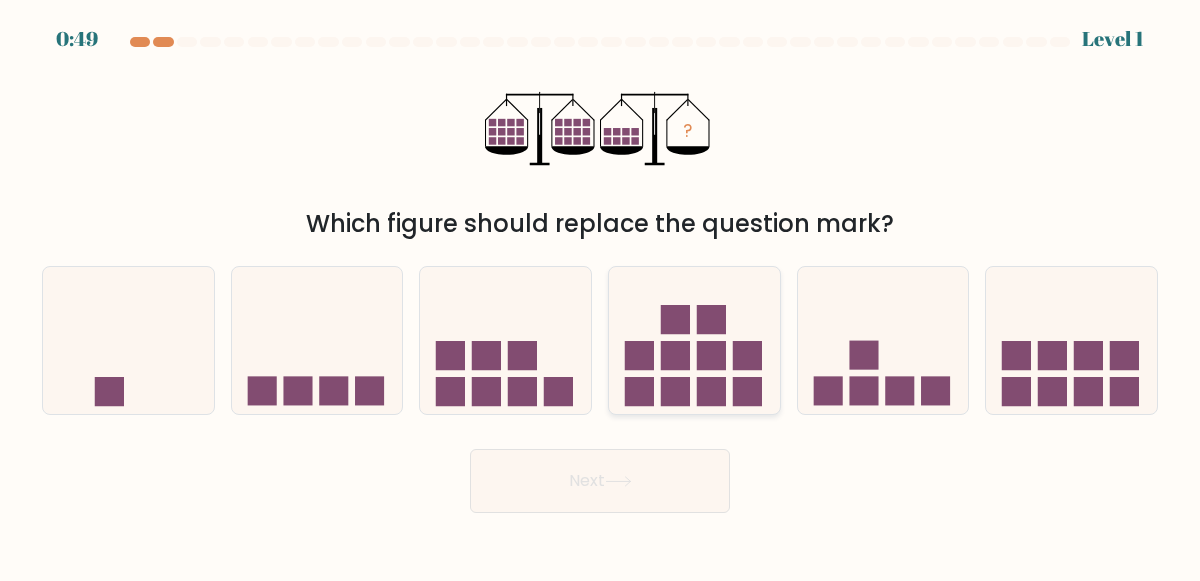 click 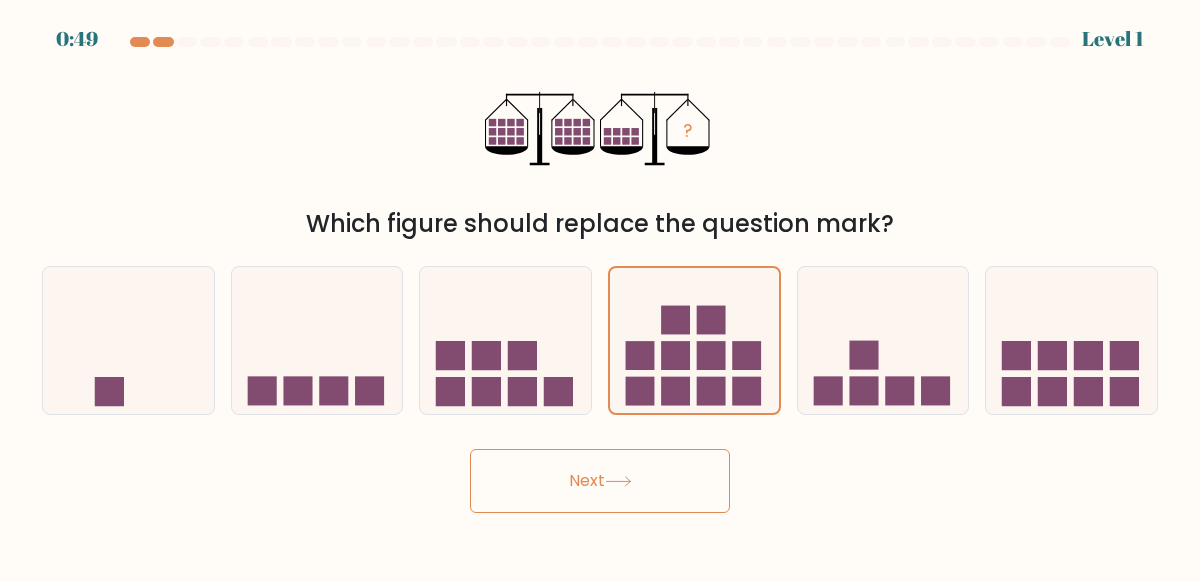 click on "Next" at bounding box center (600, 481) 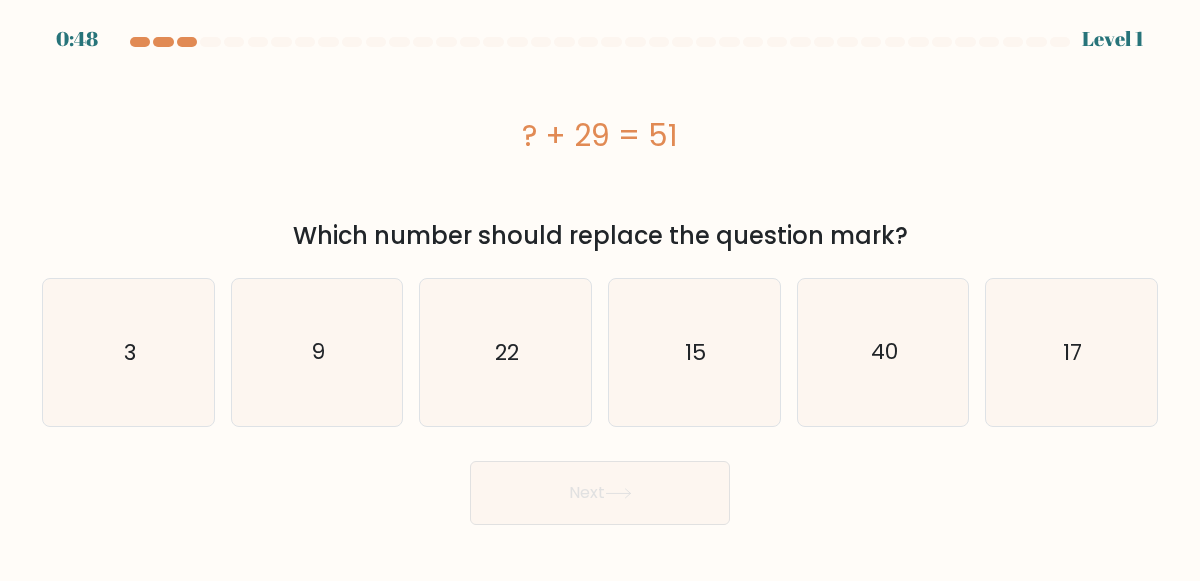 click on "Next" at bounding box center (600, 493) 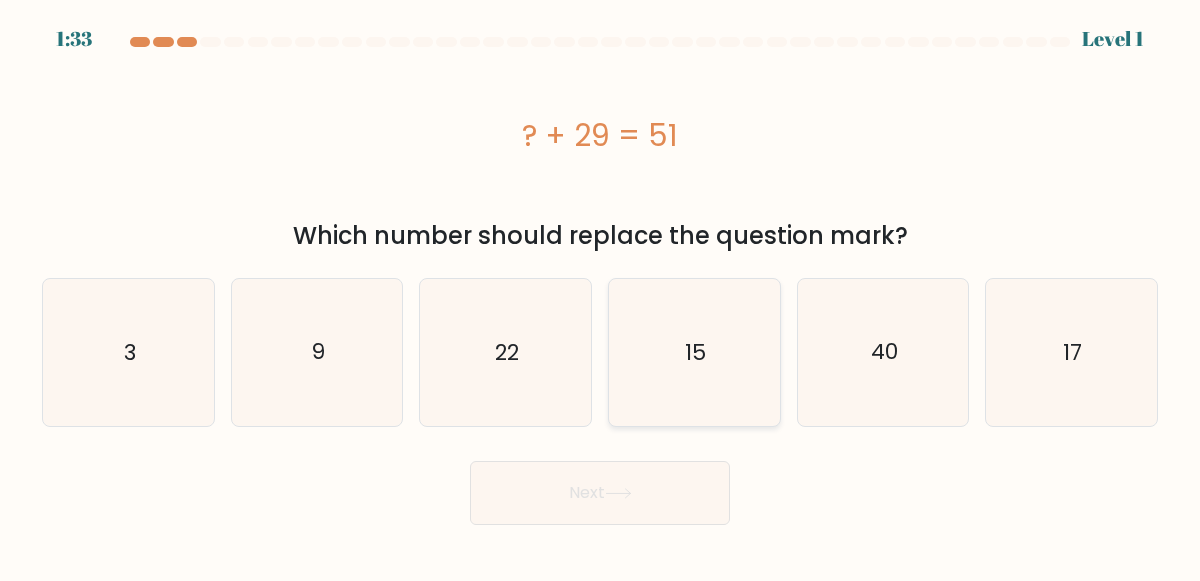 click on "15" 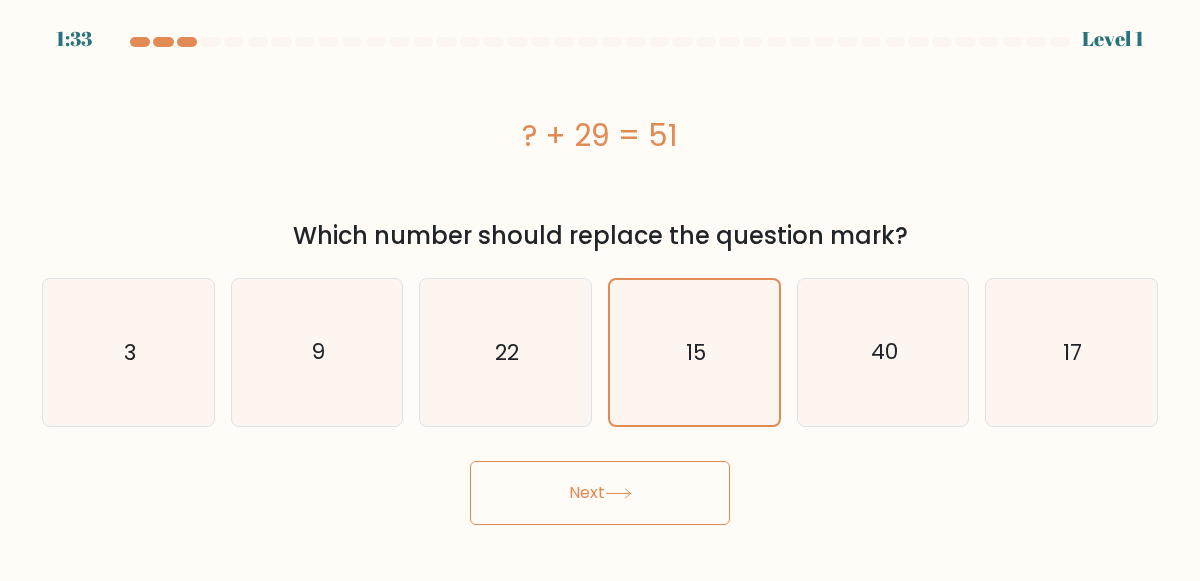 click on "Next" at bounding box center (600, 493) 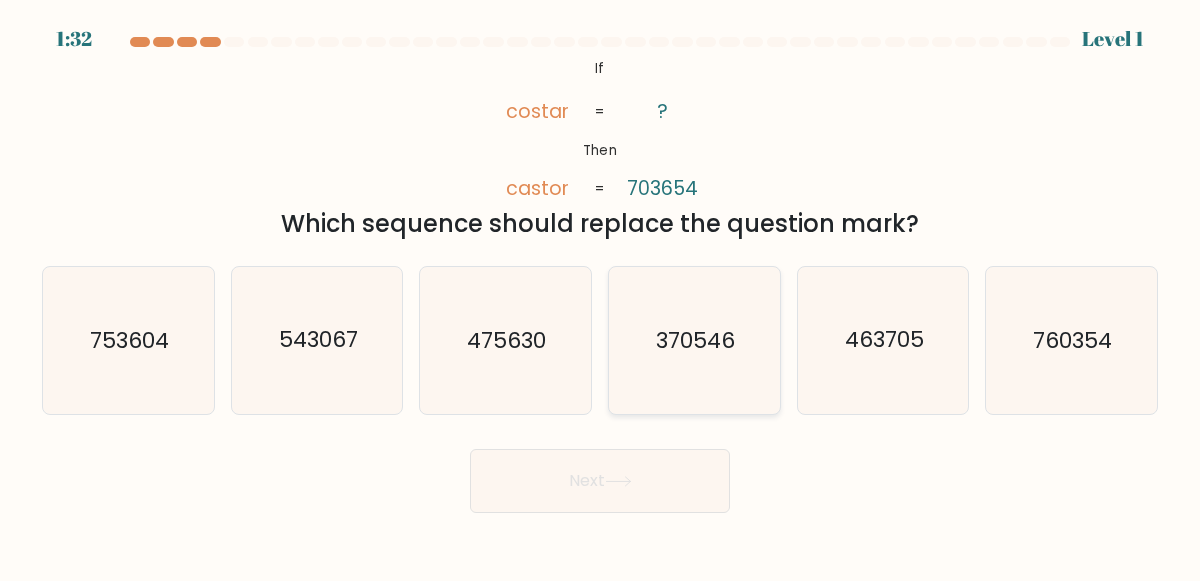 click on "370546" 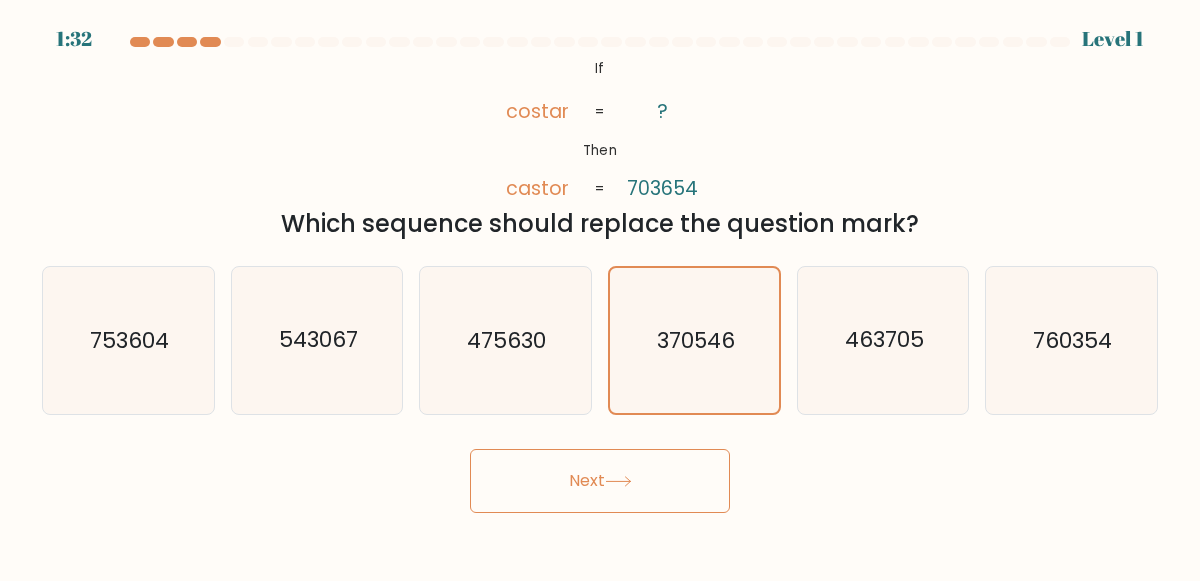 click on "Next" at bounding box center (600, 481) 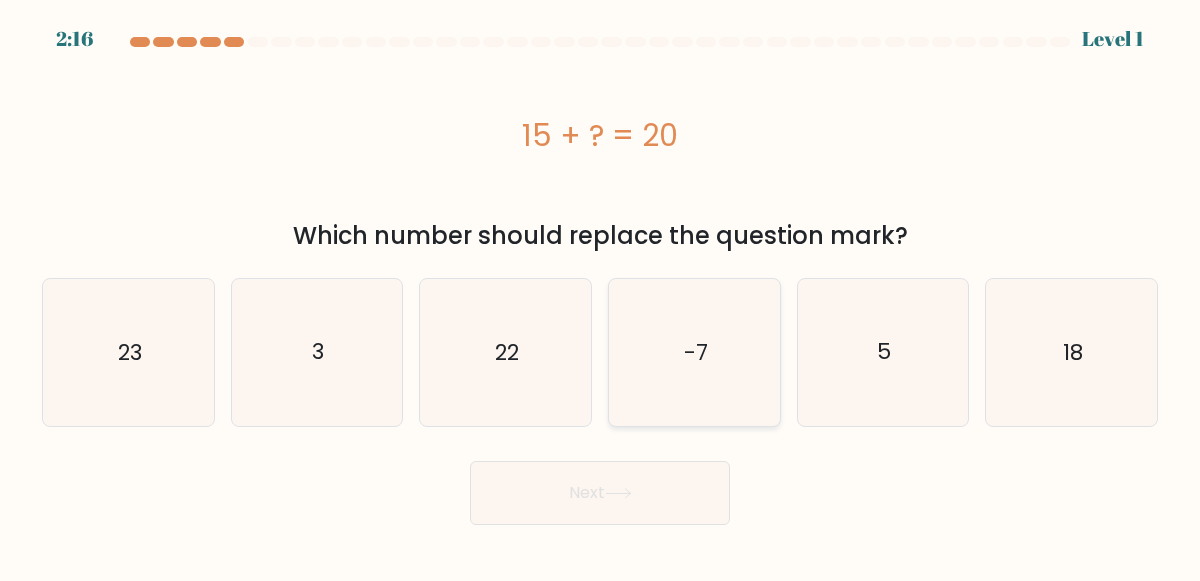 click on "-7" 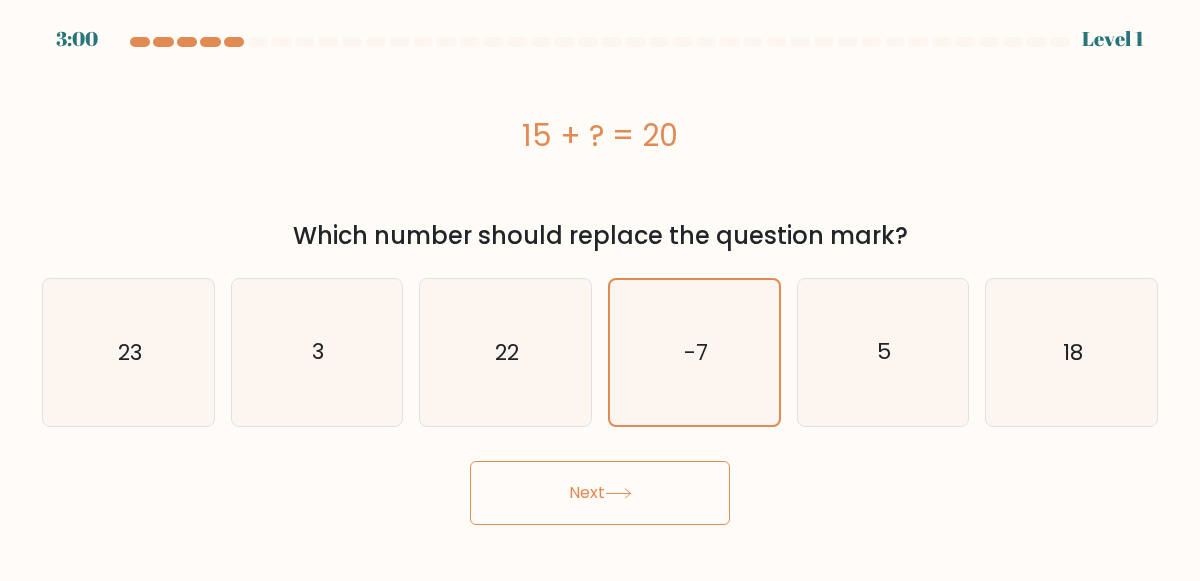 click on "Next" at bounding box center (600, 493) 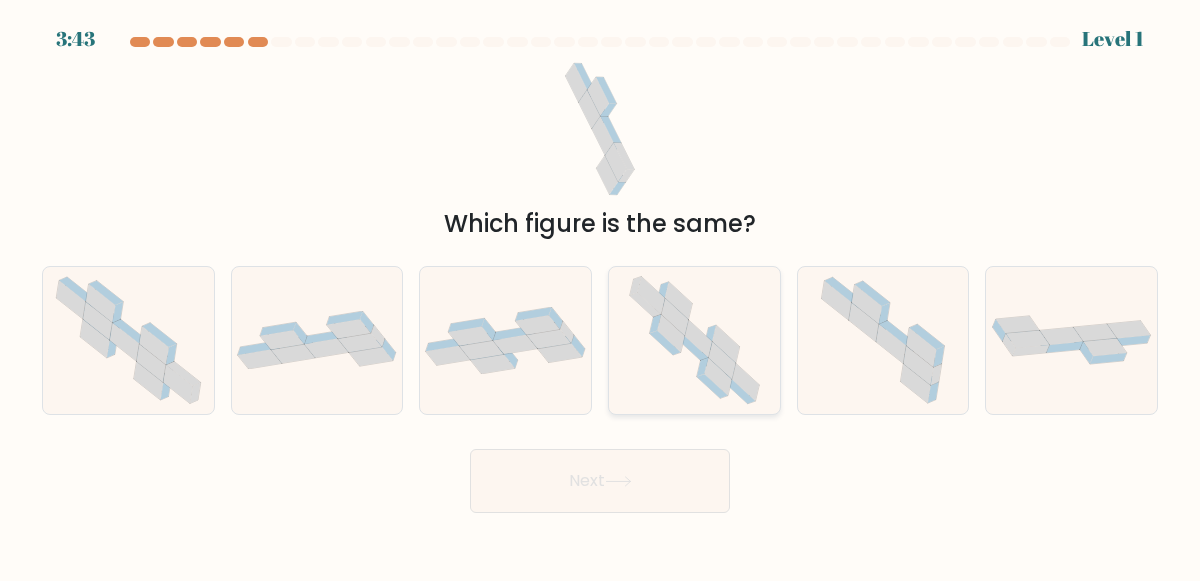 click 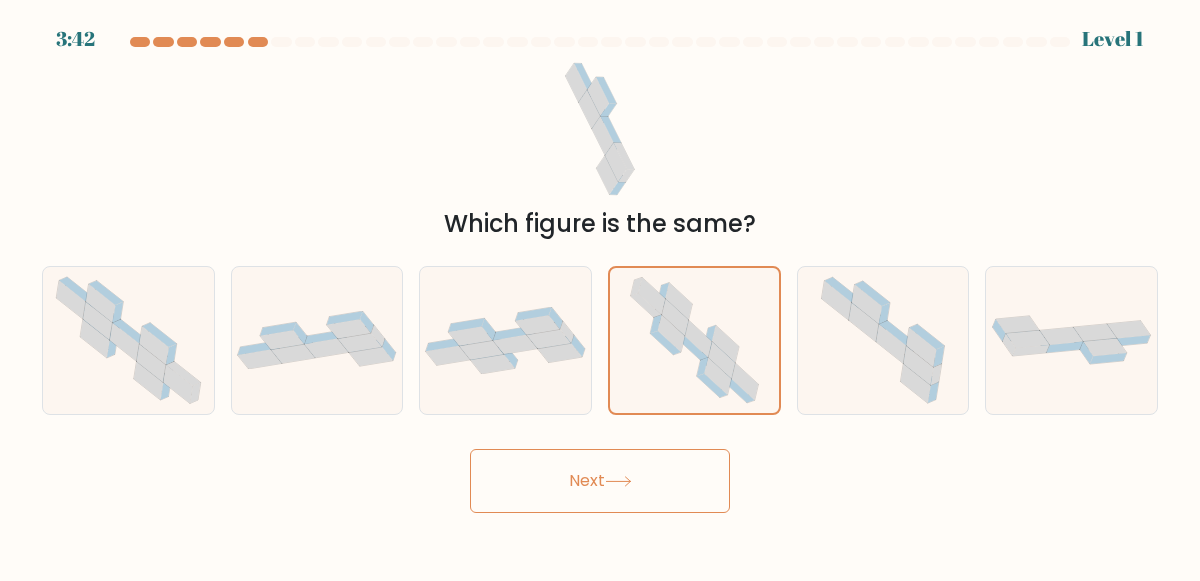 click on "Next" at bounding box center (600, 481) 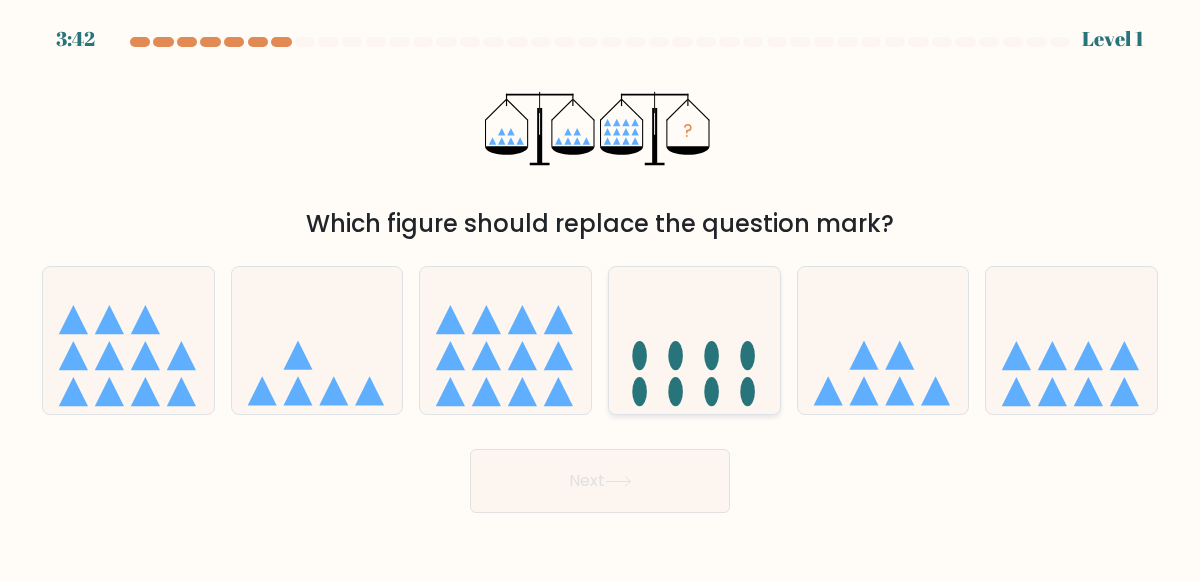 click 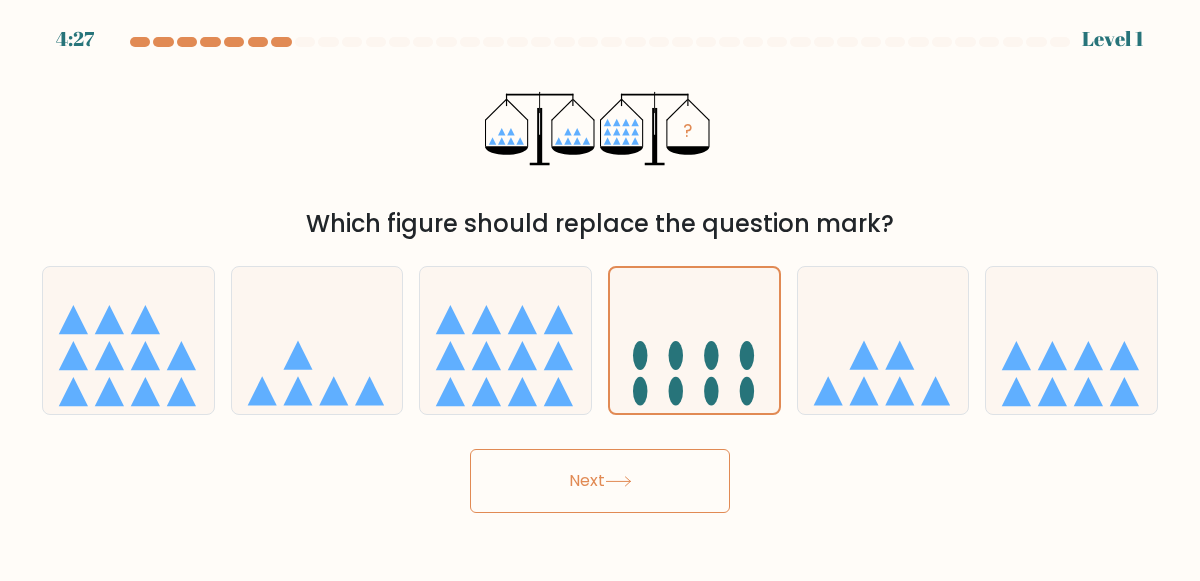 click on "Next" at bounding box center (600, 481) 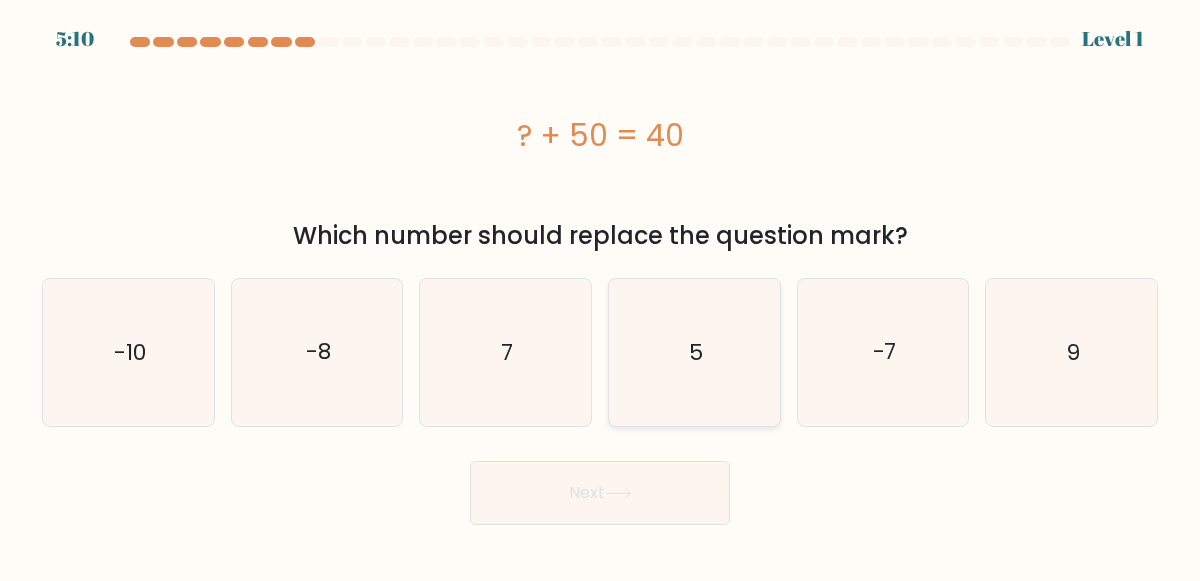 click on "5" 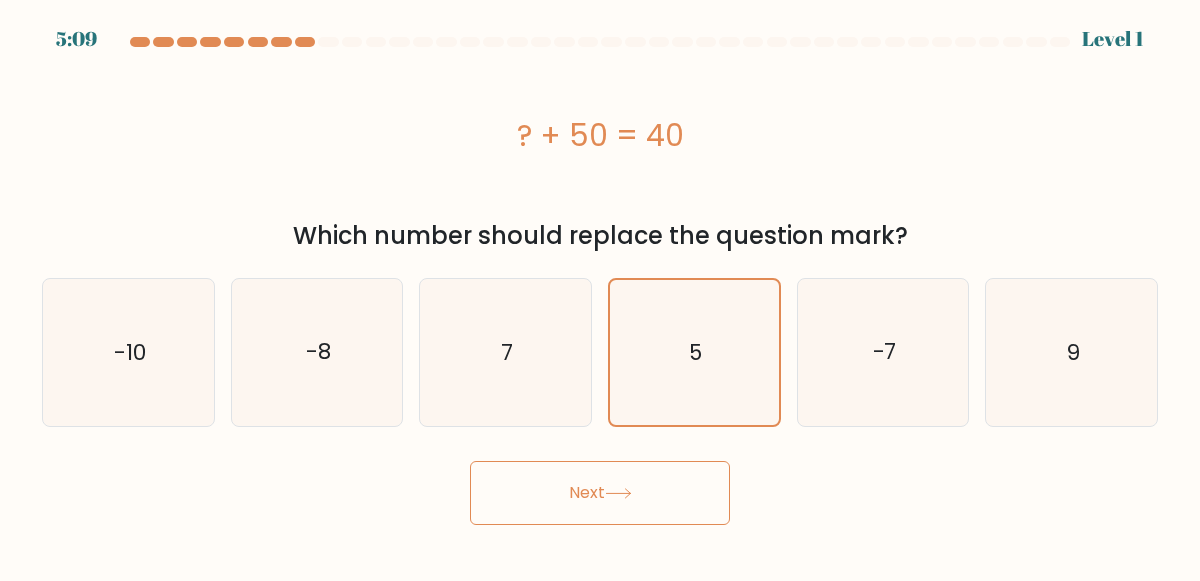 click on "Next" at bounding box center [600, 493] 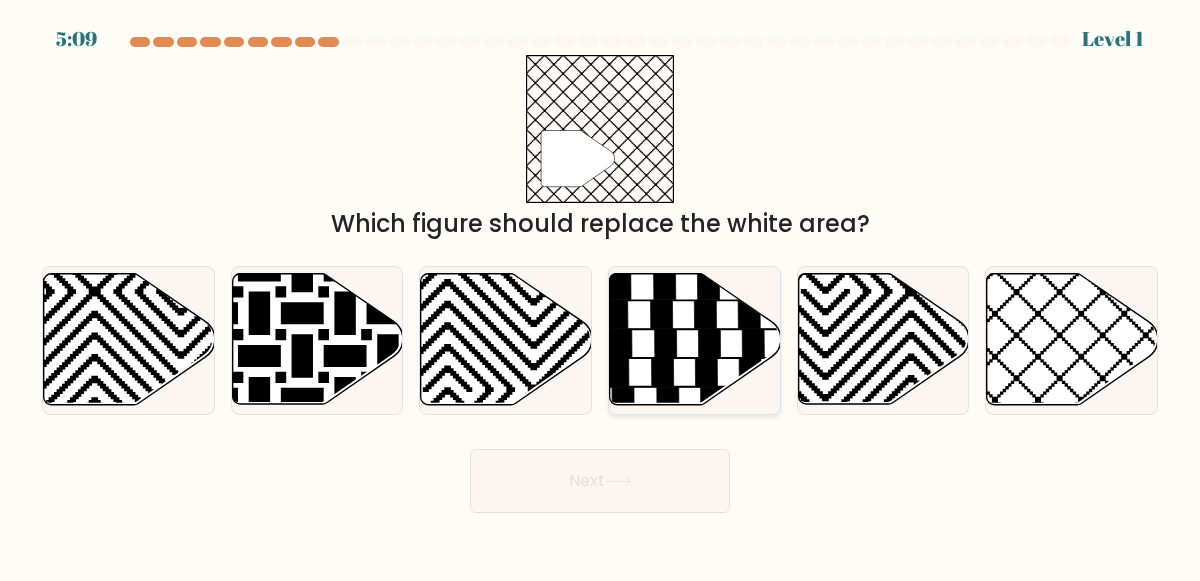 click 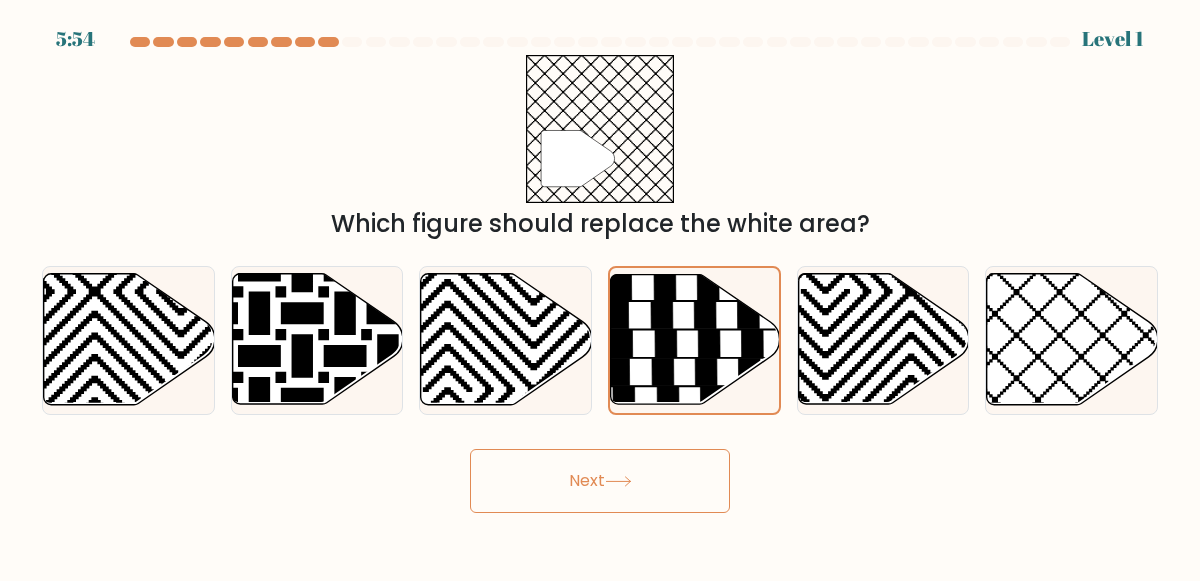 click on "Next" at bounding box center (600, 481) 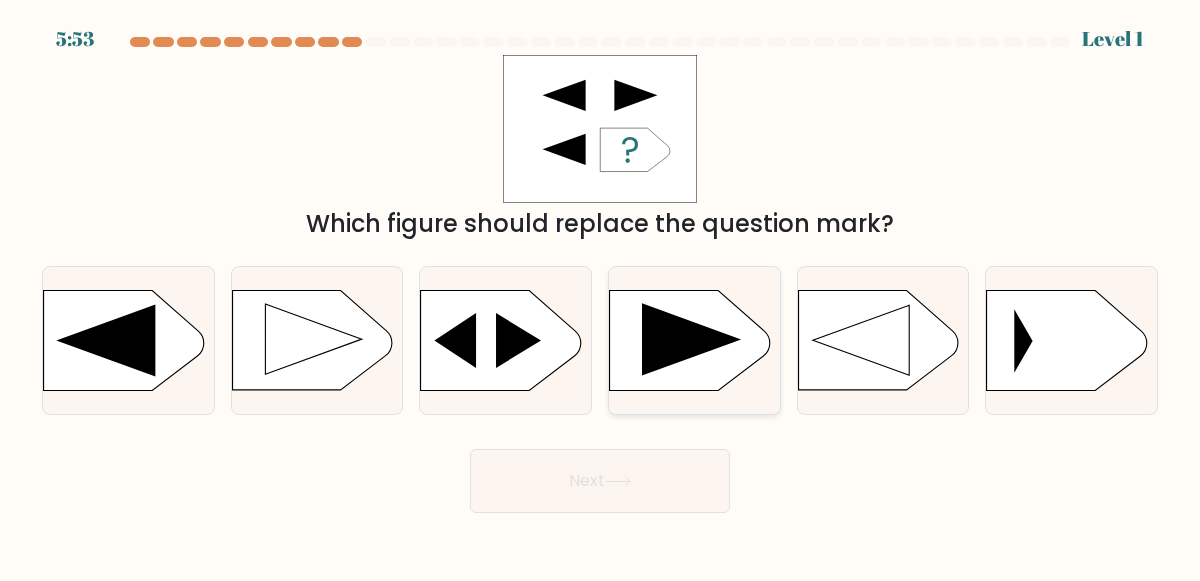 click at bounding box center (694, 340) 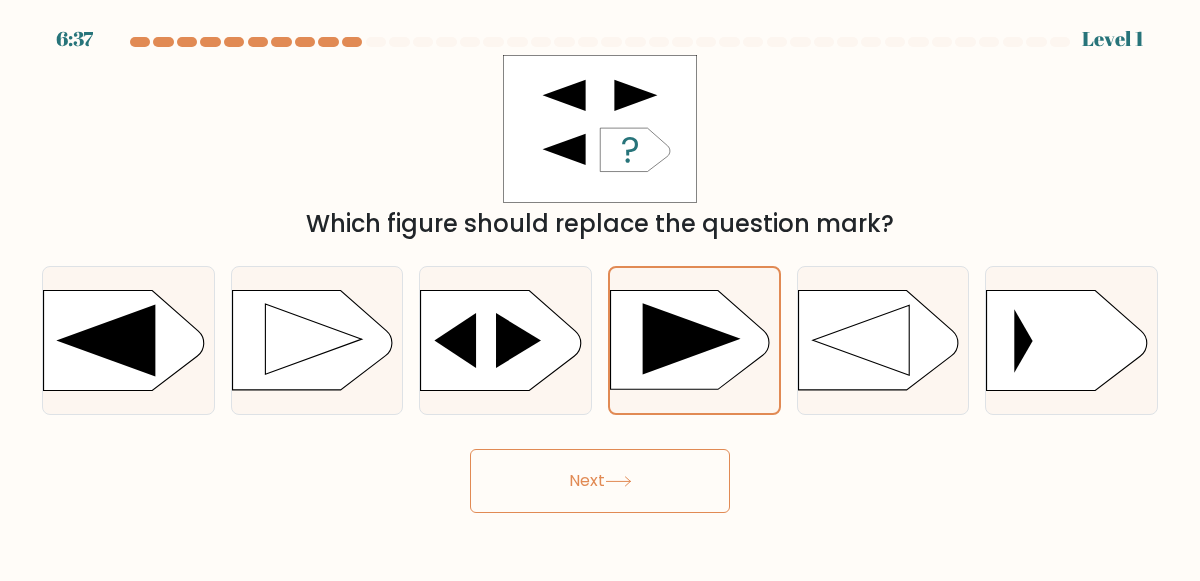 click on "Next" at bounding box center (600, 481) 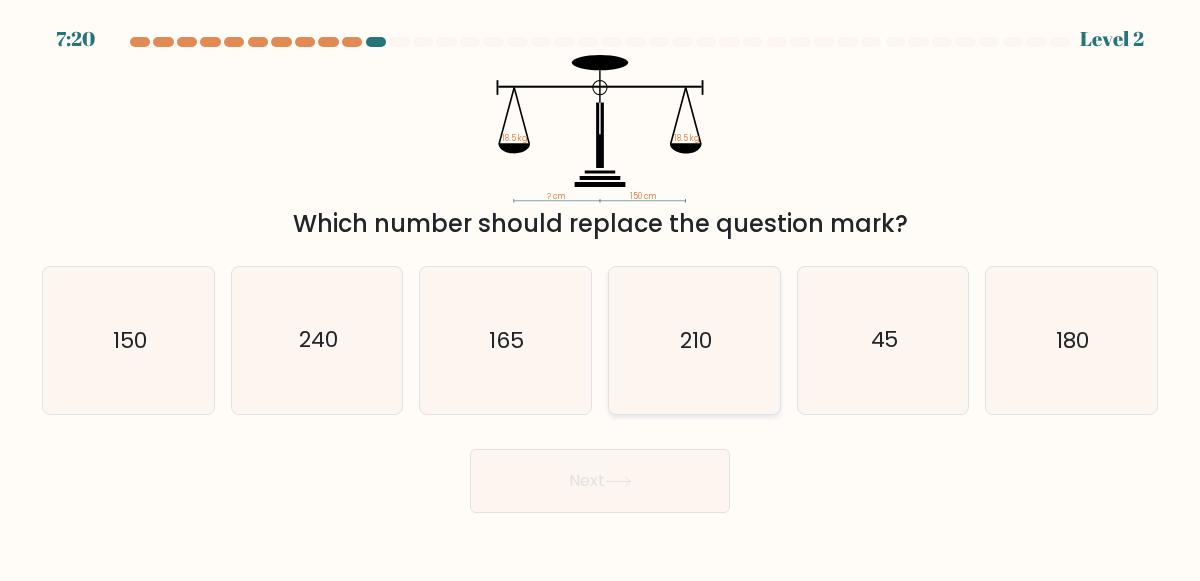 click on "210" 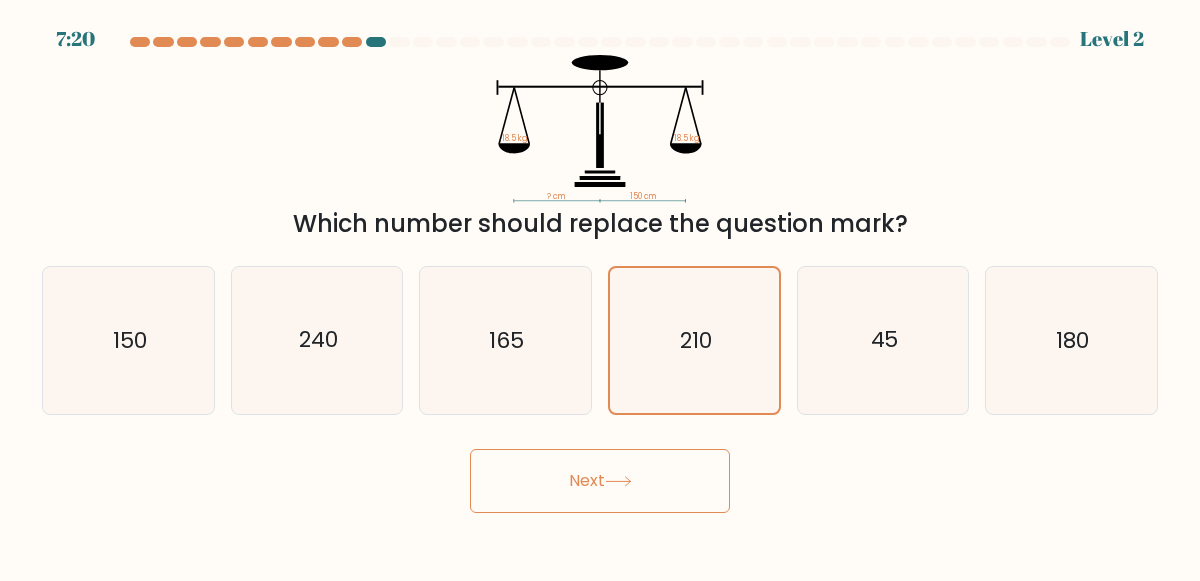 click 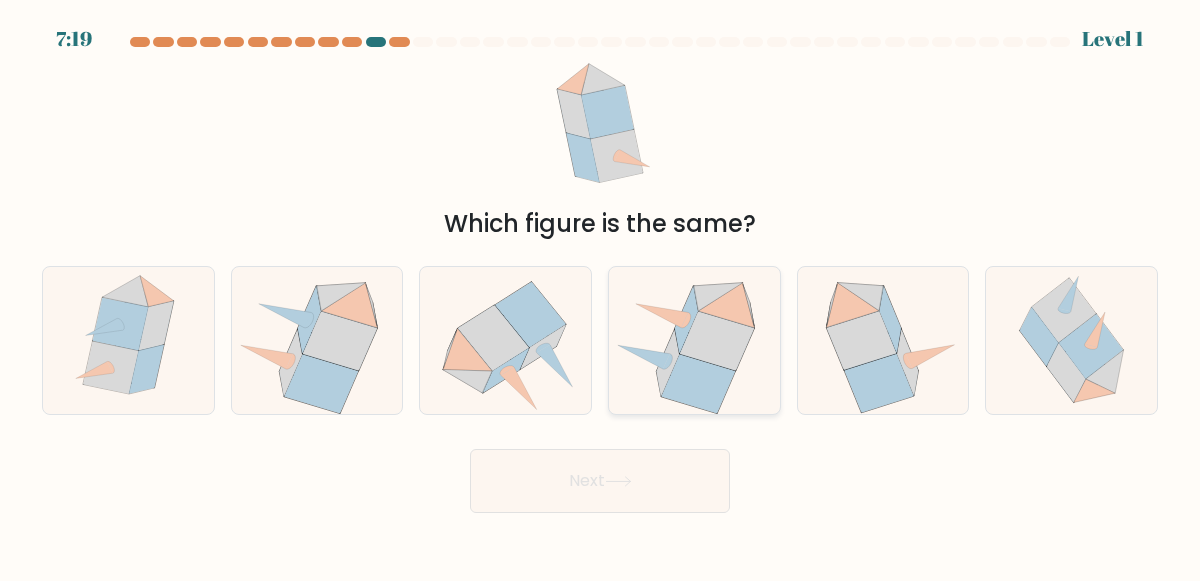 click 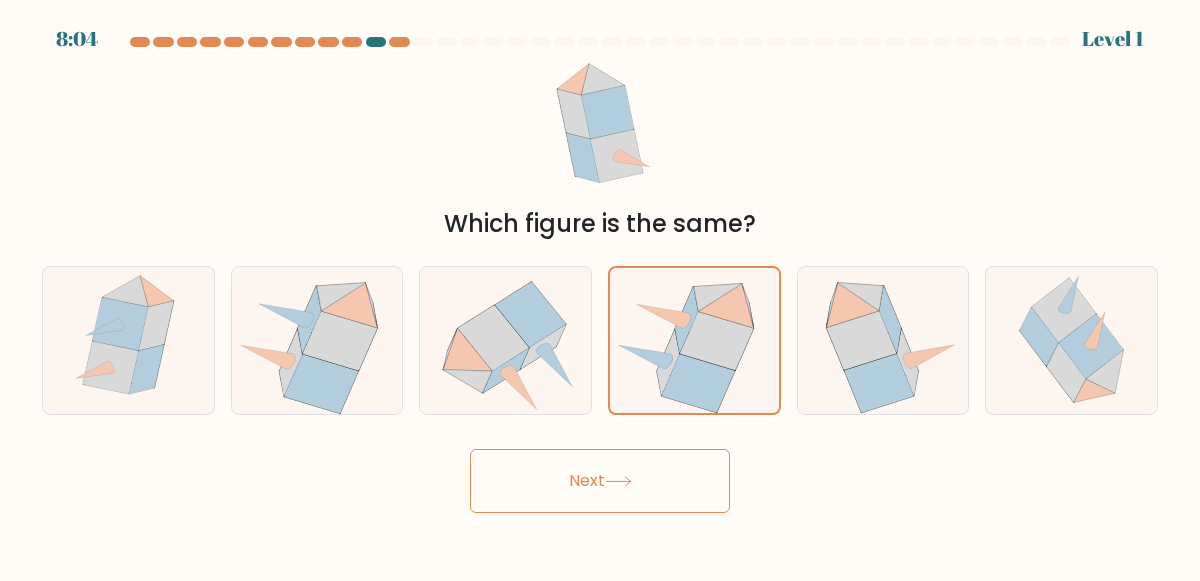 click 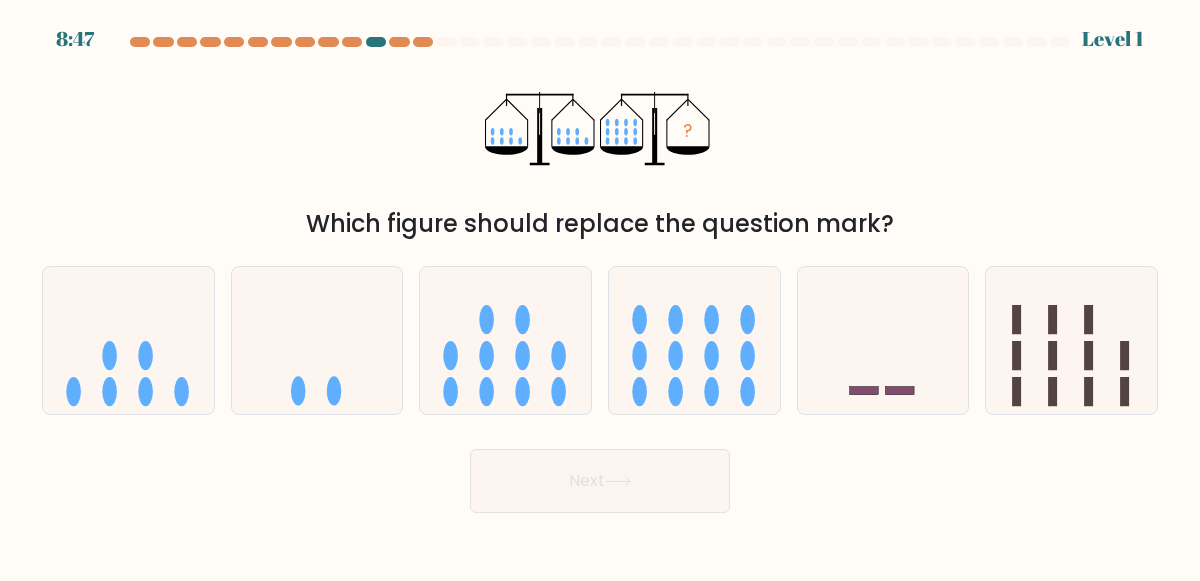 click at bounding box center [600, 275] 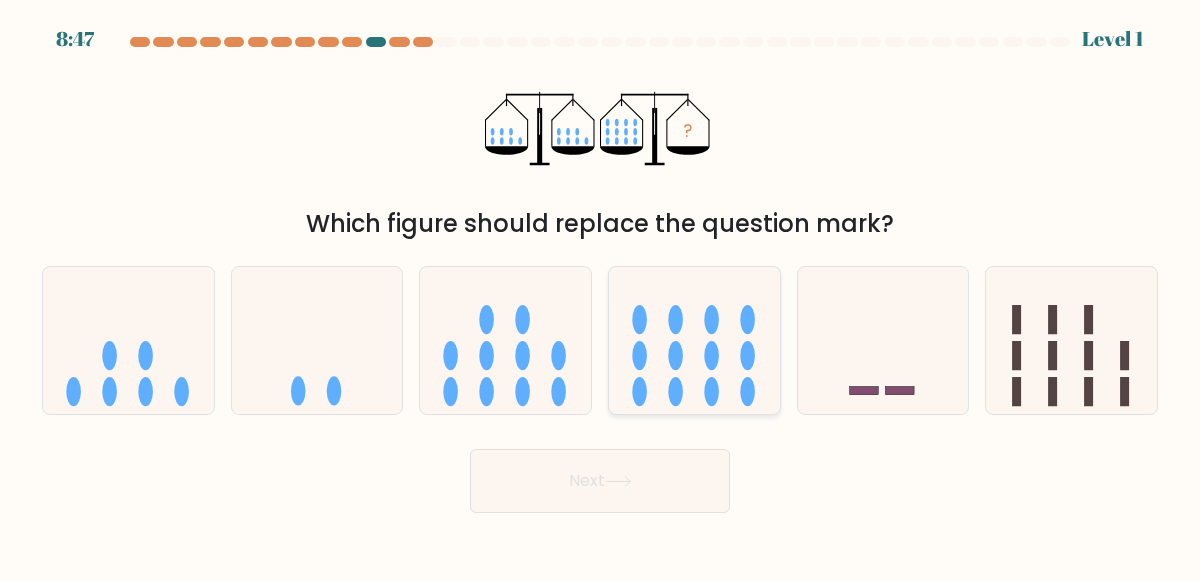 click 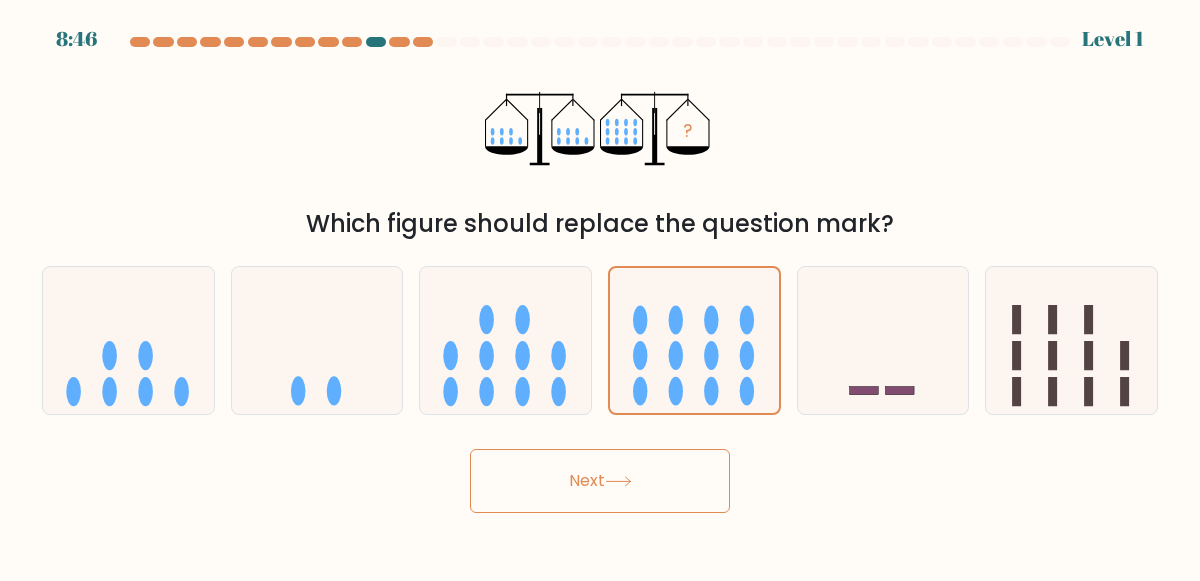 click on "Next" at bounding box center [600, 481] 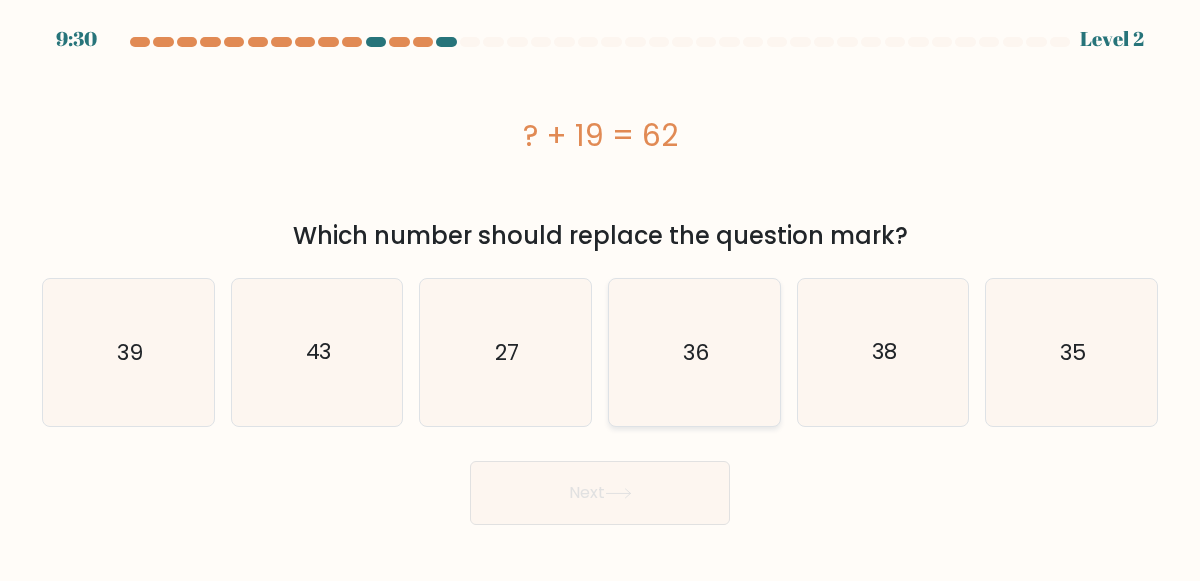 click on "36" 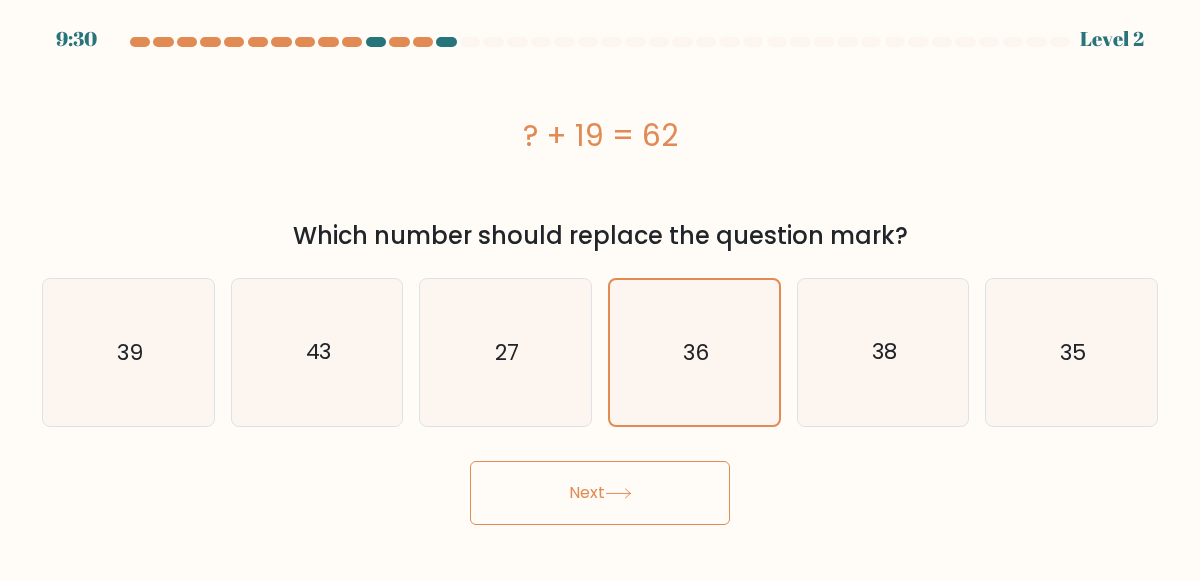 click on "9:30
Level 2
a." at bounding box center (600, 290) 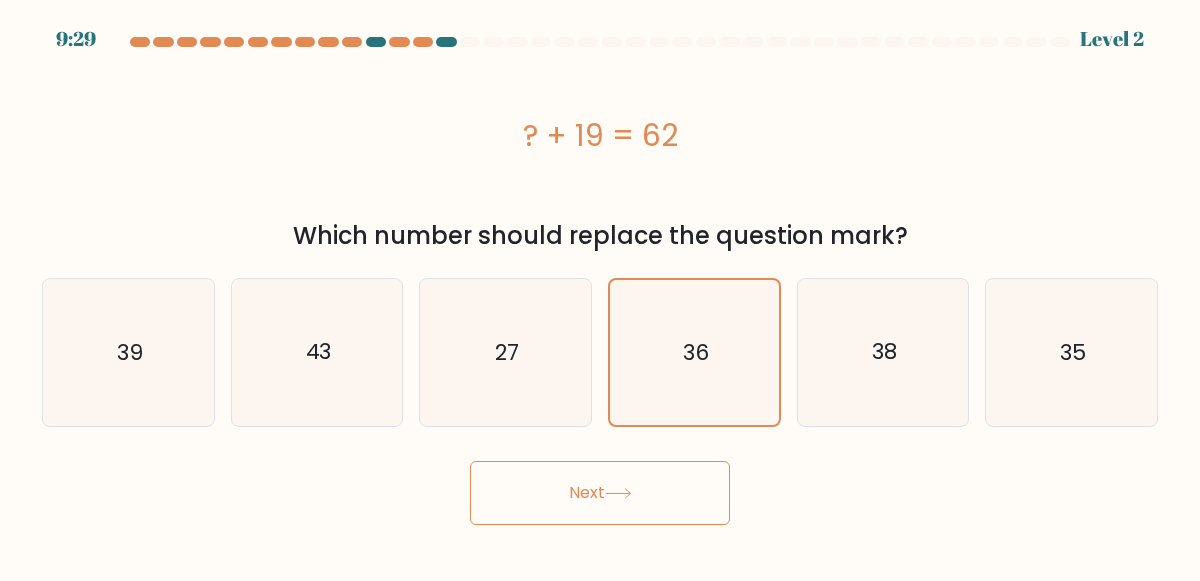 click 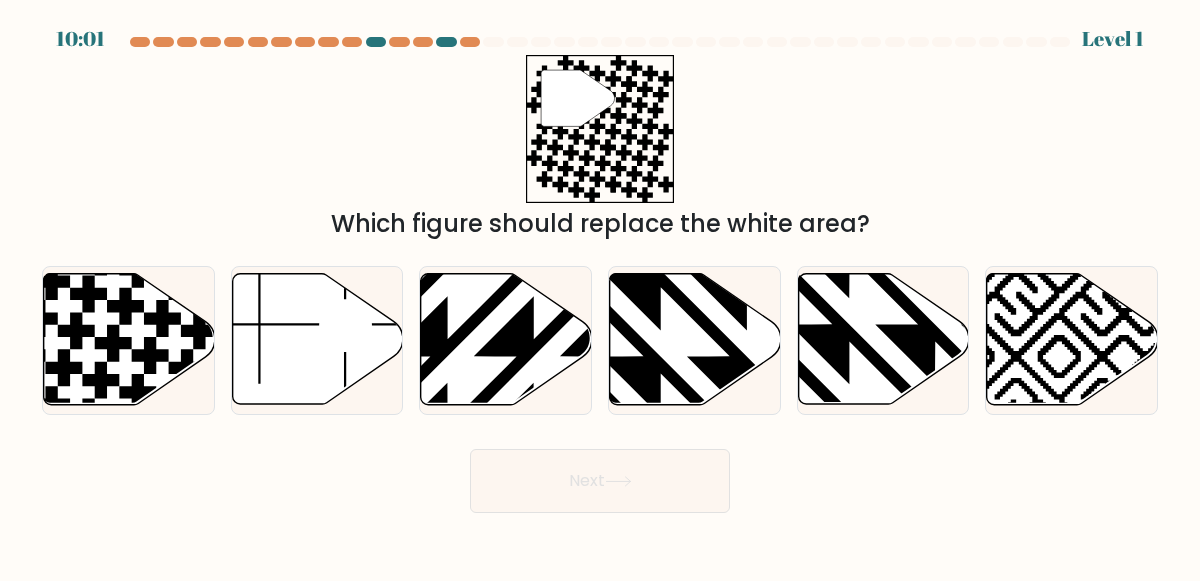 scroll, scrollTop: 0, scrollLeft: 0, axis: both 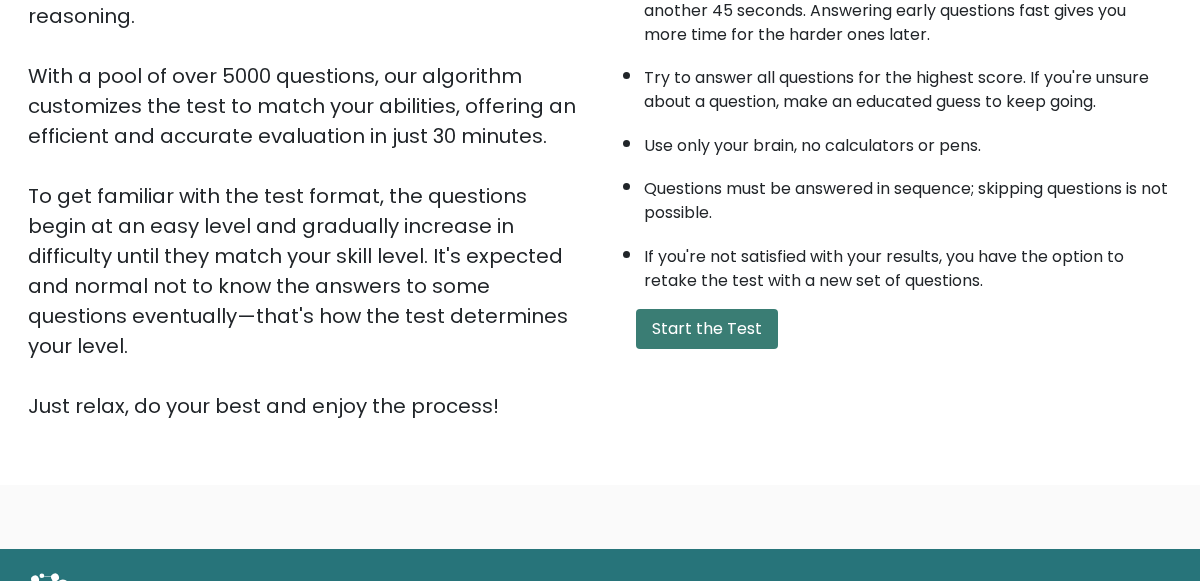 click on "Start the Test" at bounding box center (707, 329) 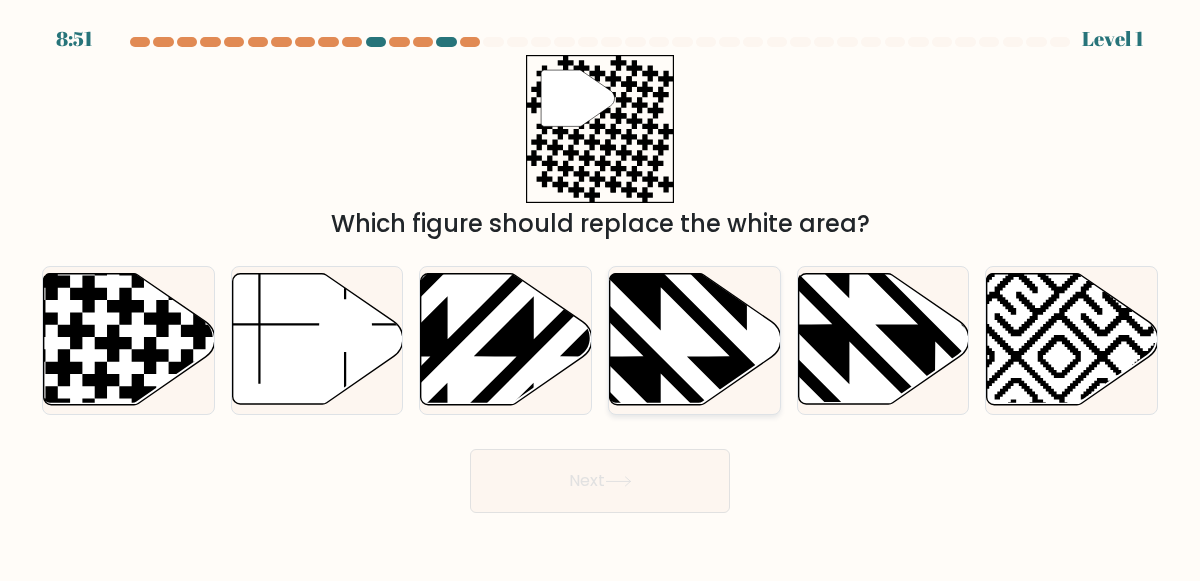 scroll, scrollTop: 0, scrollLeft: 0, axis: both 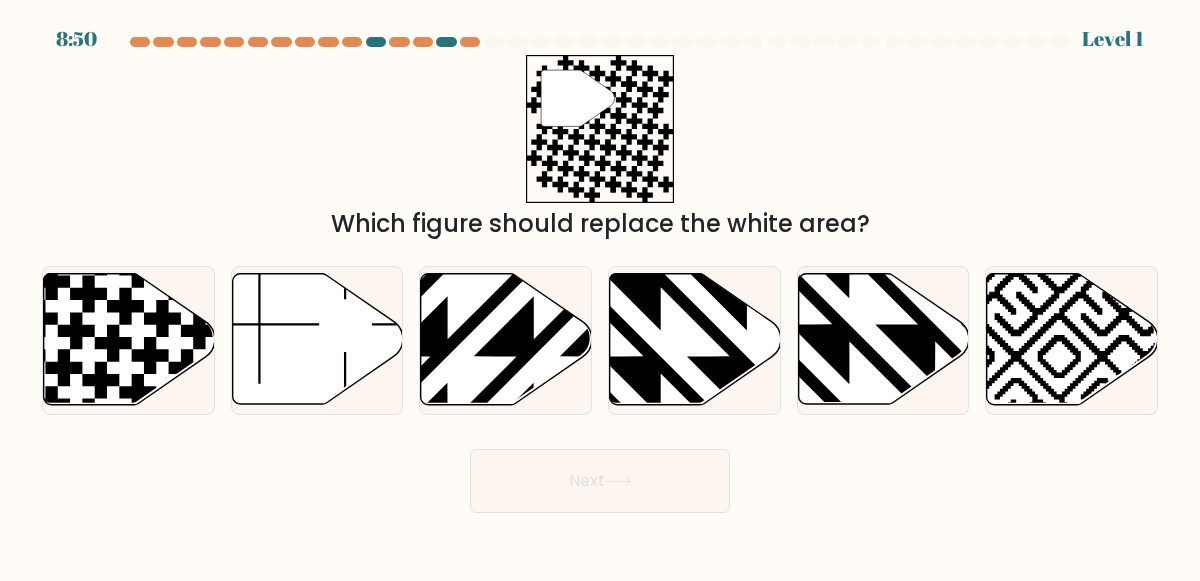 click on "Next" at bounding box center (600, 476) 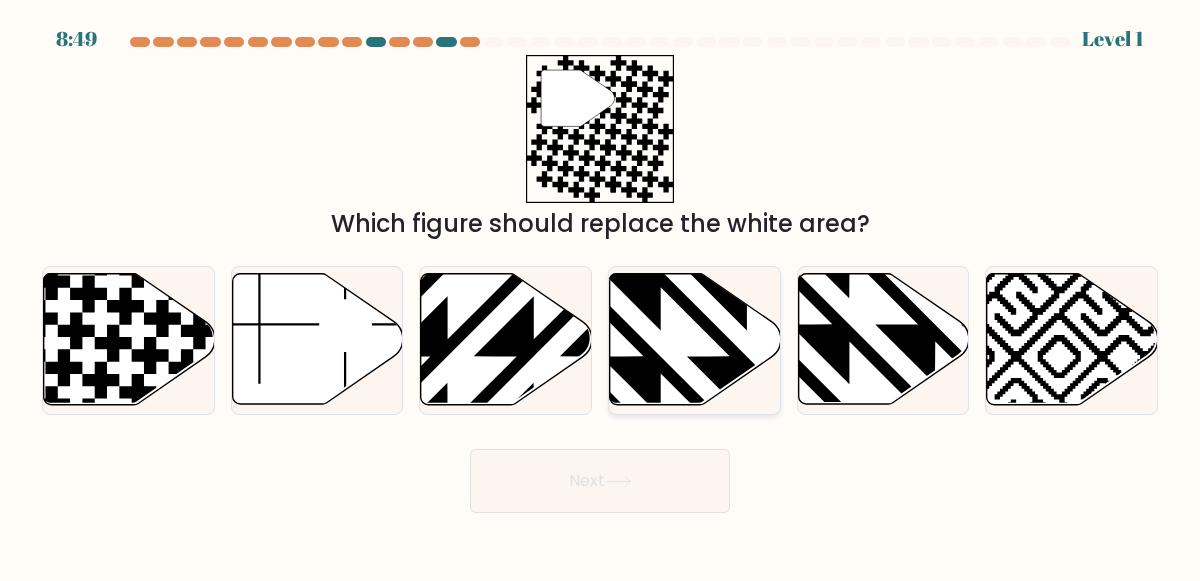 click 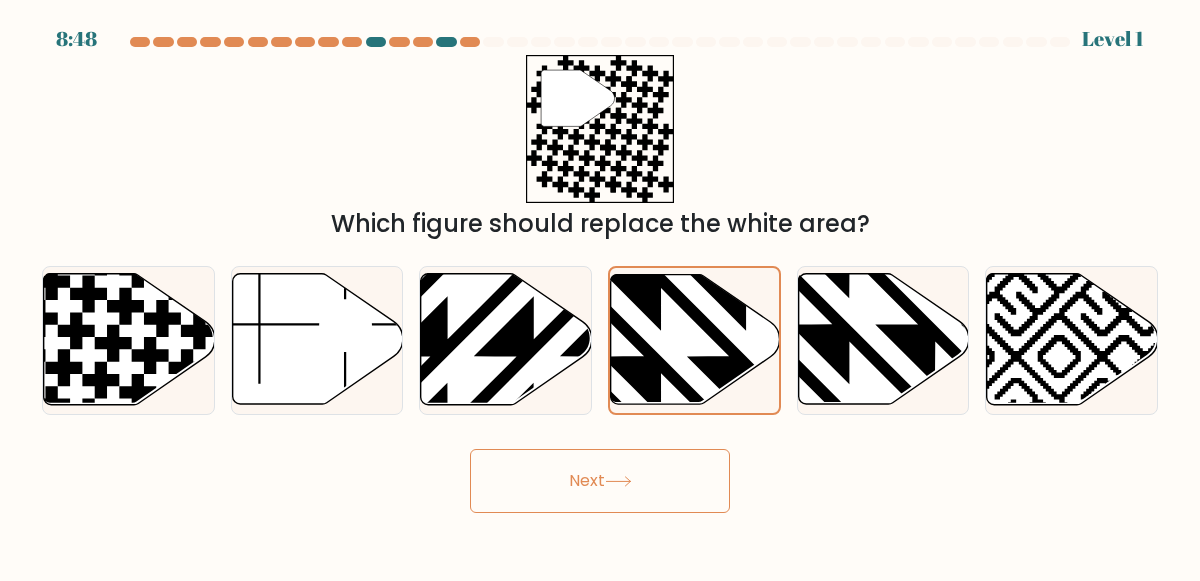 click on "8:48
Level 1" at bounding box center [600, 290] 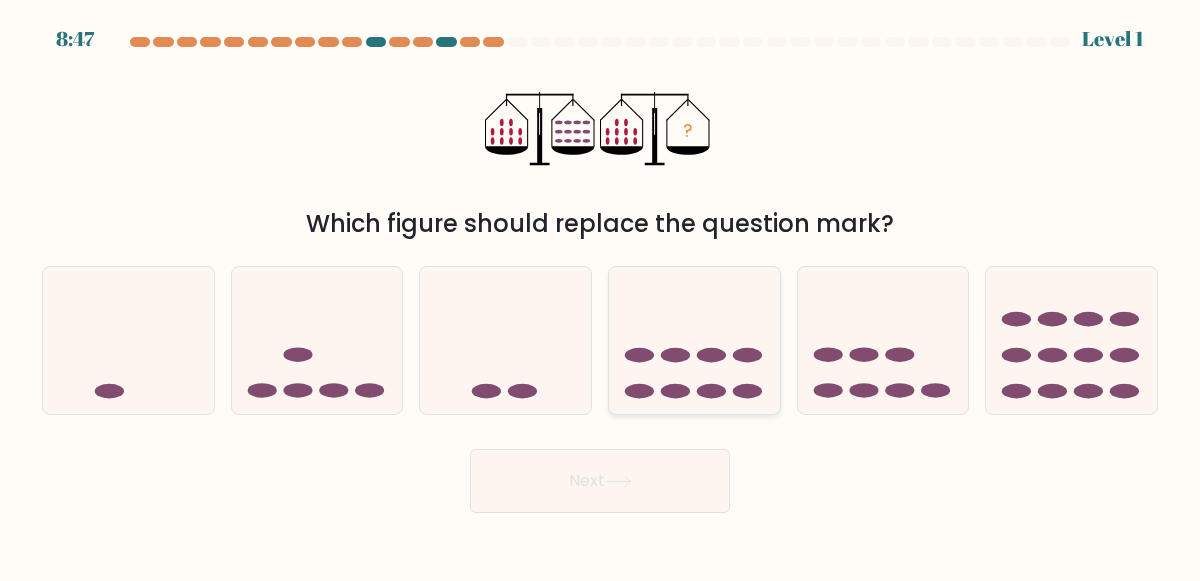 click 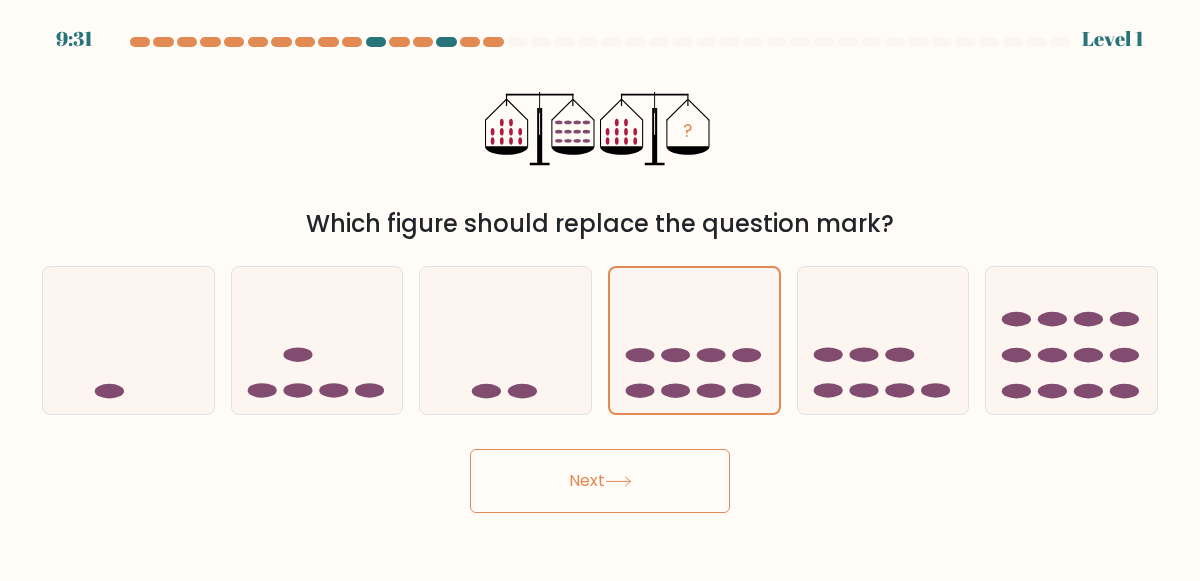 click on "Next" at bounding box center (600, 481) 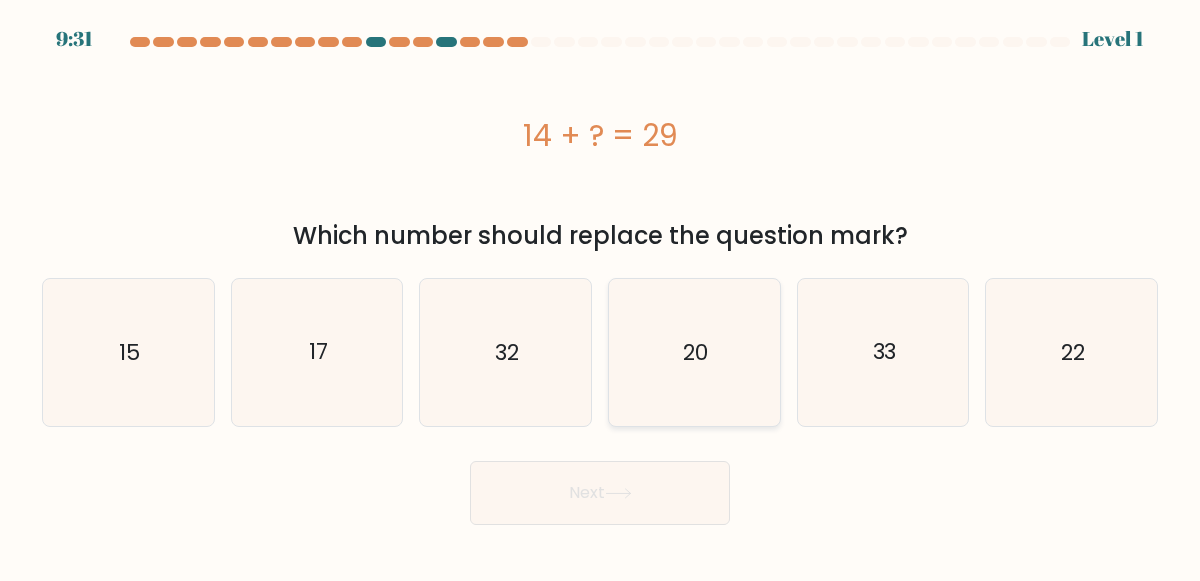 click on "20" 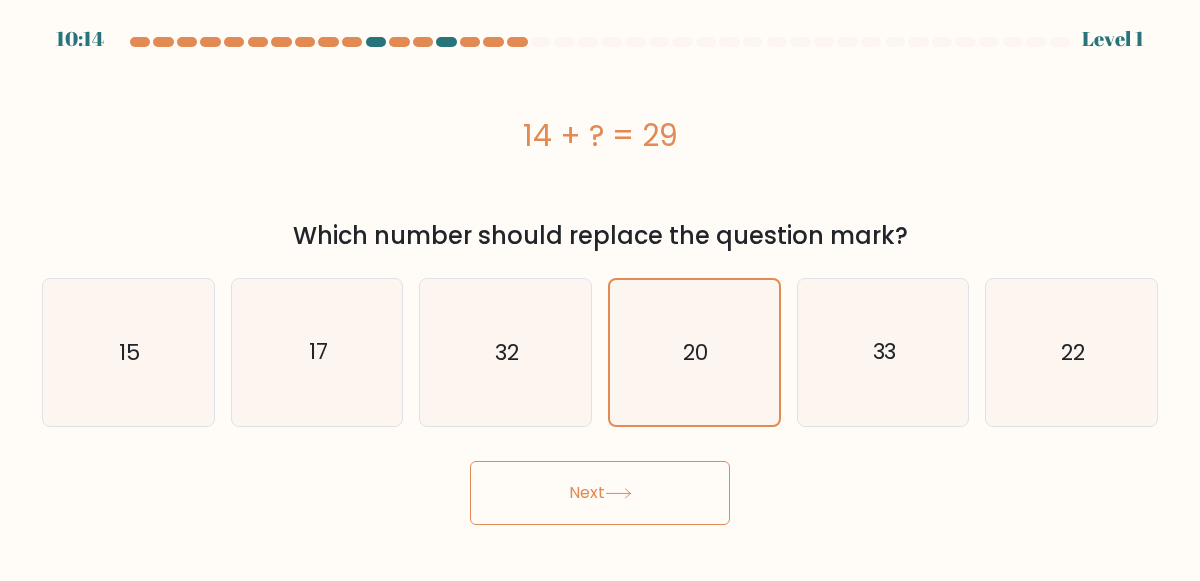 click on "Next" at bounding box center (600, 493) 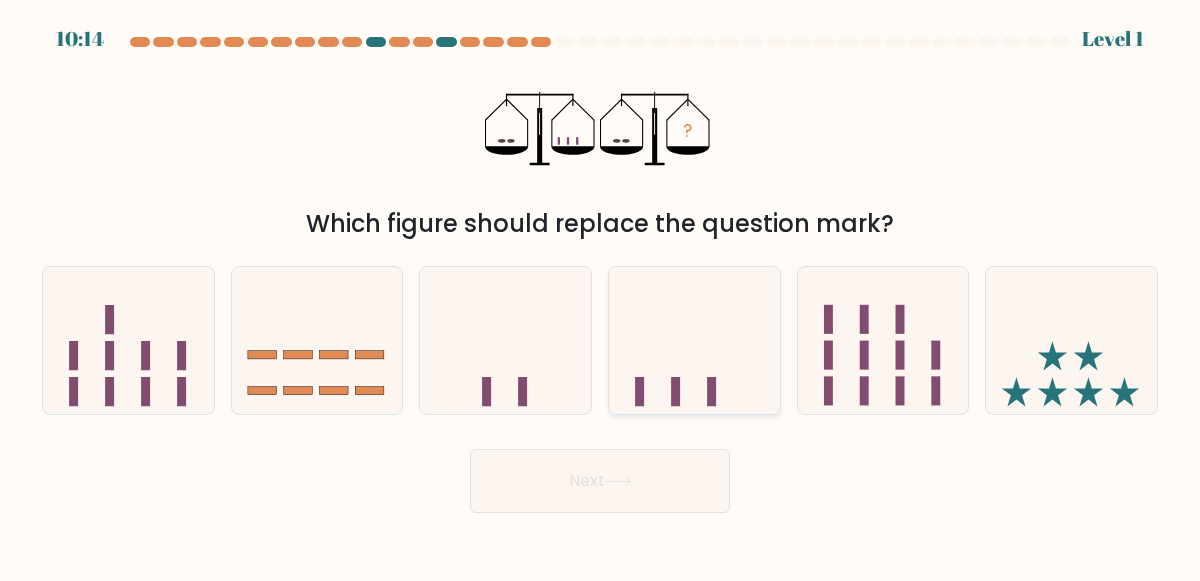 click 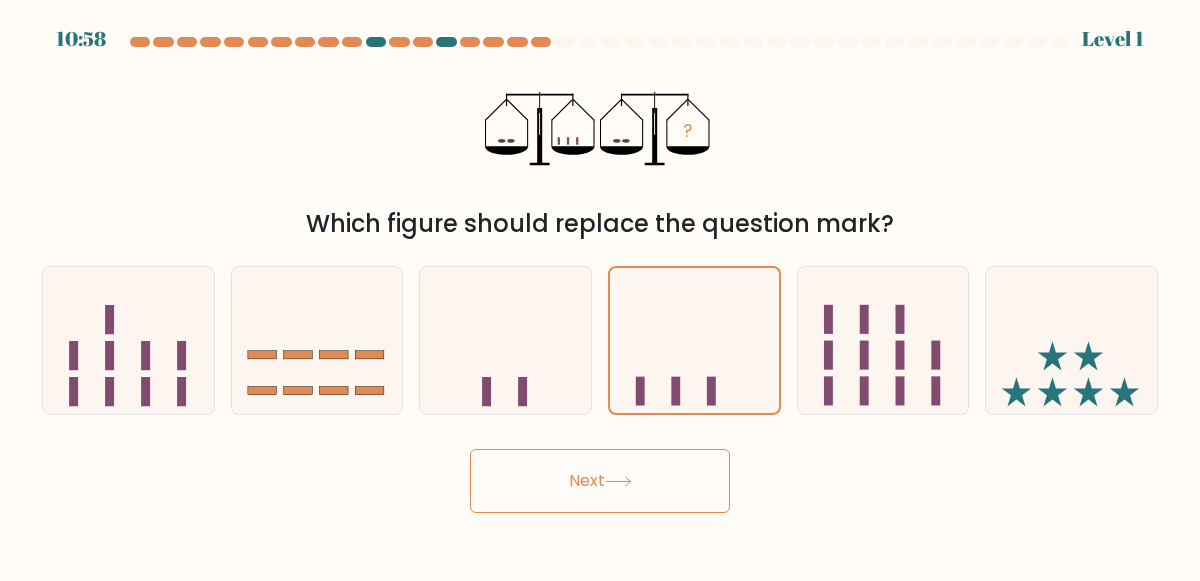click on "Next" at bounding box center (600, 481) 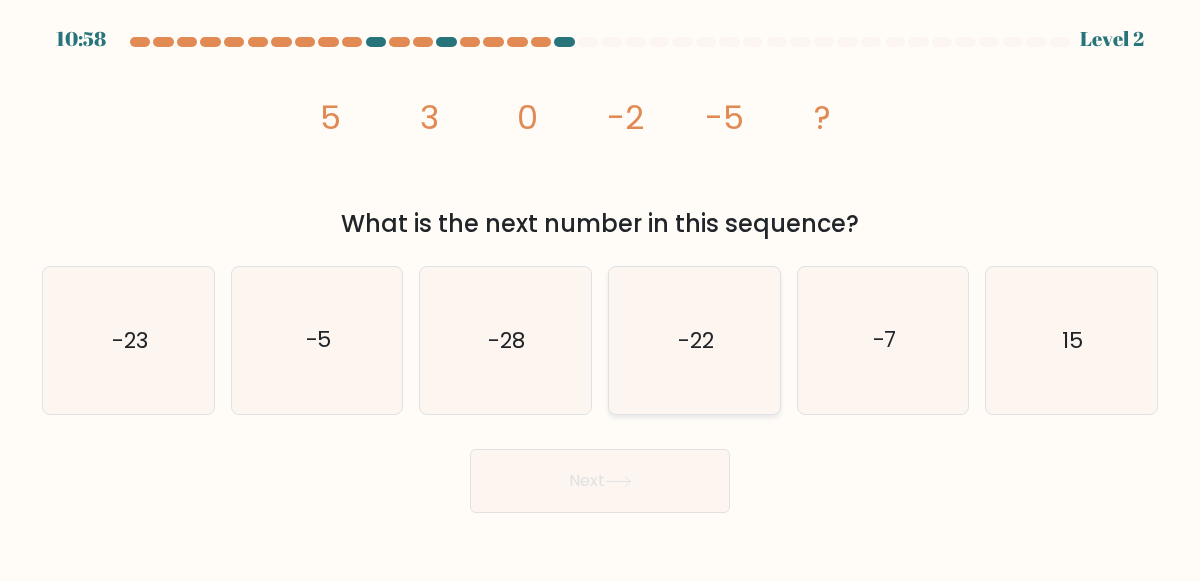 click on "-22" 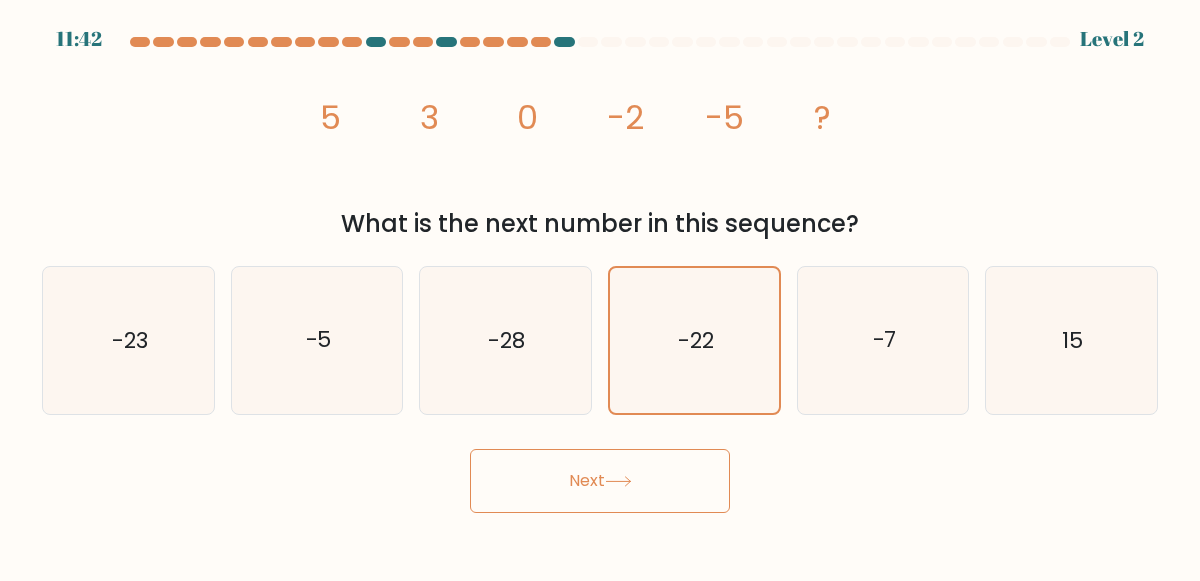 click on "Next" at bounding box center (600, 481) 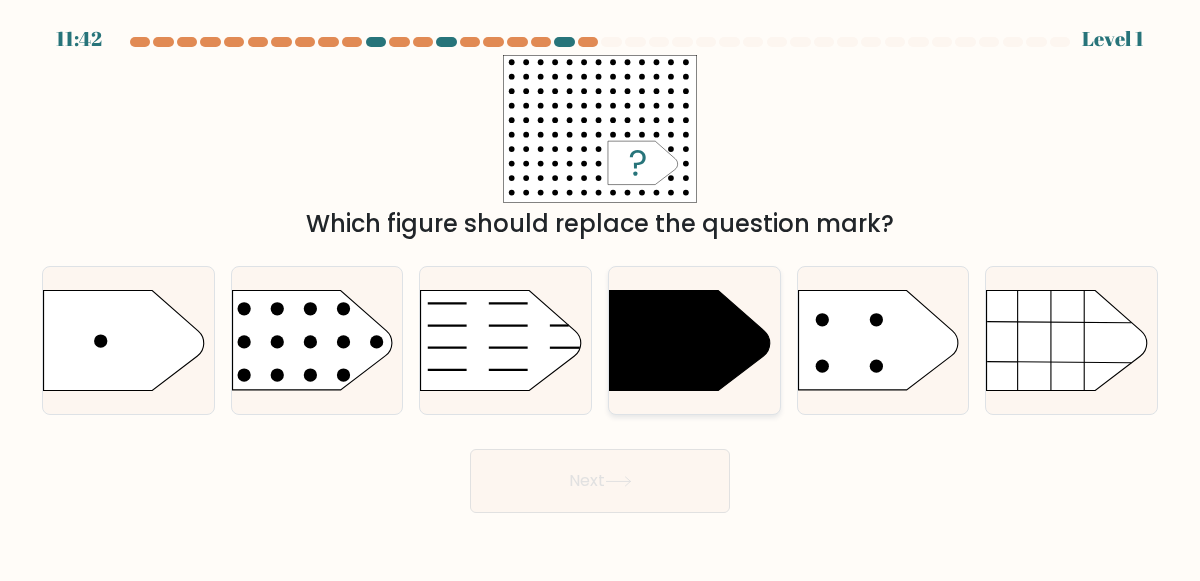 click 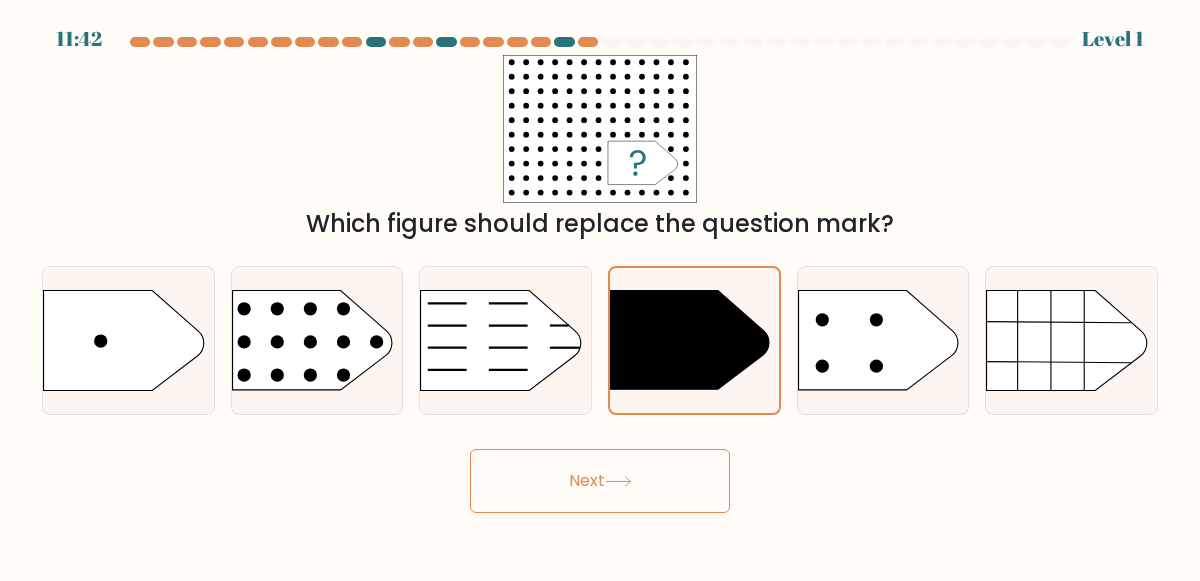 click on "Next" at bounding box center (600, 481) 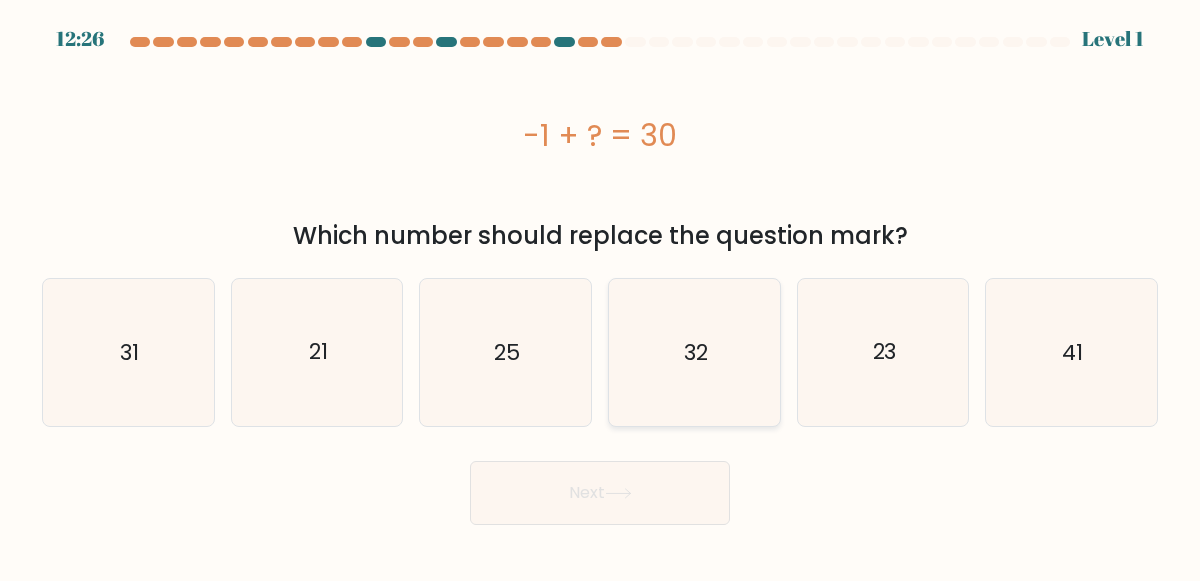 click on "32" 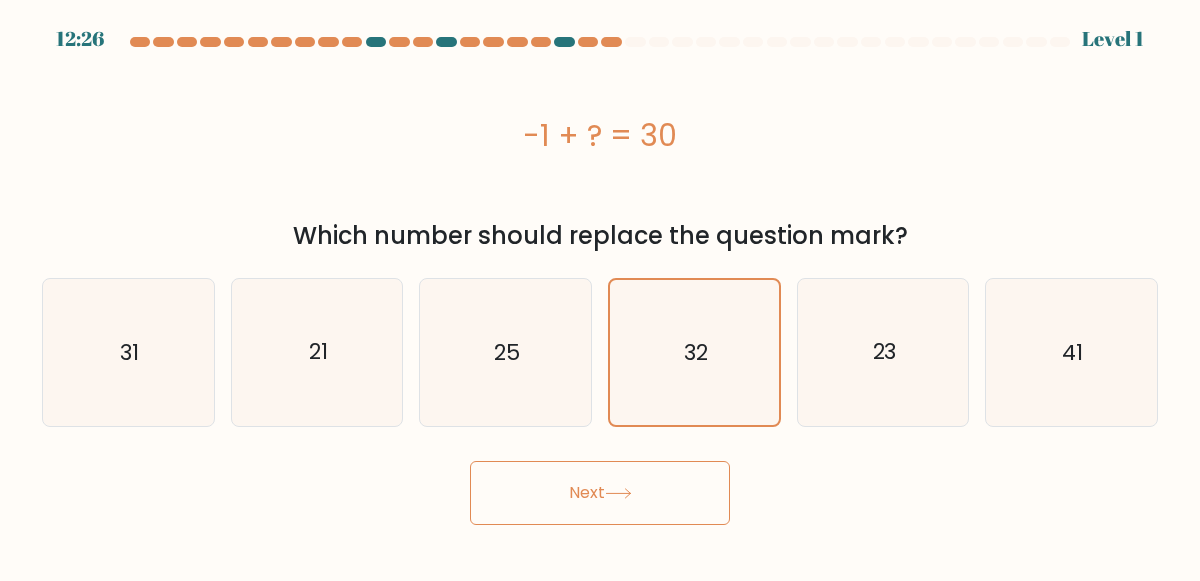 click on "Next" at bounding box center (600, 493) 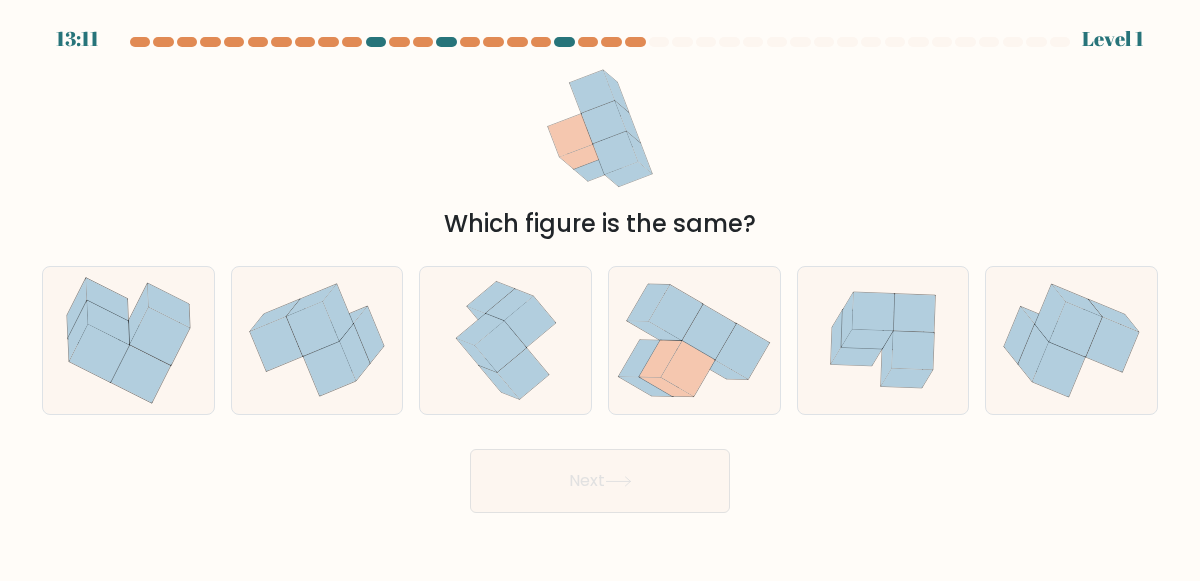 click on "Next" at bounding box center (600, 481) 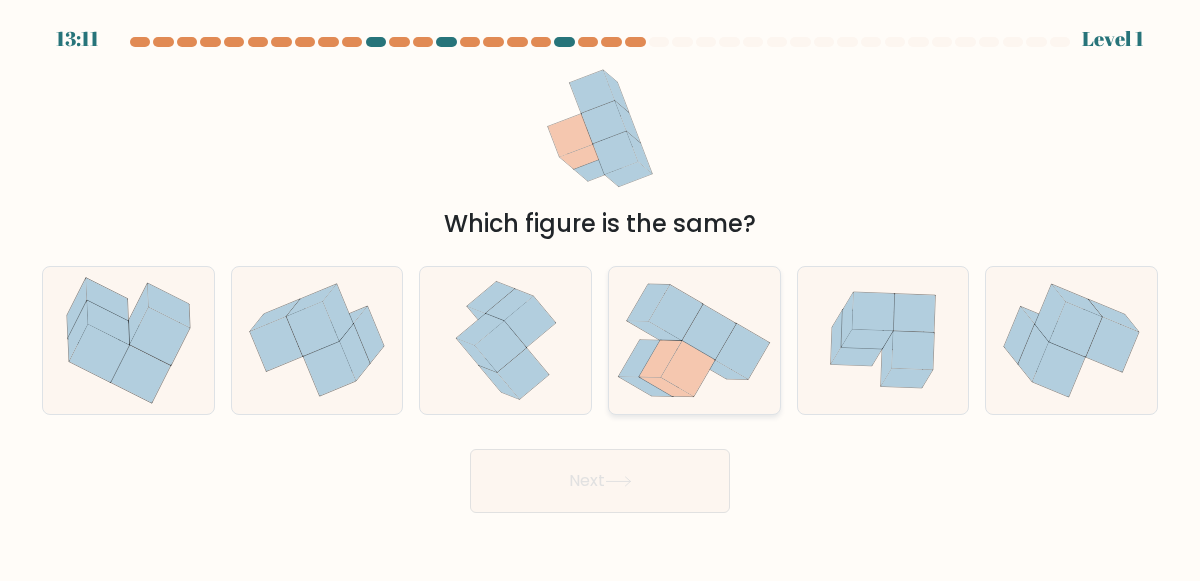 click 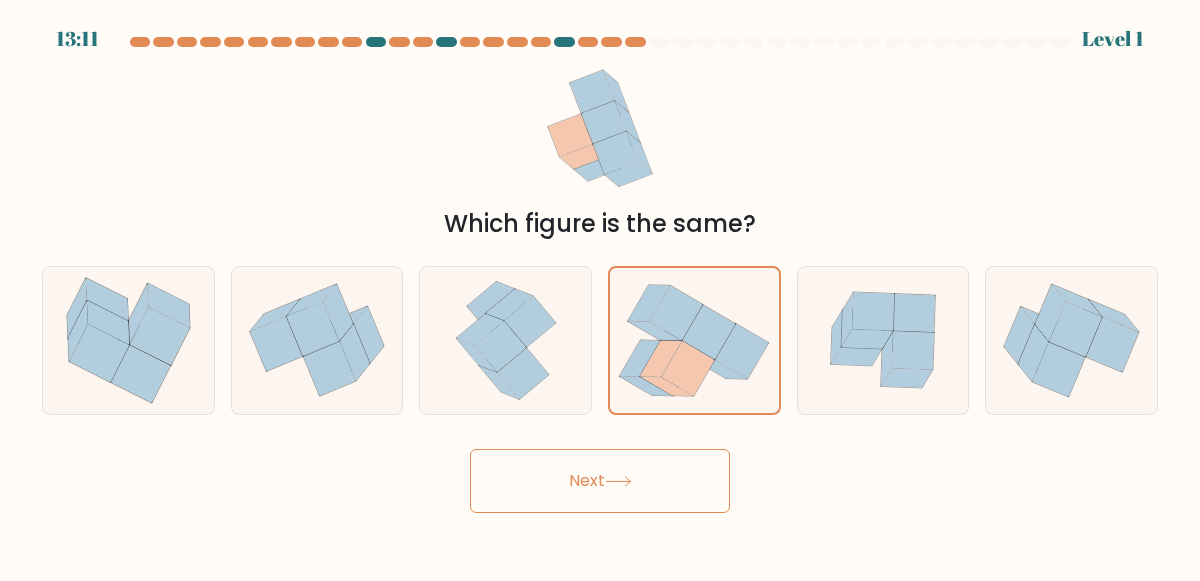click on "Next" at bounding box center [600, 481] 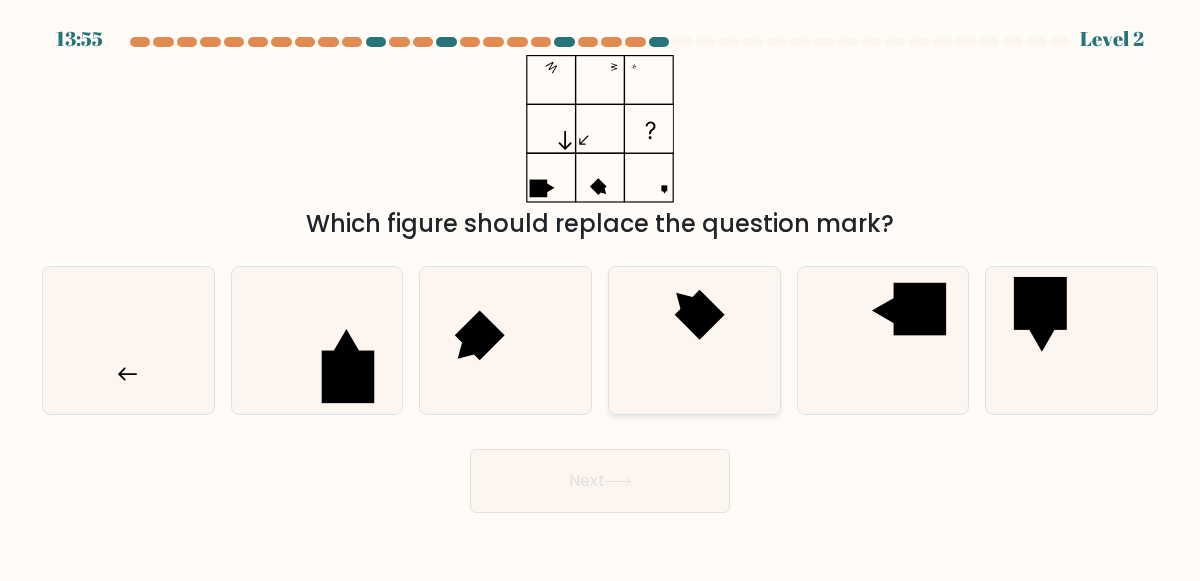 click 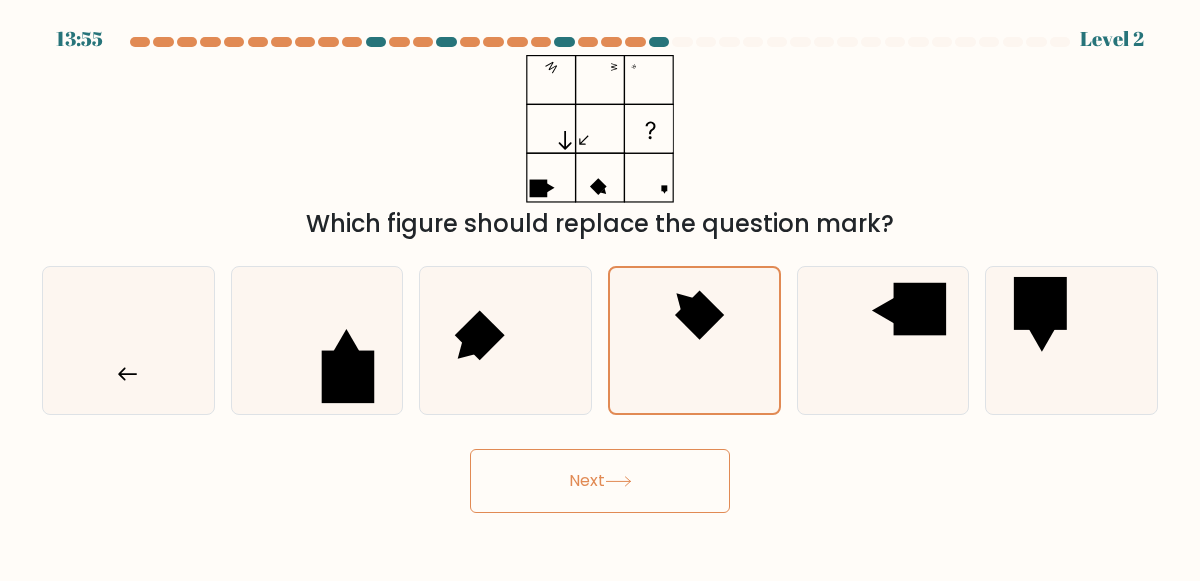 click on "Next" at bounding box center [600, 481] 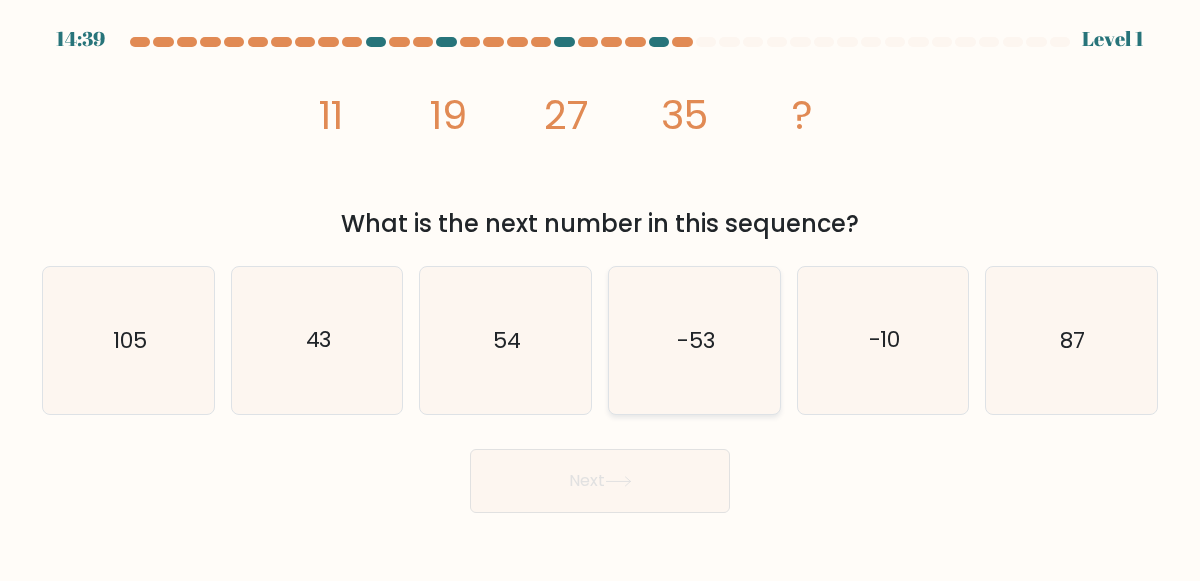 click on "-53" 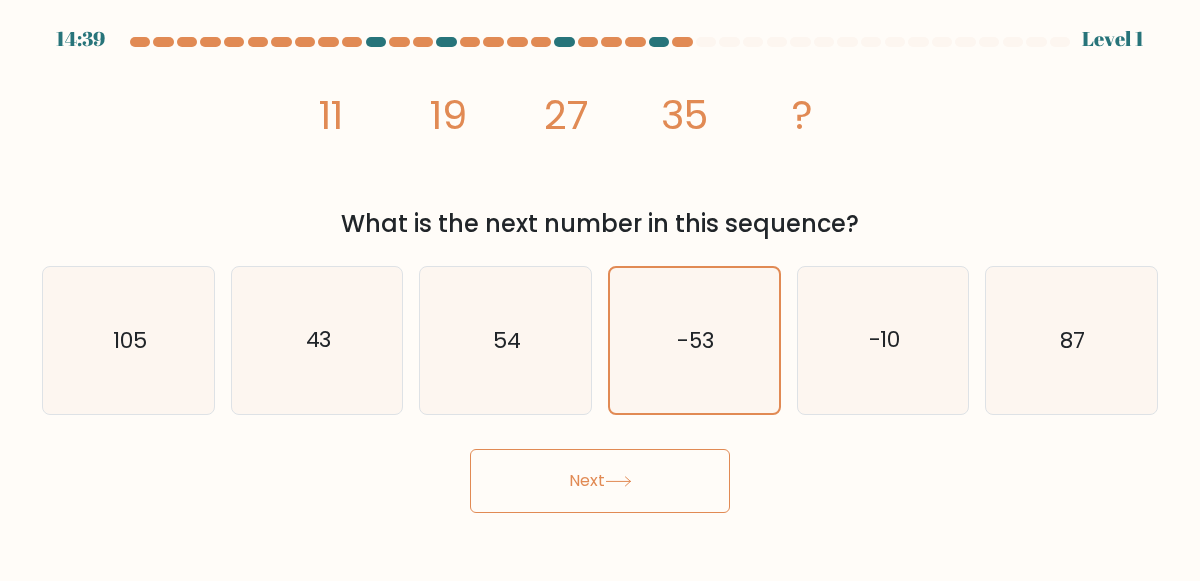click on "Next" at bounding box center [600, 481] 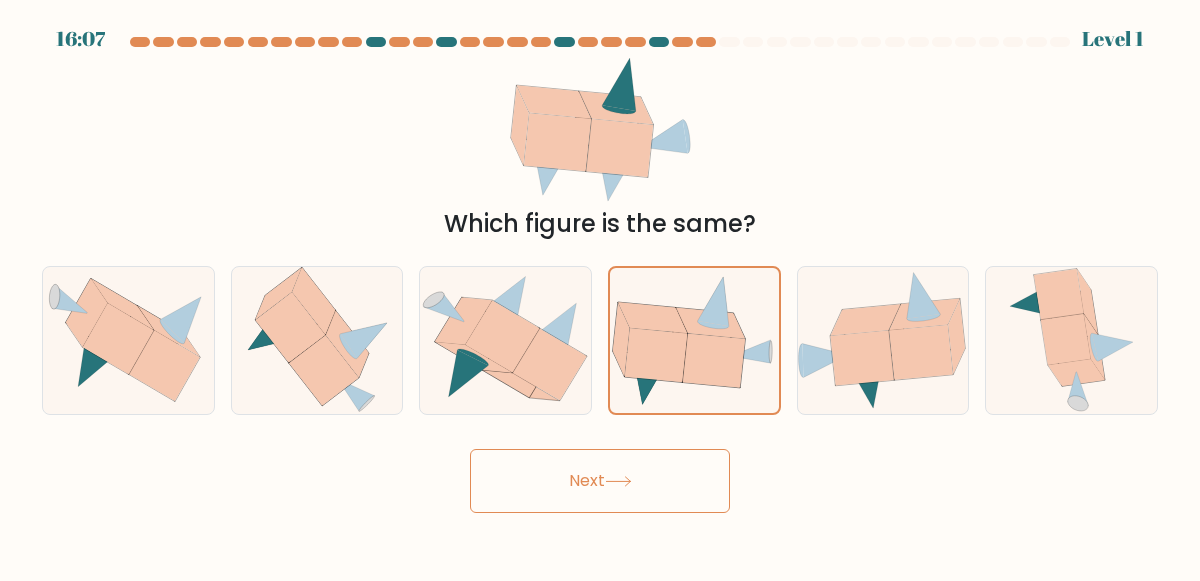click on "16:07
Level 1" at bounding box center (600, 290) 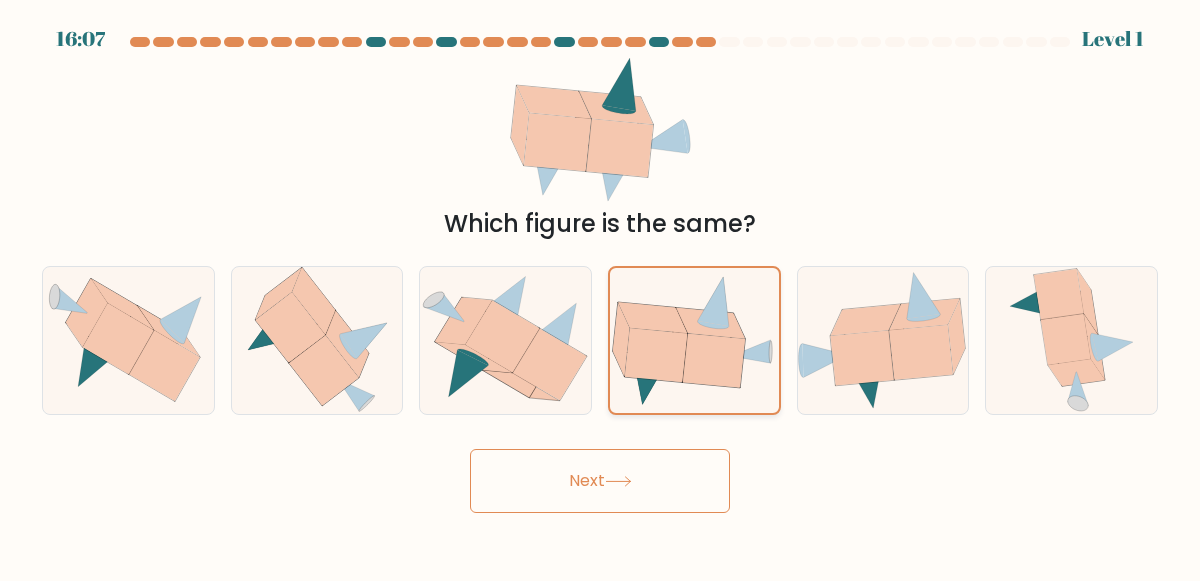 click 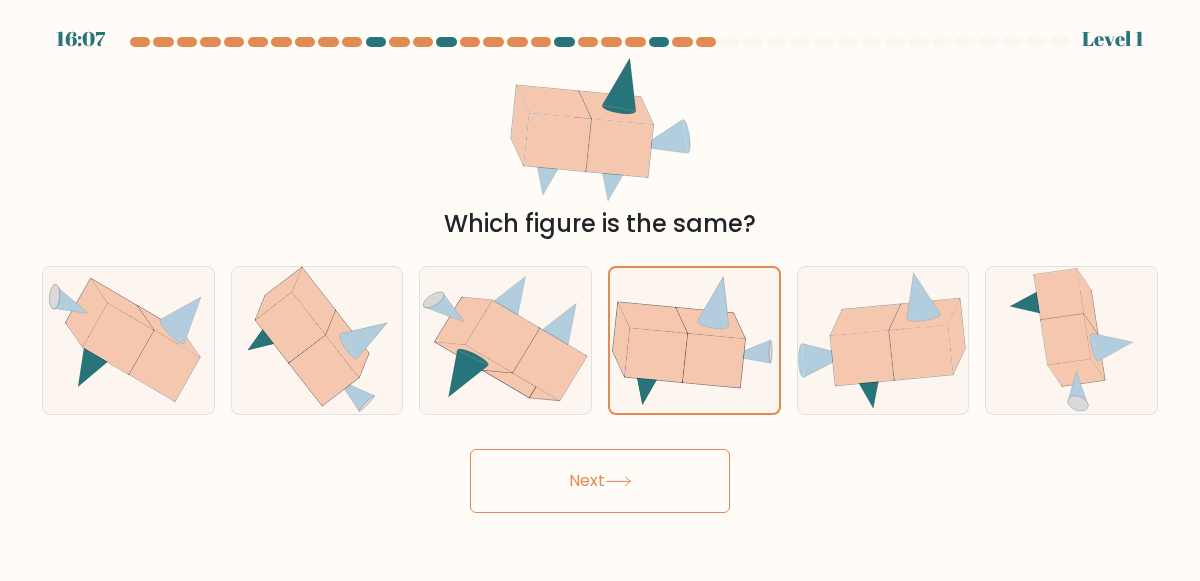 click on "Next" at bounding box center (600, 481) 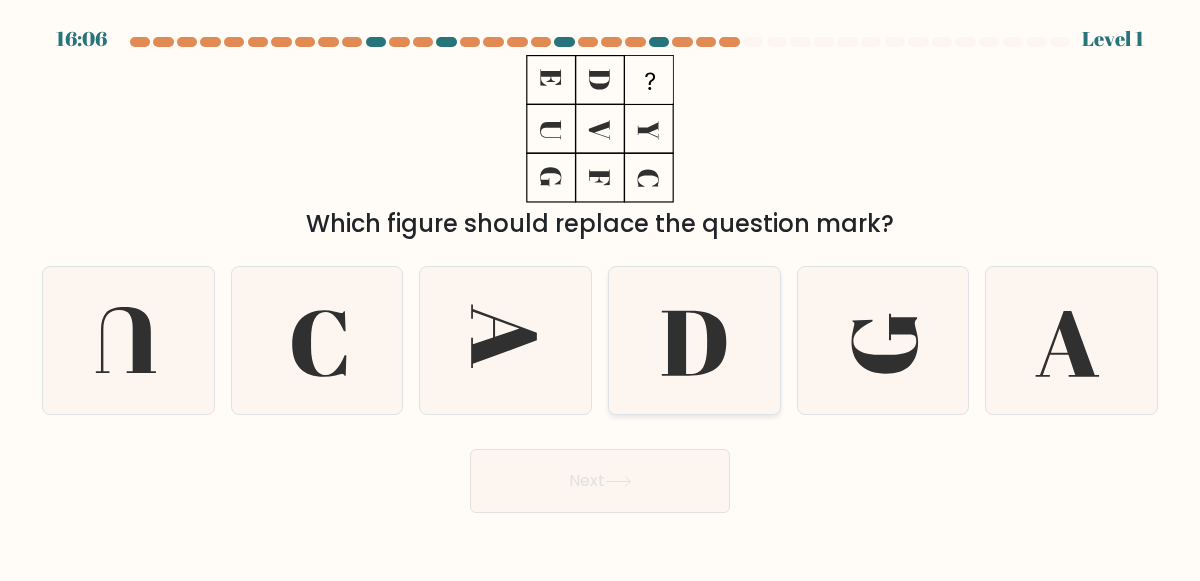 click 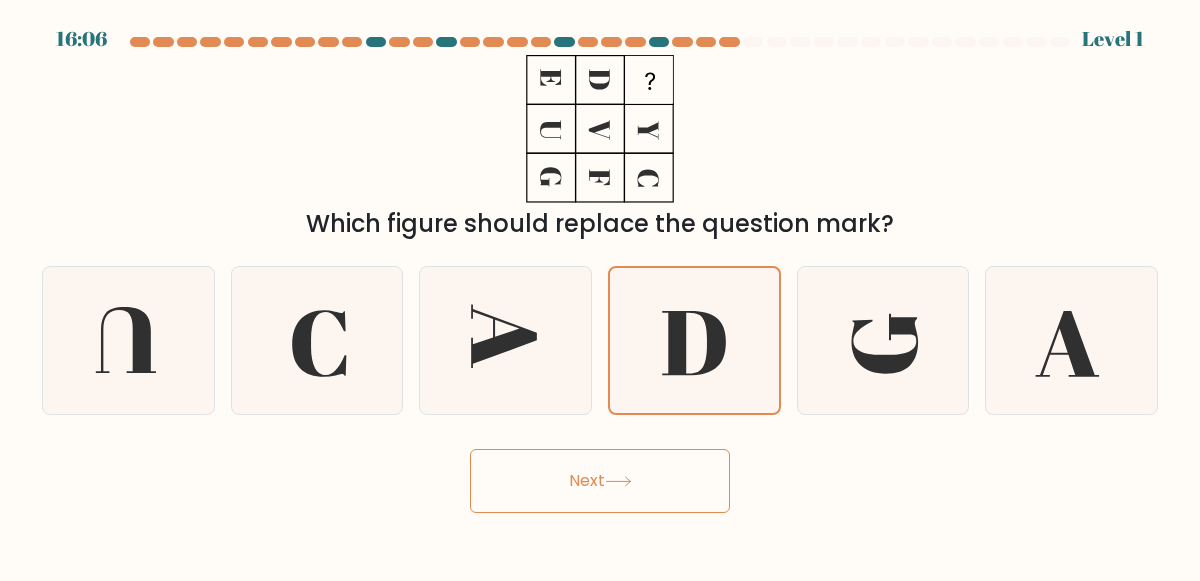 click on "Next" at bounding box center [600, 481] 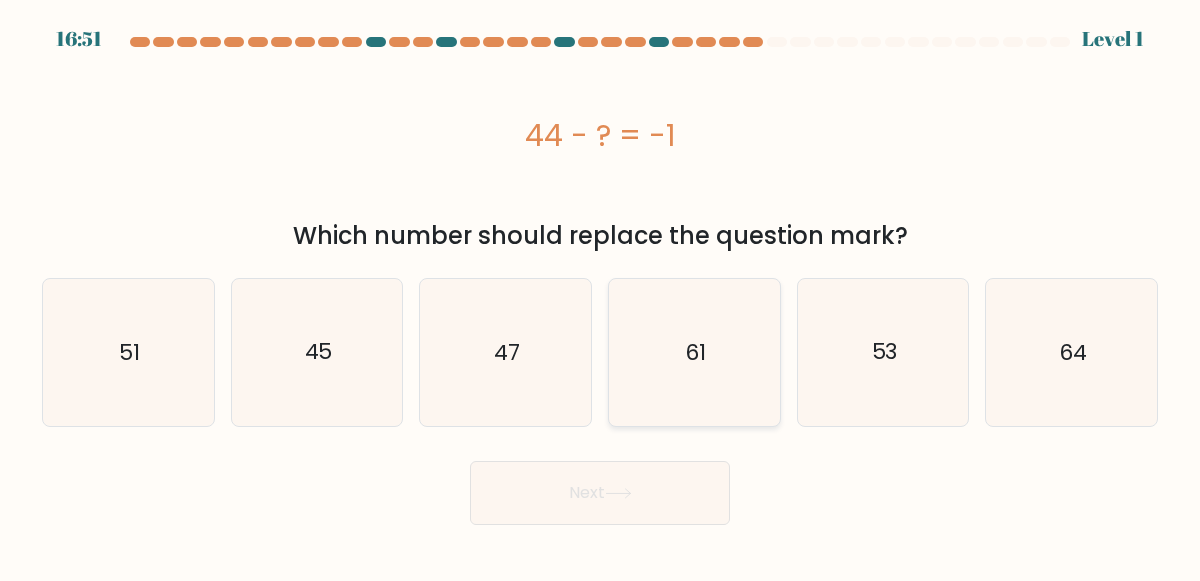 click on "61" 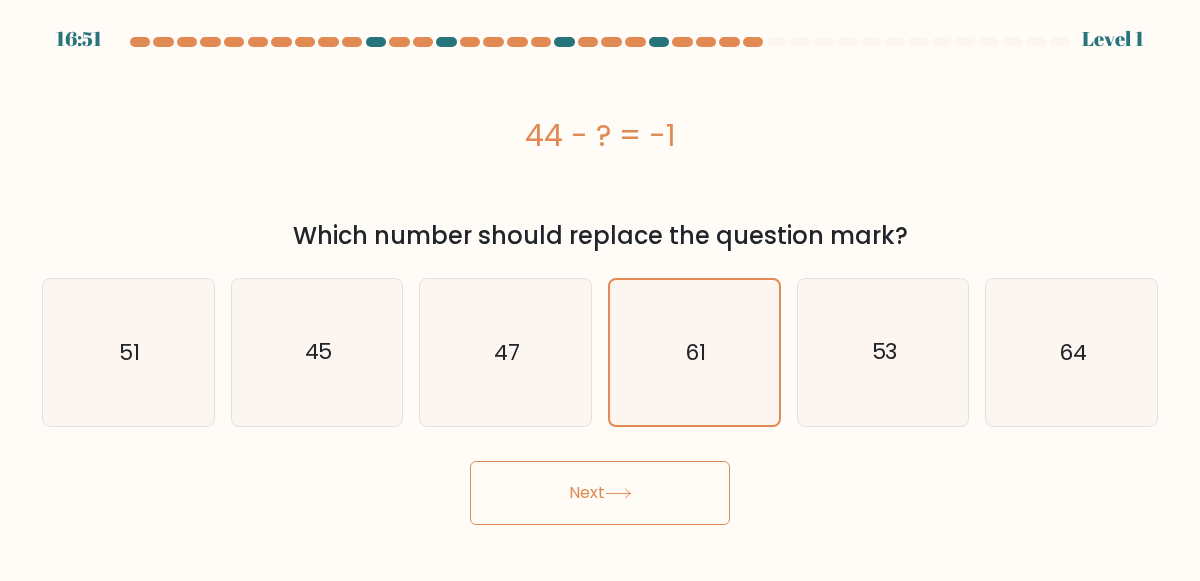 click on "Next" at bounding box center [600, 493] 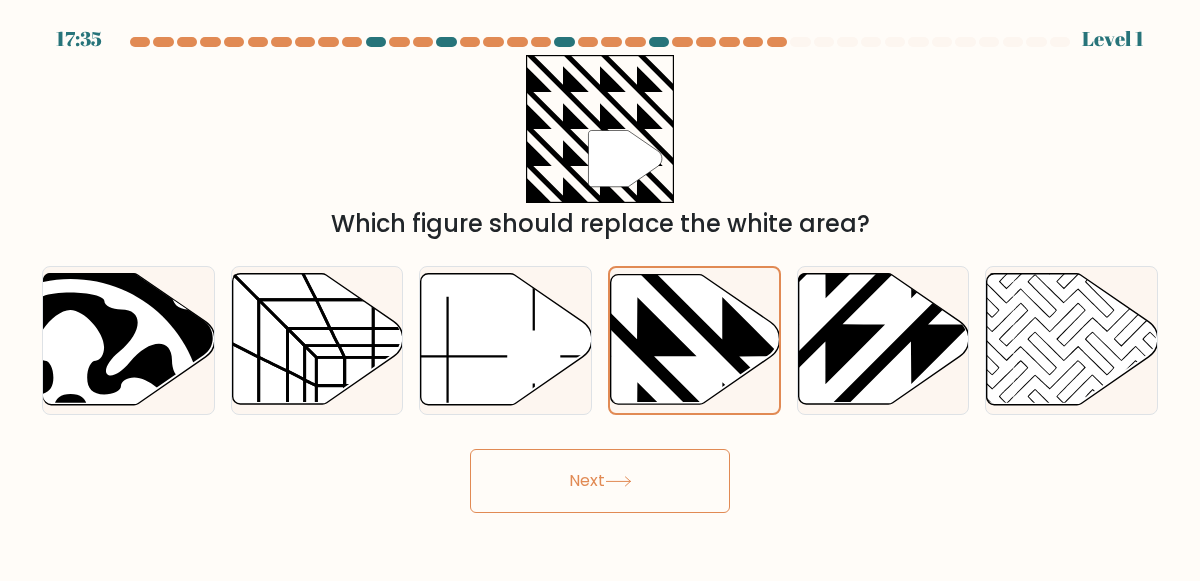 click on "Next" at bounding box center (600, 481) 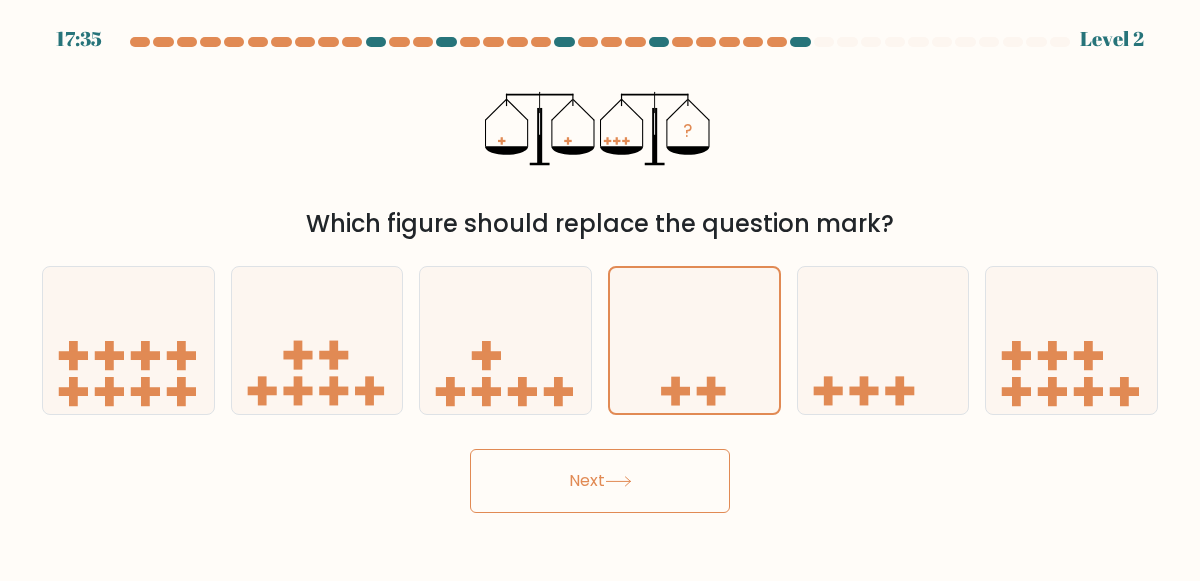click on "Next" at bounding box center (600, 481) 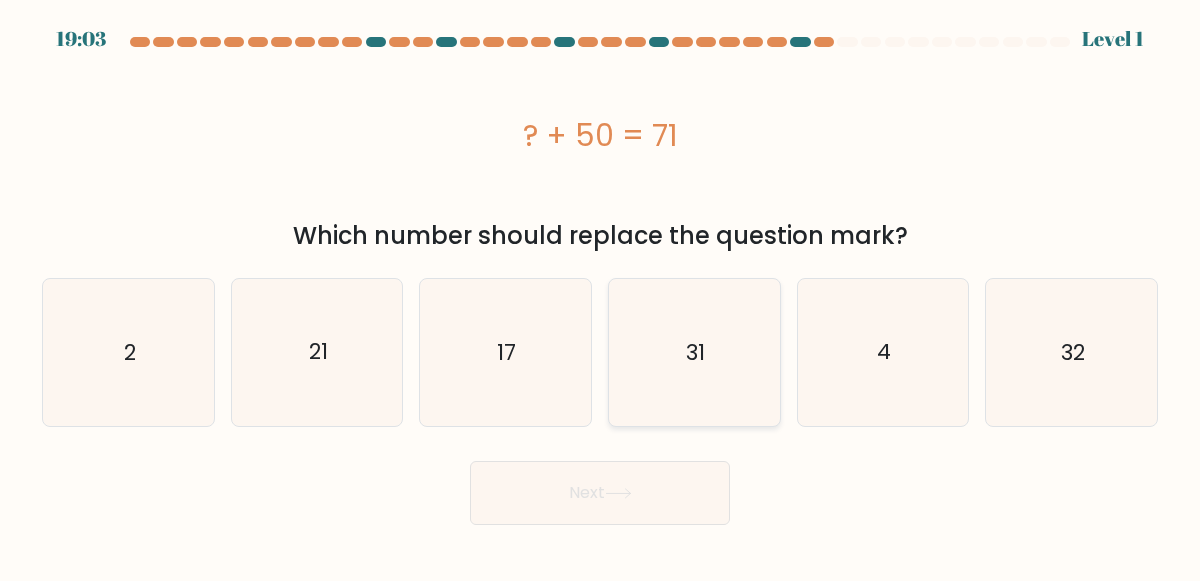 click on "31" 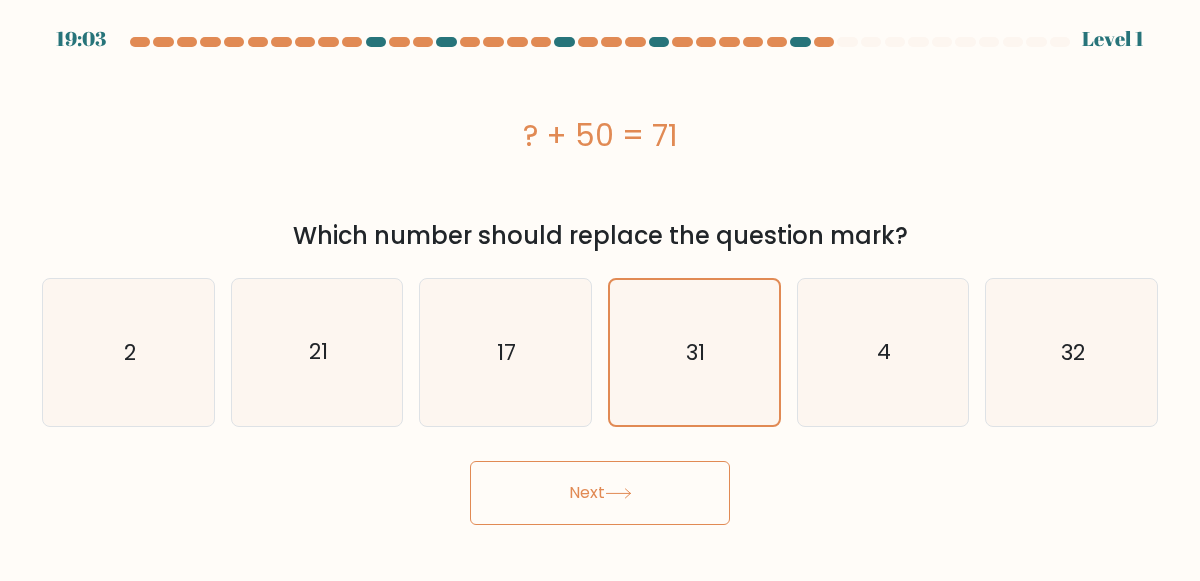 click on "Next" at bounding box center (600, 493) 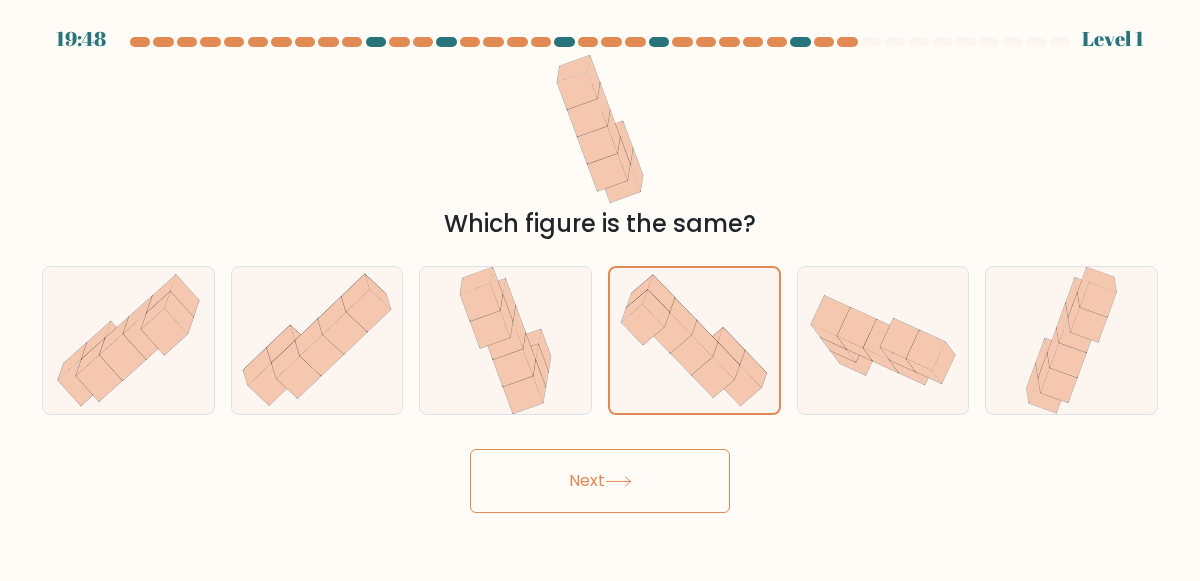 click on "Next" at bounding box center [600, 481] 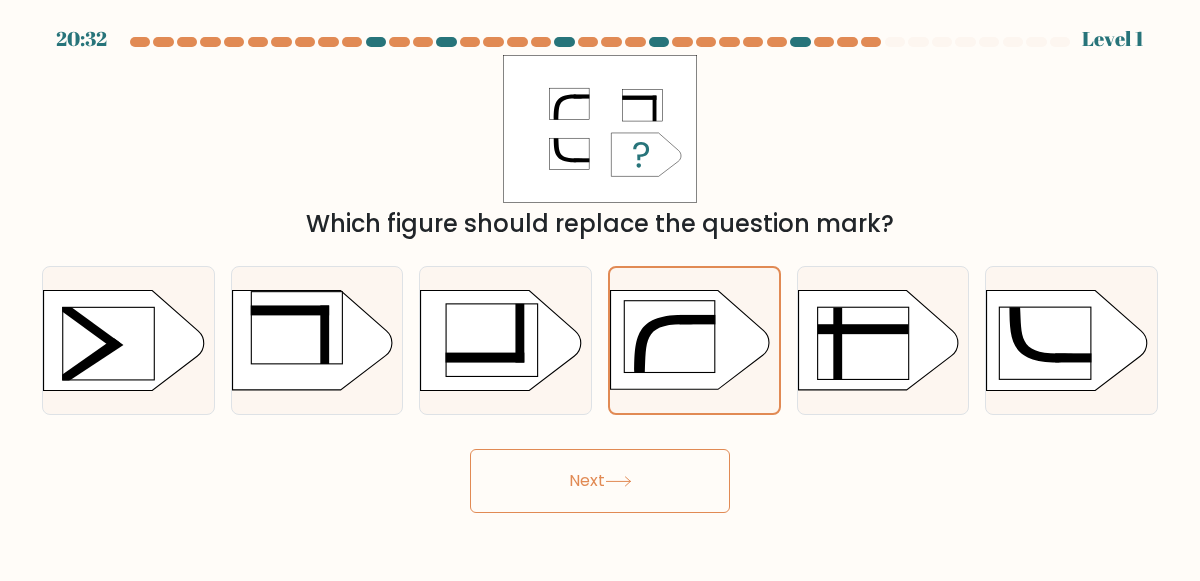 click on "Next" at bounding box center (600, 481) 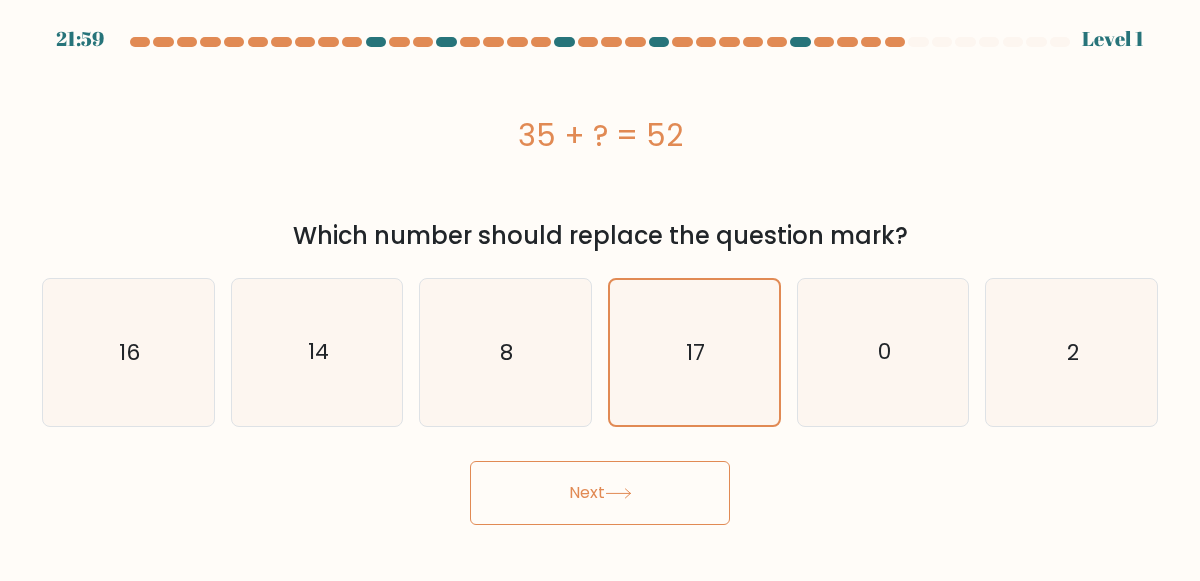 click on "Next" at bounding box center [600, 493] 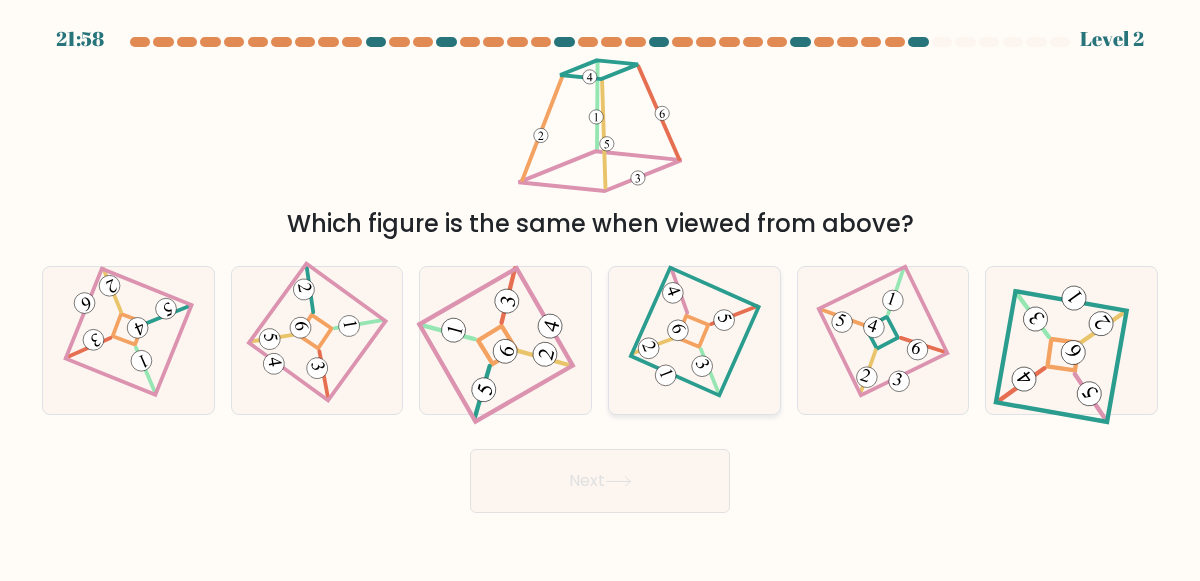 click 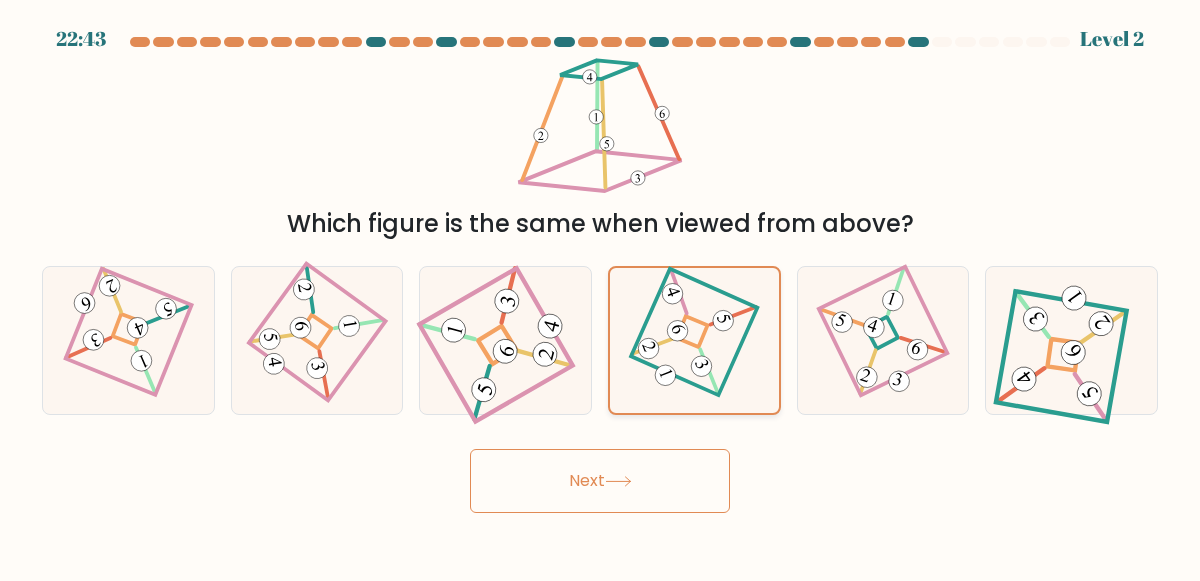 click on "Next" at bounding box center (600, 481) 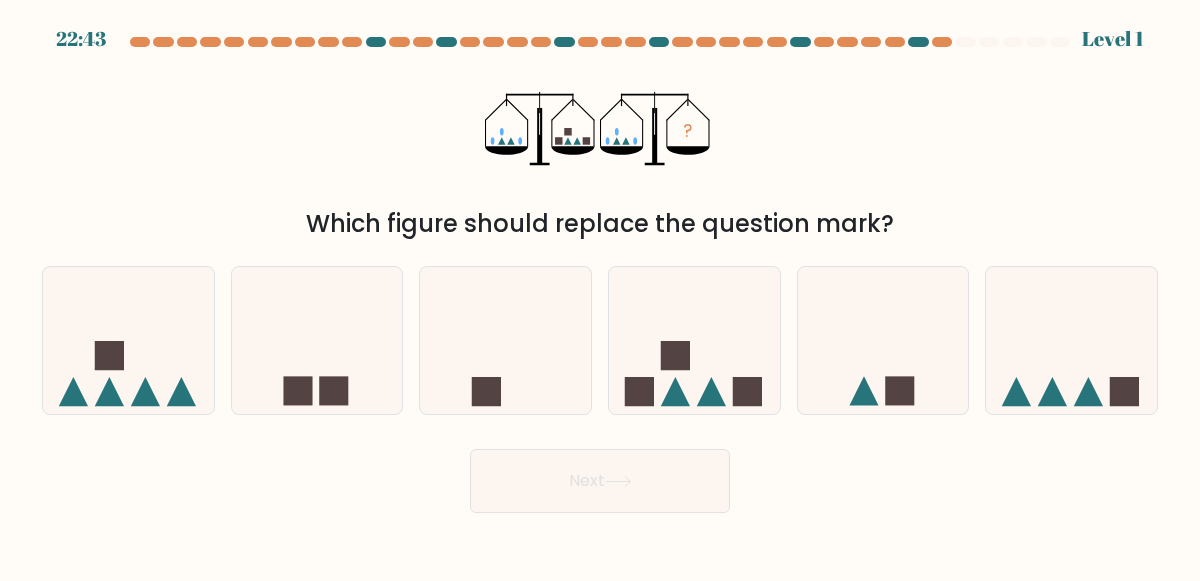 click on "Next" at bounding box center [600, 481] 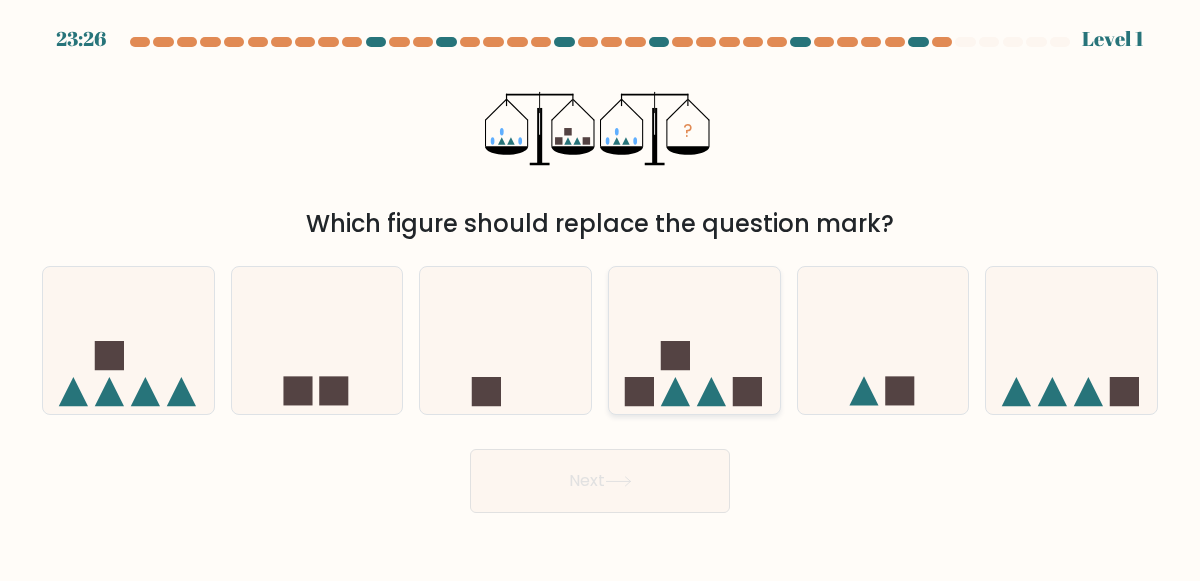 click 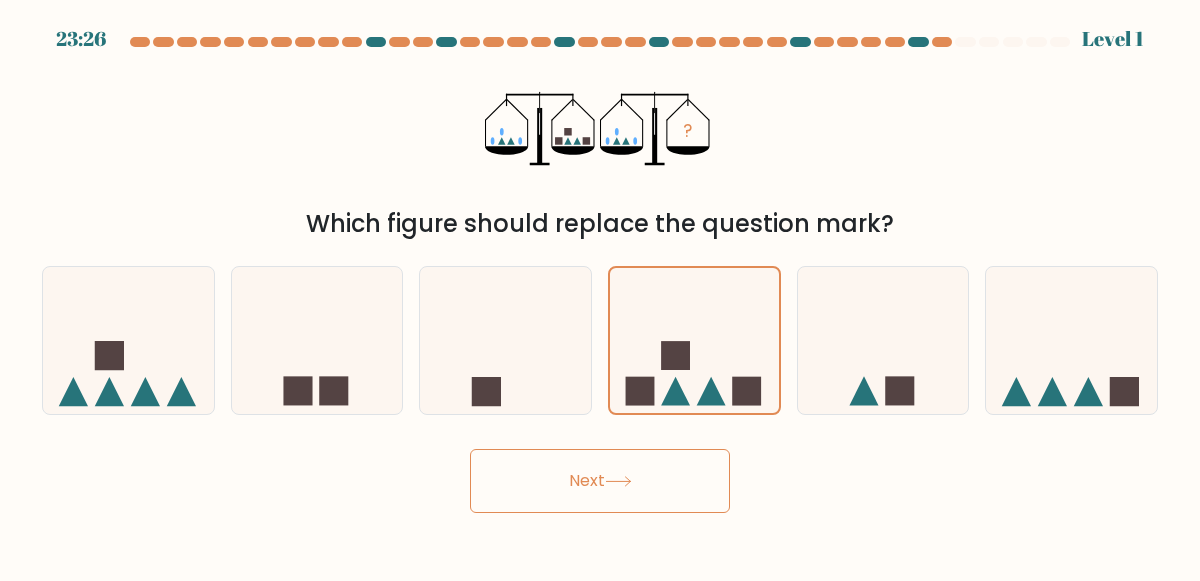 click 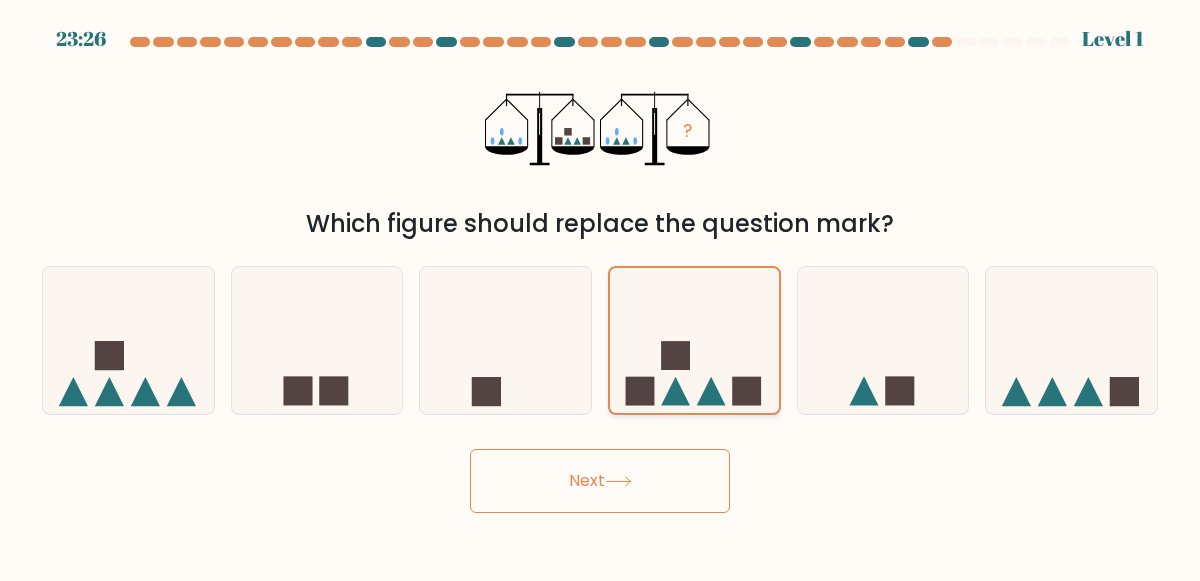 click 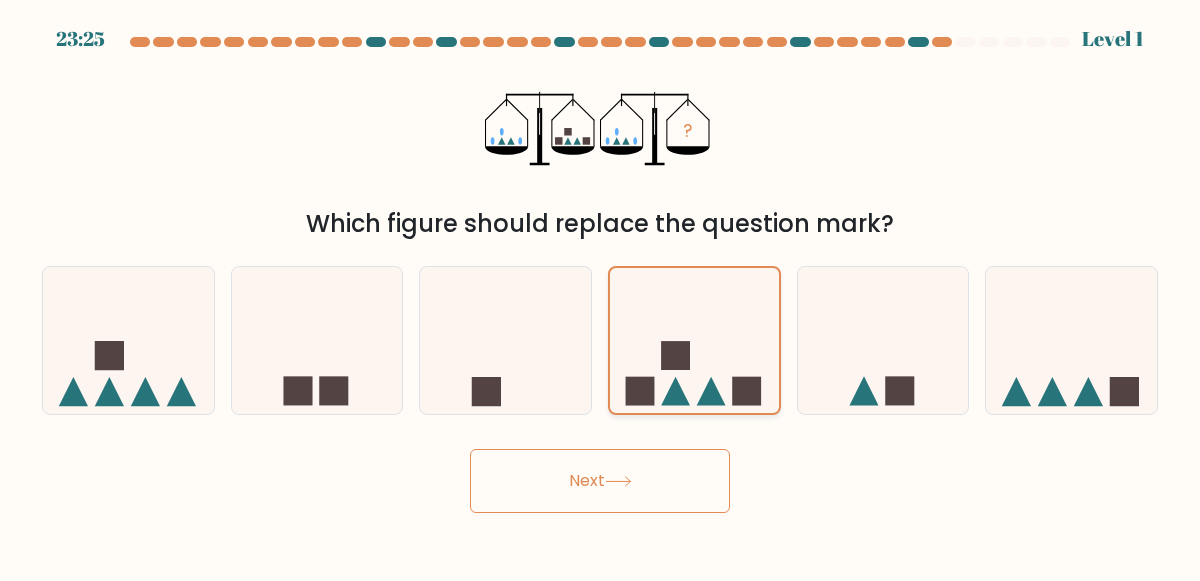 click 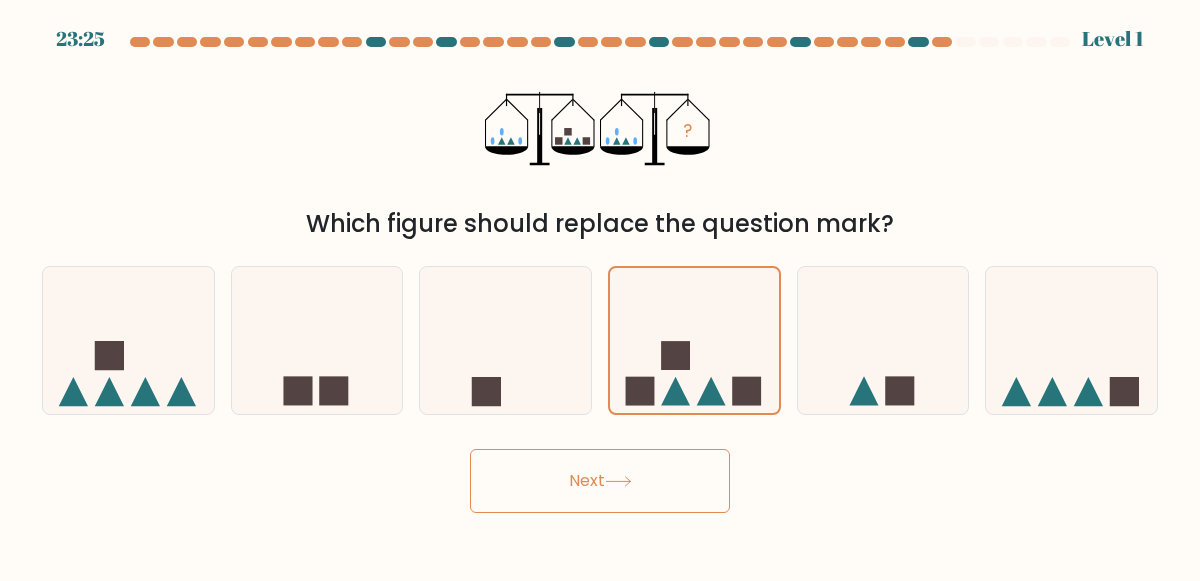 click 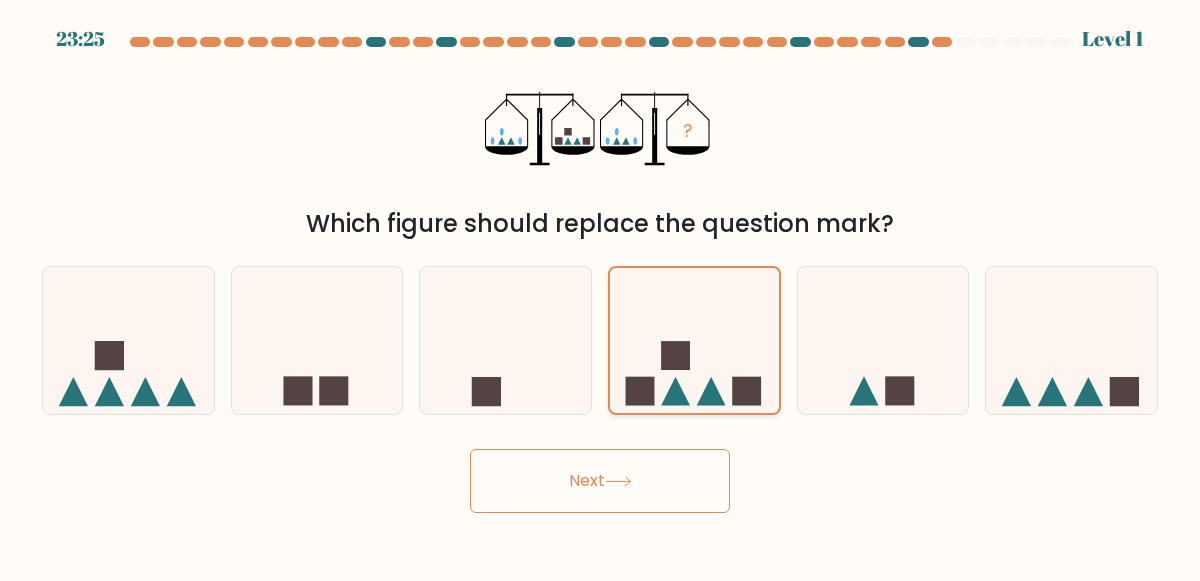 click 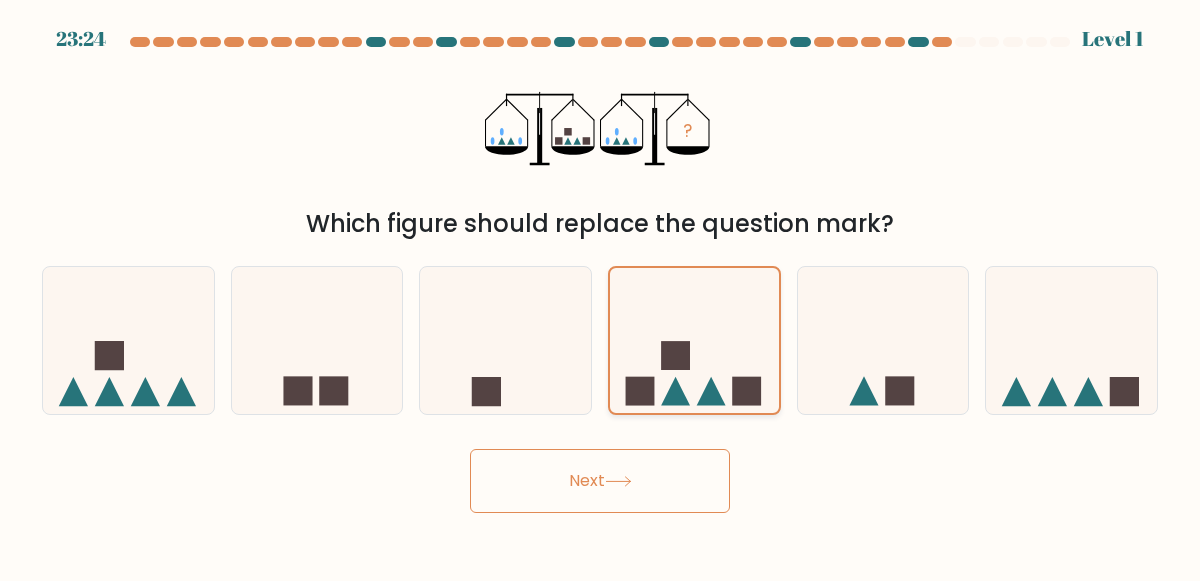 click 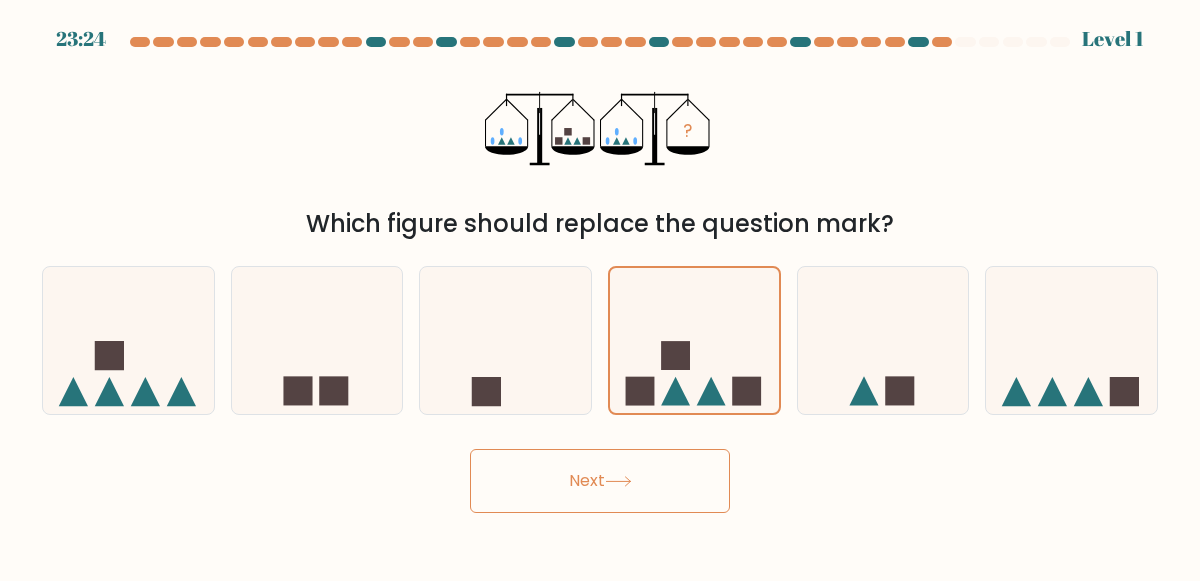 click on "Next" at bounding box center [600, 481] 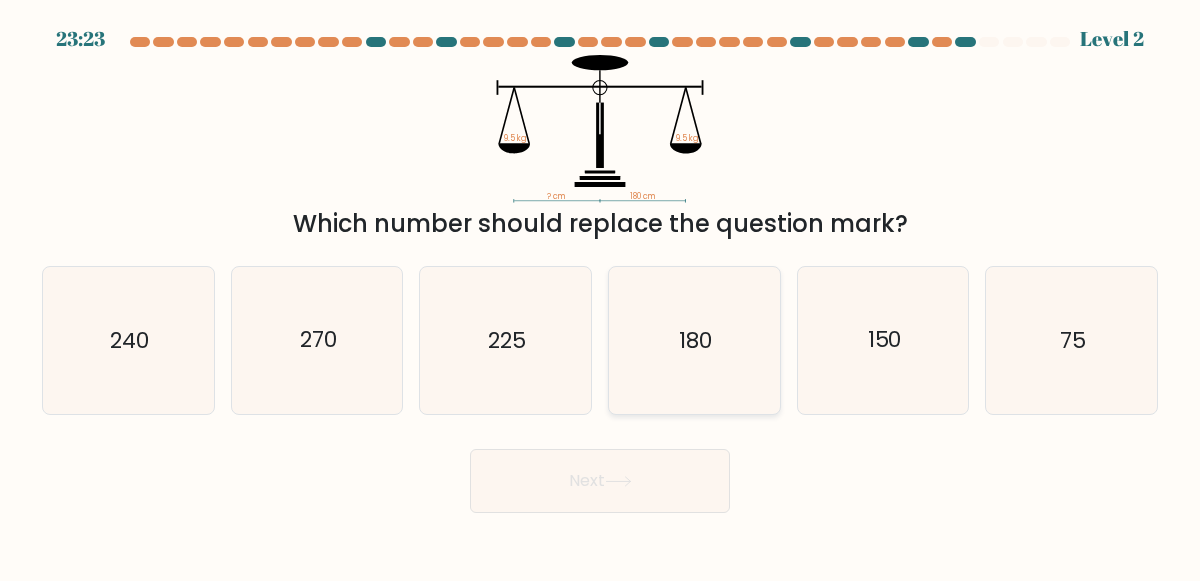 click on "180" 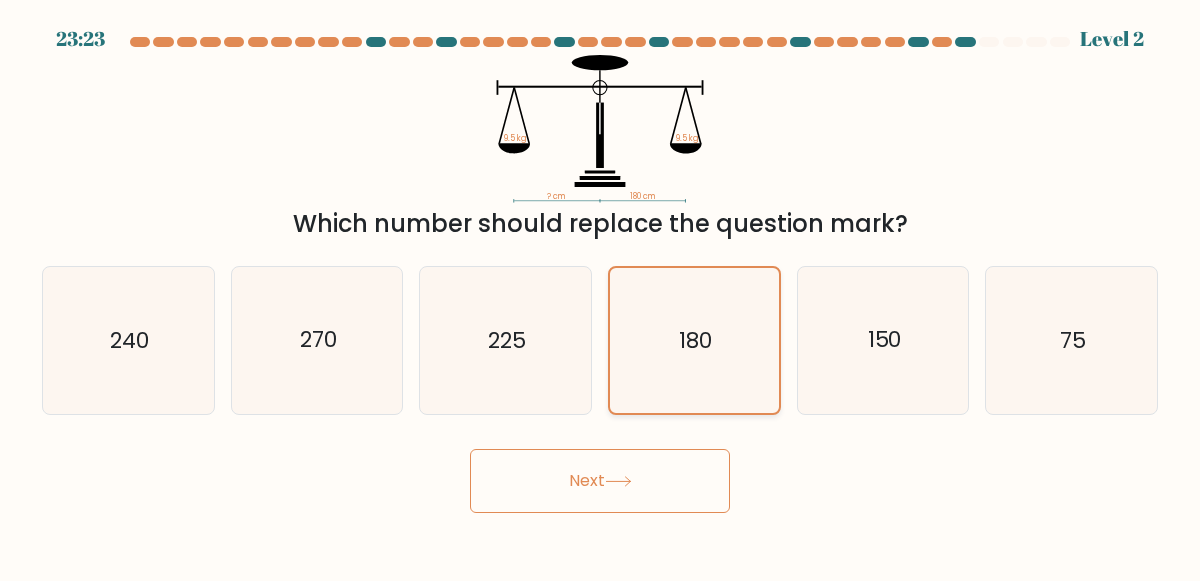 click on "180" 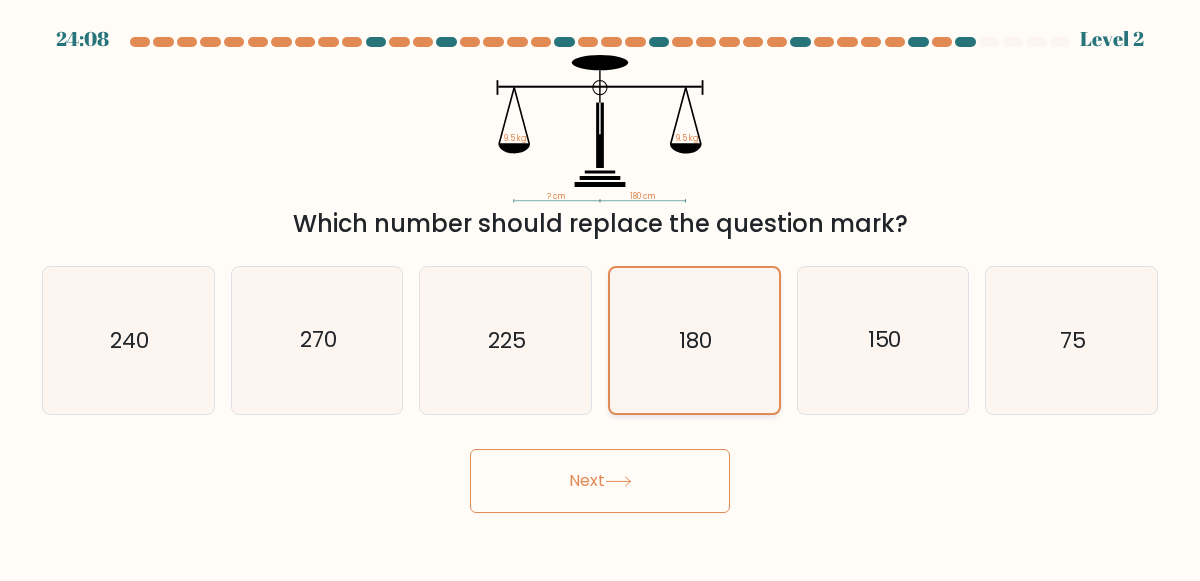 click on "180" 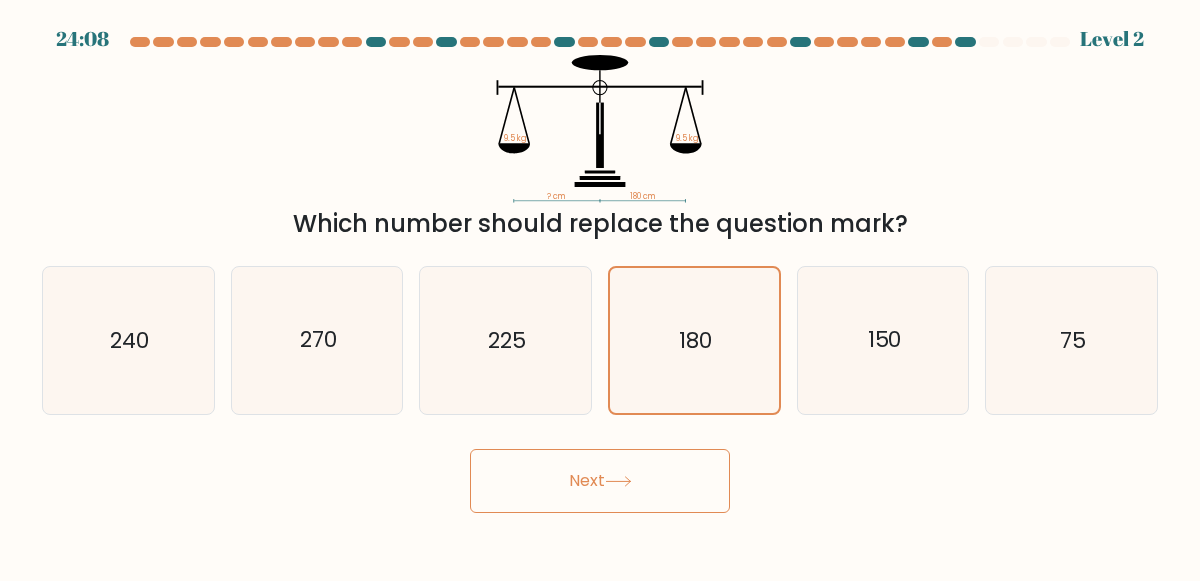 click on "Next" at bounding box center (600, 481) 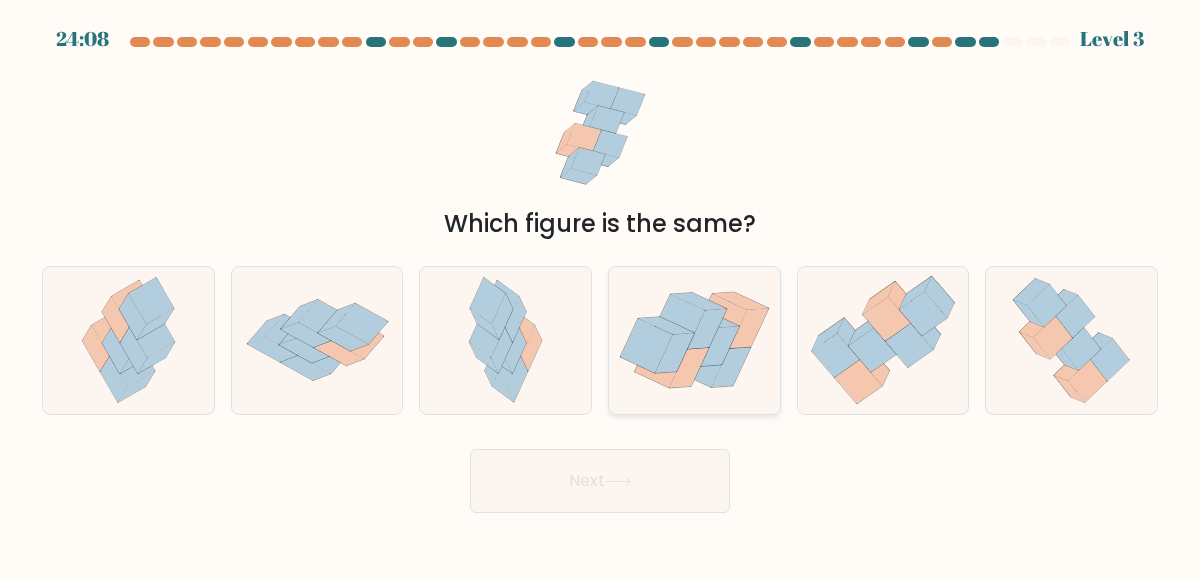 click 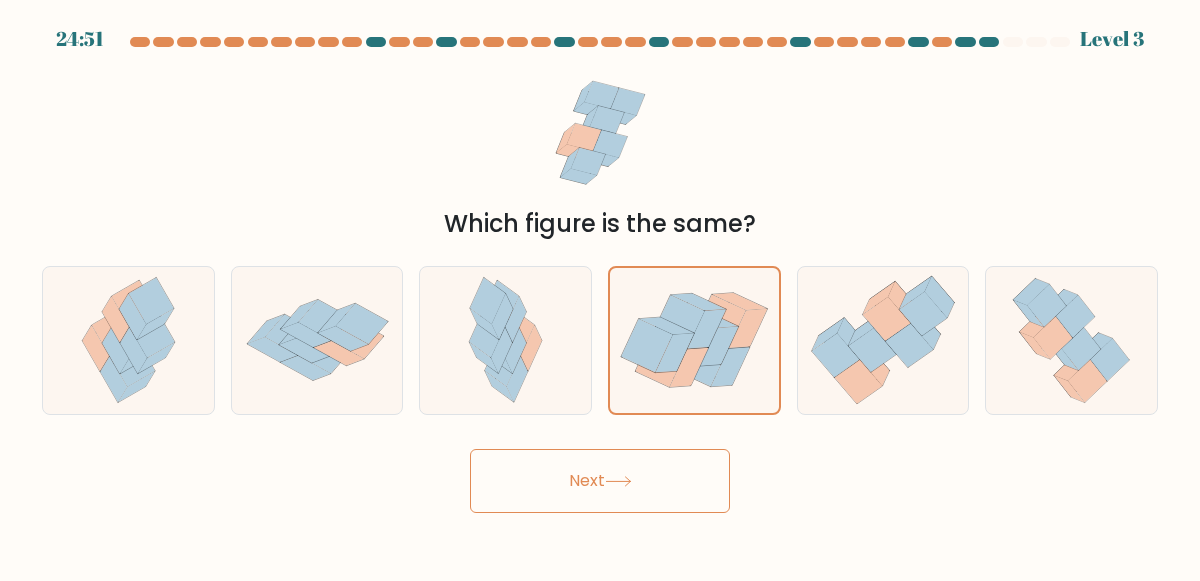 click on "Next" at bounding box center [600, 481] 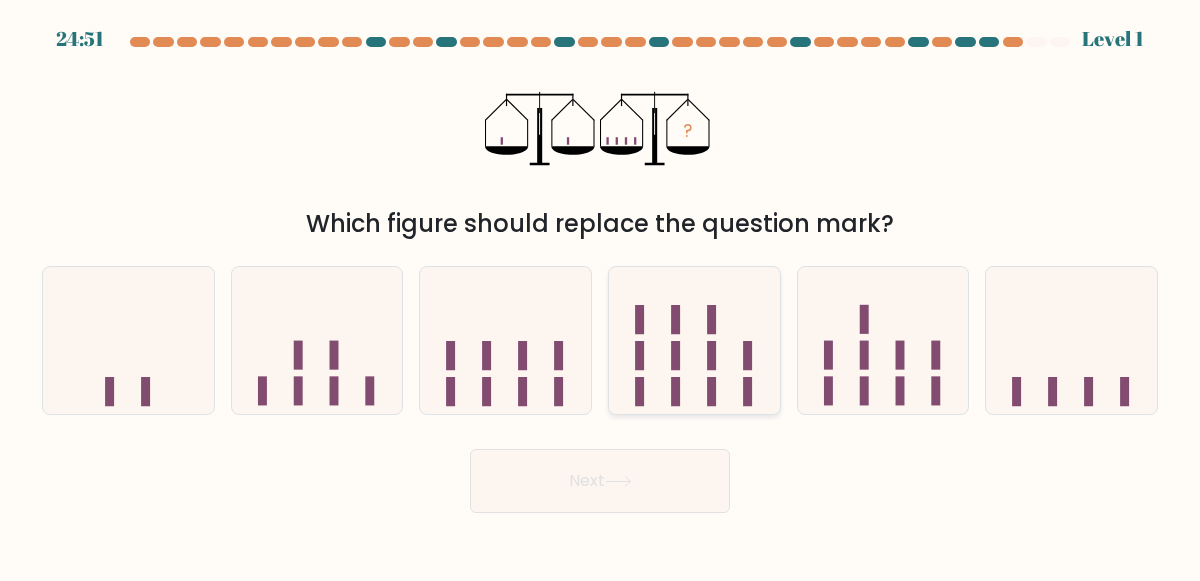 click 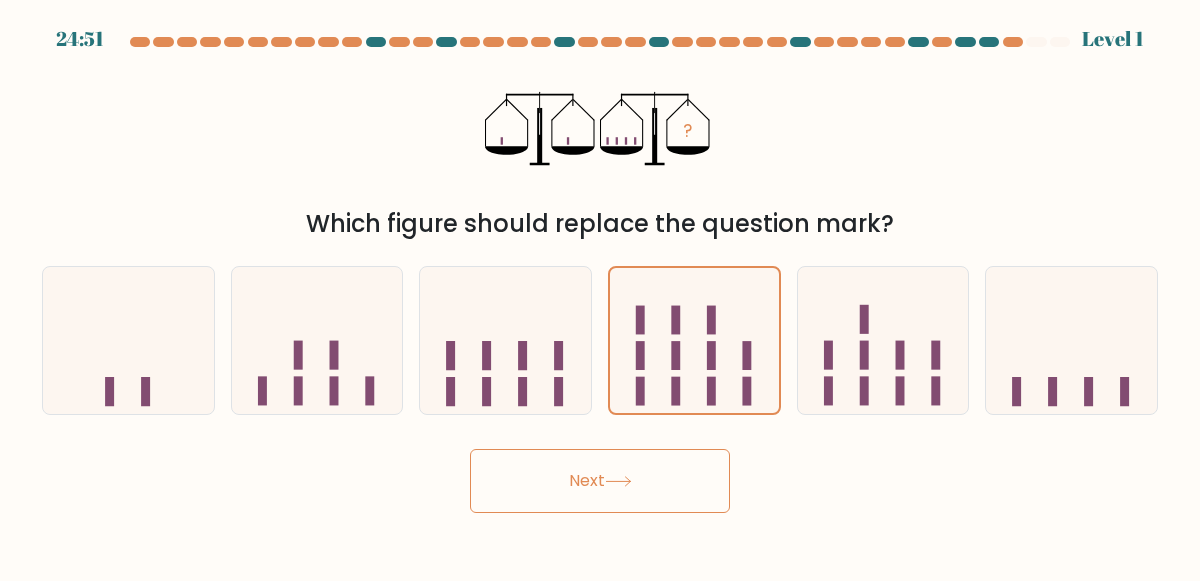 click on "Next" at bounding box center [600, 481] 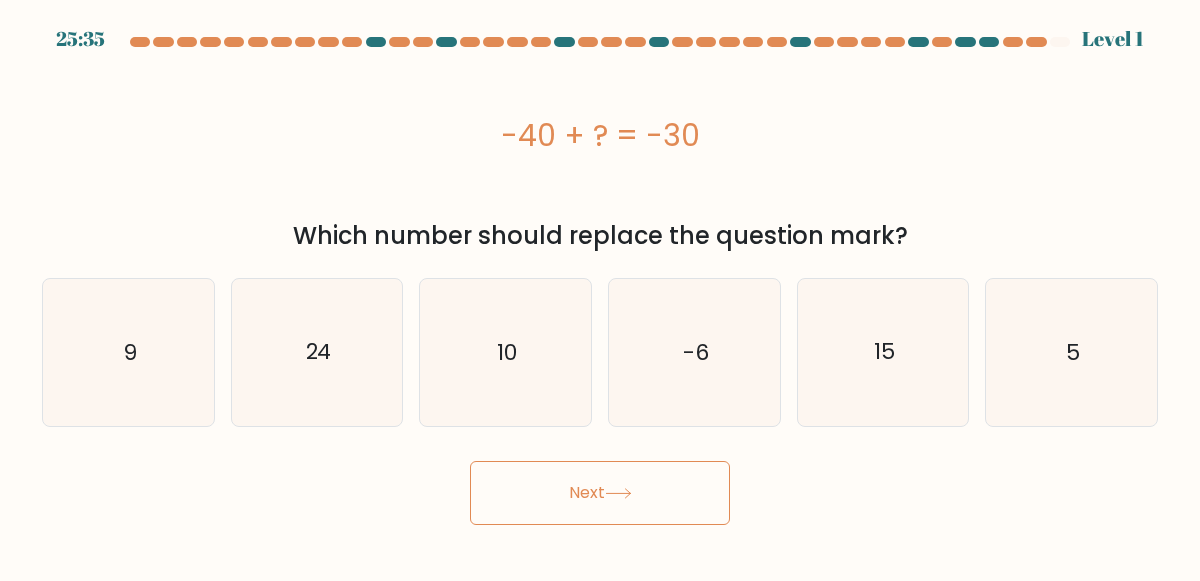 click on "Next" at bounding box center [600, 493] 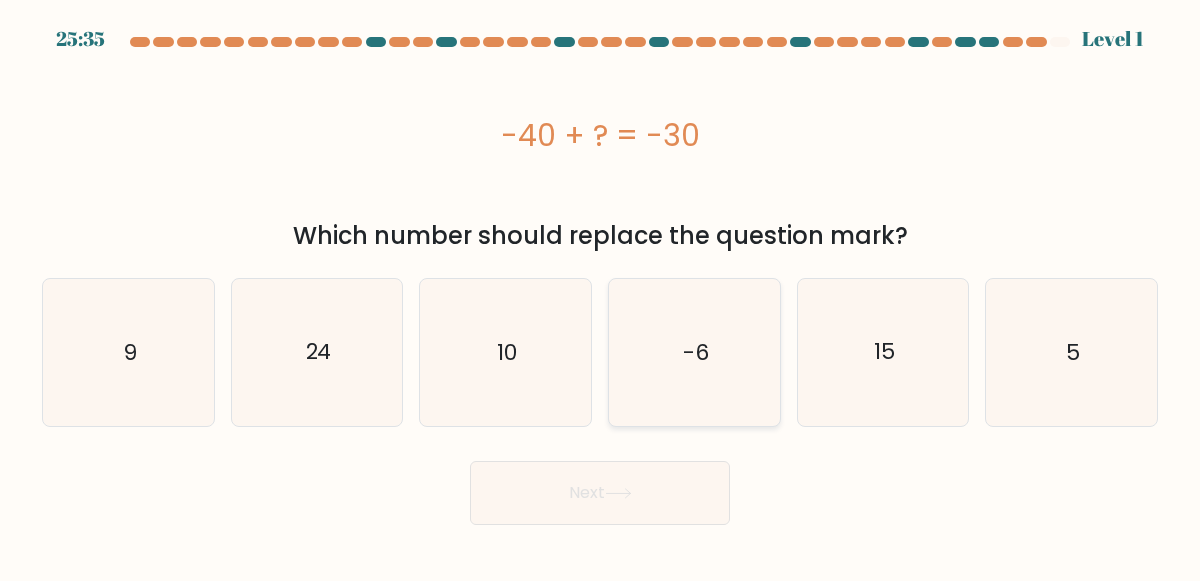 click on "-6" 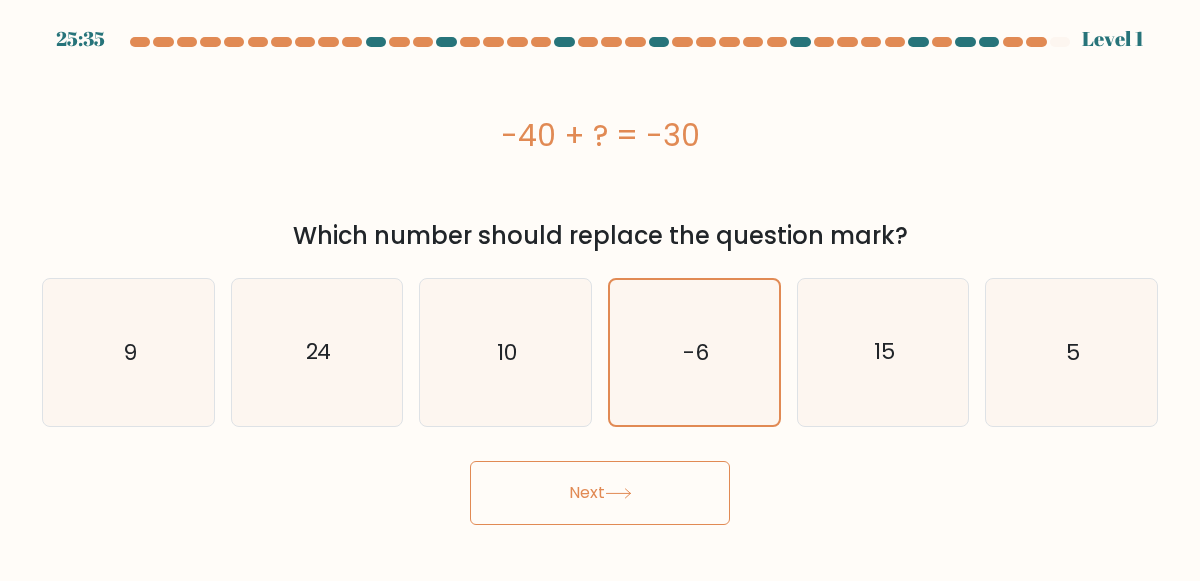 click on "Next" at bounding box center [600, 493] 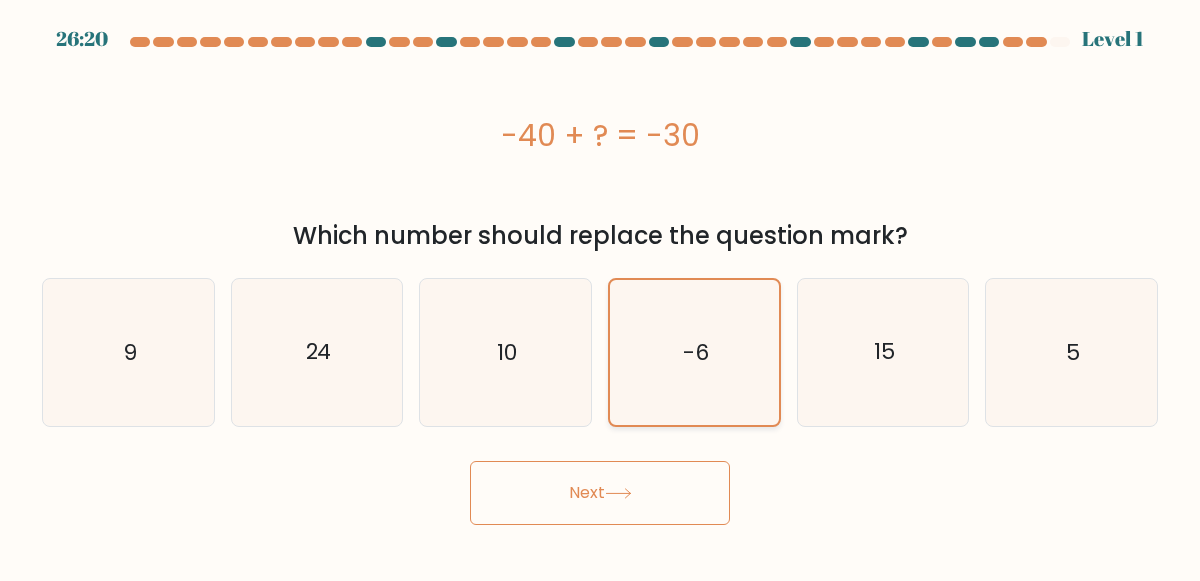 click on "-6" 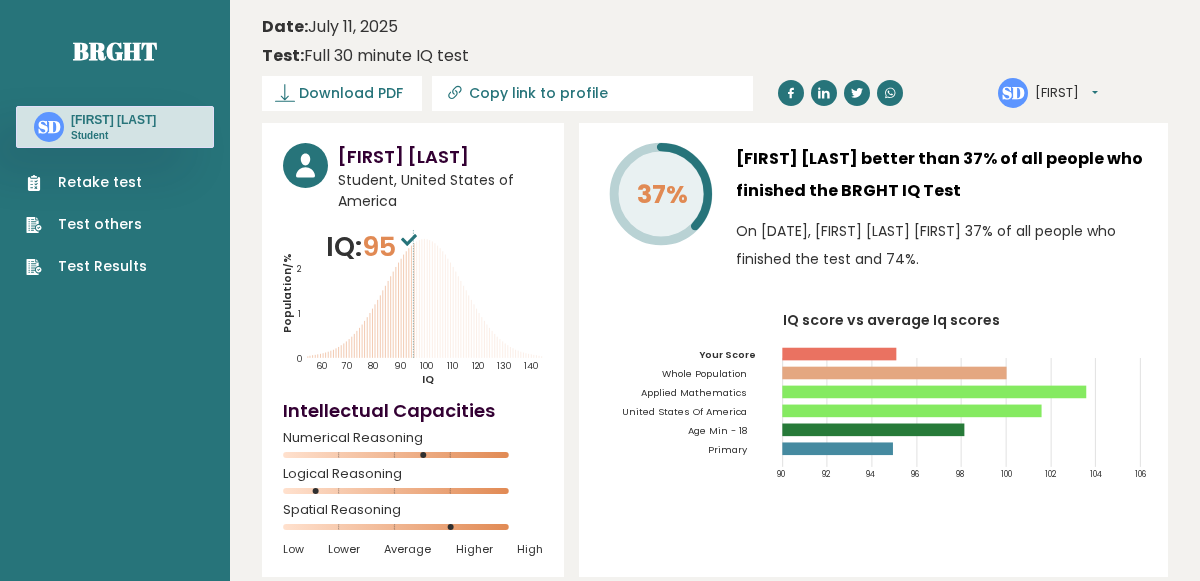 scroll, scrollTop: 0, scrollLeft: 0, axis: both 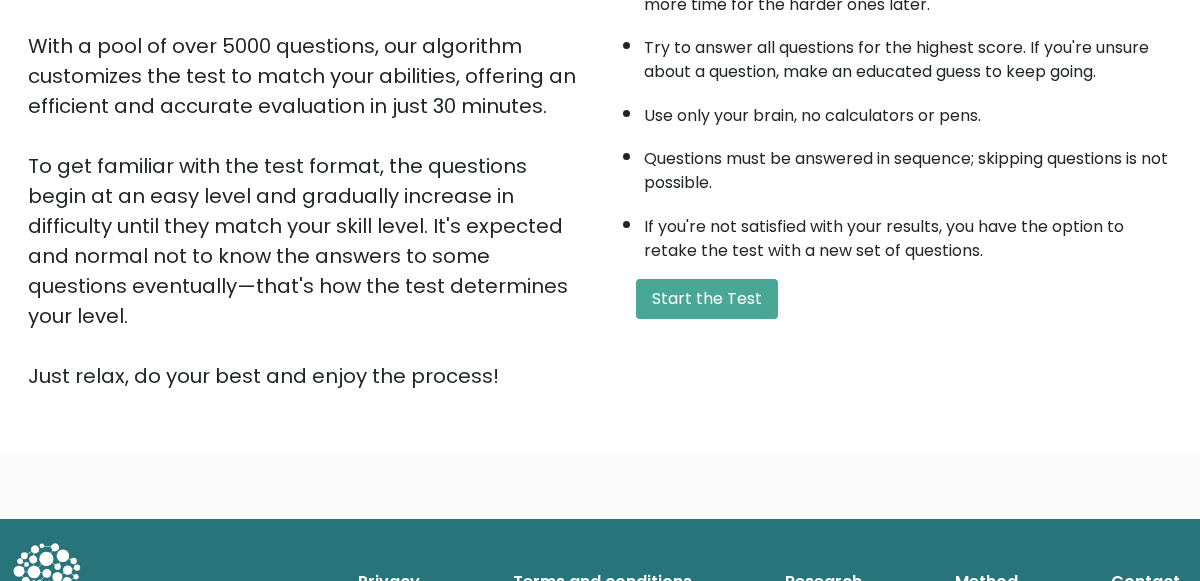 click on "Start the Test" at bounding box center (707, 299) 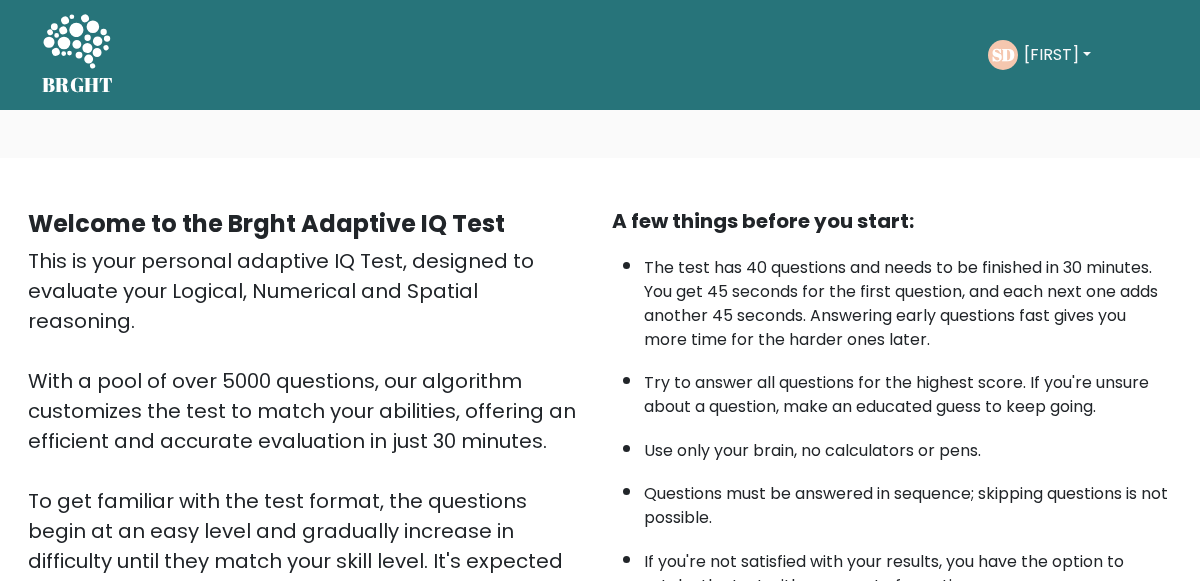 scroll, scrollTop: 0, scrollLeft: 0, axis: both 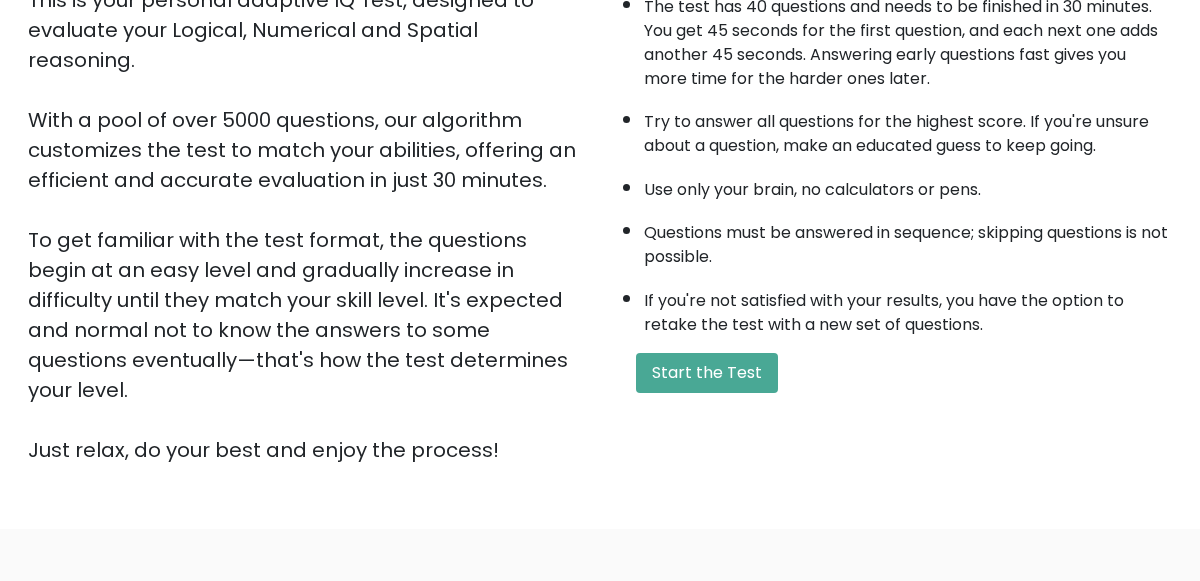 click on "Start the Test" at bounding box center [707, 373] 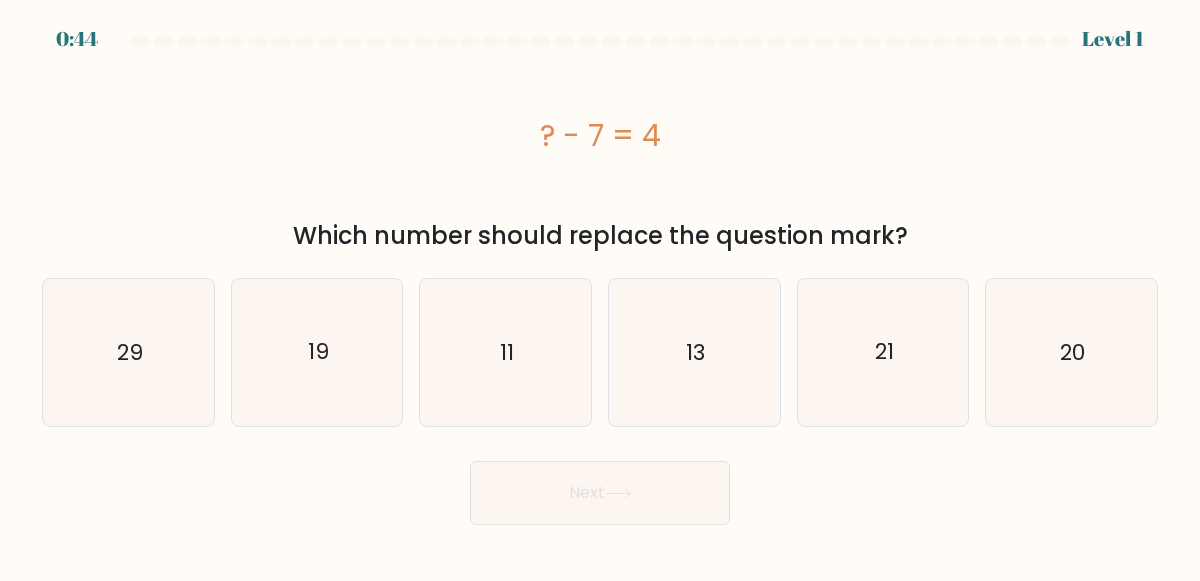 scroll, scrollTop: 0, scrollLeft: 0, axis: both 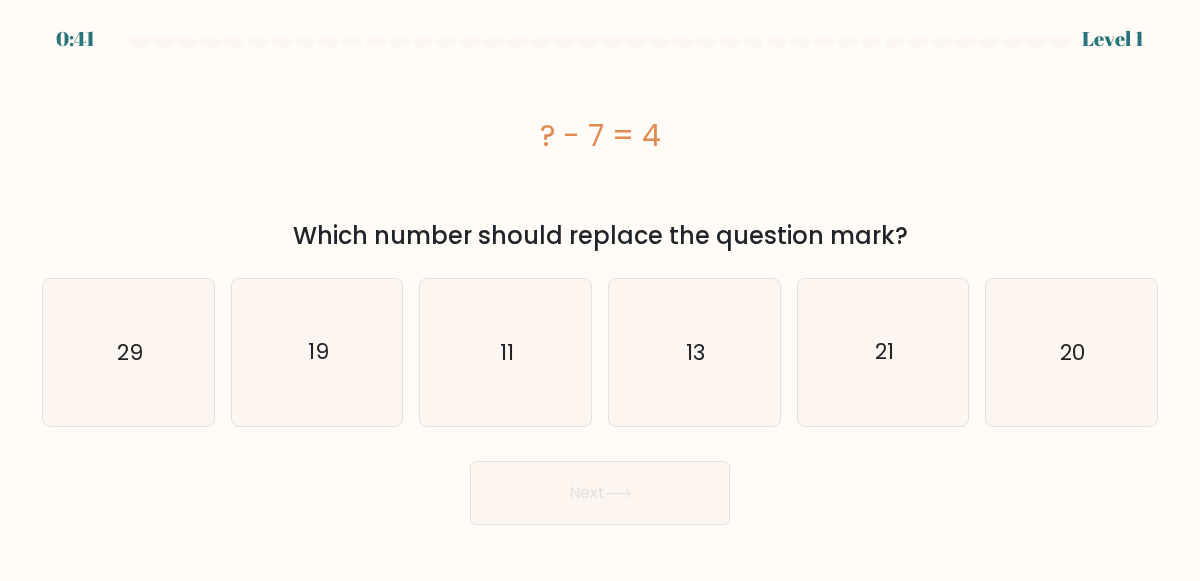 click on "c.
11" at bounding box center (505, 352) 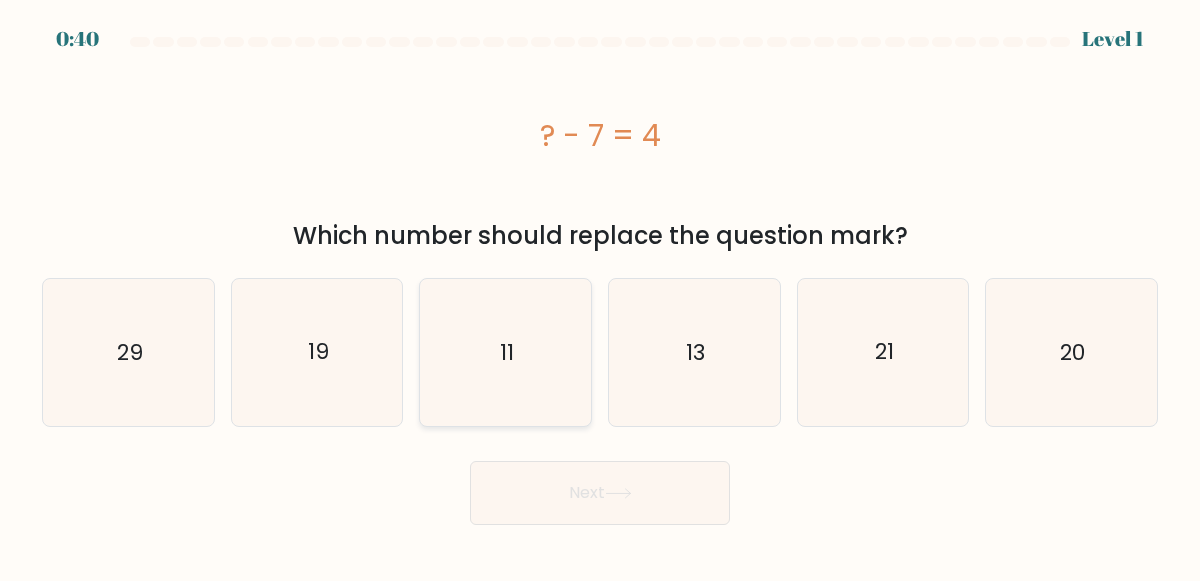 click on "11" 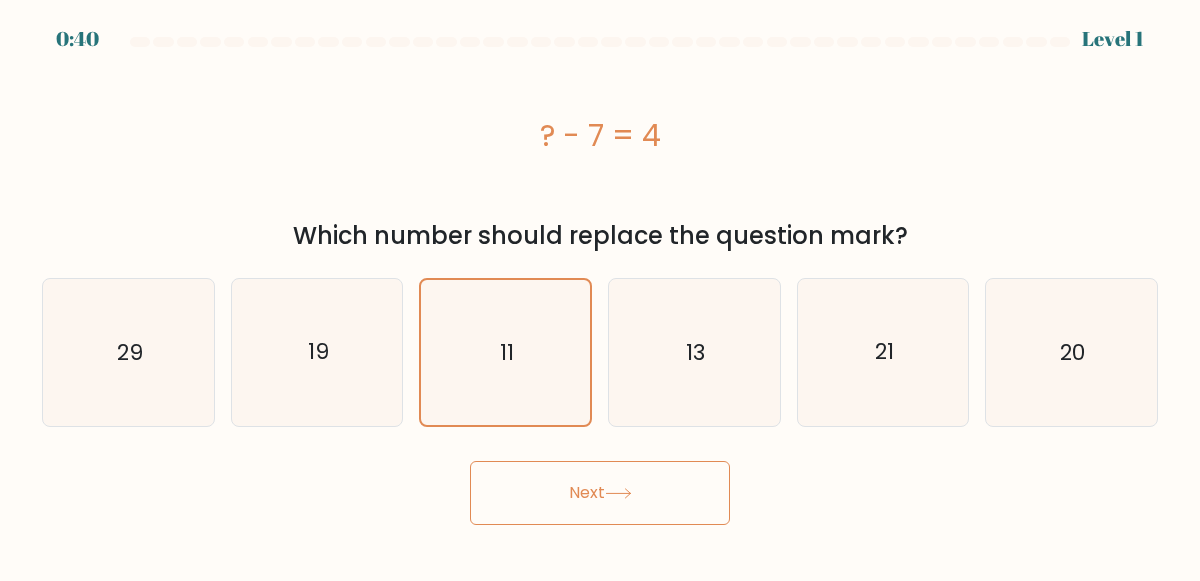 click on "Next" at bounding box center (600, 488) 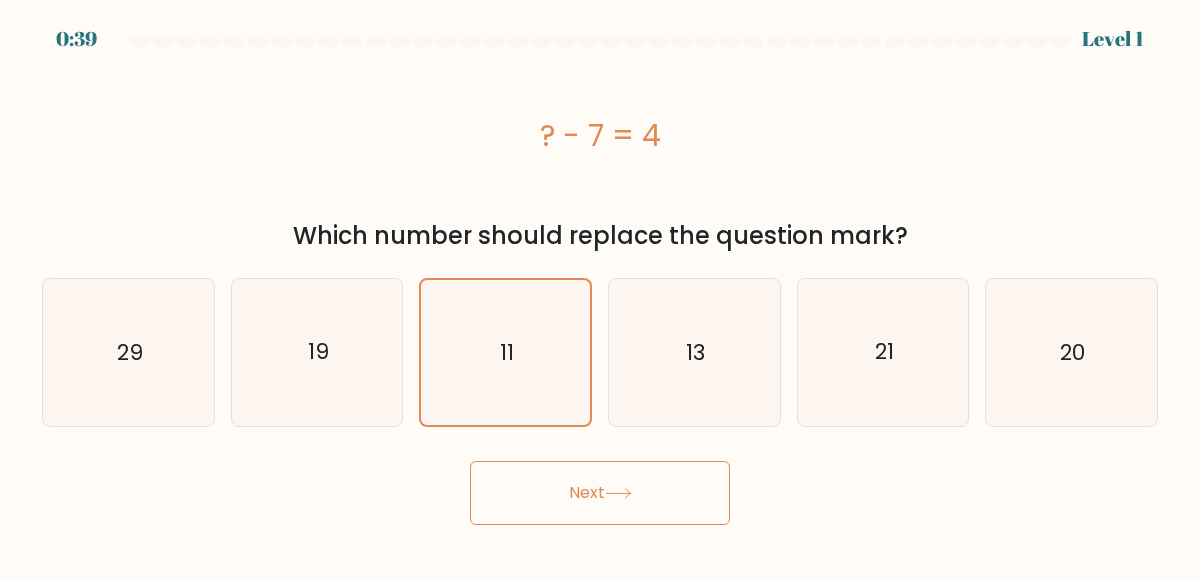 click on "Next" at bounding box center (600, 493) 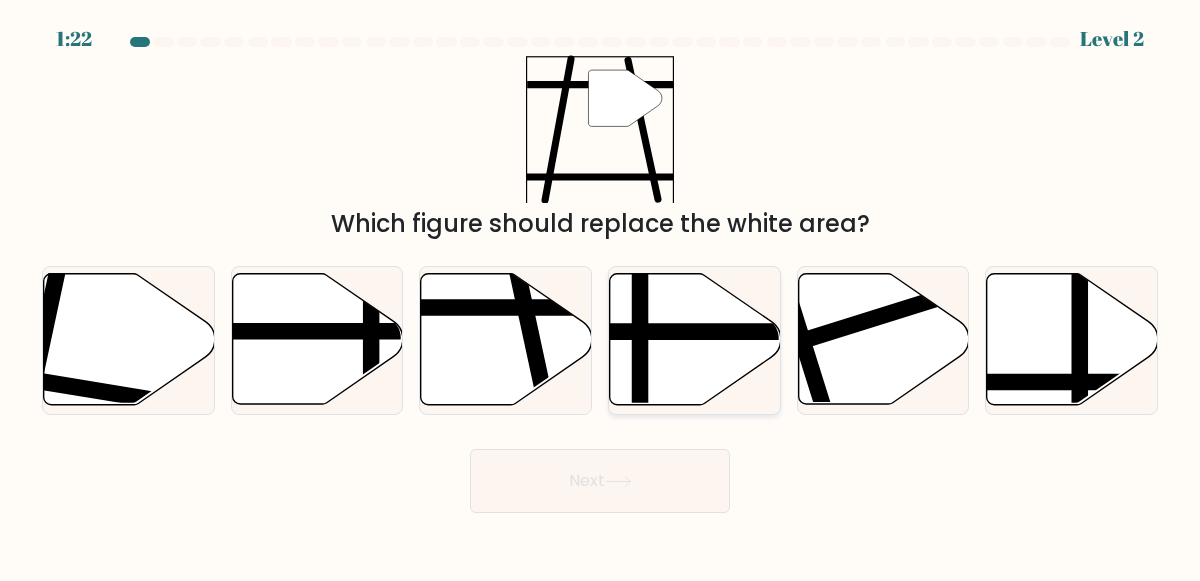 click 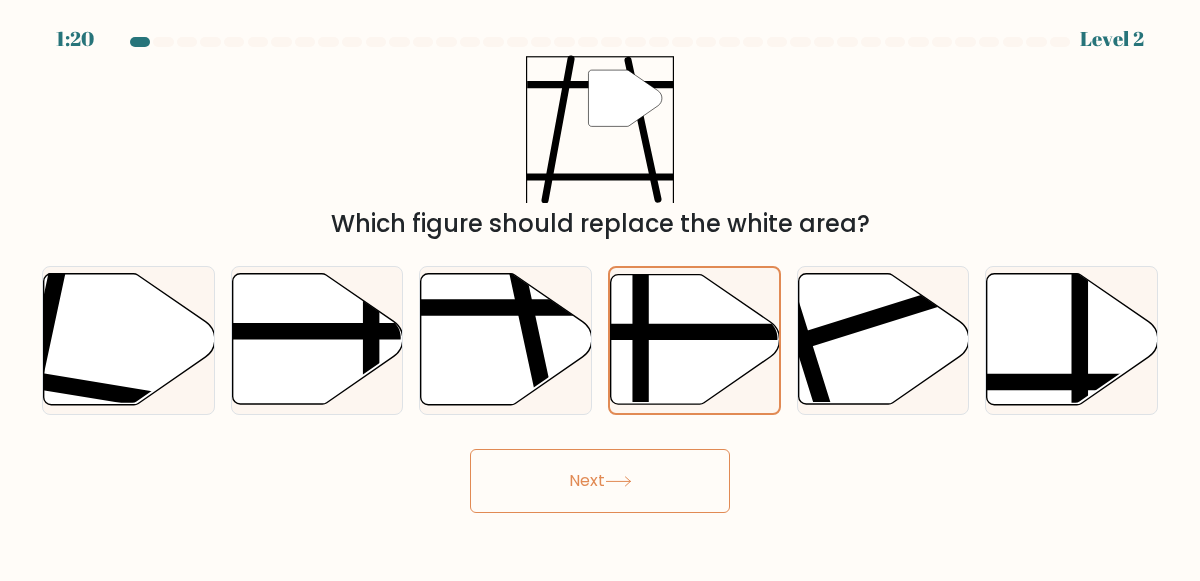 click on "Next" at bounding box center (600, 481) 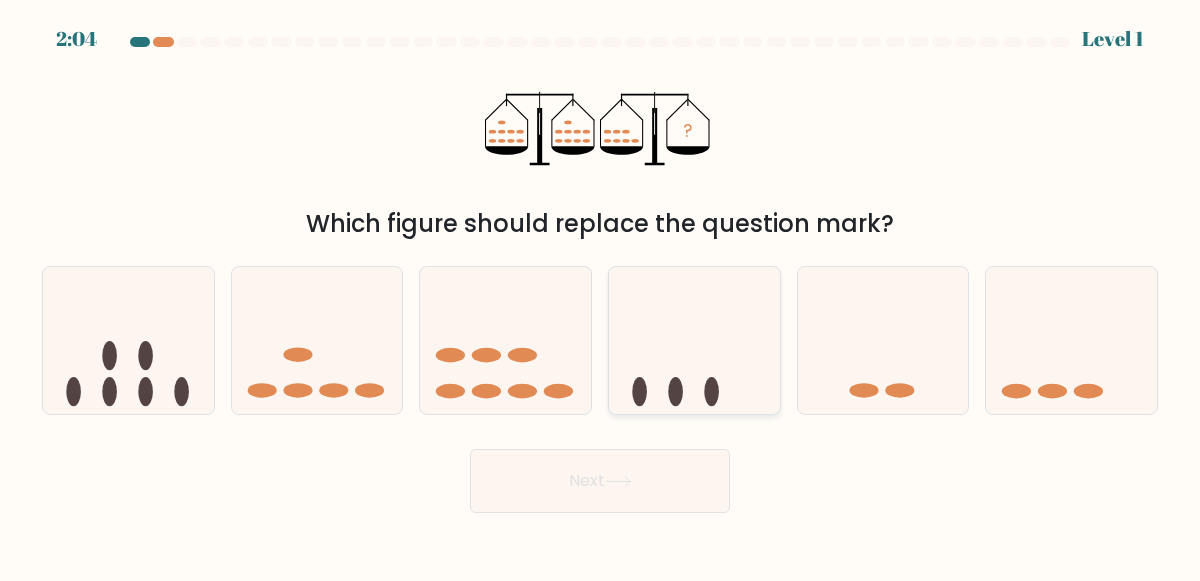 click 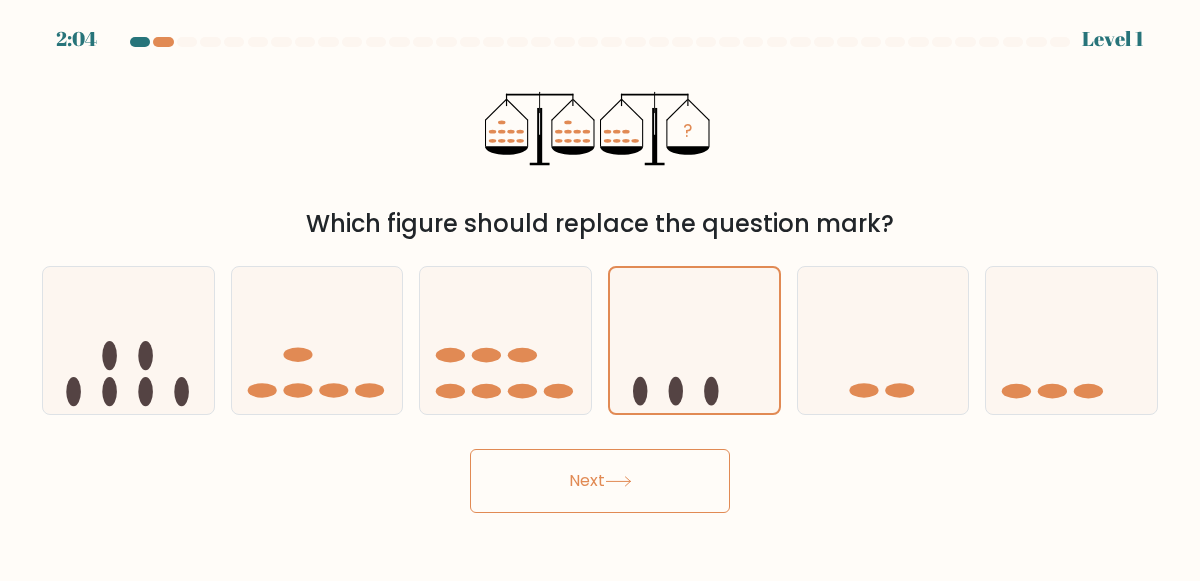 click on "Next" at bounding box center (600, 481) 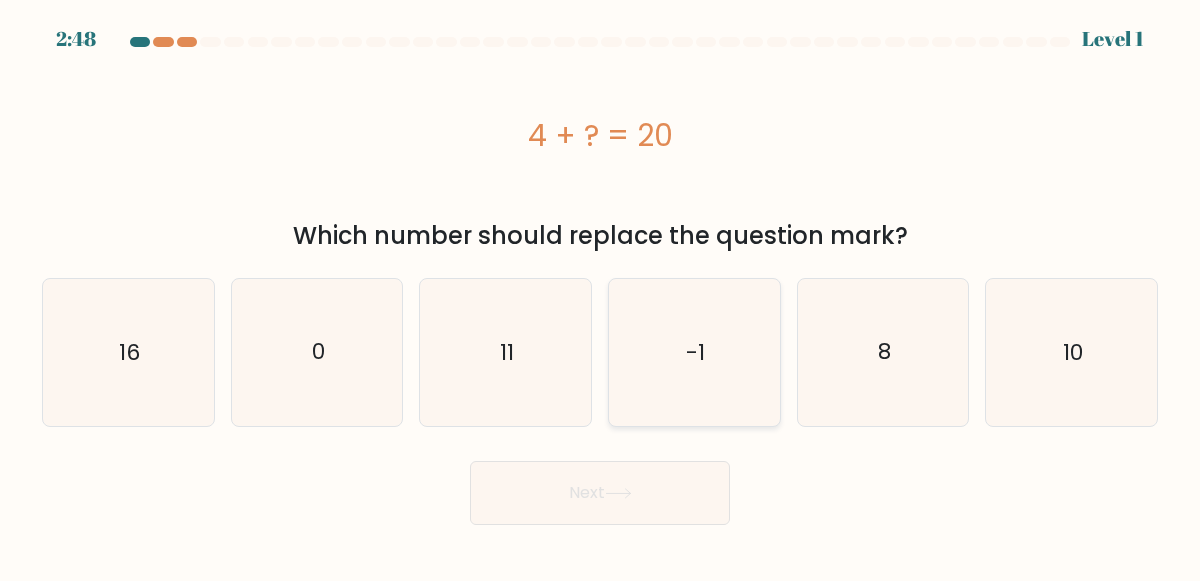 click on "-1" at bounding box center [694, 352] 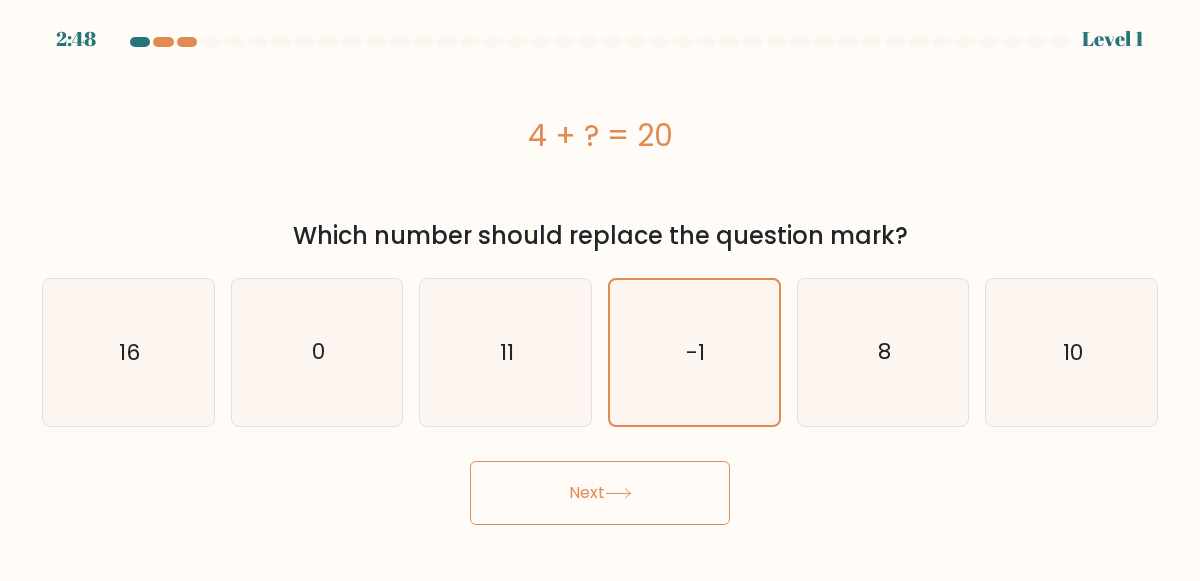 click on "Next" at bounding box center [600, 493] 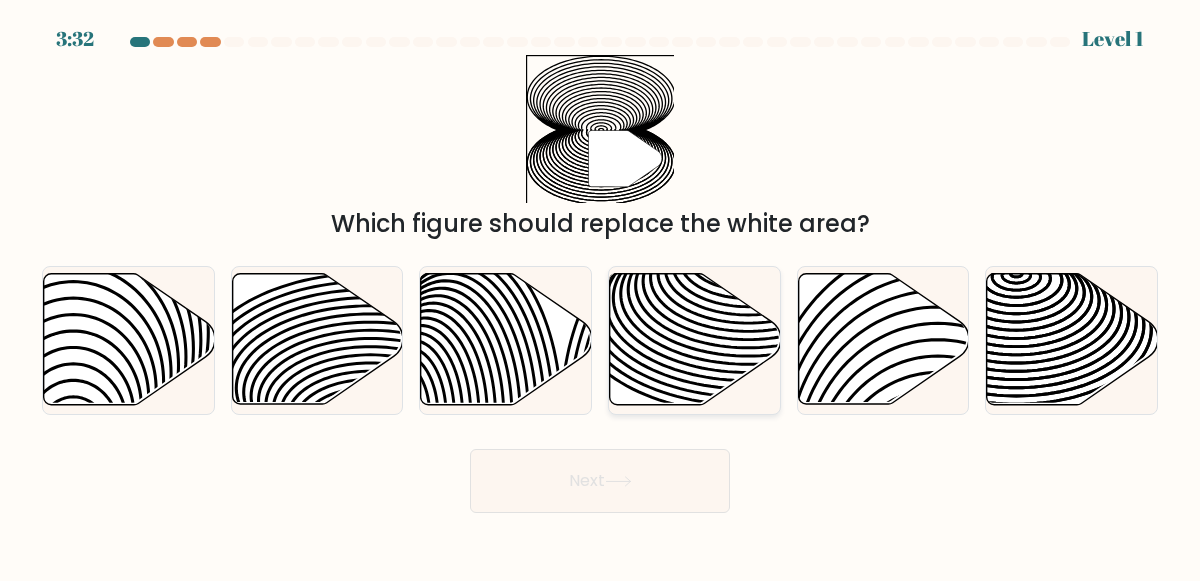 click 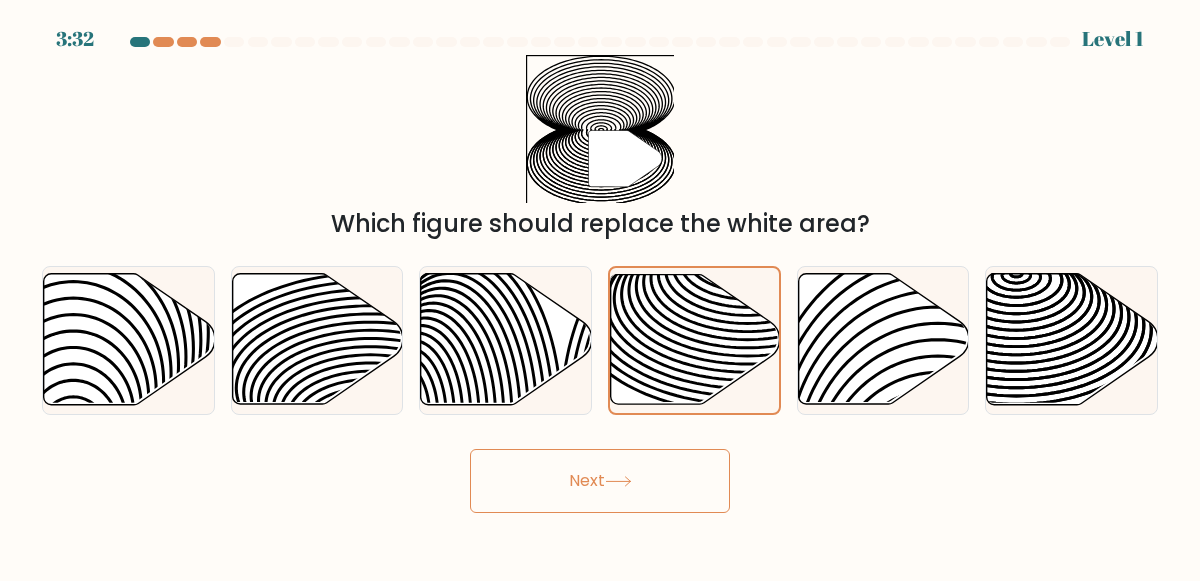 click on "Next" at bounding box center (600, 481) 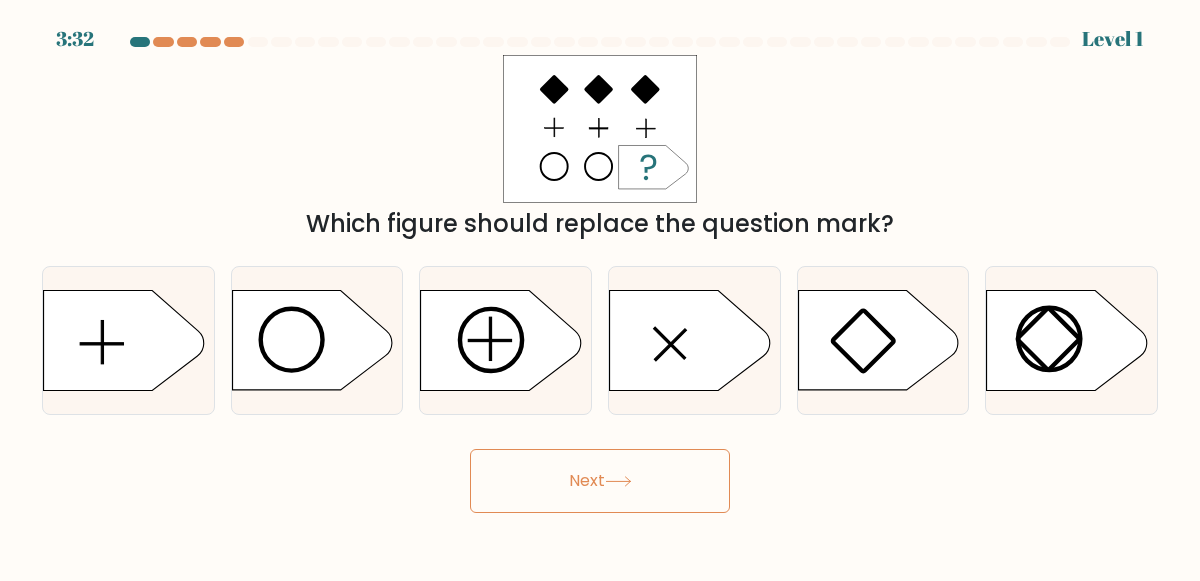click on "Next" at bounding box center [600, 481] 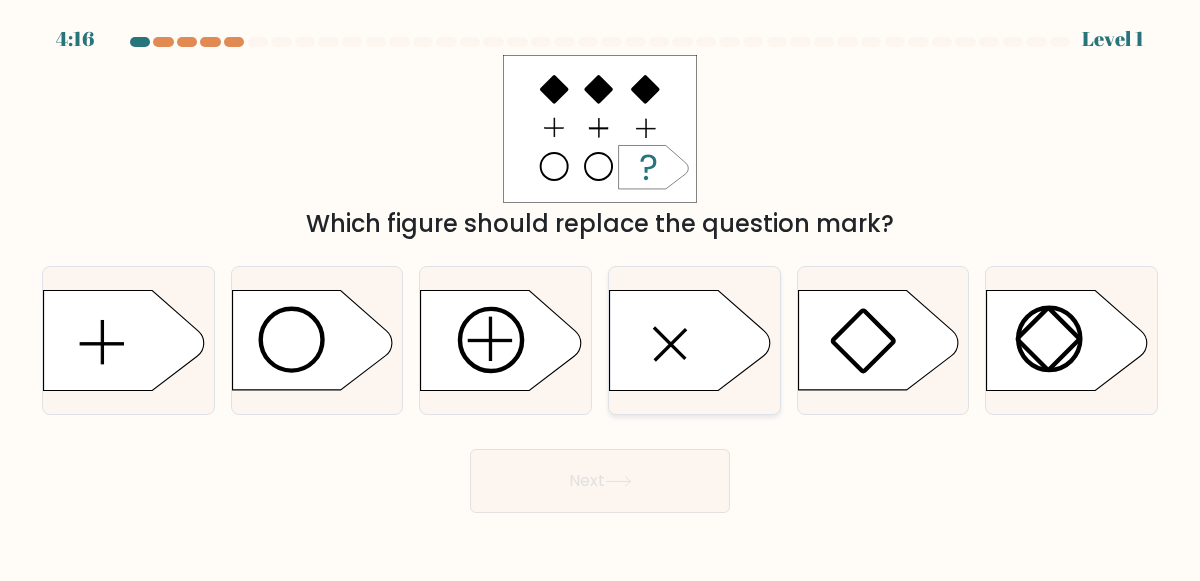 click 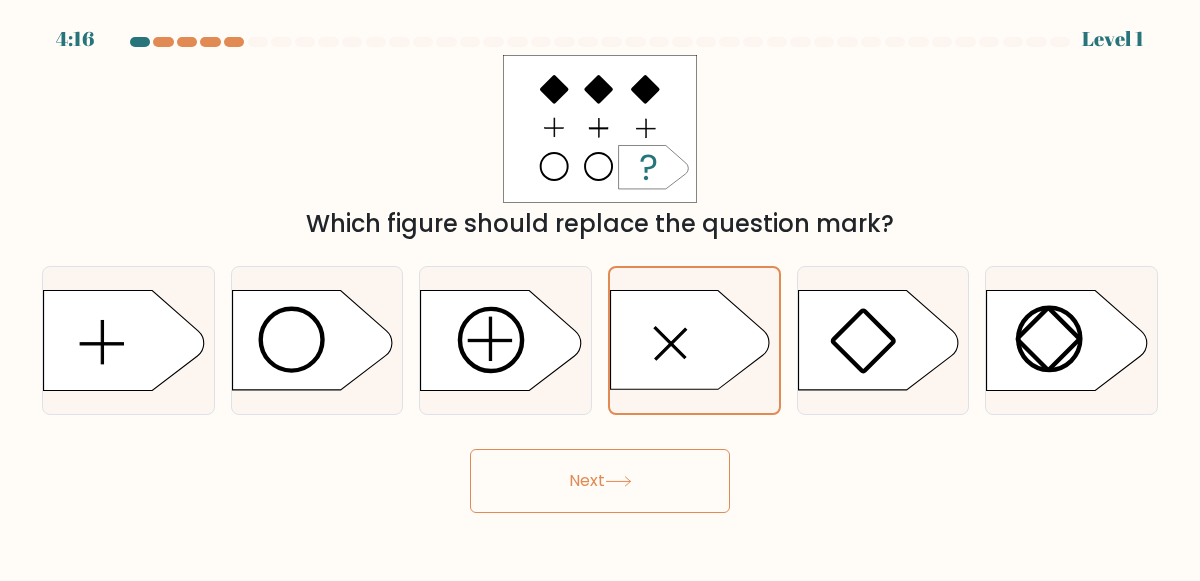 click on "Next" at bounding box center (600, 481) 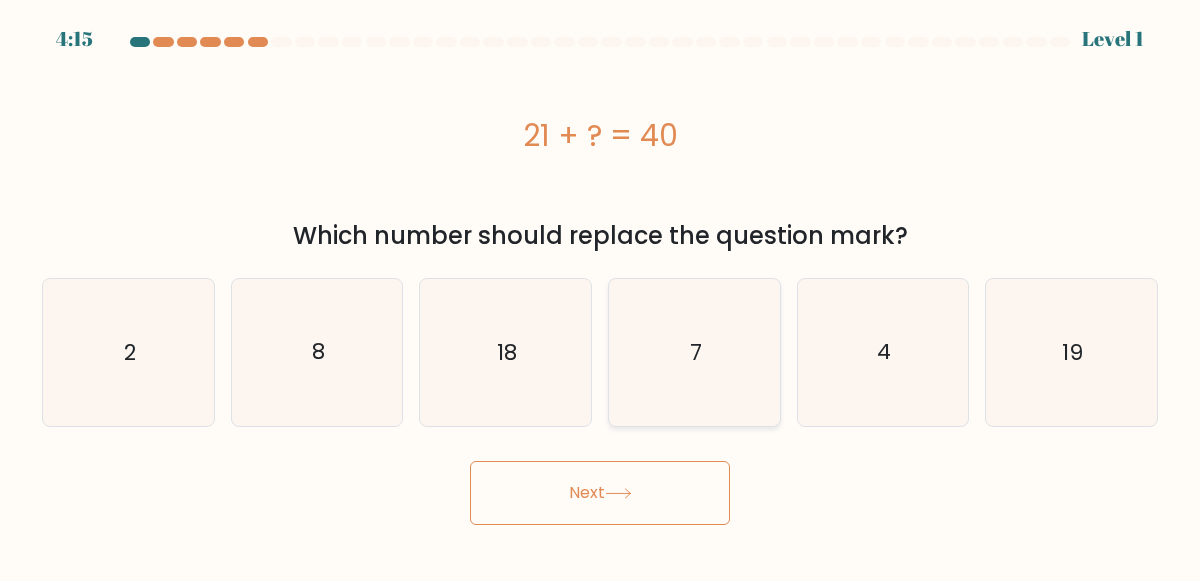 click on "7" 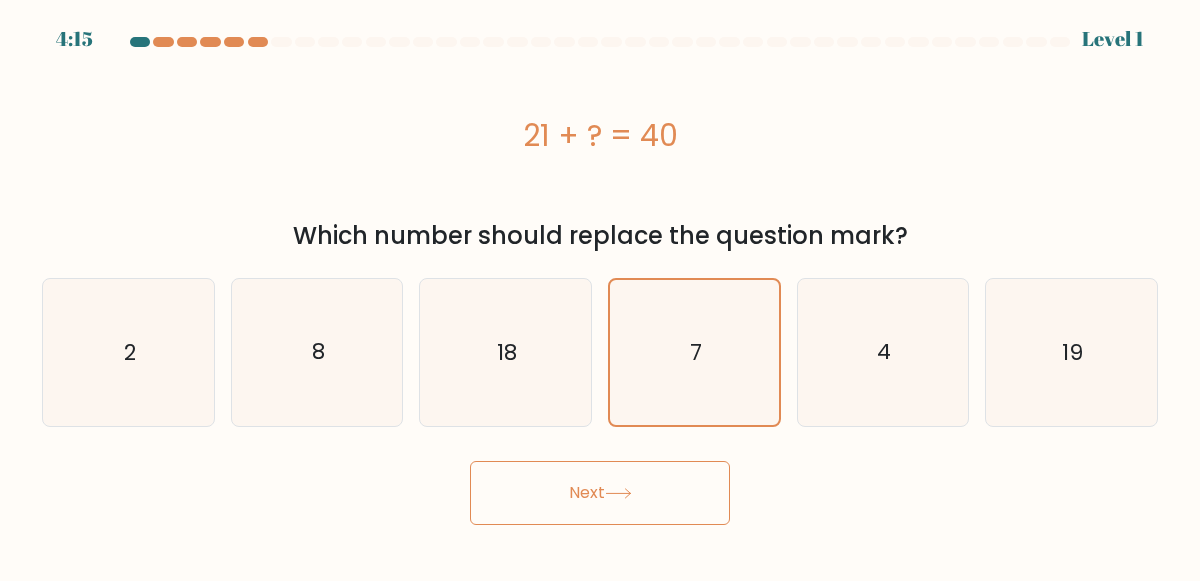 click on "Next" at bounding box center [600, 493] 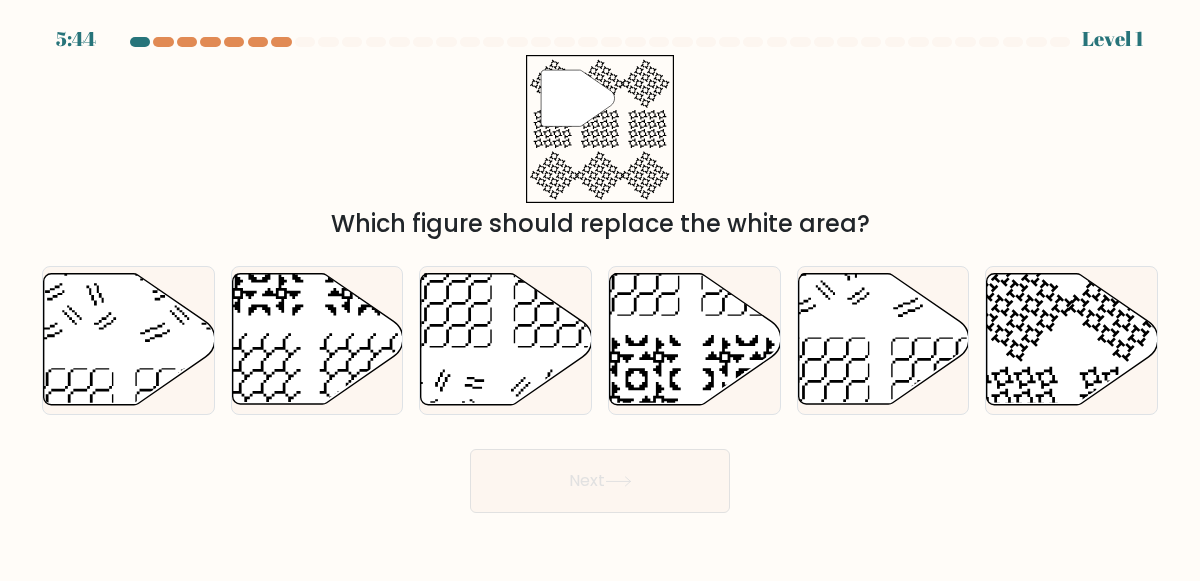 click on "Next" at bounding box center [600, 481] 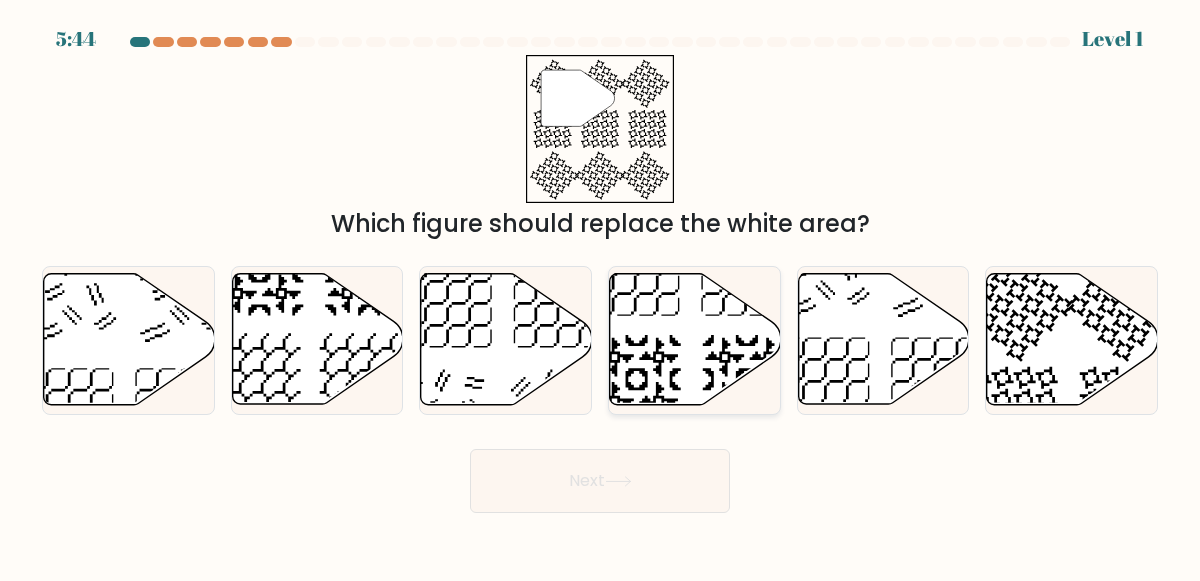 click 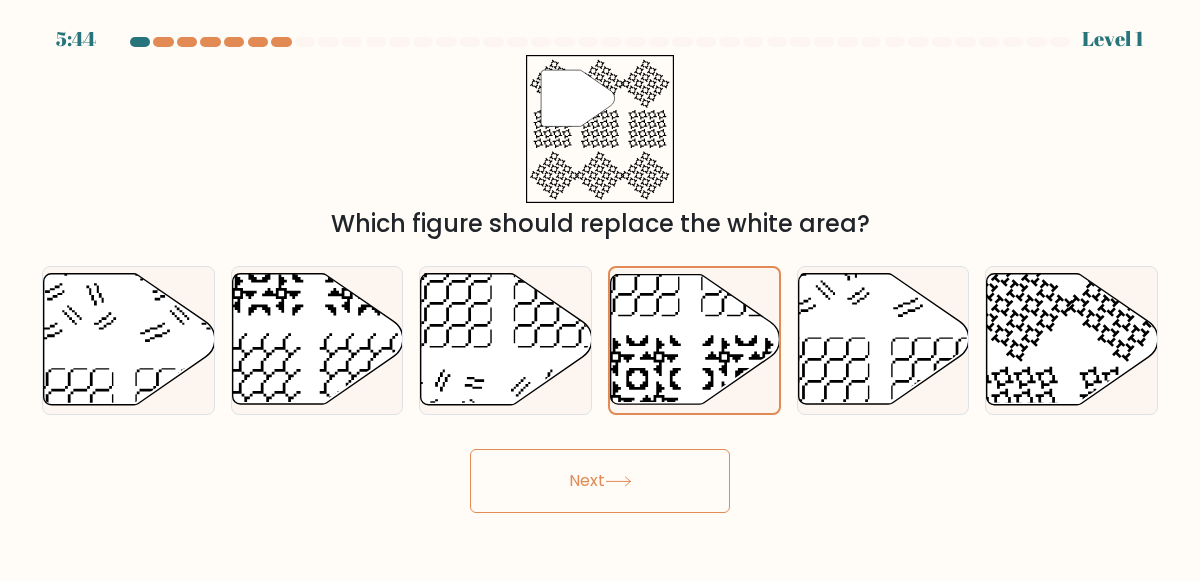 click on "Next" at bounding box center [600, 481] 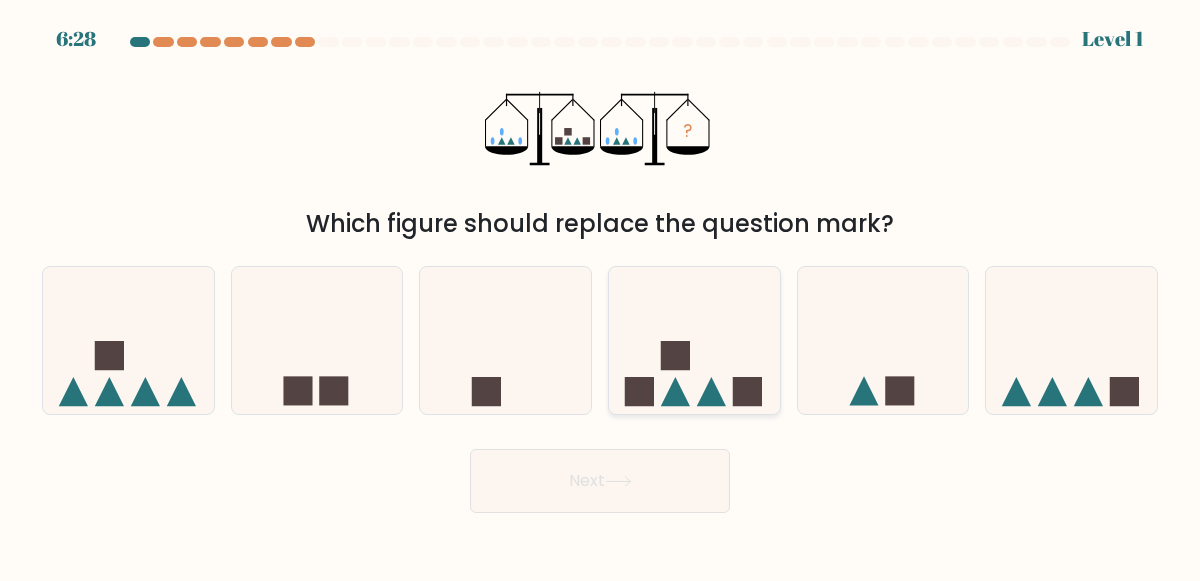 click 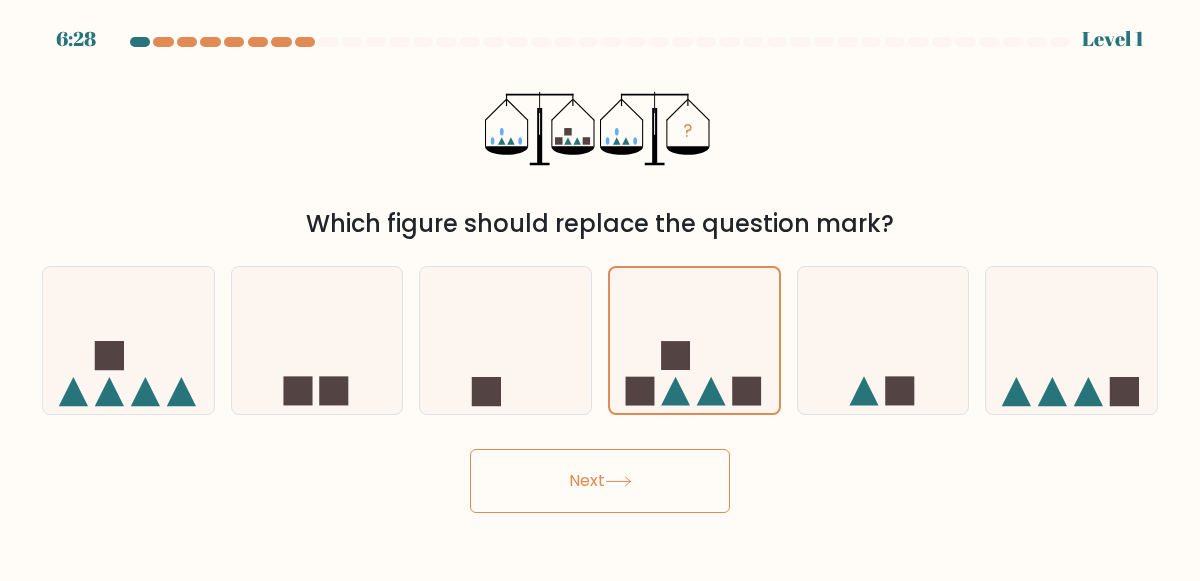 click on "Next" at bounding box center (600, 481) 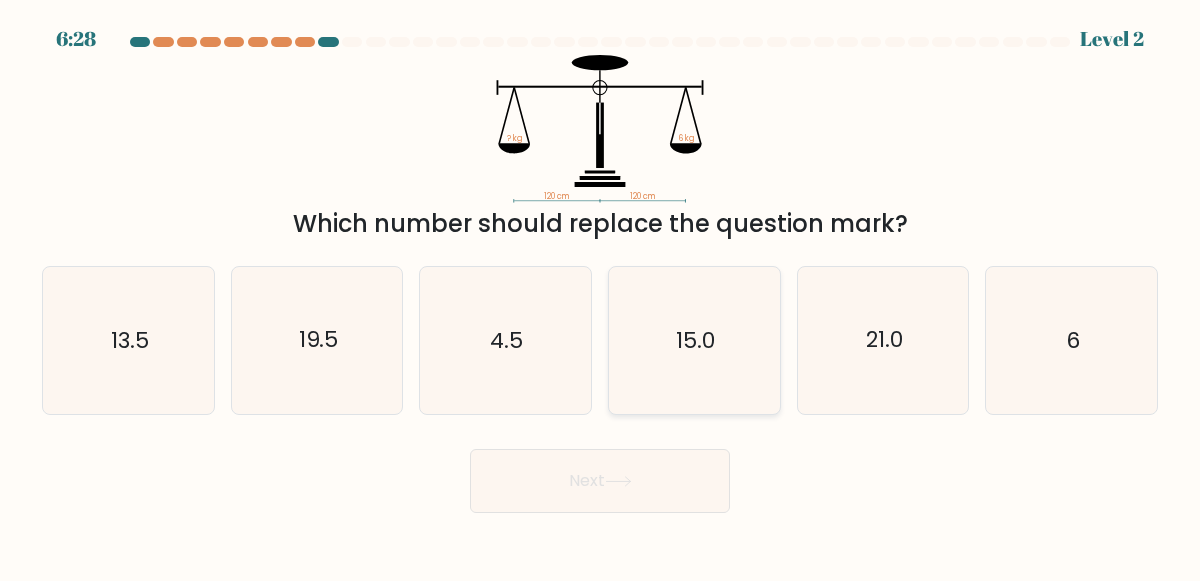 click on "15.0" 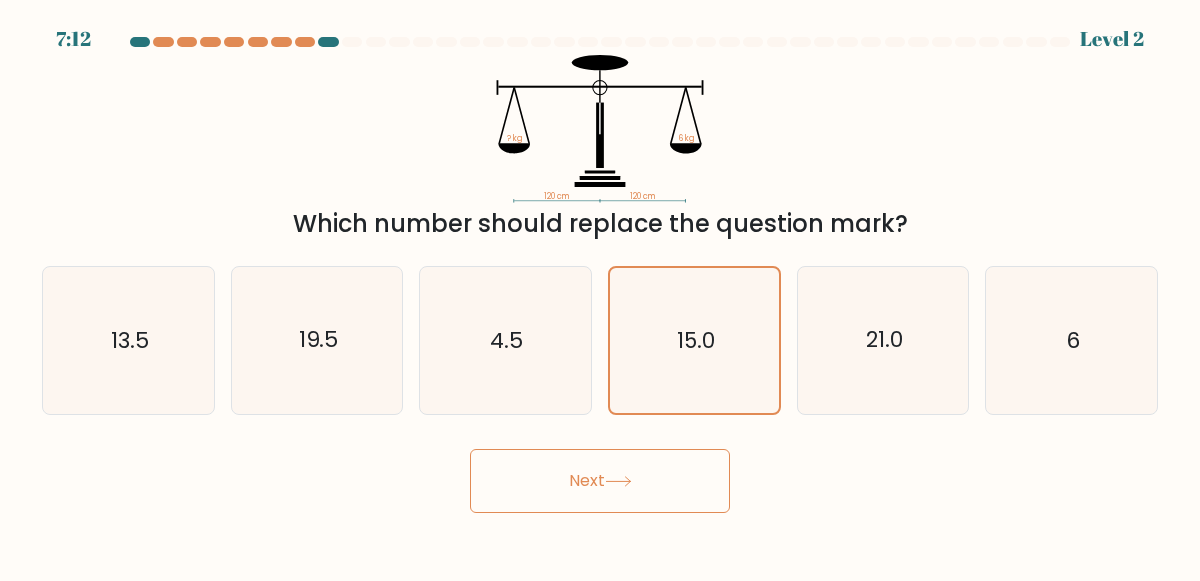 click on "Next" at bounding box center (600, 481) 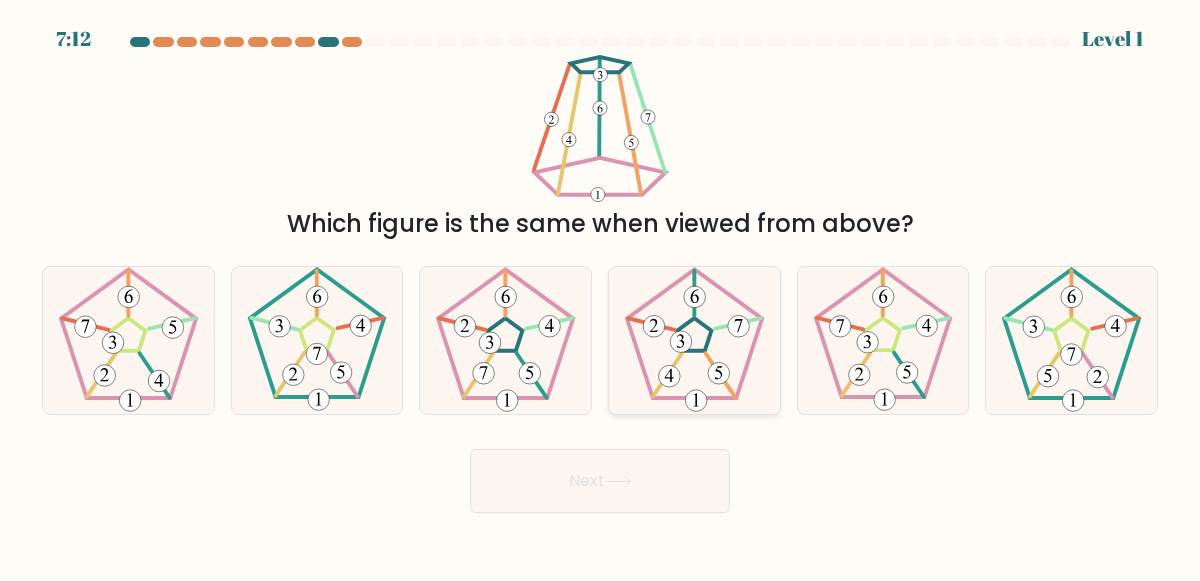 click 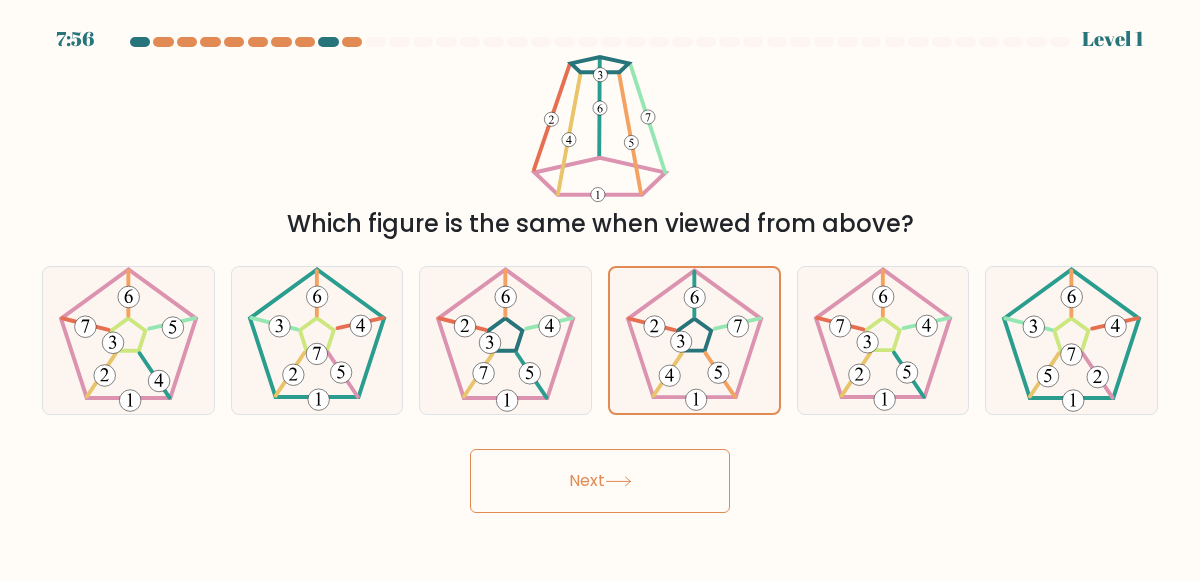 click on "Next" at bounding box center [600, 481] 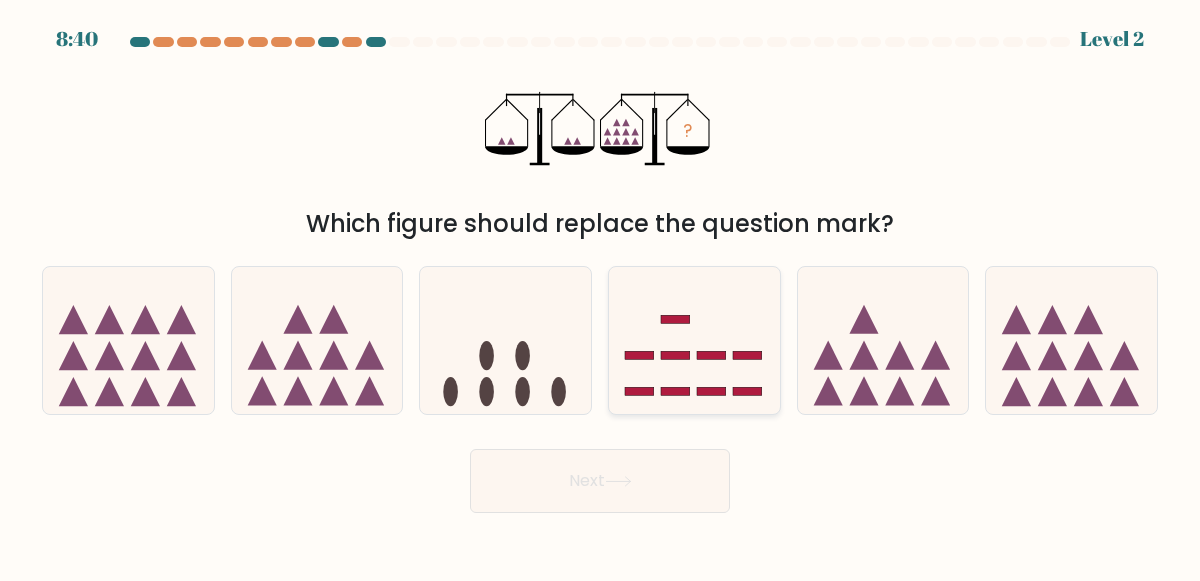 click 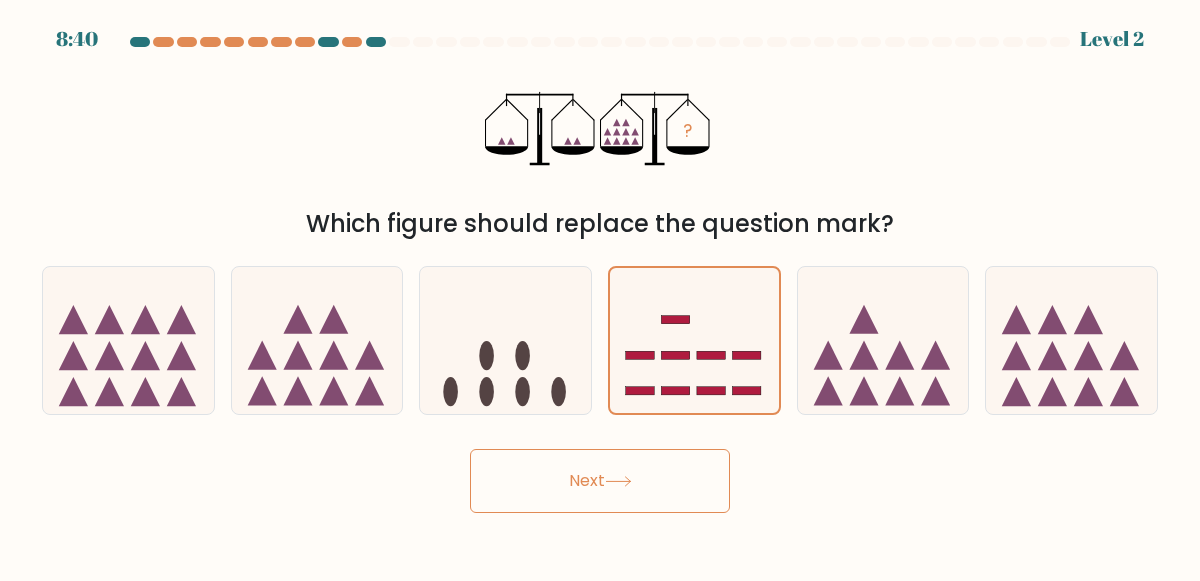 click on "Next" at bounding box center [600, 481] 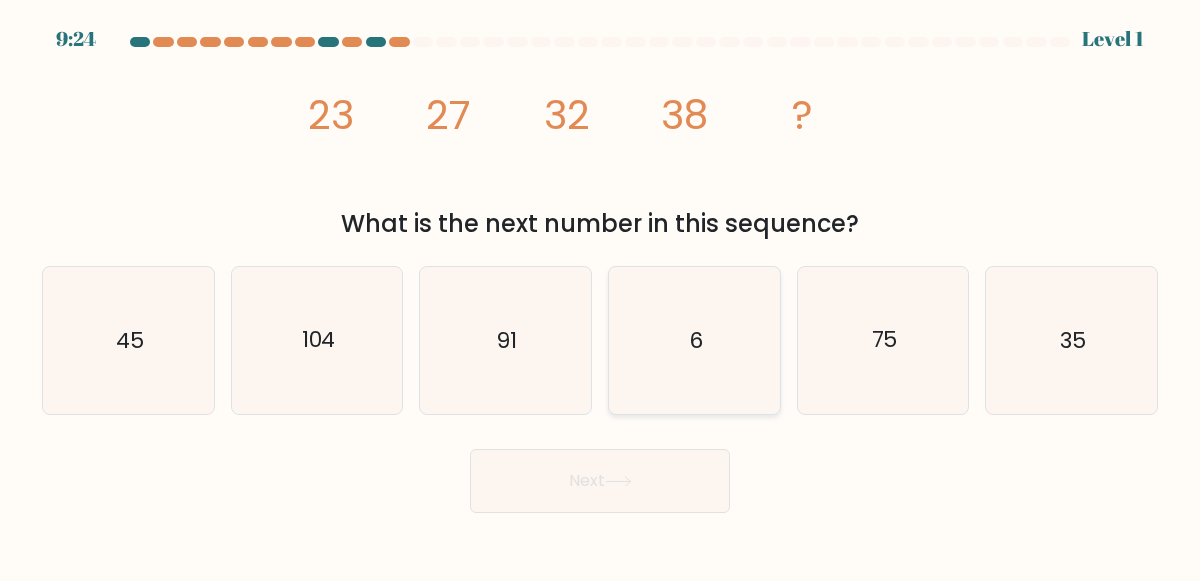 click on "6" 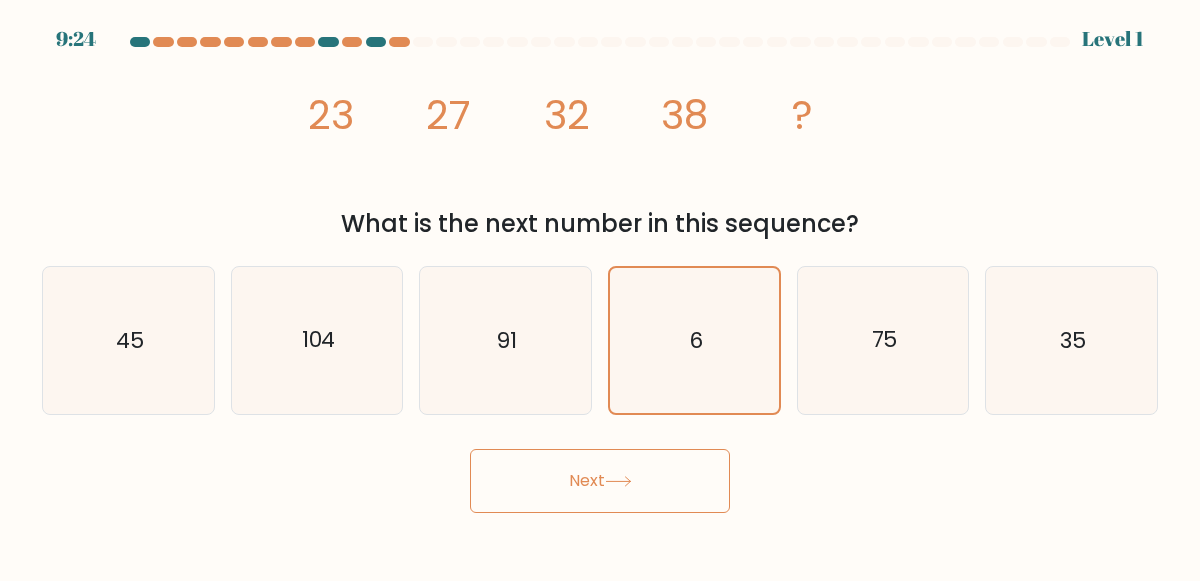 click on "Next" at bounding box center (600, 481) 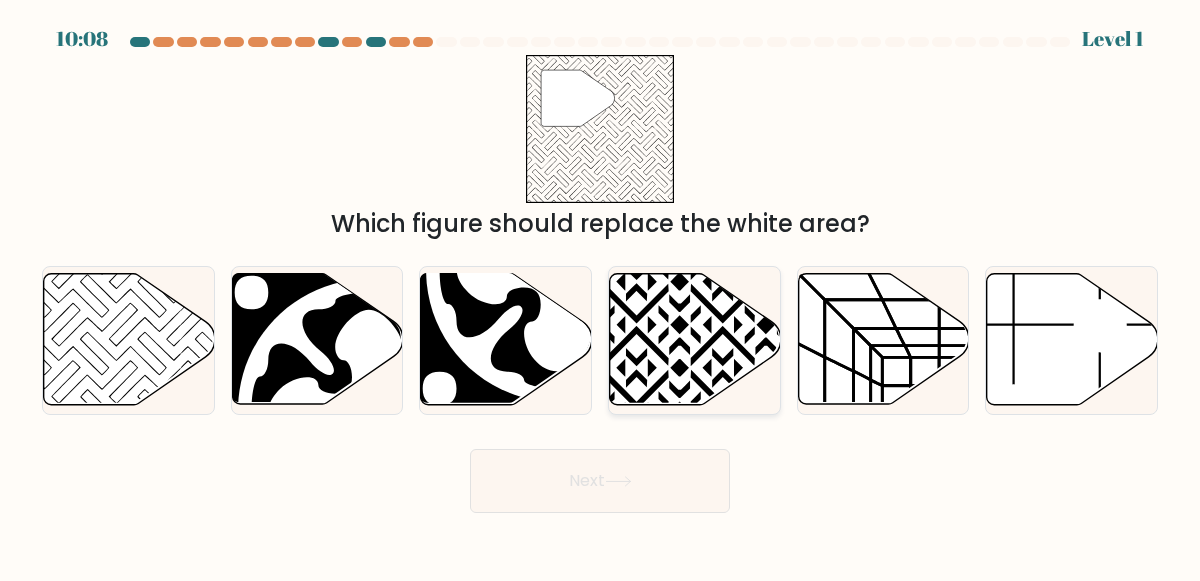 click 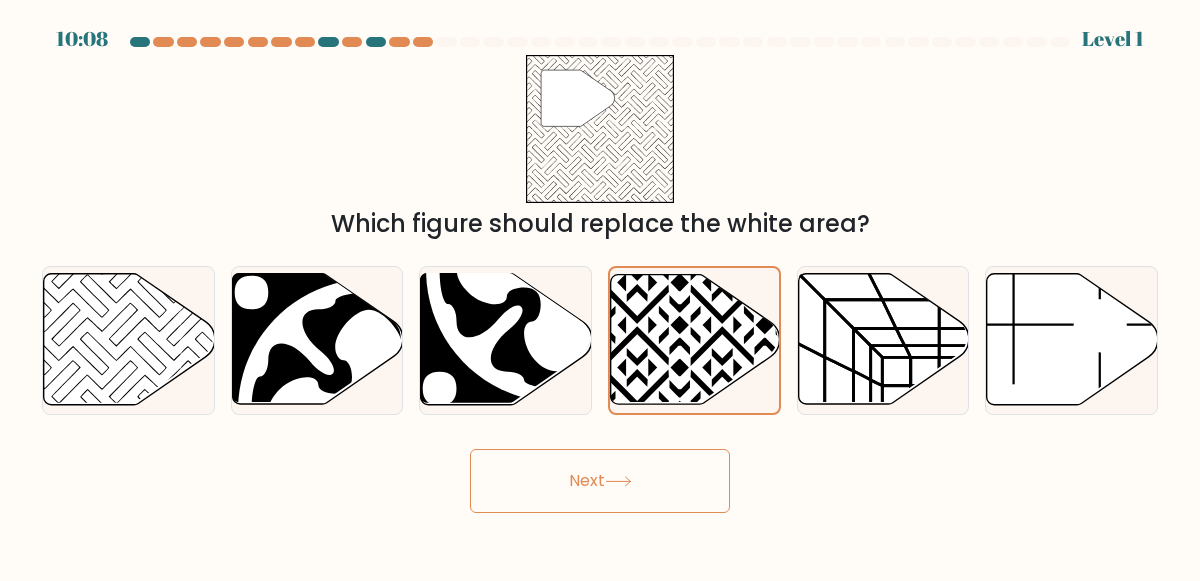 click on "Next" at bounding box center [600, 481] 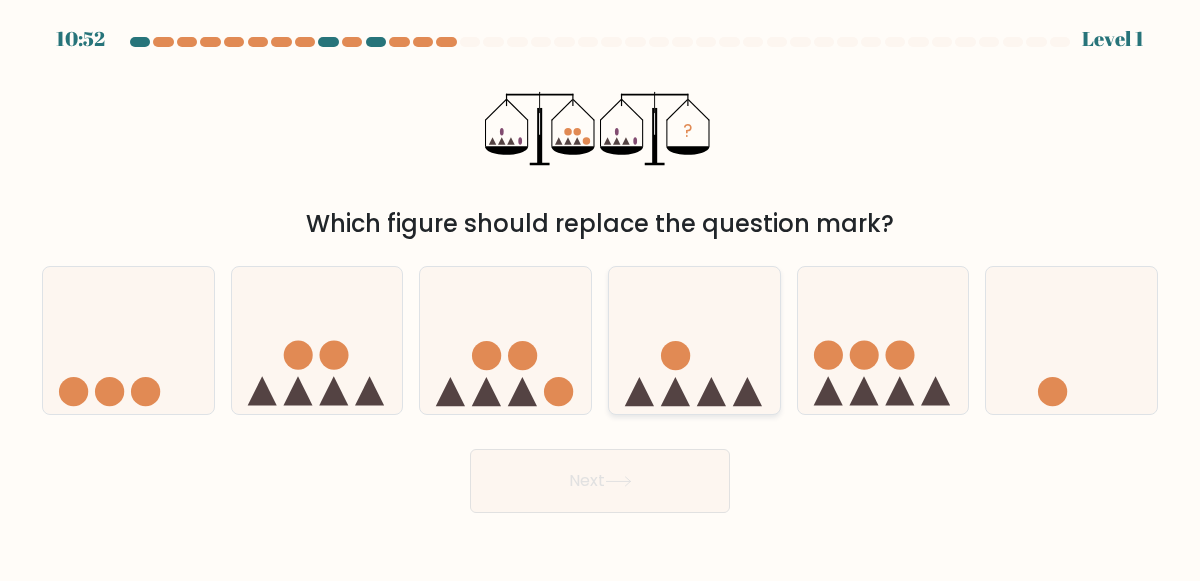 click 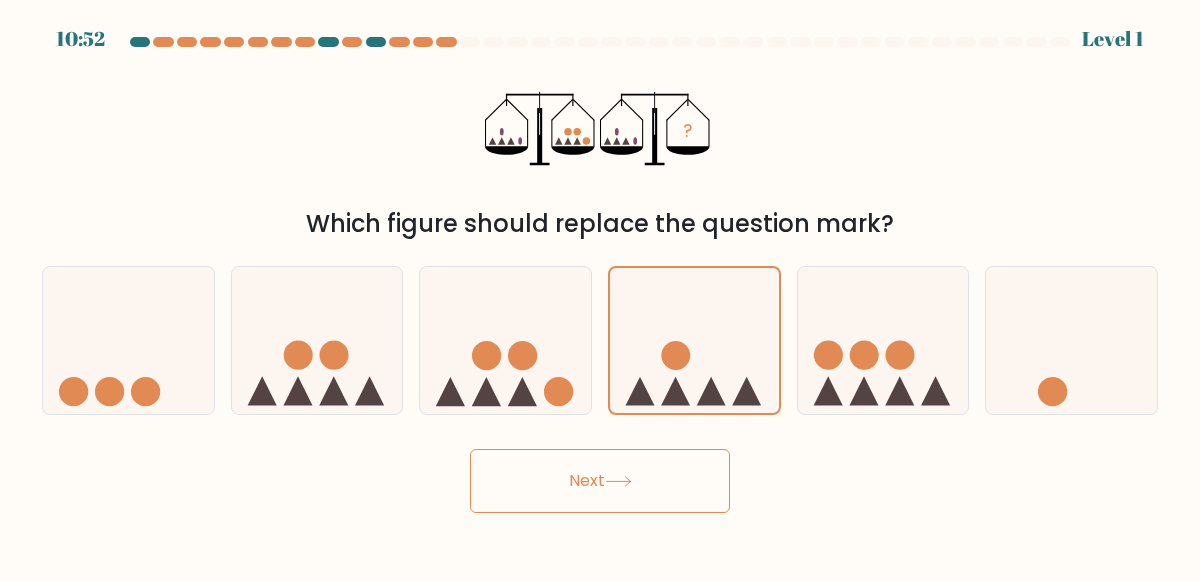click on "Next" at bounding box center [600, 481] 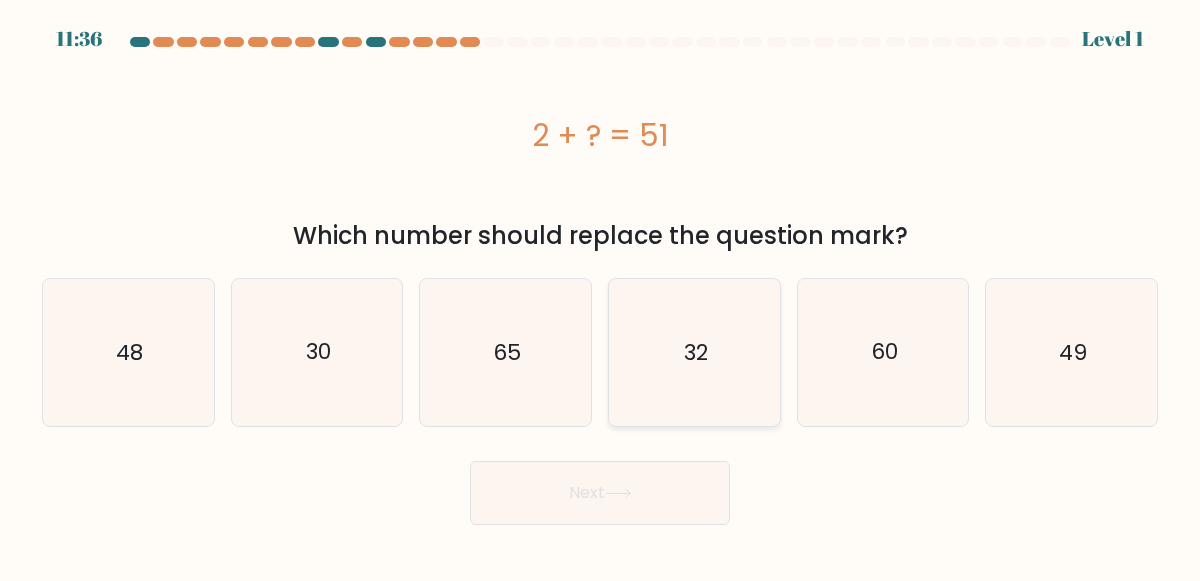 click on "32" 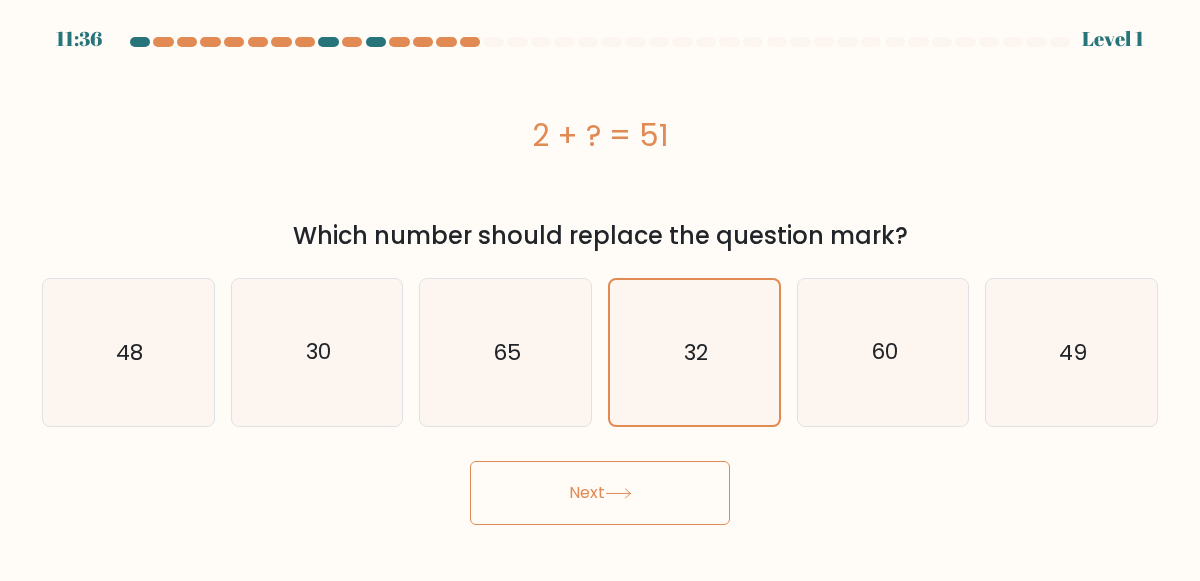 click on "Next" at bounding box center [600, 493] 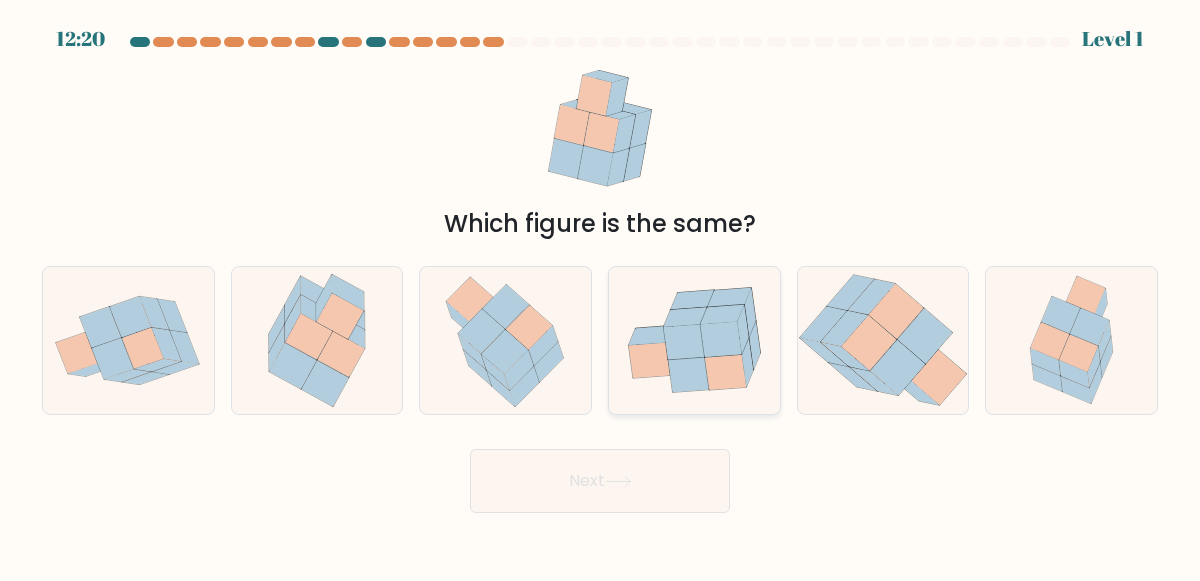 click at bounding box center (694, 340) 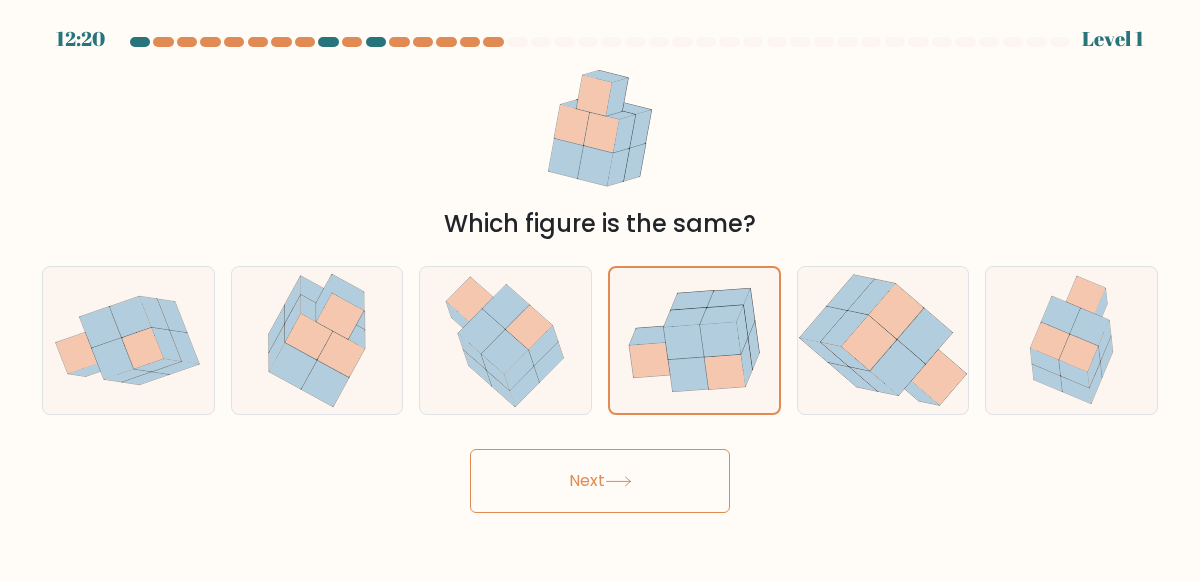click on "Next" at bounding box center (600, 481) 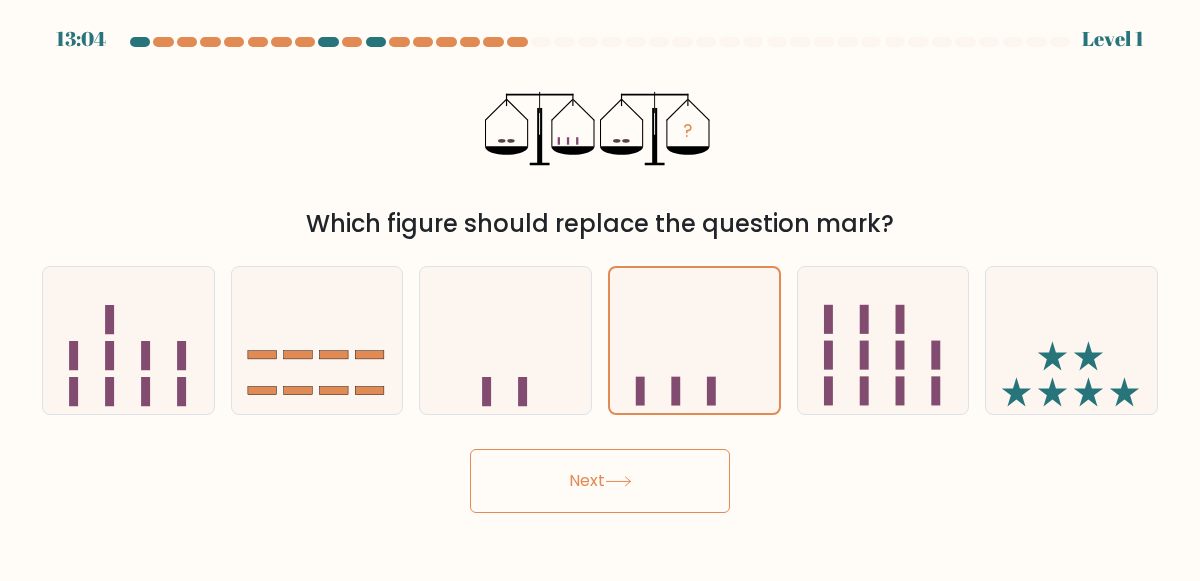 click on "Next" at bounding box center (600, 481) 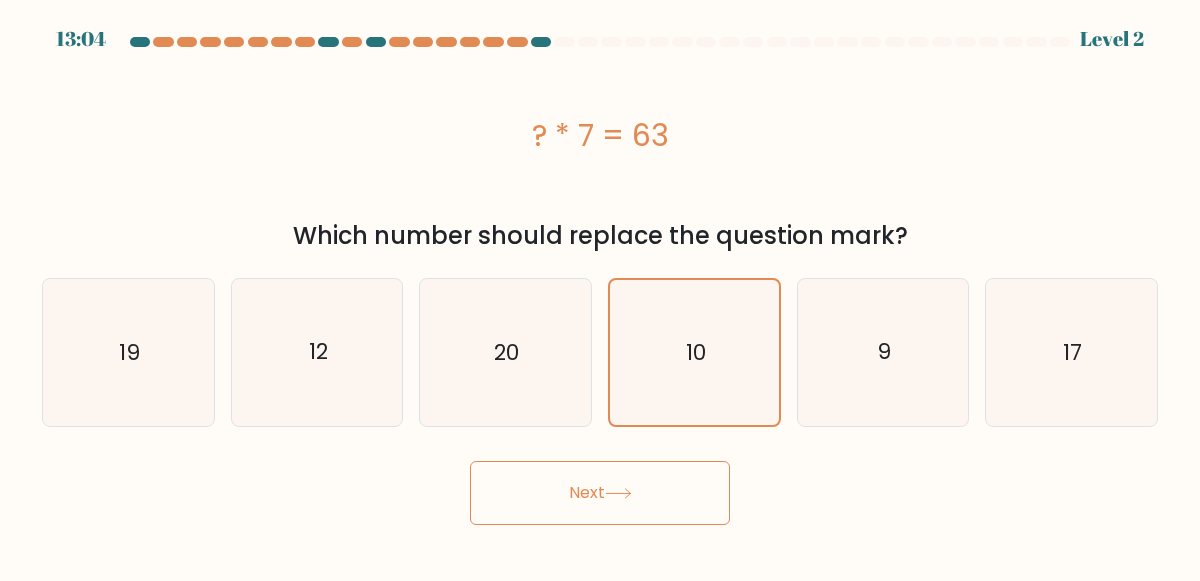 click on "Next" at bounding box center [600, 493] 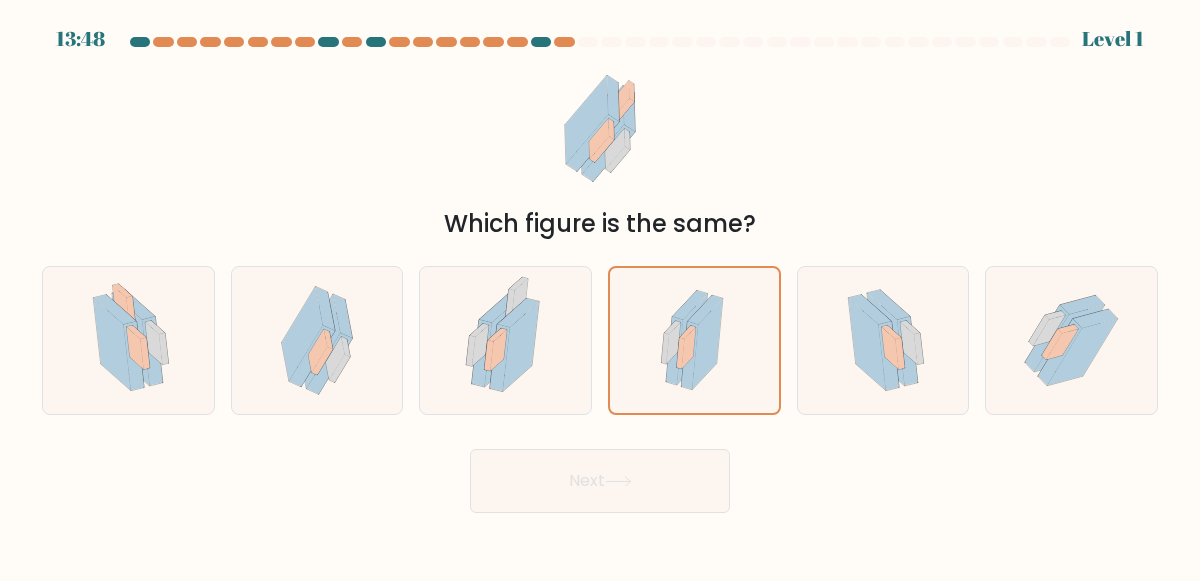 click on "Next" at bounding box center [600, 481] 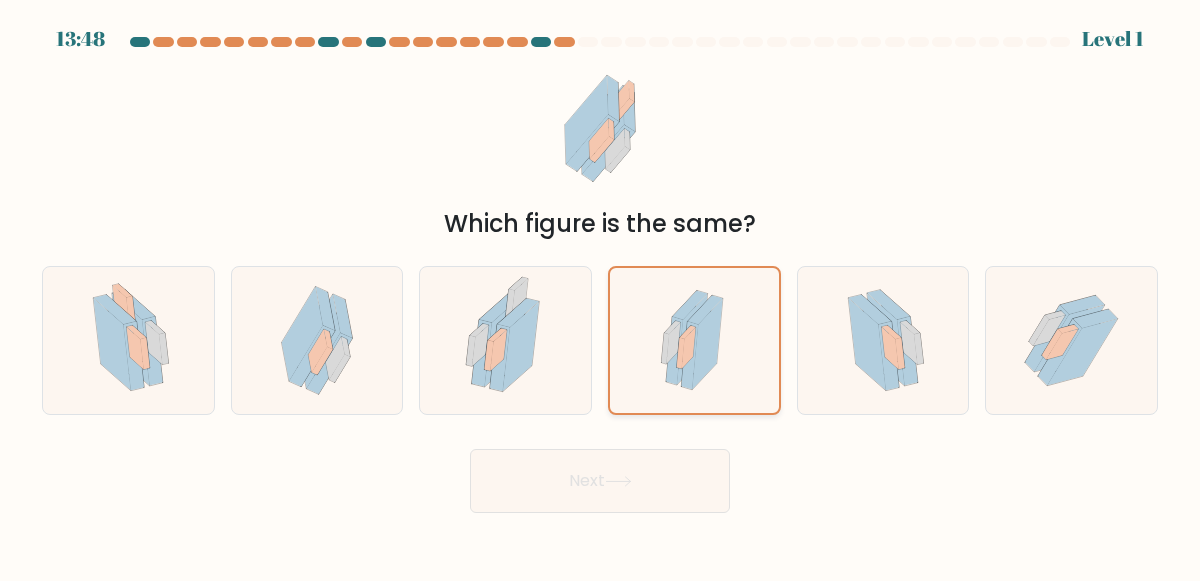 click at bounding box center (694, 340) 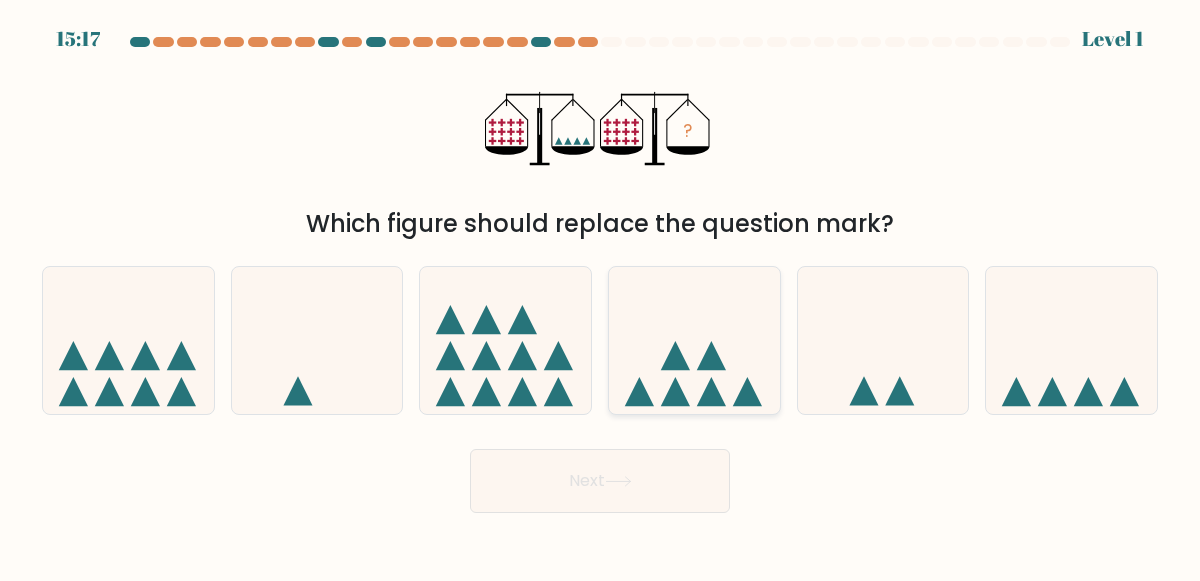 click 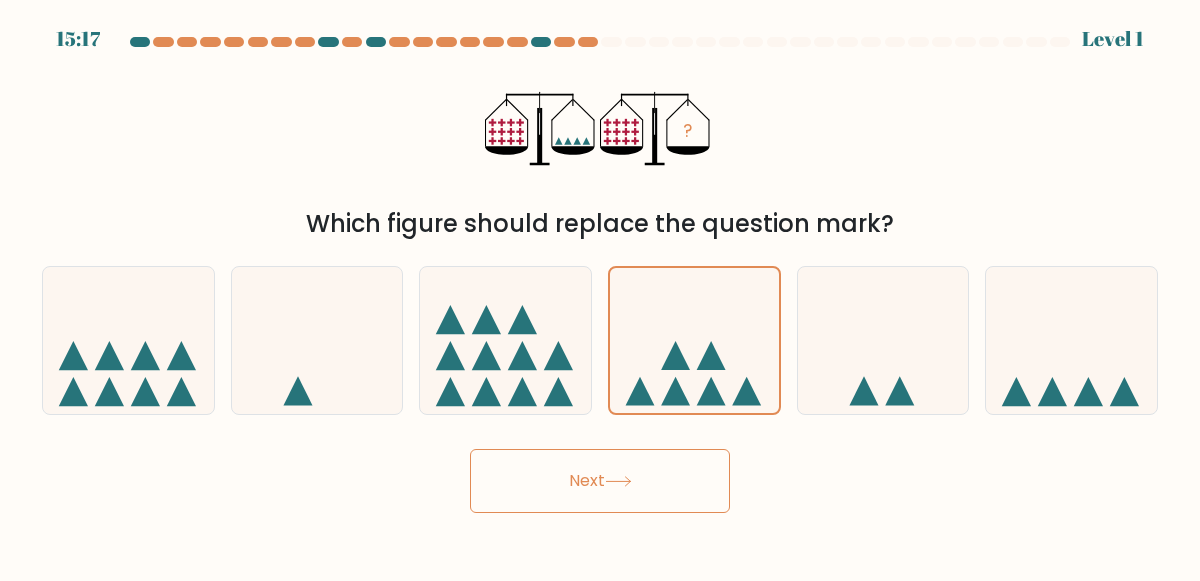 click on "Next" at bounding box center [600, 481] 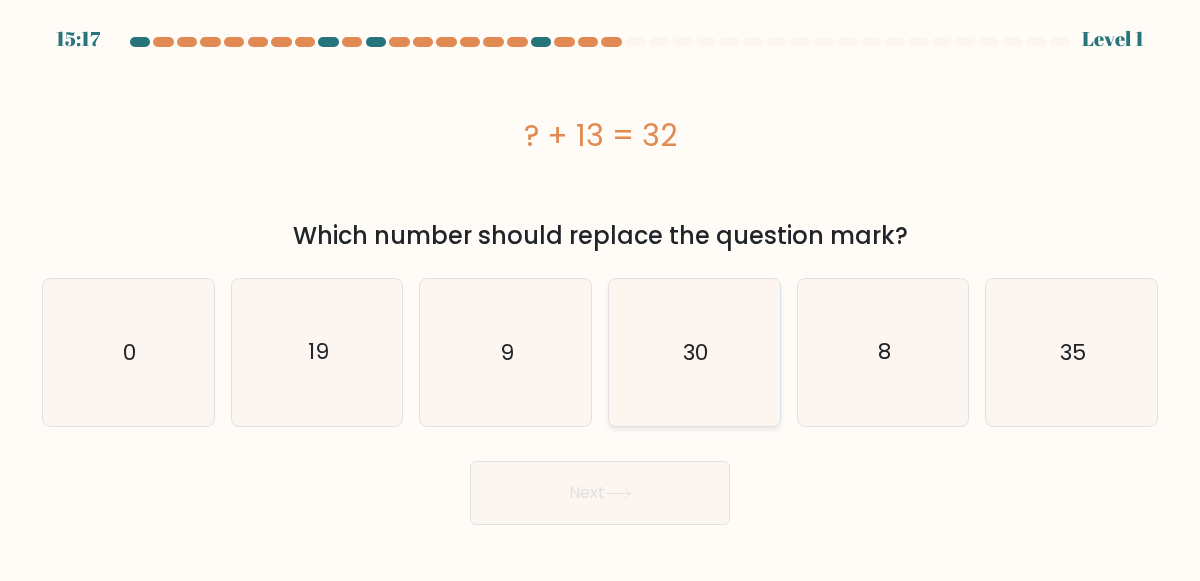click on "30" 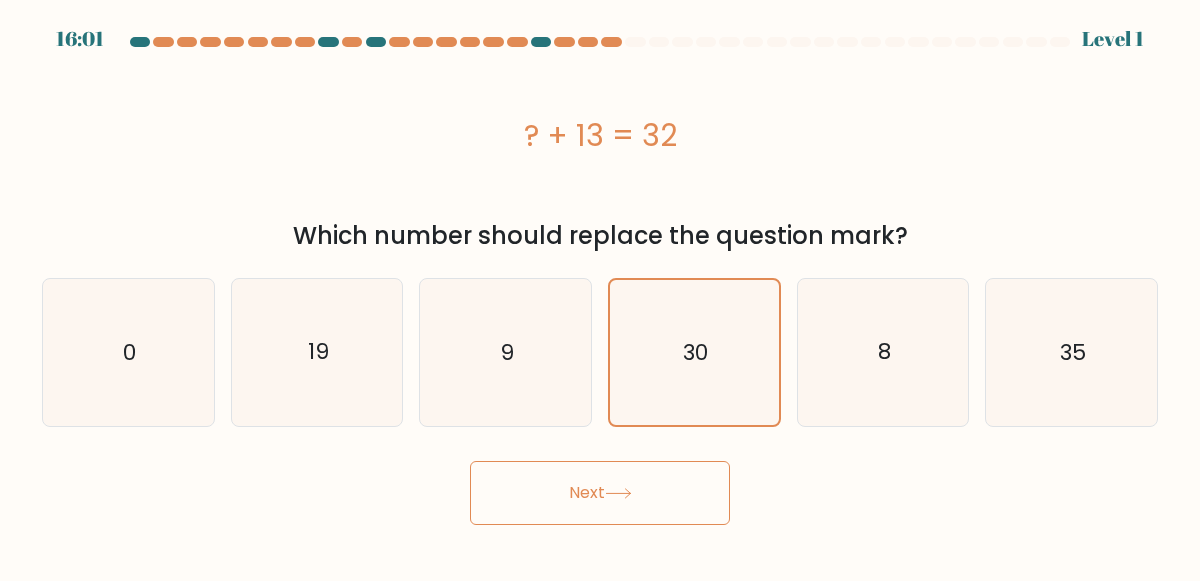 click 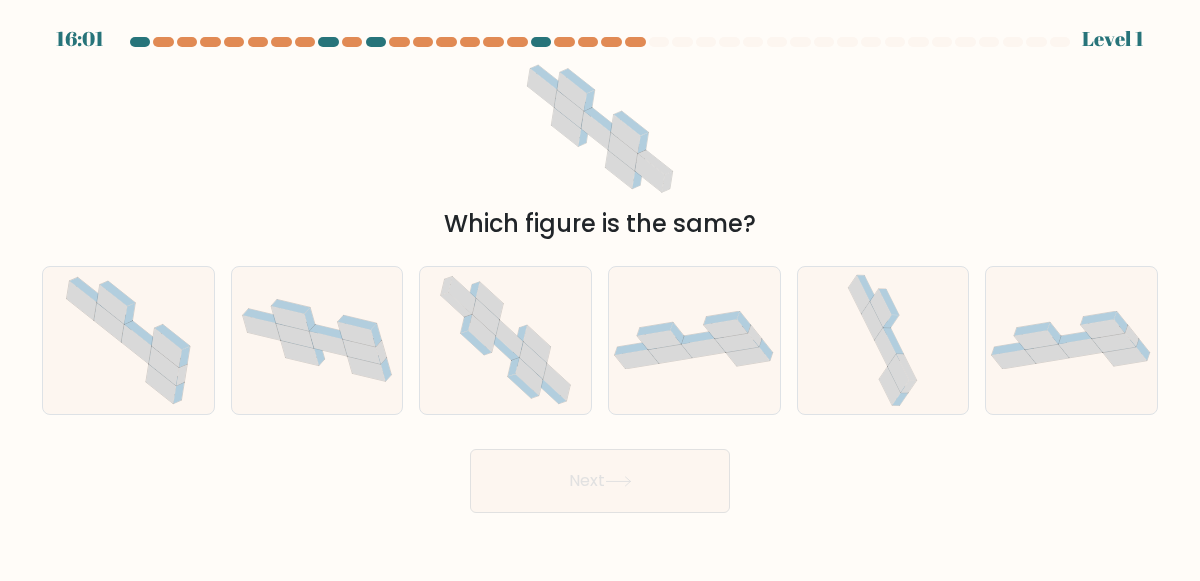 click 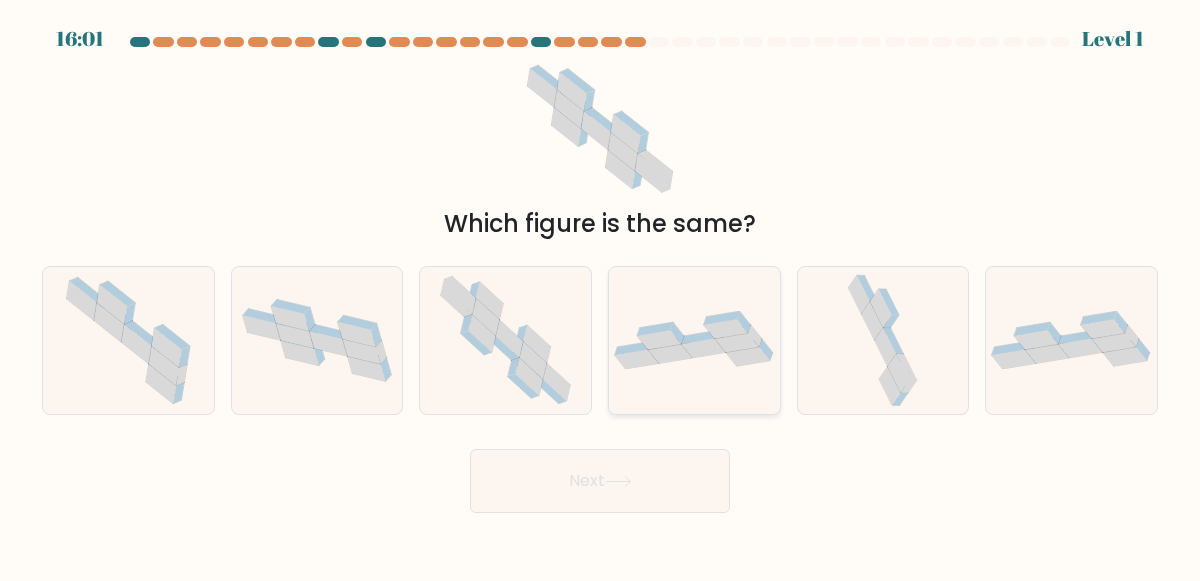click at bounding box center (694, 340) 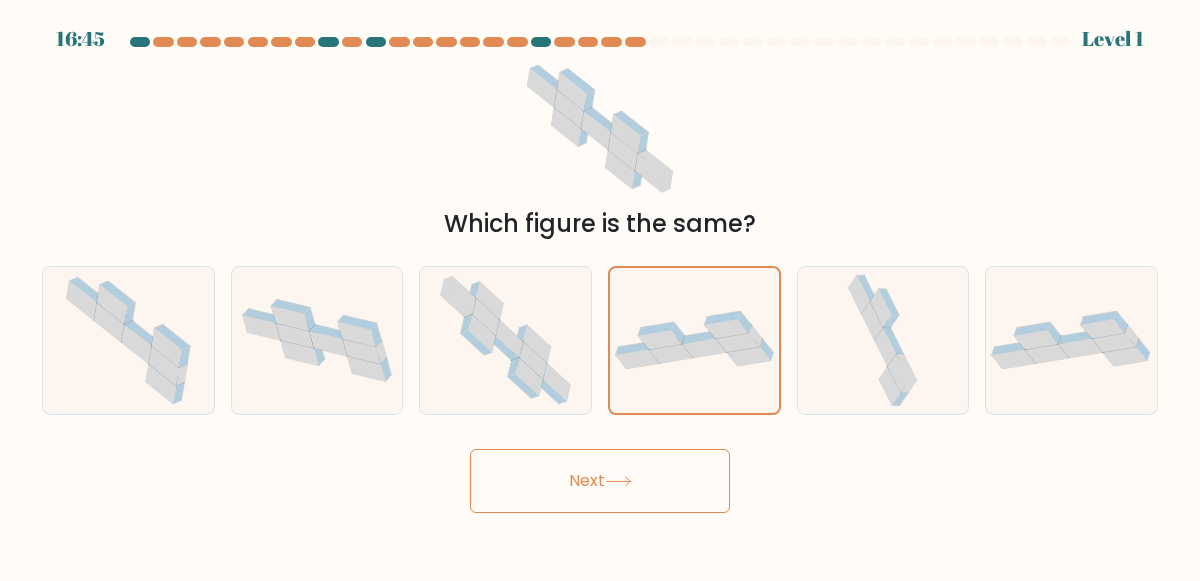 click 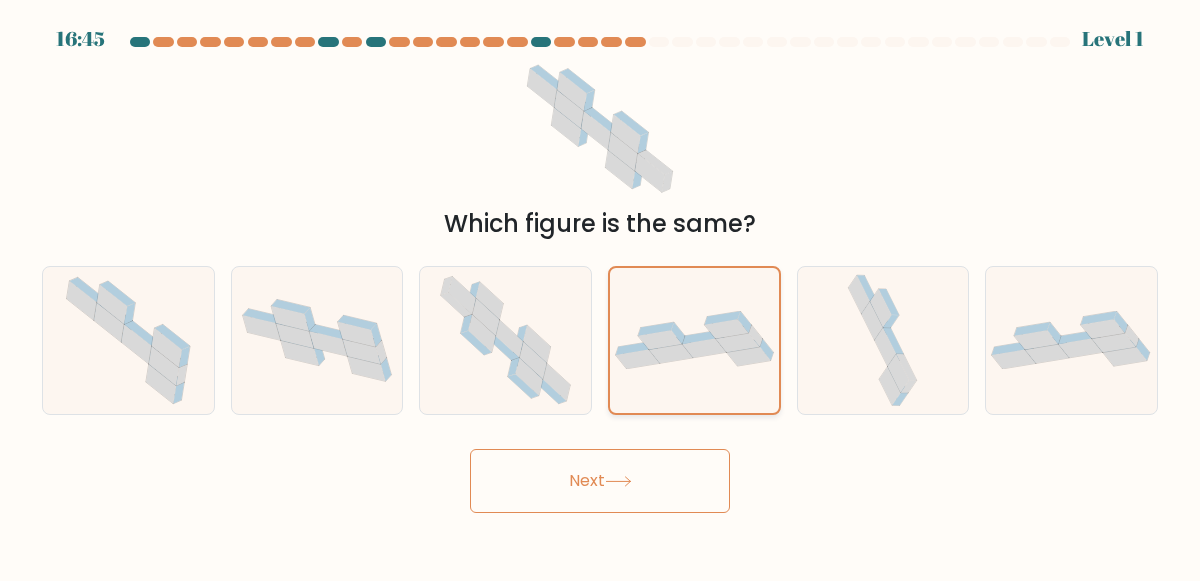 click at bounding box center (694, 340) 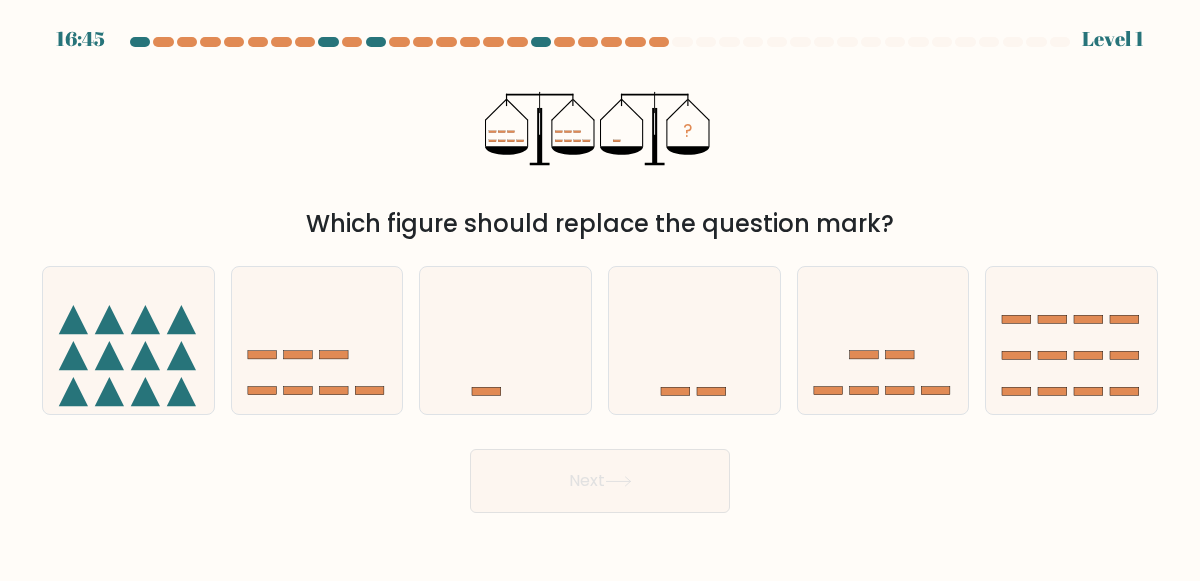 click on "Next" at bounding box center (600, 481) 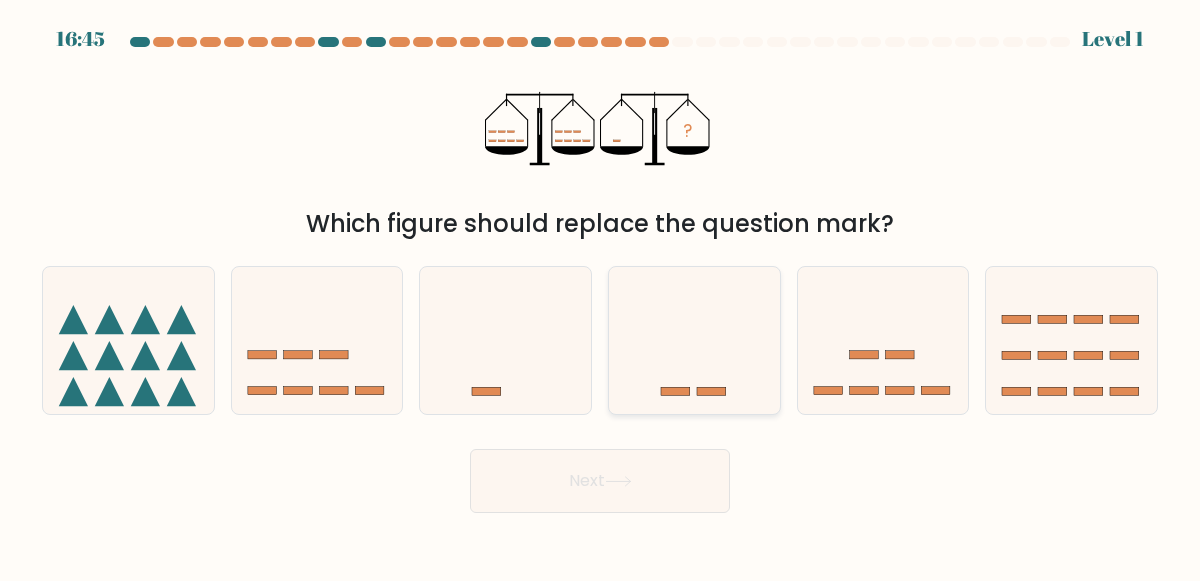 click 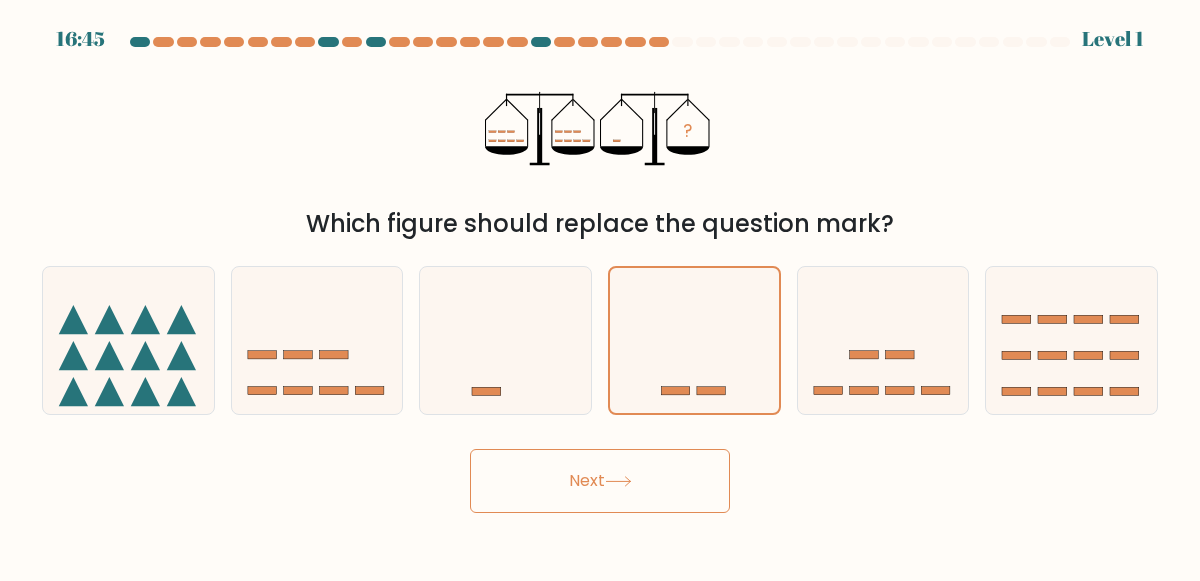 click on "Next" at bounding box center (600, 481) 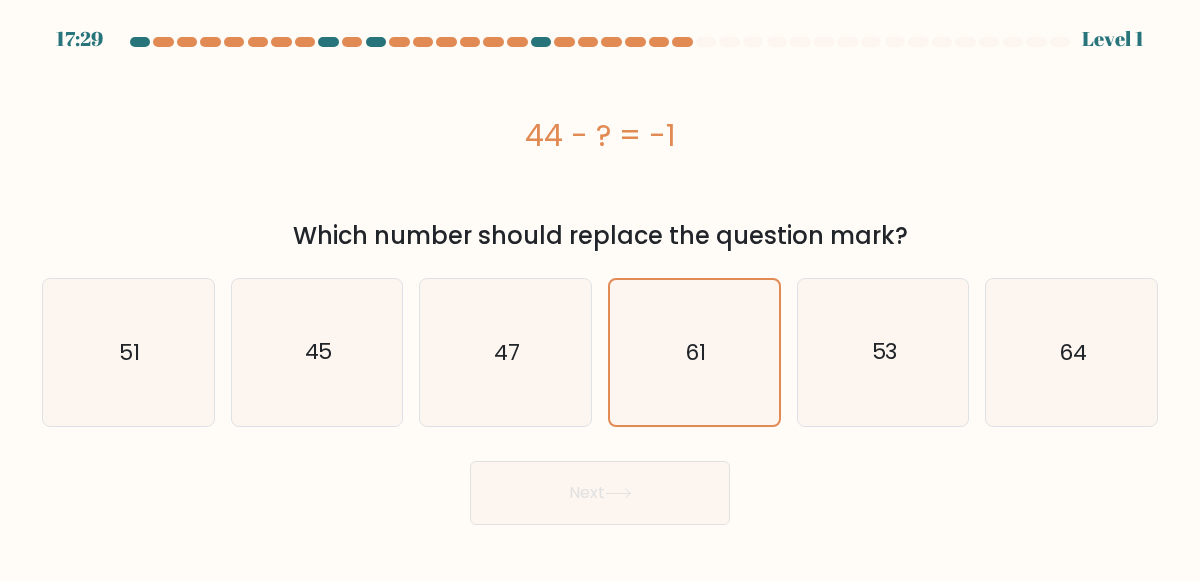 click 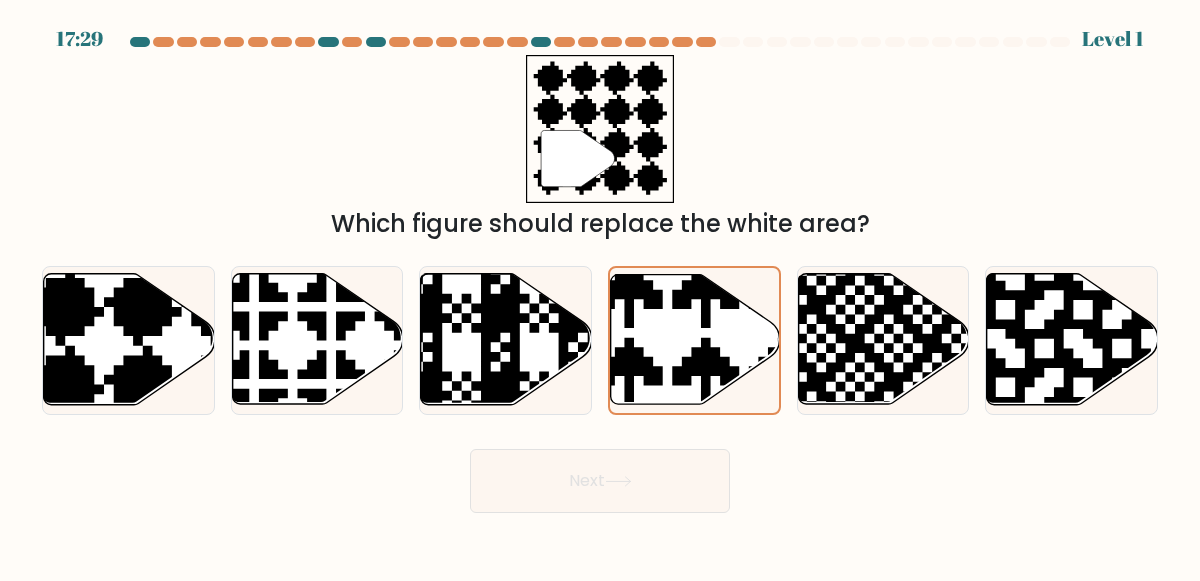 click on "Next" at bounding box center [600, 481] 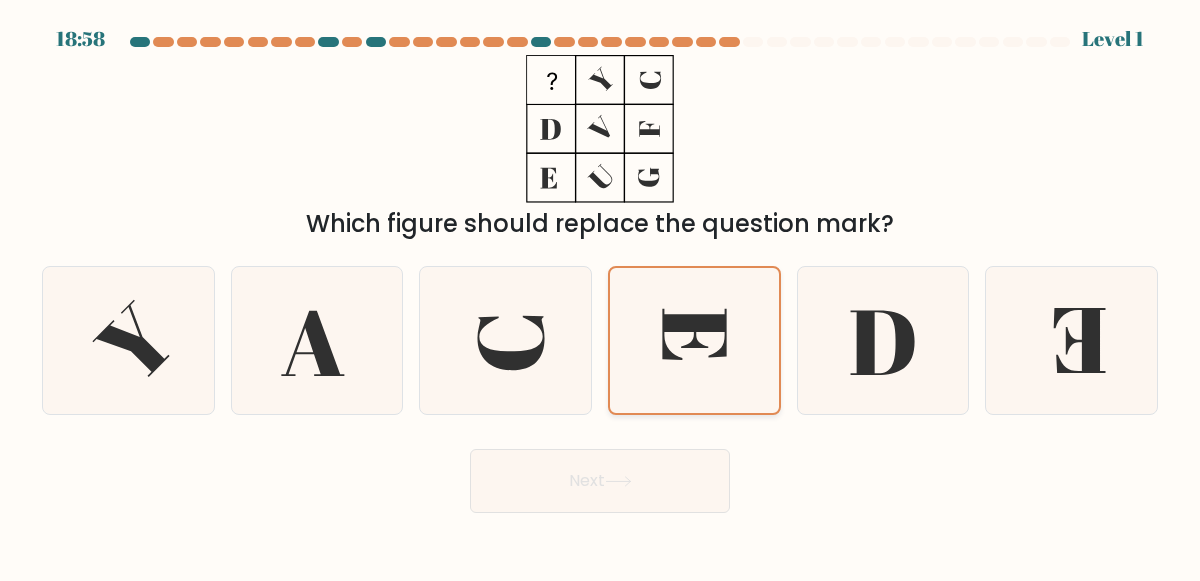click 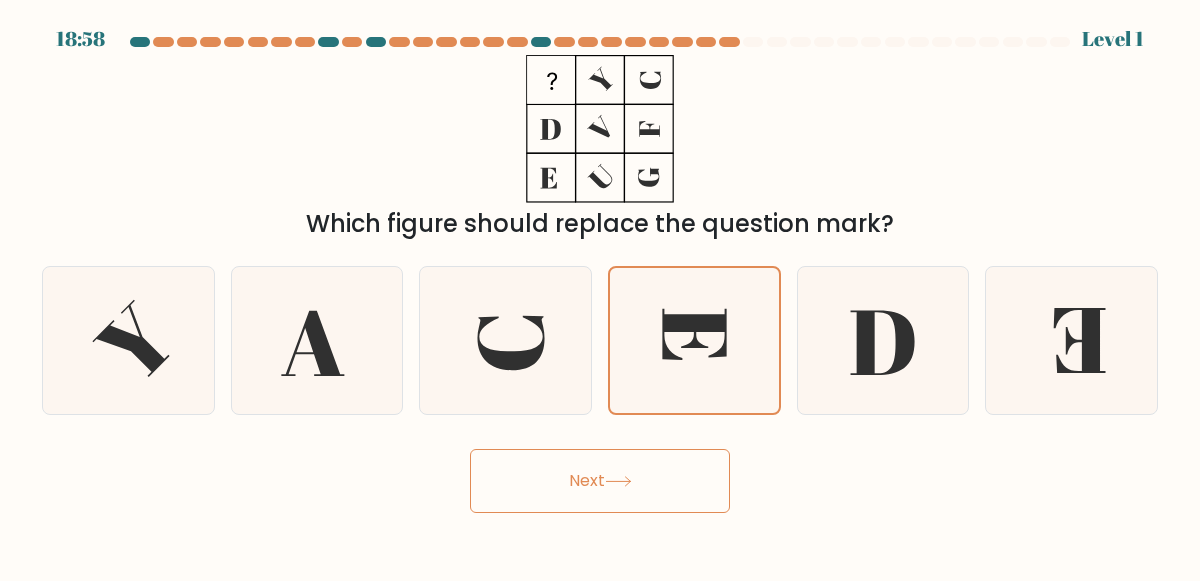 click on "Next" at bounding box center (600, 481) 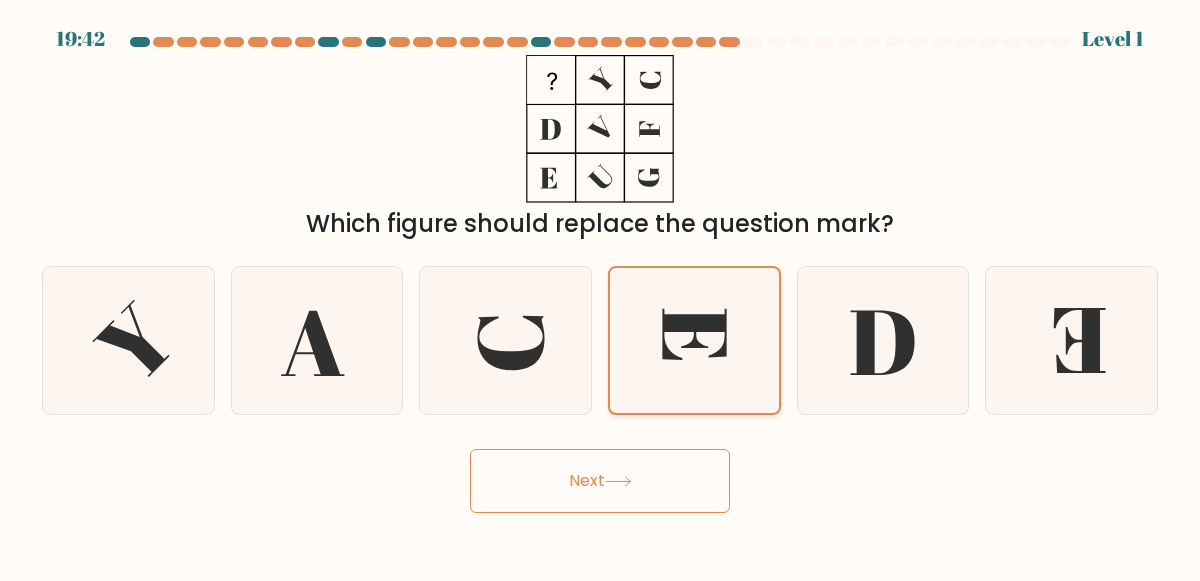 click 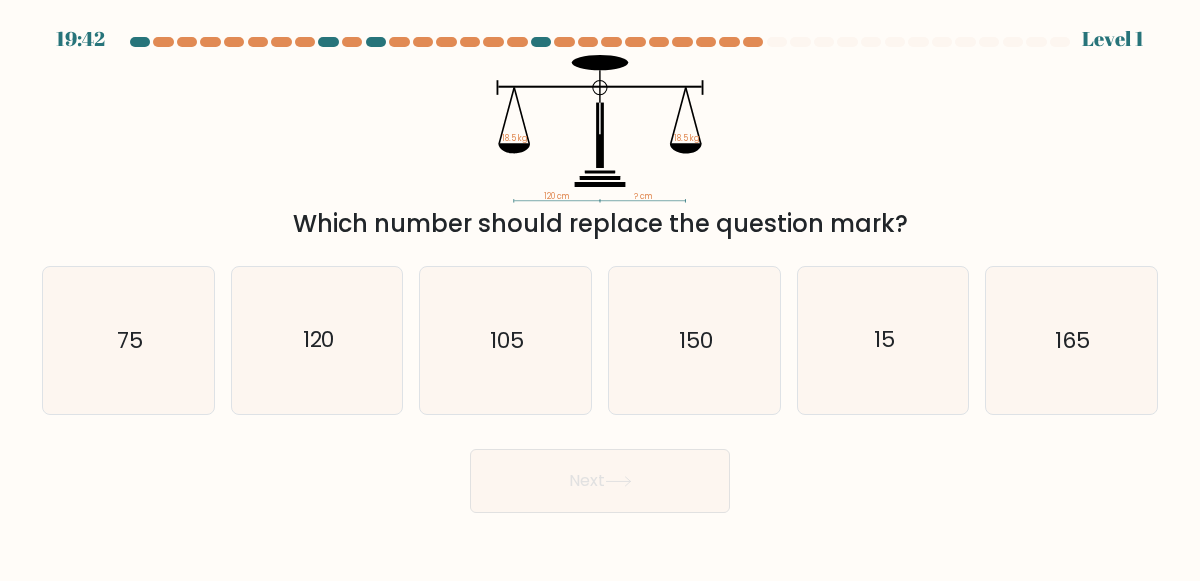 click on "Next" at bounding box center [600, 481] 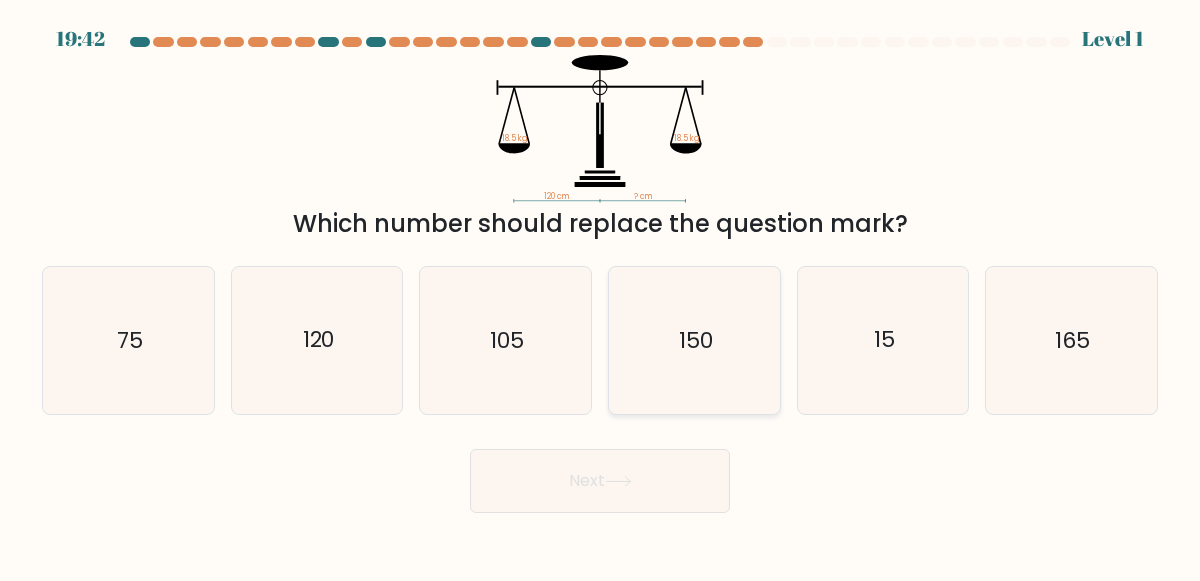 click on "150" 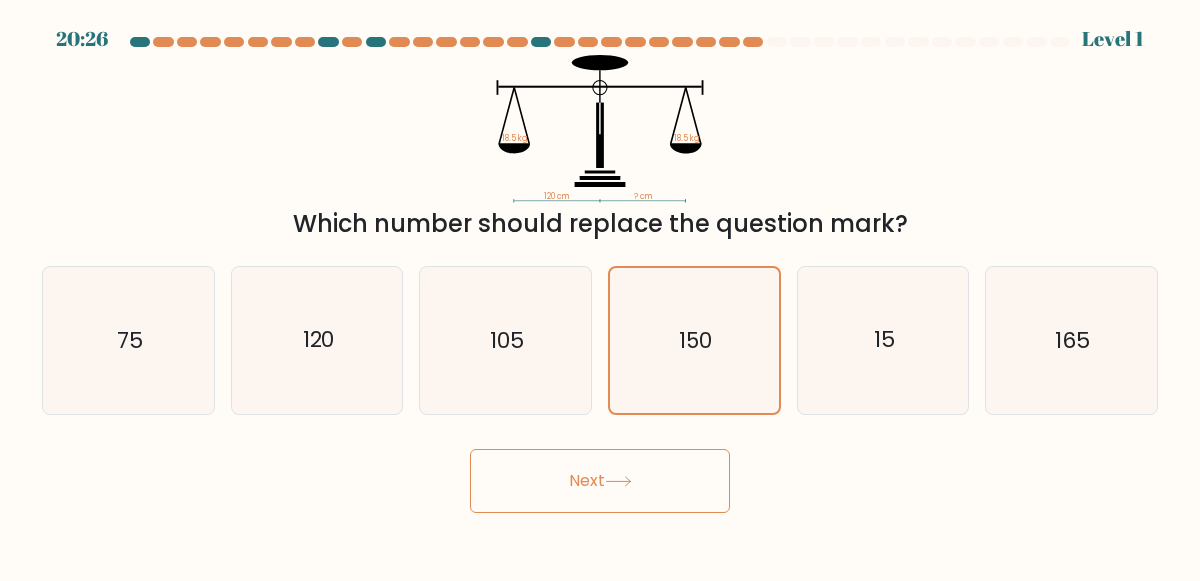 click on "Next" at bounding box center (600, 481) 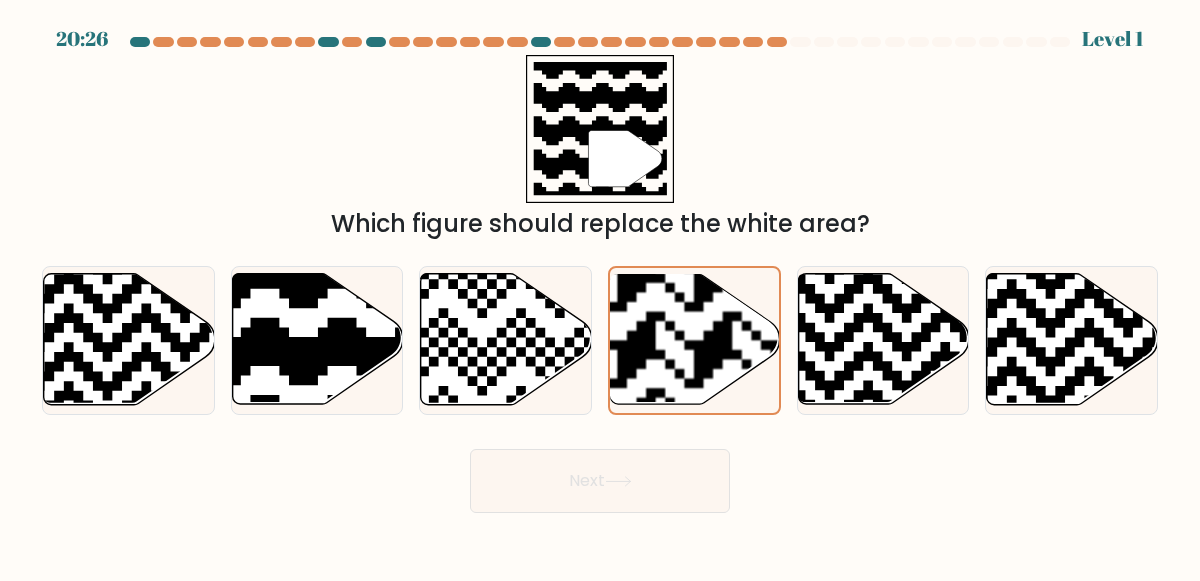 click on "Next" at bounding box center [600, 481] 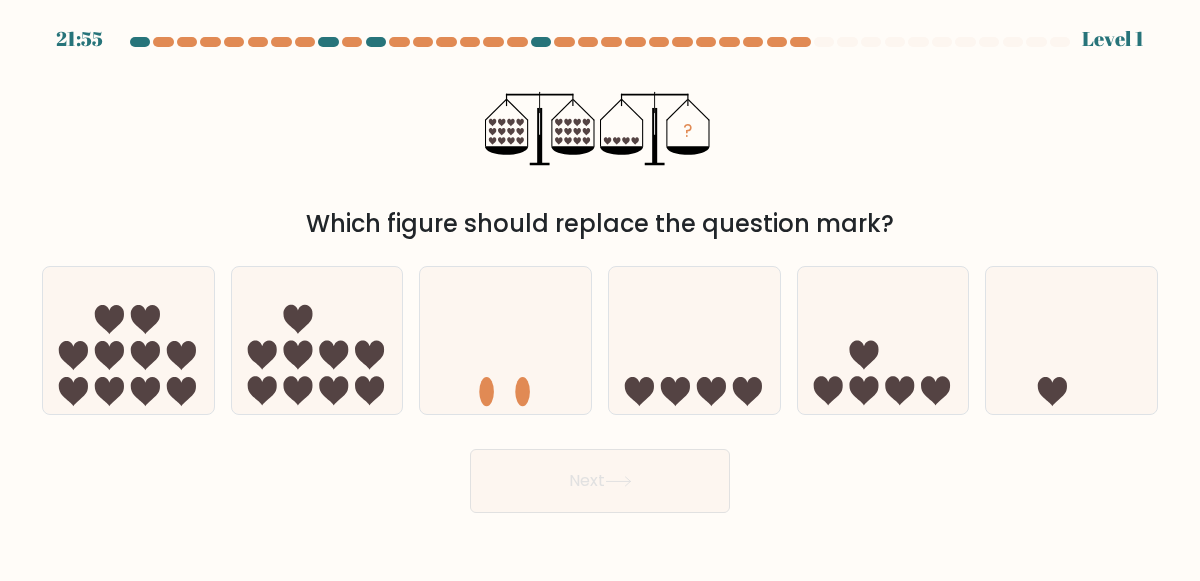 click 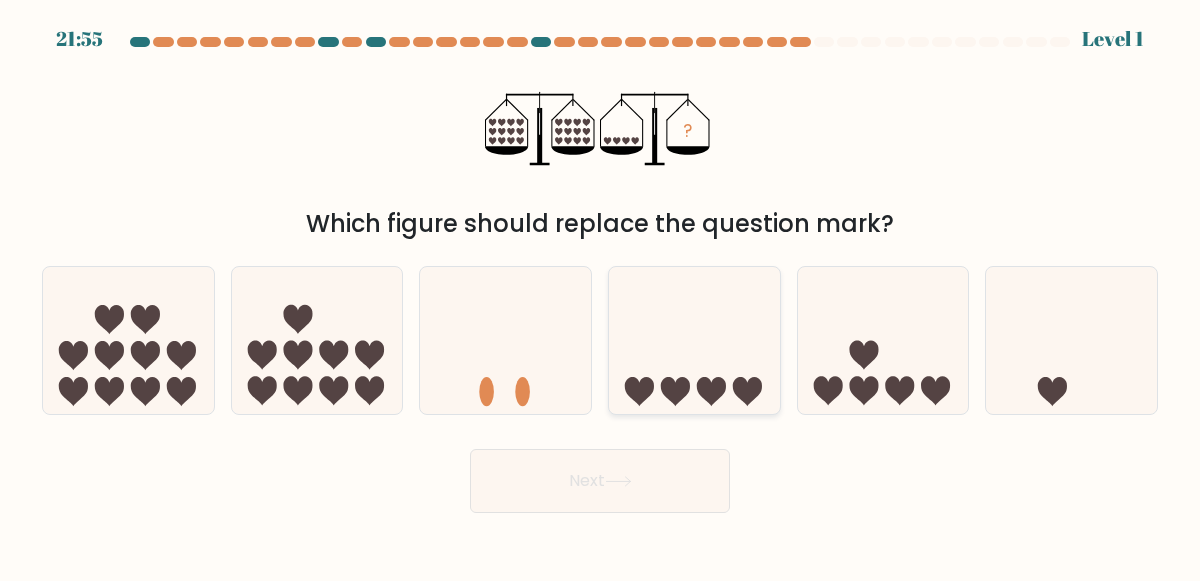 click 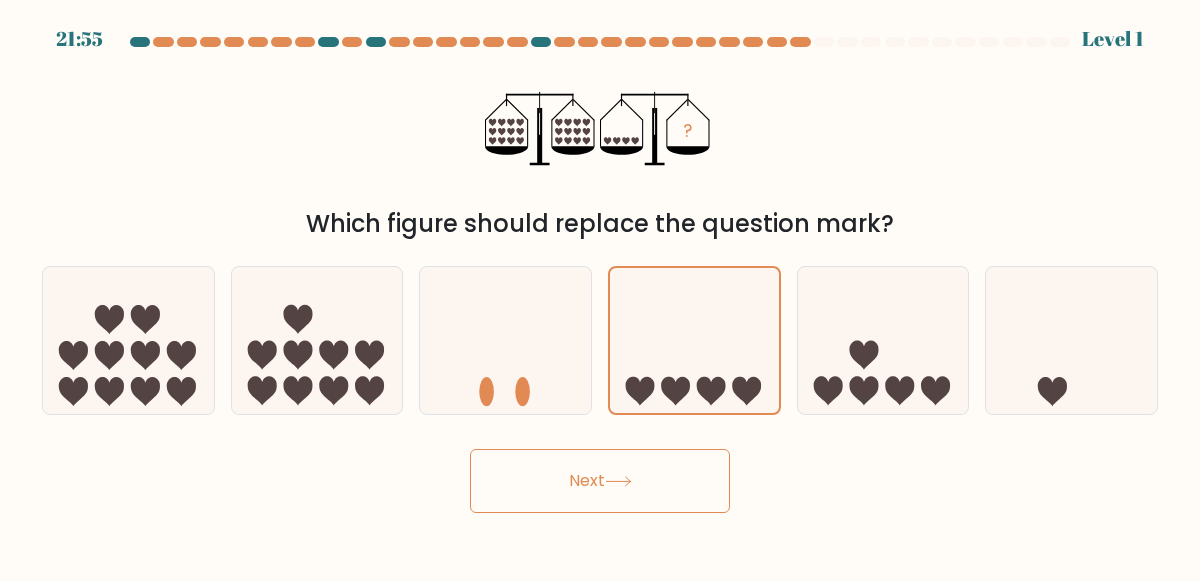 click on "Next" at bounding box center (600, 481) 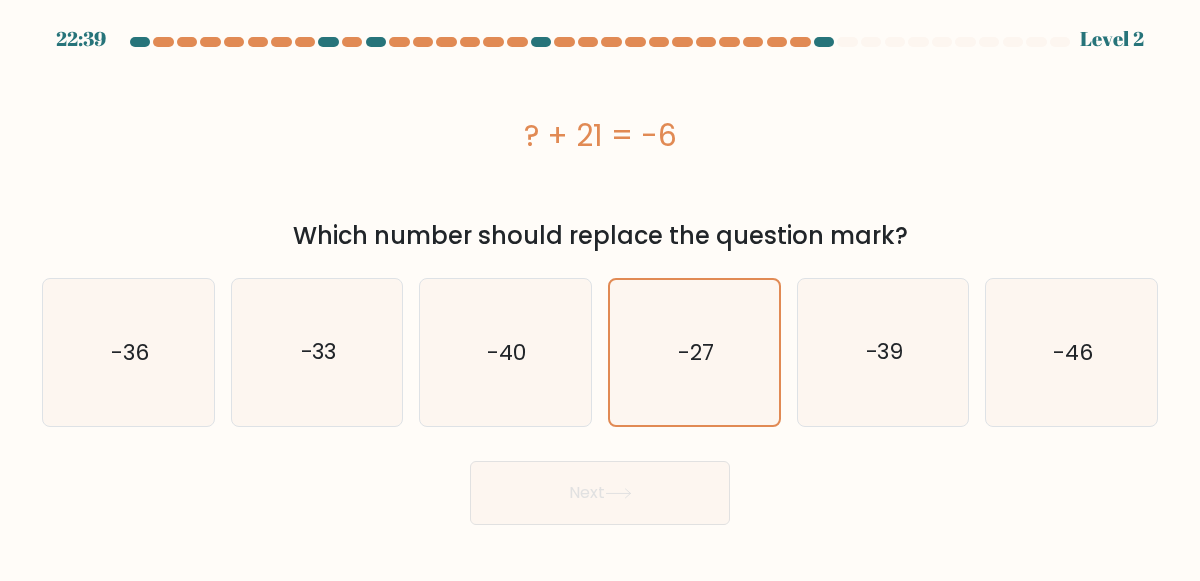 click on "Next" at bounding box center (600, 493) 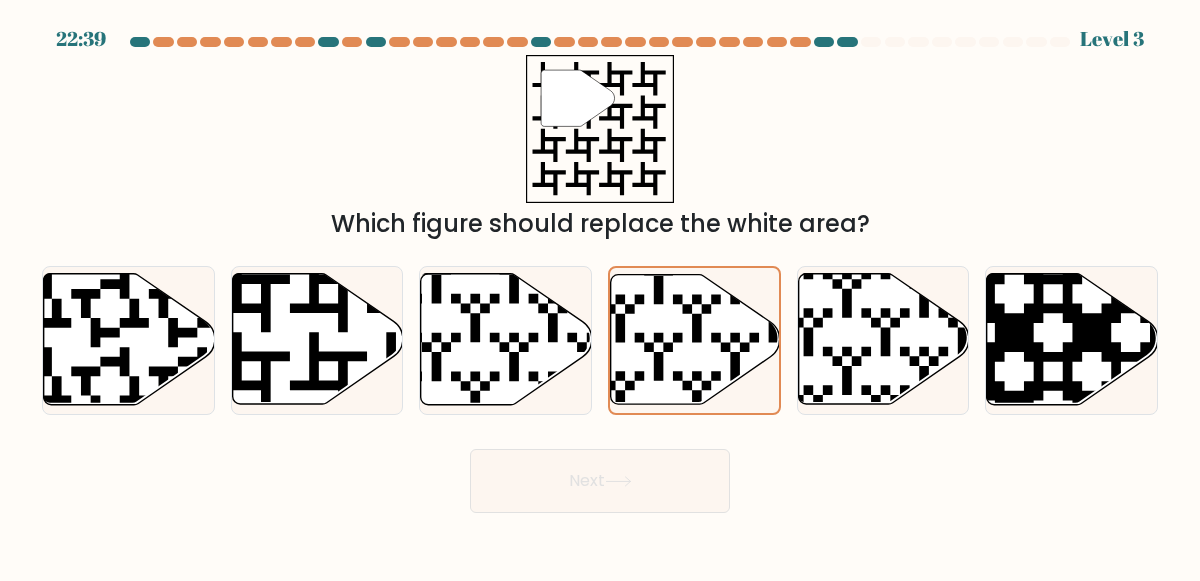 click on "Next" at bounding box center [600, 481] 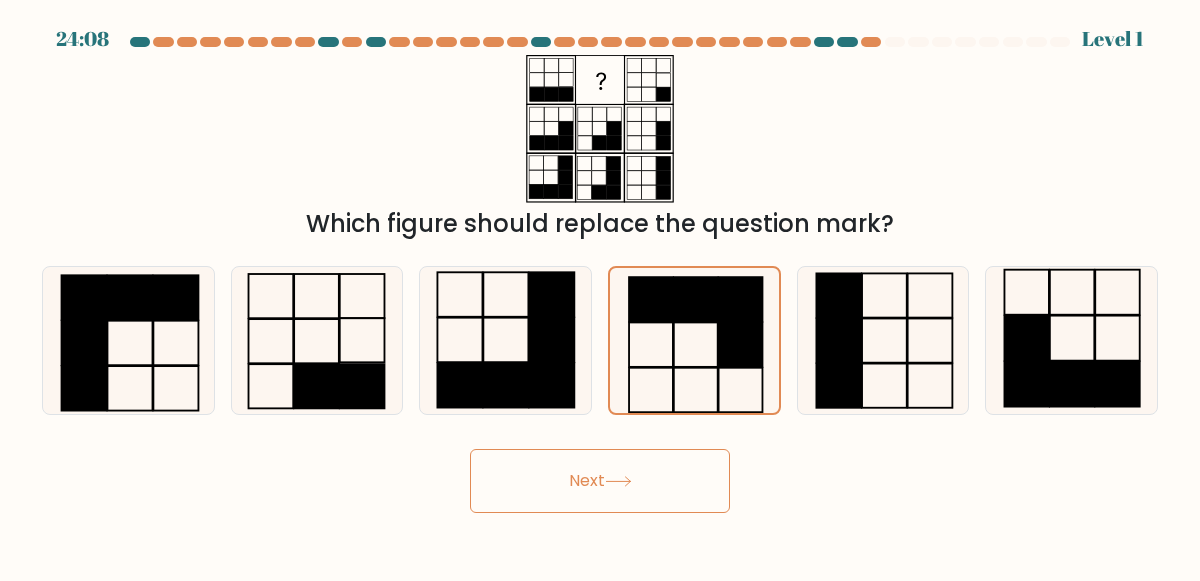 click on "Next" at bounding box center (600, 481) 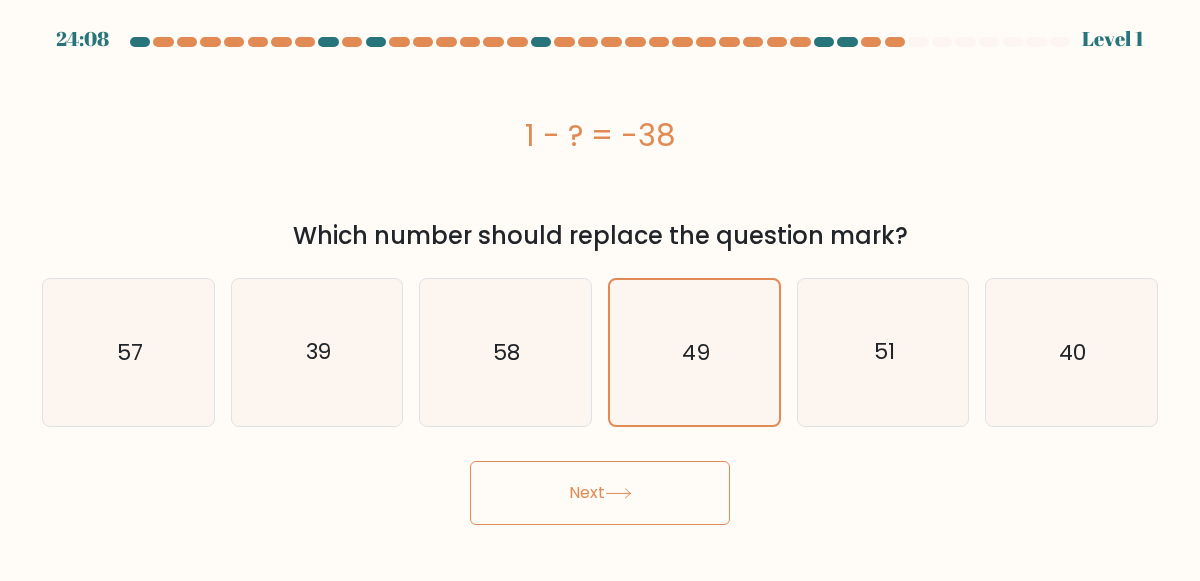 click on "Next" at bounding box center [600, 493] 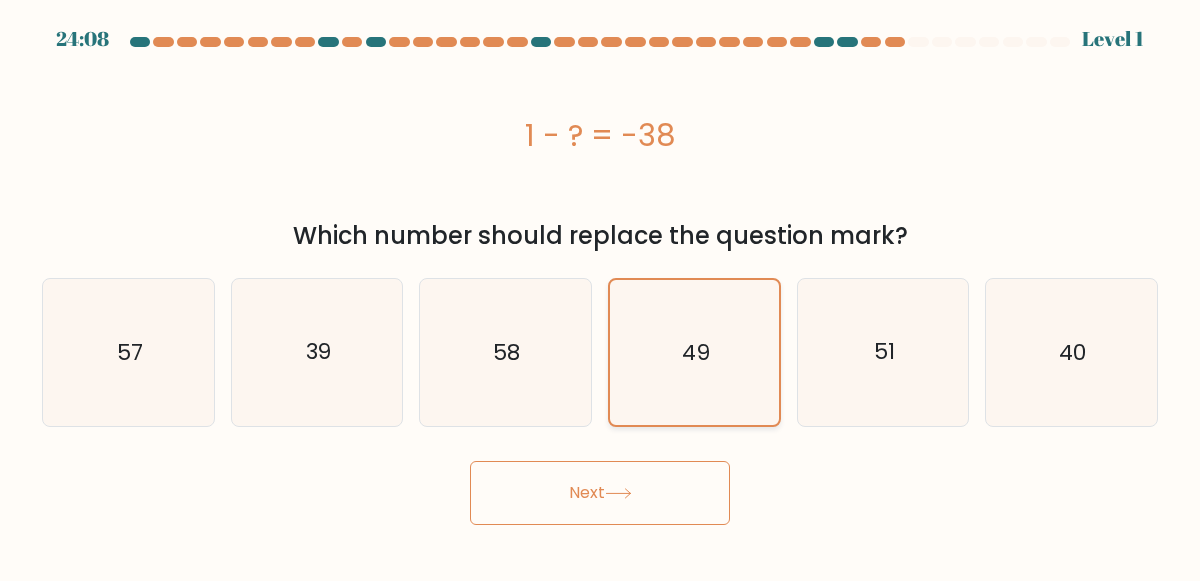 click on "49" 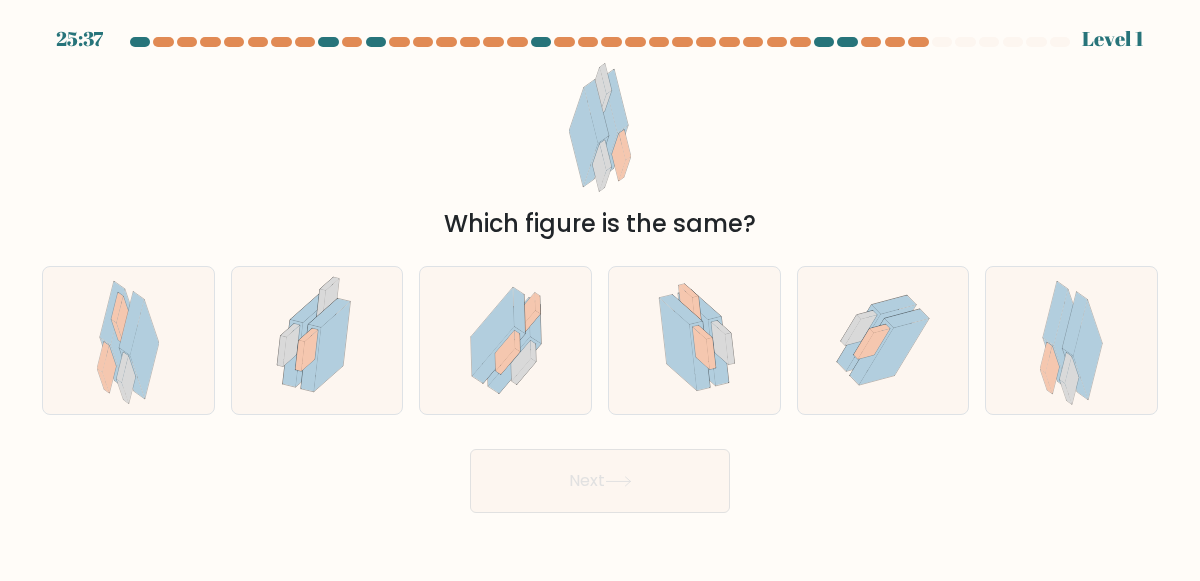 click on "Next" at bounding box center [600, 481] 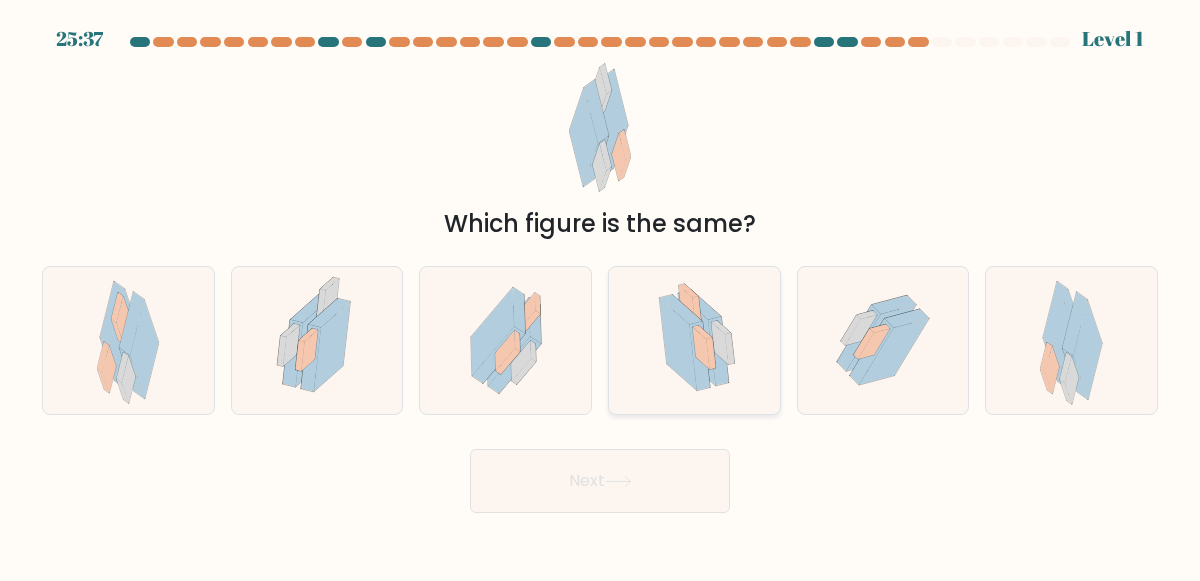 click 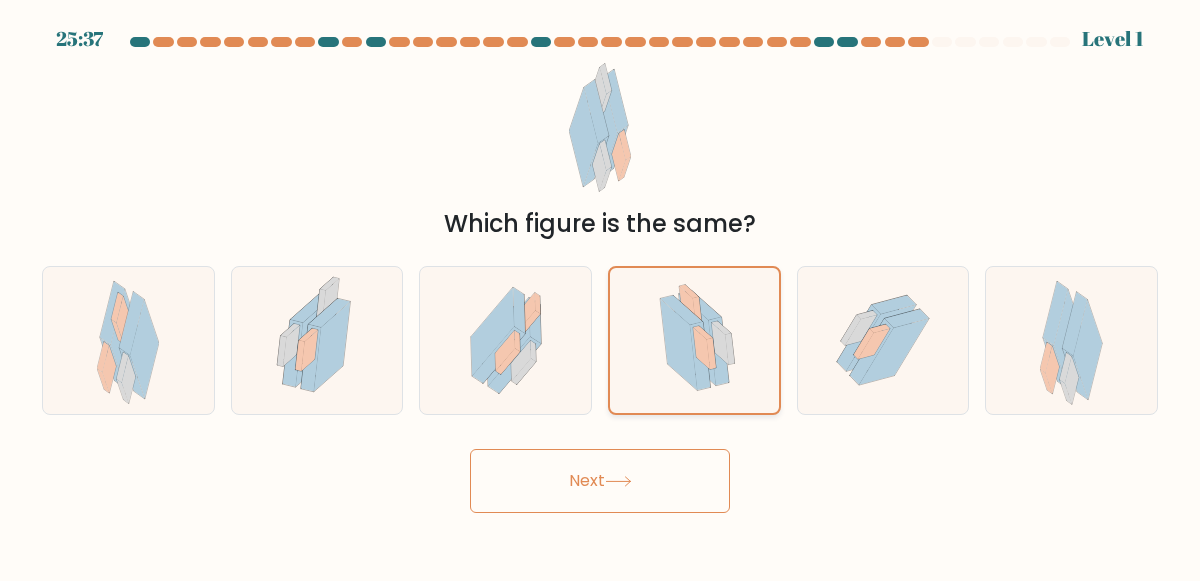 click 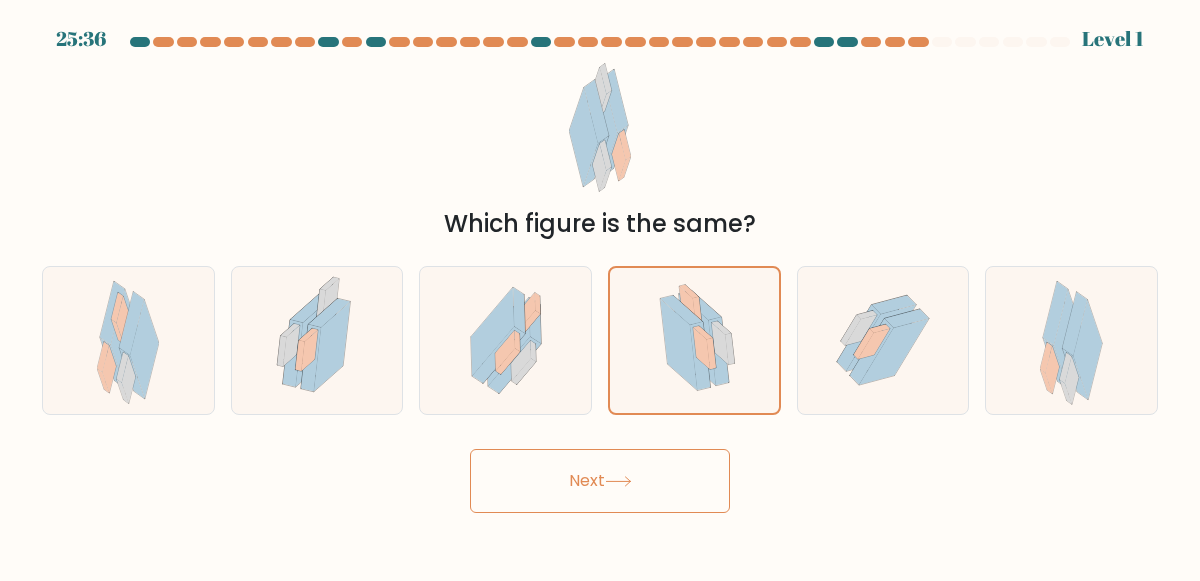 click on "25:36
Level 1" at bounding box center (600, 290) 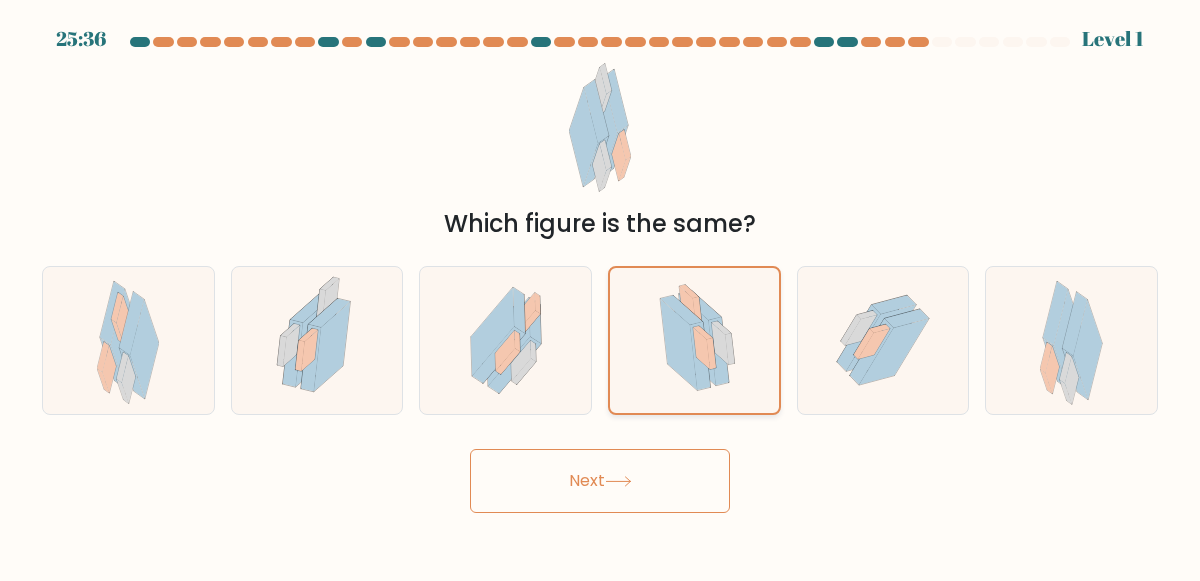 click 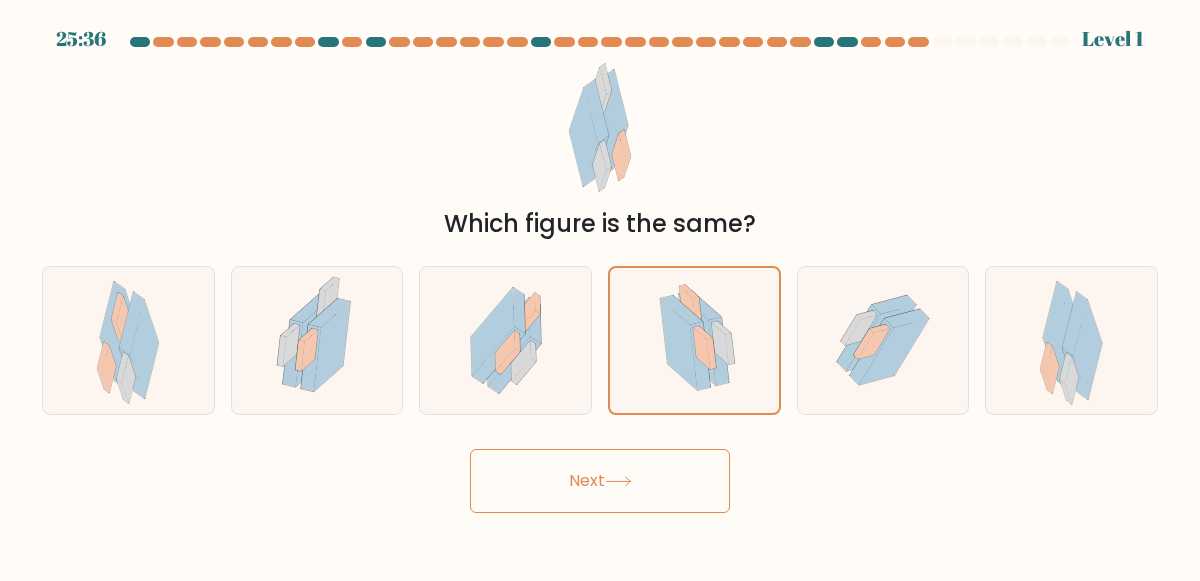 click on "Next" at bounding box center (600, 481) 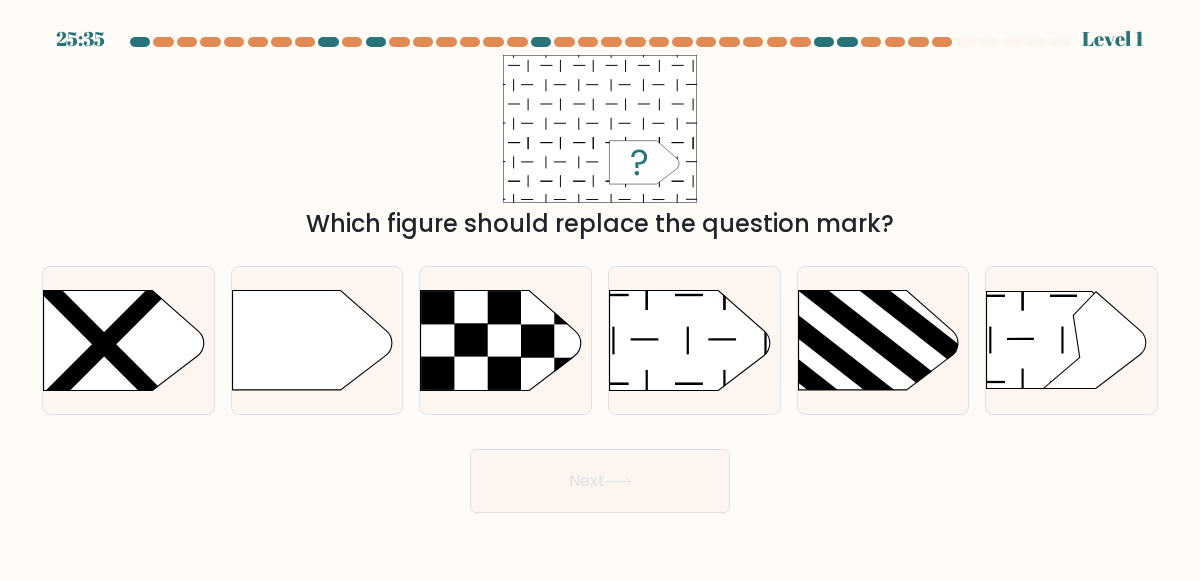 click on "Next" at bounding box center (600, 481) 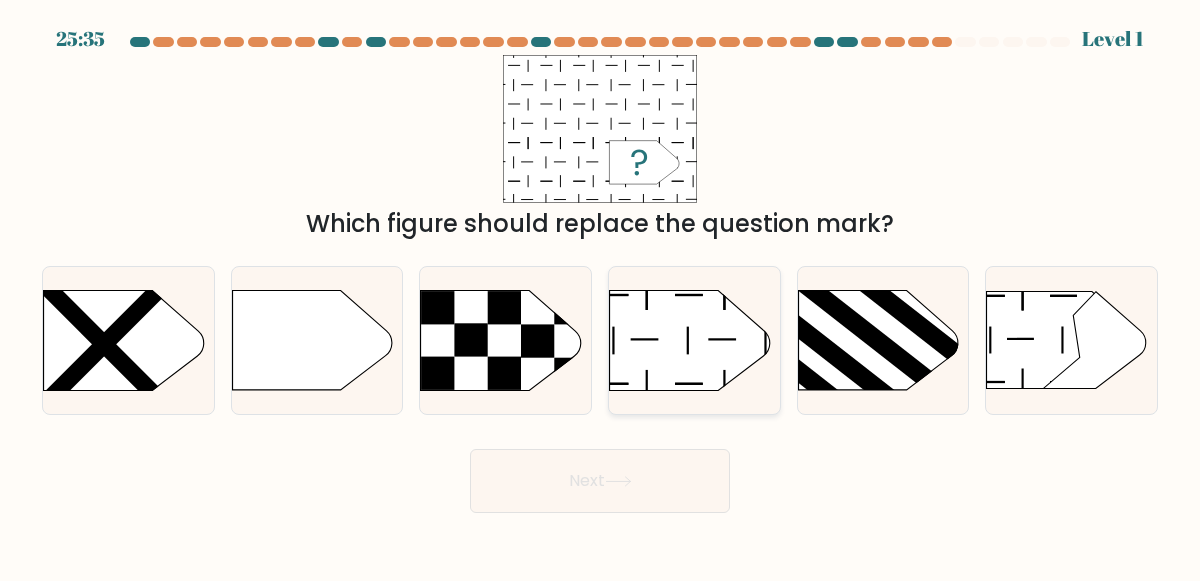 click 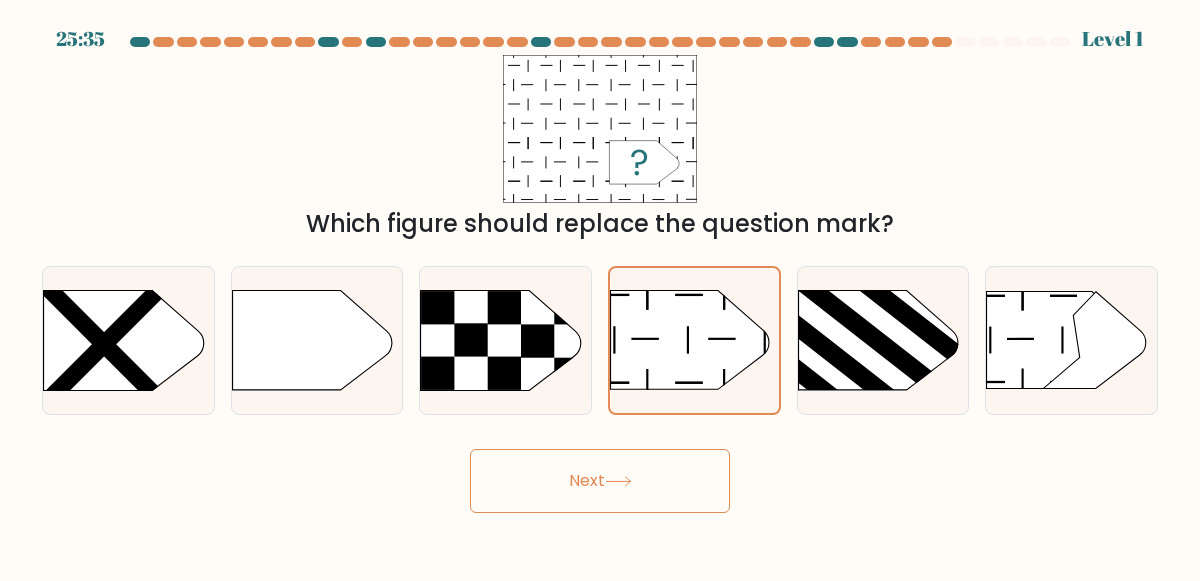 click on "Next" at bounding box center (600, 481) 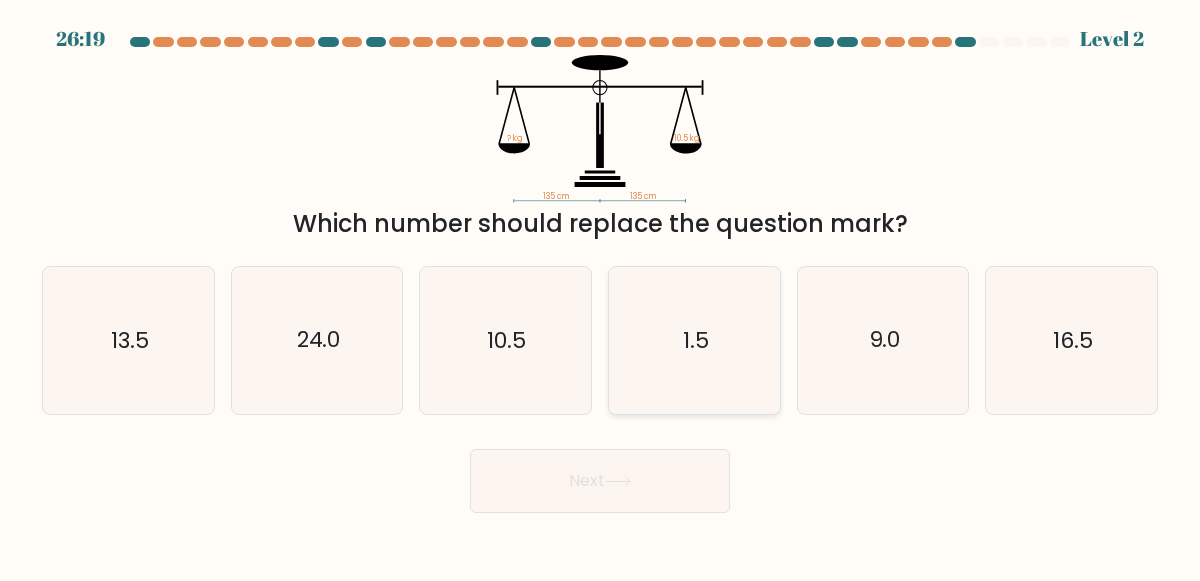 click on "1.5" 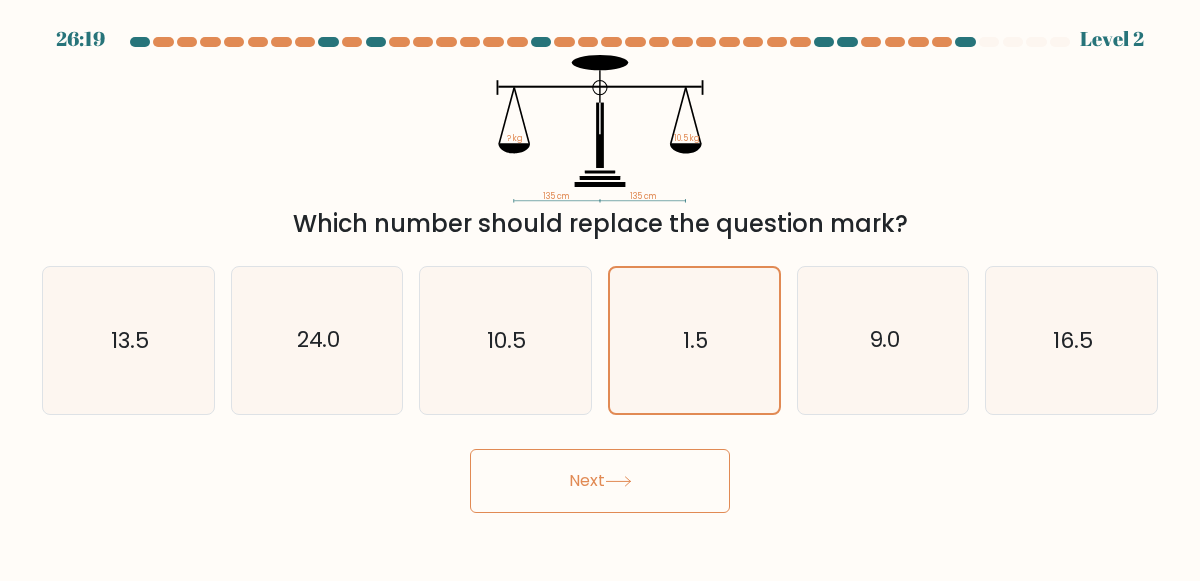 click on "Next" at bounding box center (600, 481) 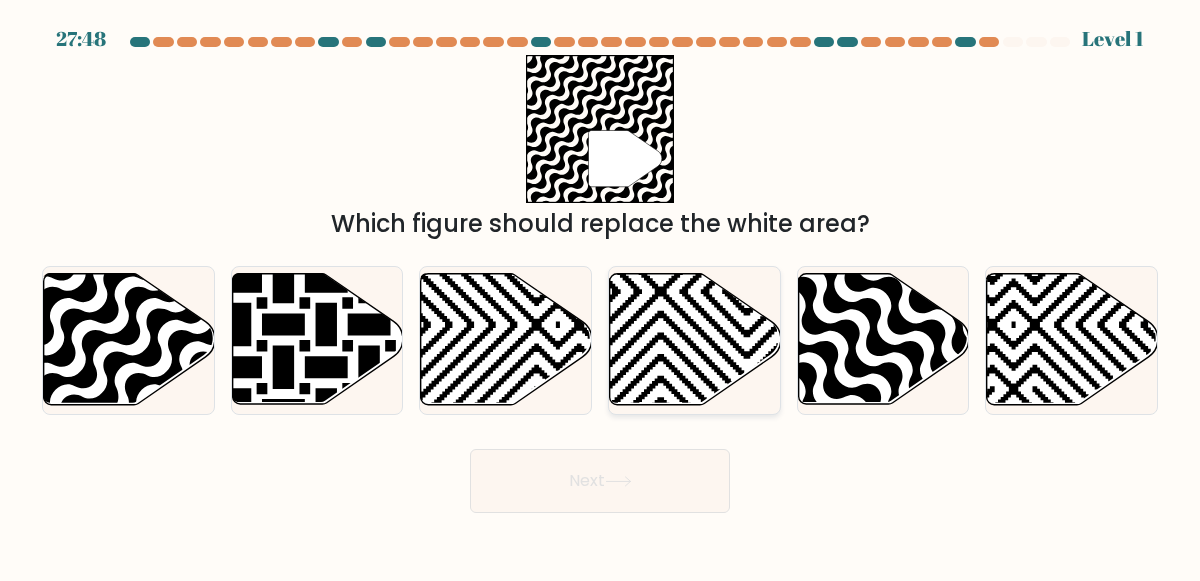 click 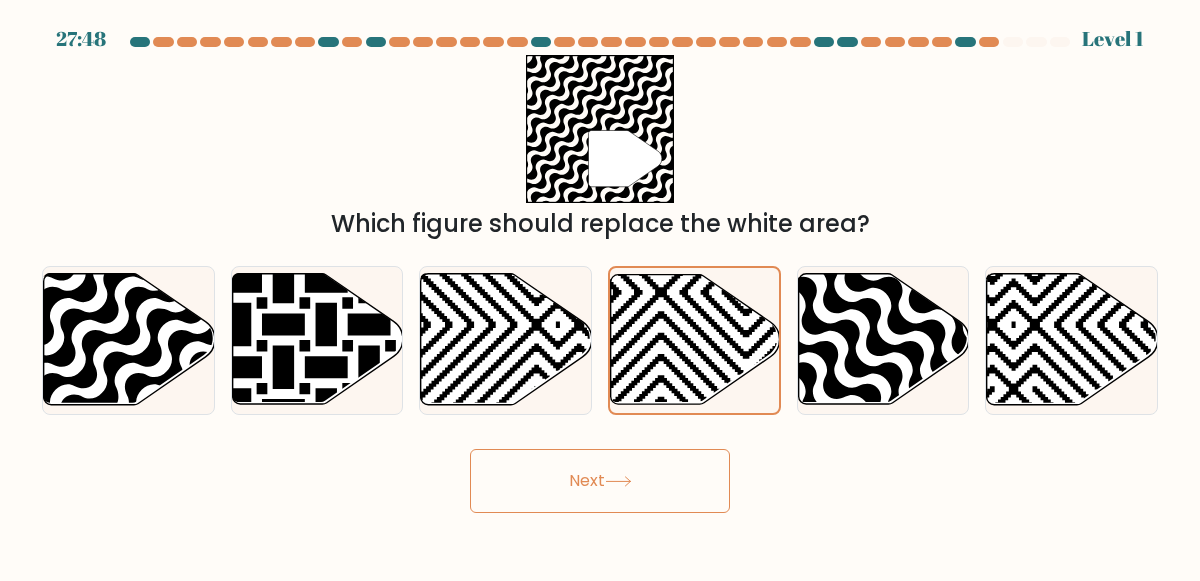 click on "Next" at bounding box center (600, 481) 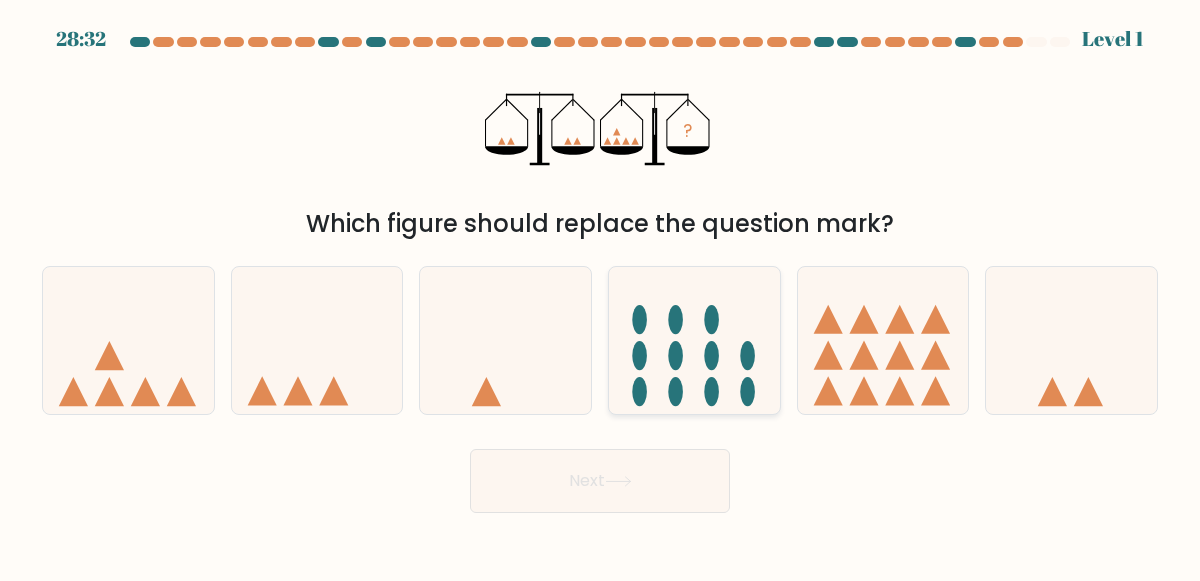 click 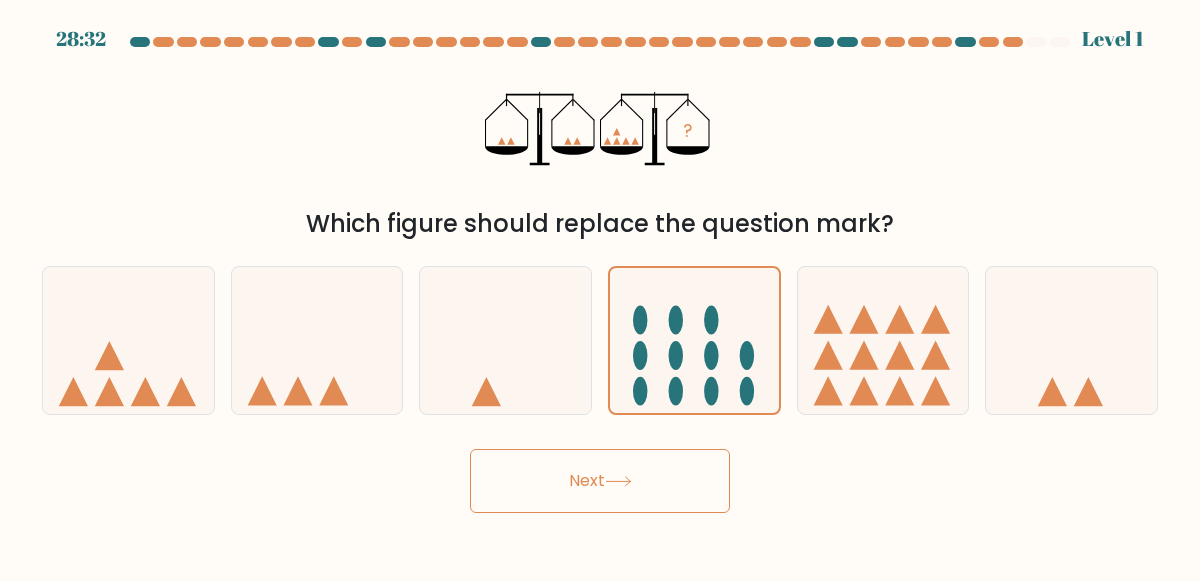 click on "Next" at bounding box center [600, 481] 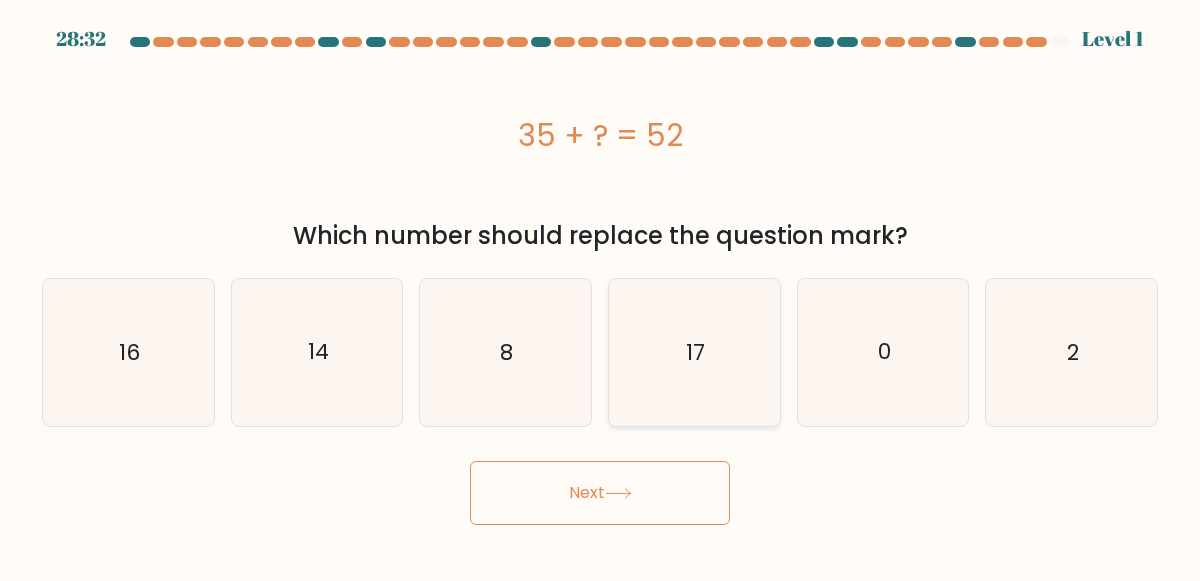 click on "17" 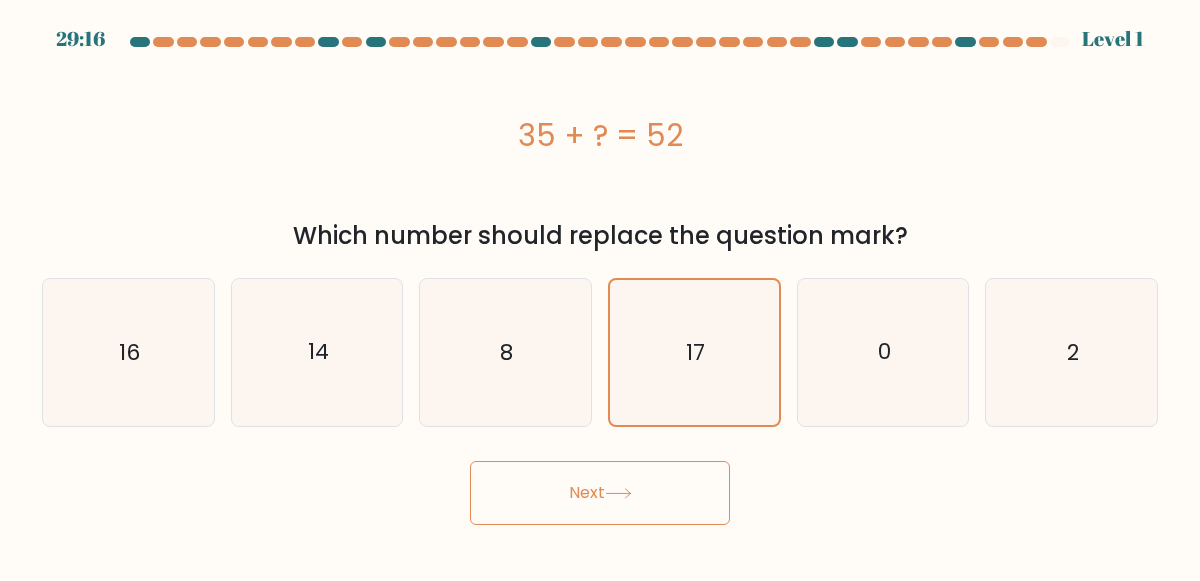 click on "Next" at bounding box center (600, 493) 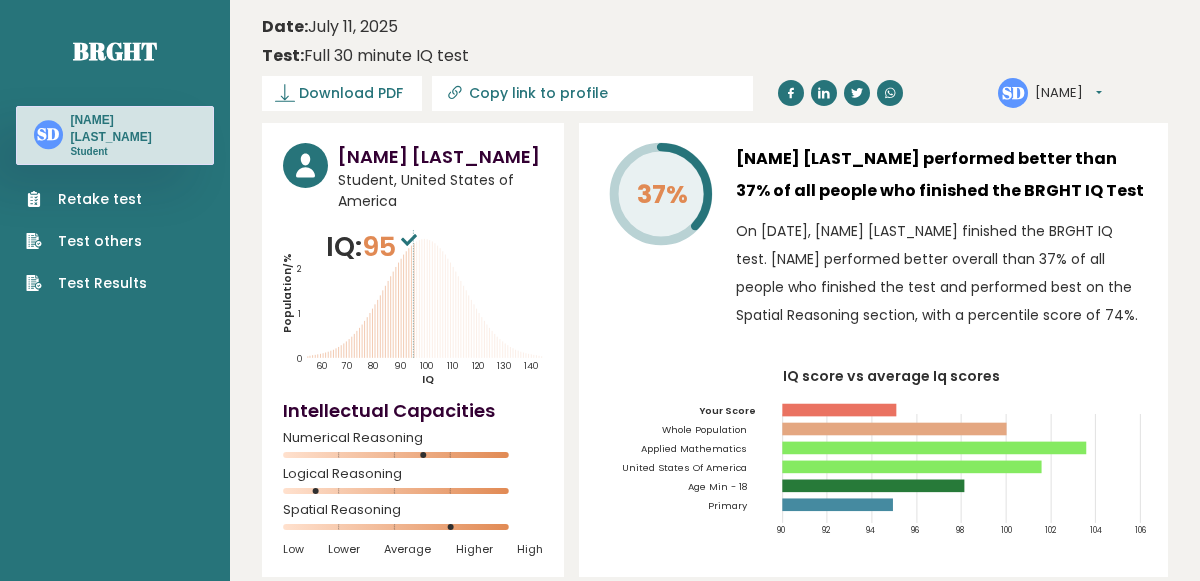 scroll, scrollTop: 0, scrollLeft: 0, axis: both 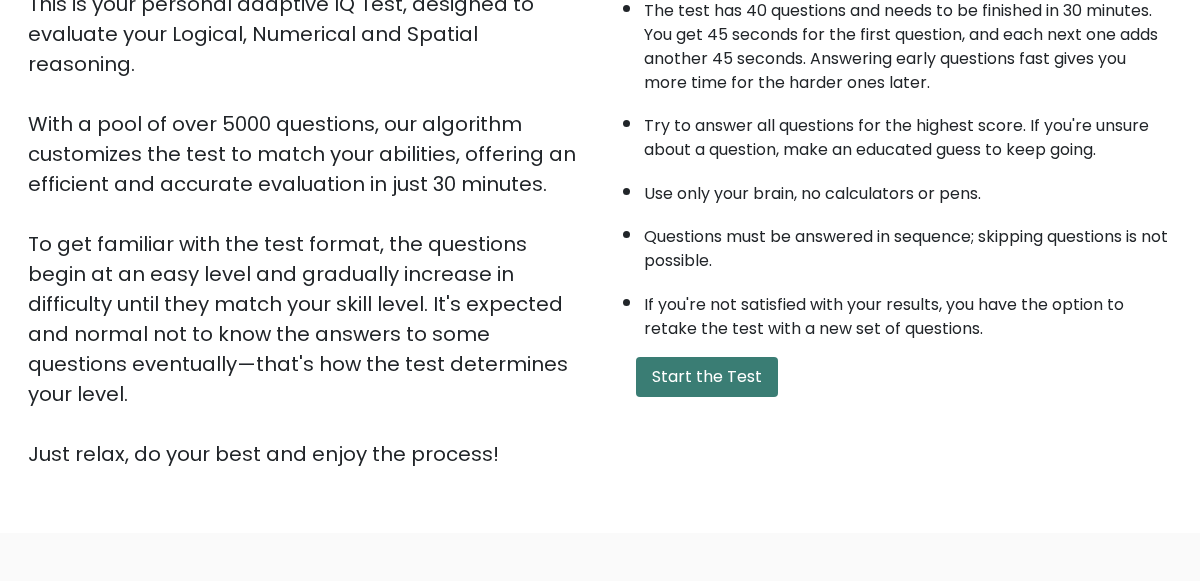 click on "Start the Test" at bounding box center (707, 377) 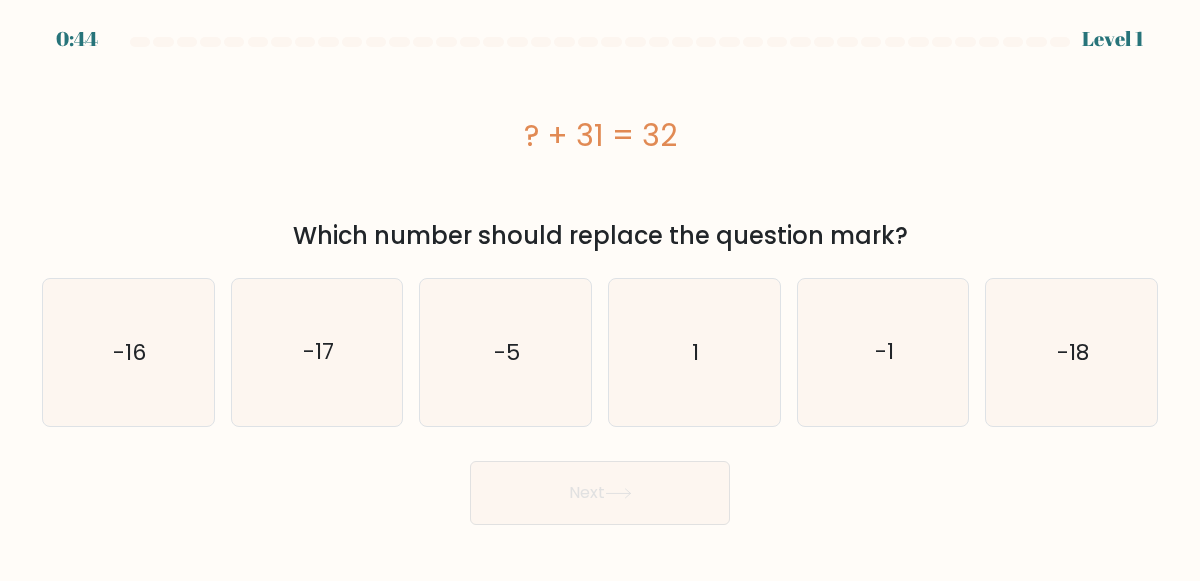 scroll, scrollTop: 0, scrollLeft: 0, axis: both 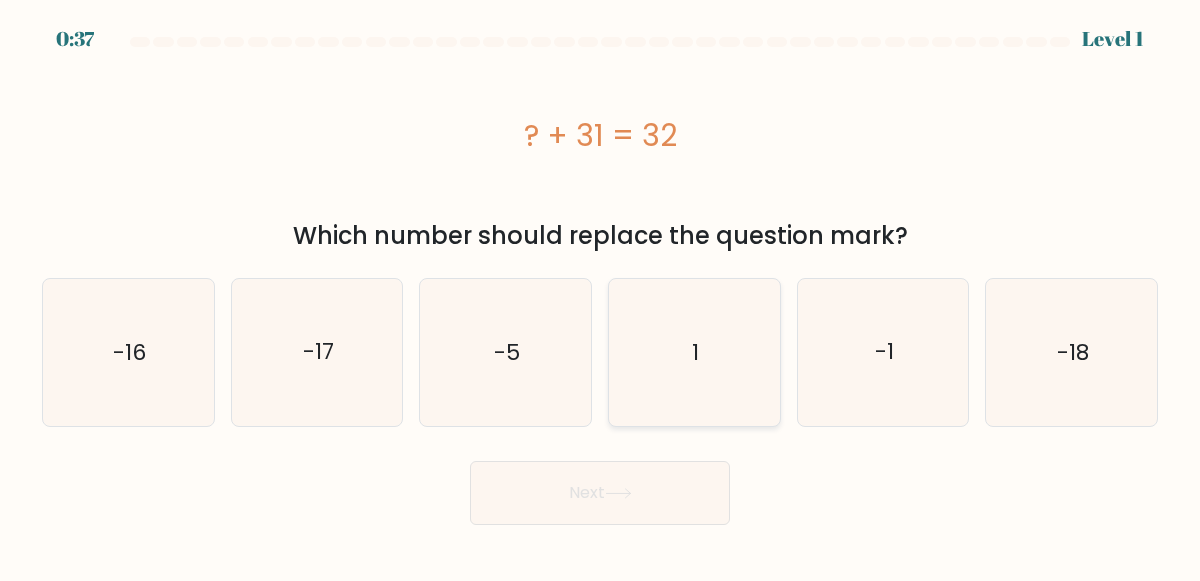 click on "1" 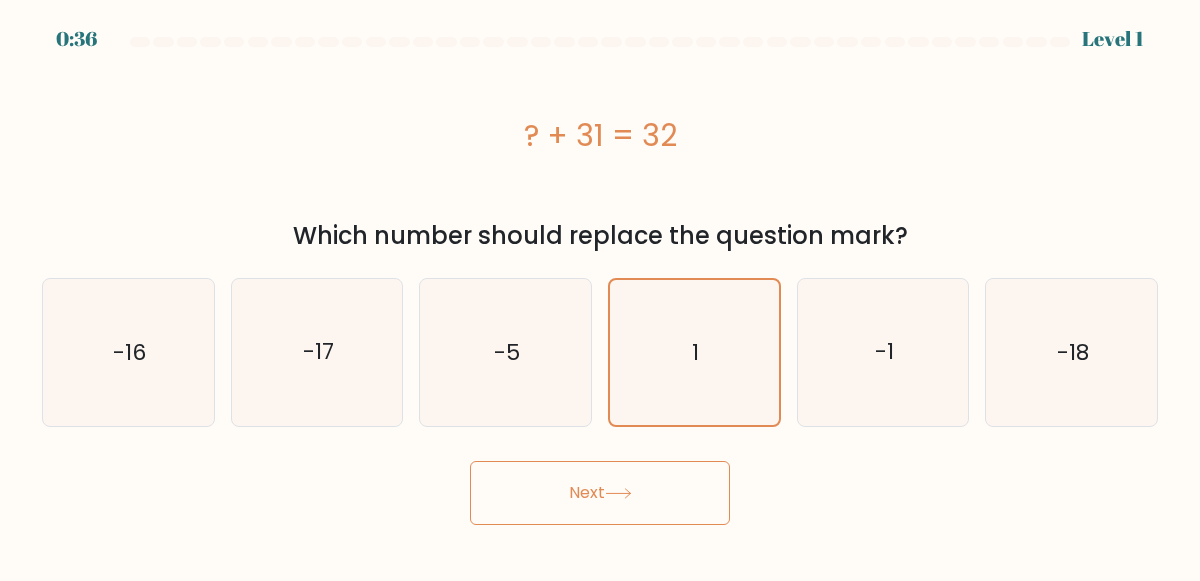 click on "Next" at bounding box center (600, 493) 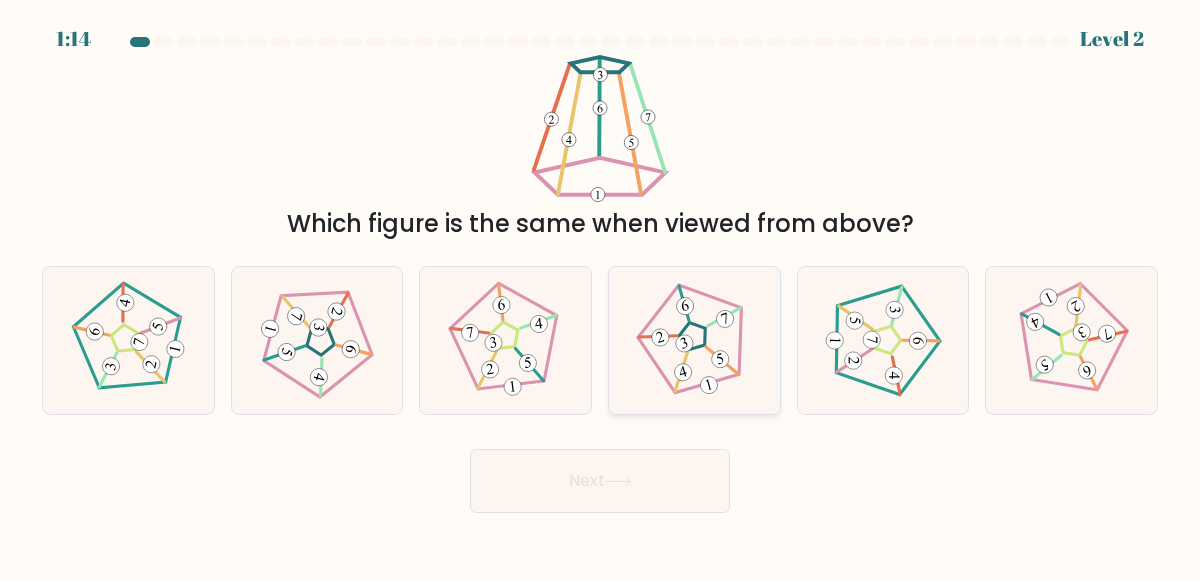 click 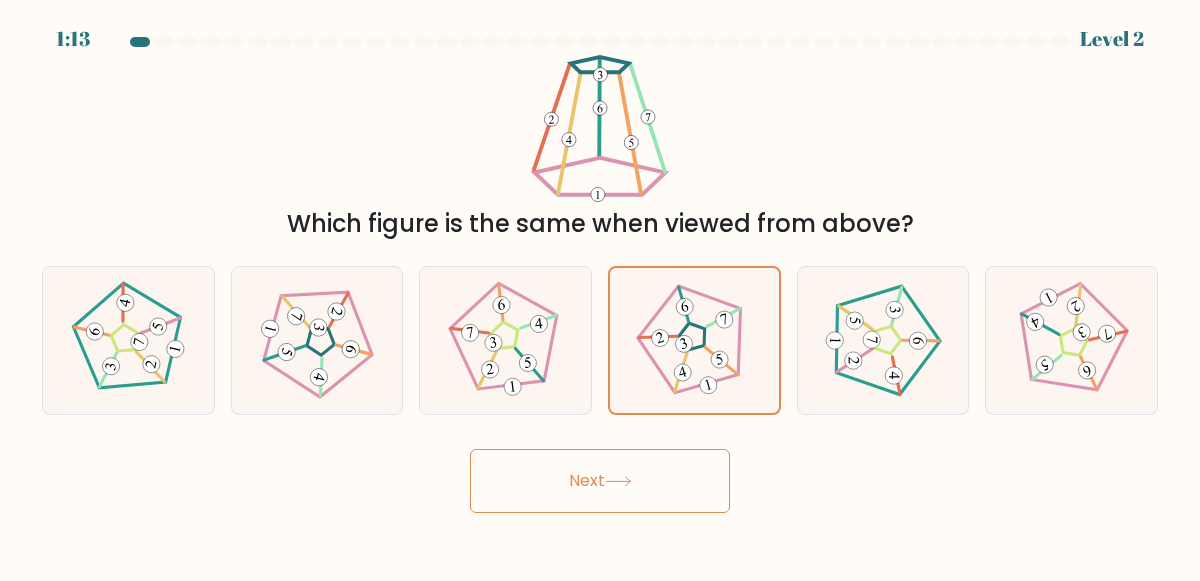 click on "Next" at bounding box center (600, 481) 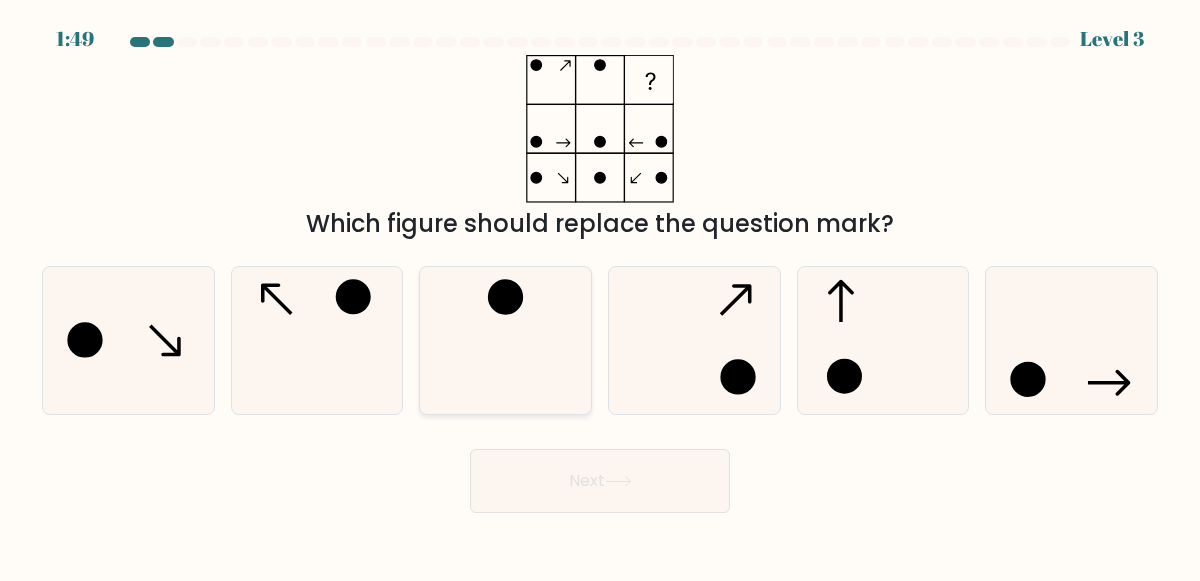 click 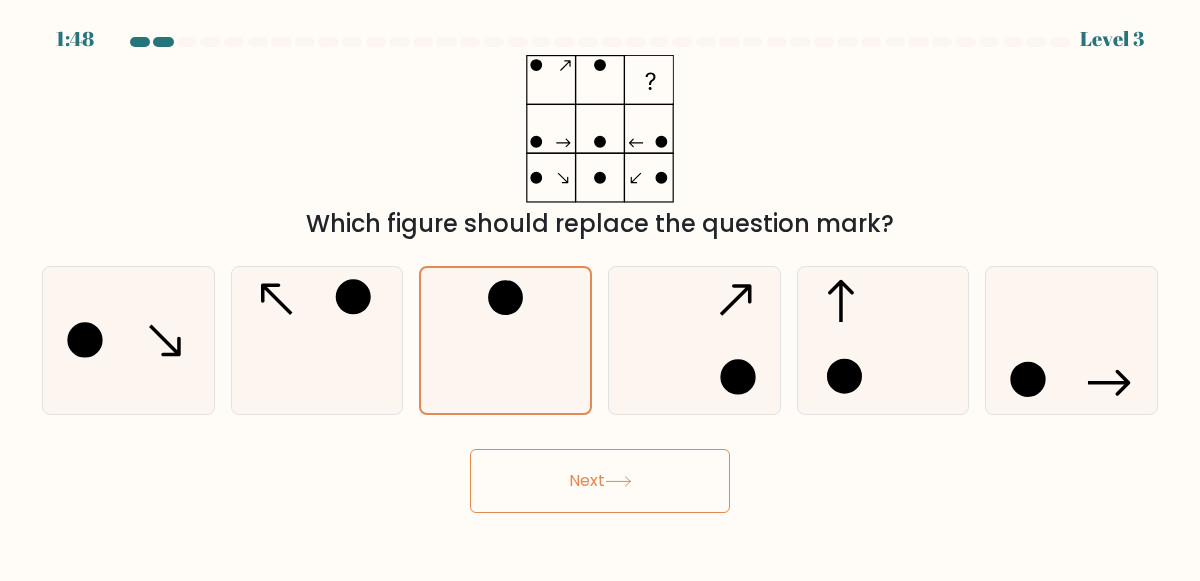 click on "Next" at bounding box center (600, 481) 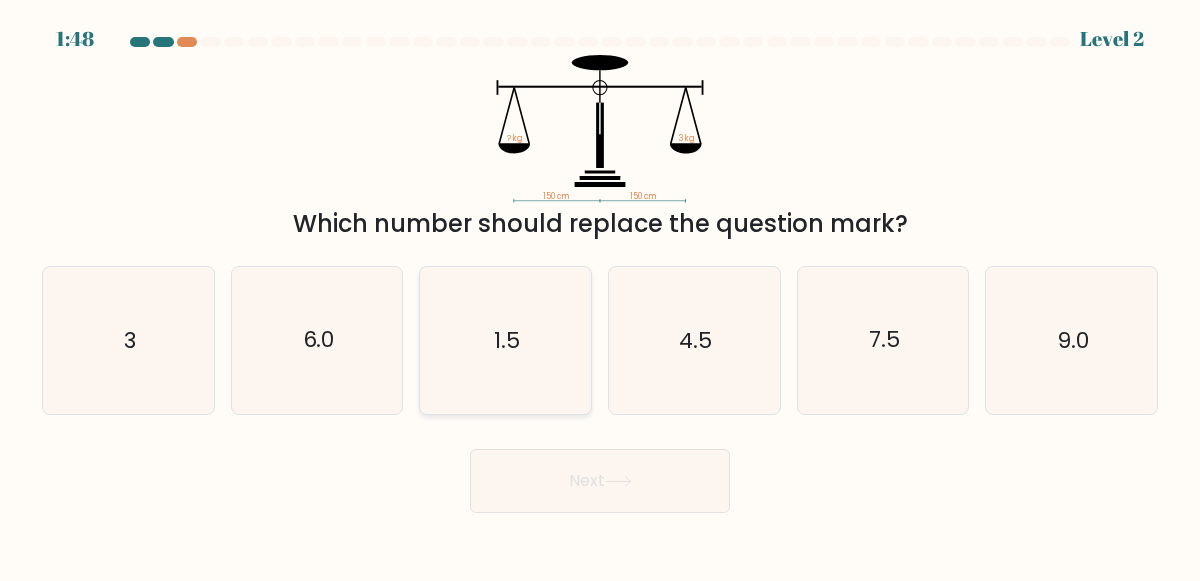 click on "1.5" 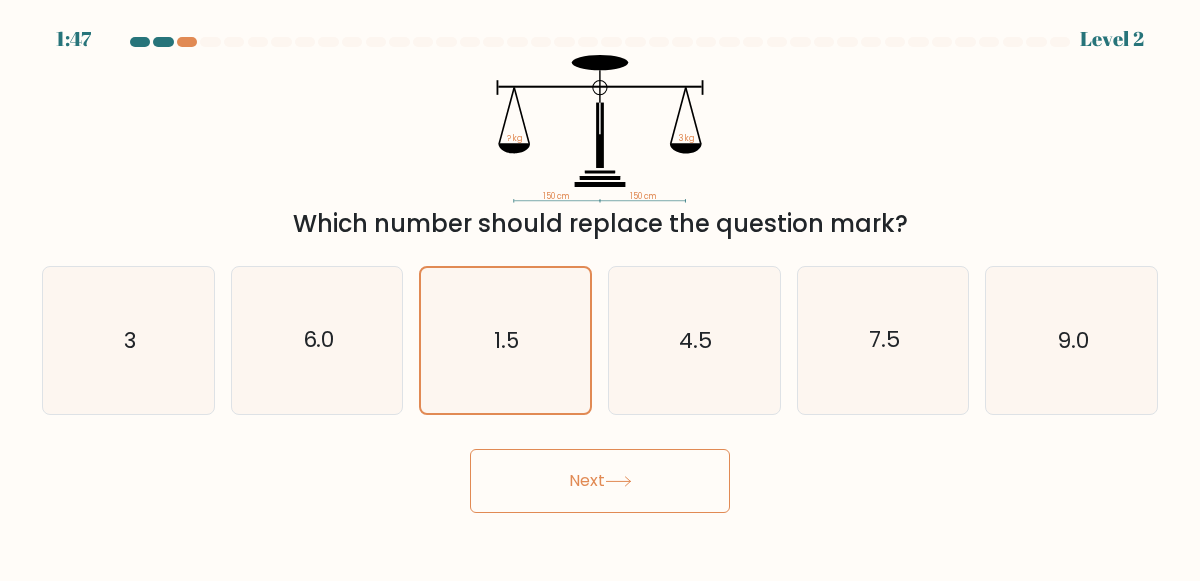 click on "Next" at bounding box center (600, 481) 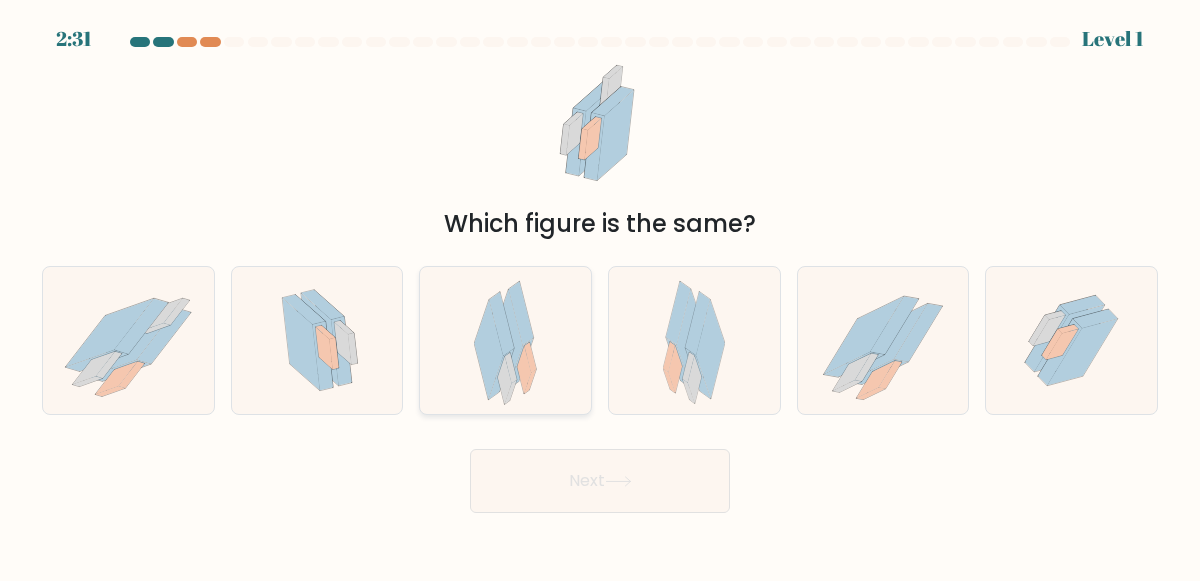 click 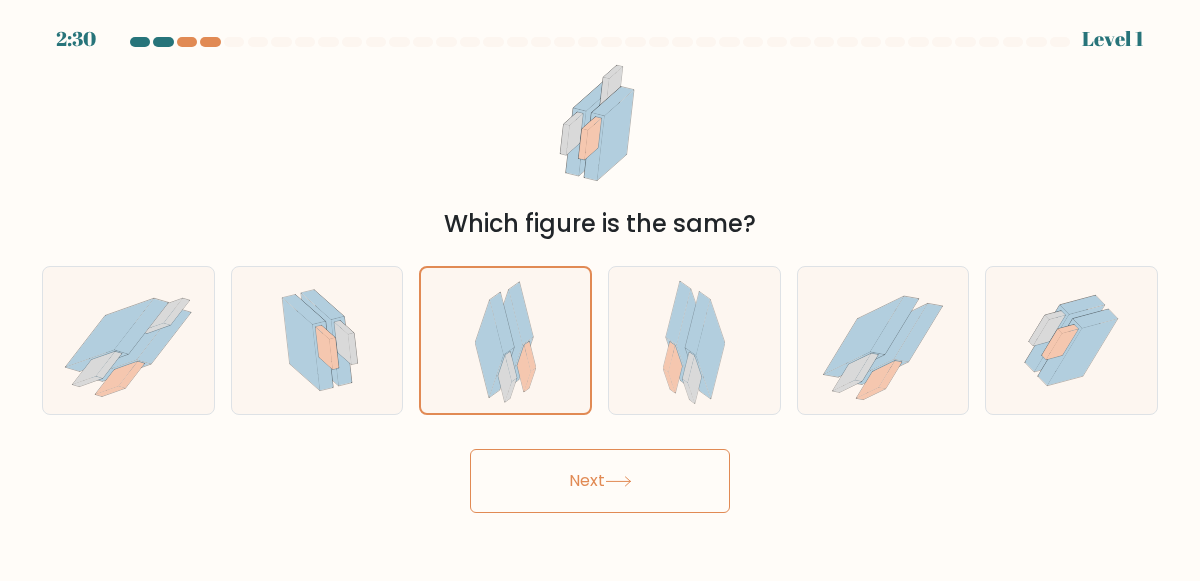 click on "Next" at bounding box center [600, 481] 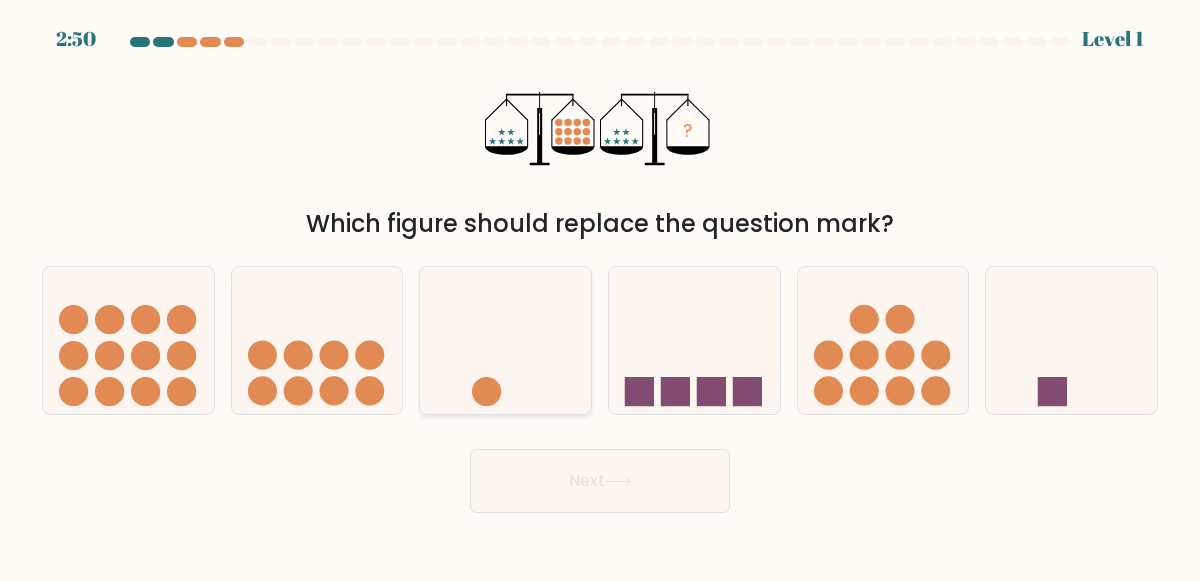click 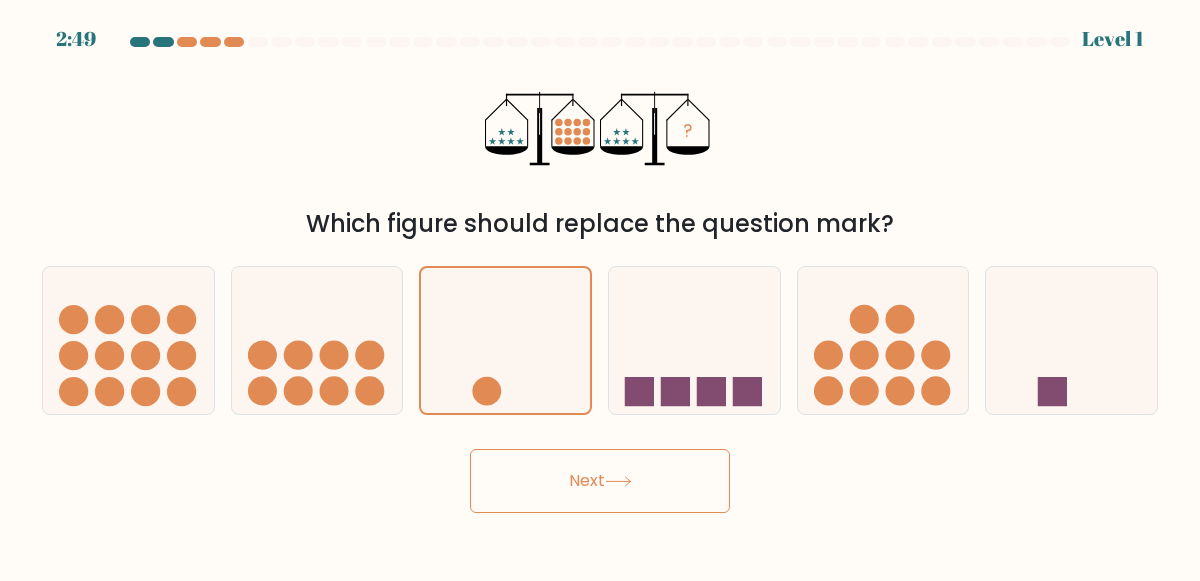 click on "Next" at bounding box center (600, 481) 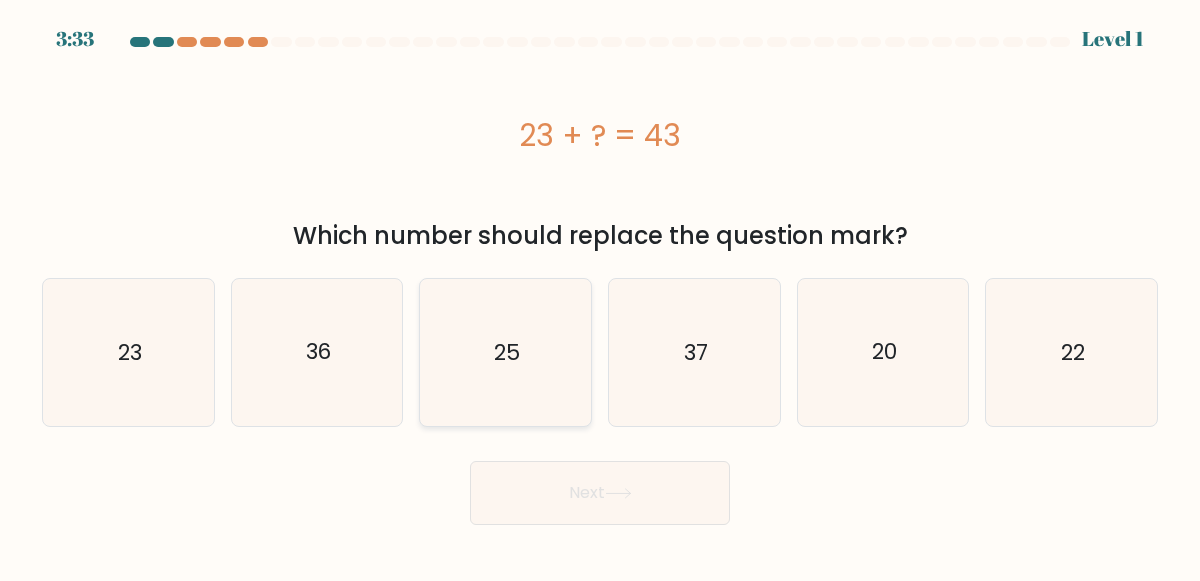 click on "25" 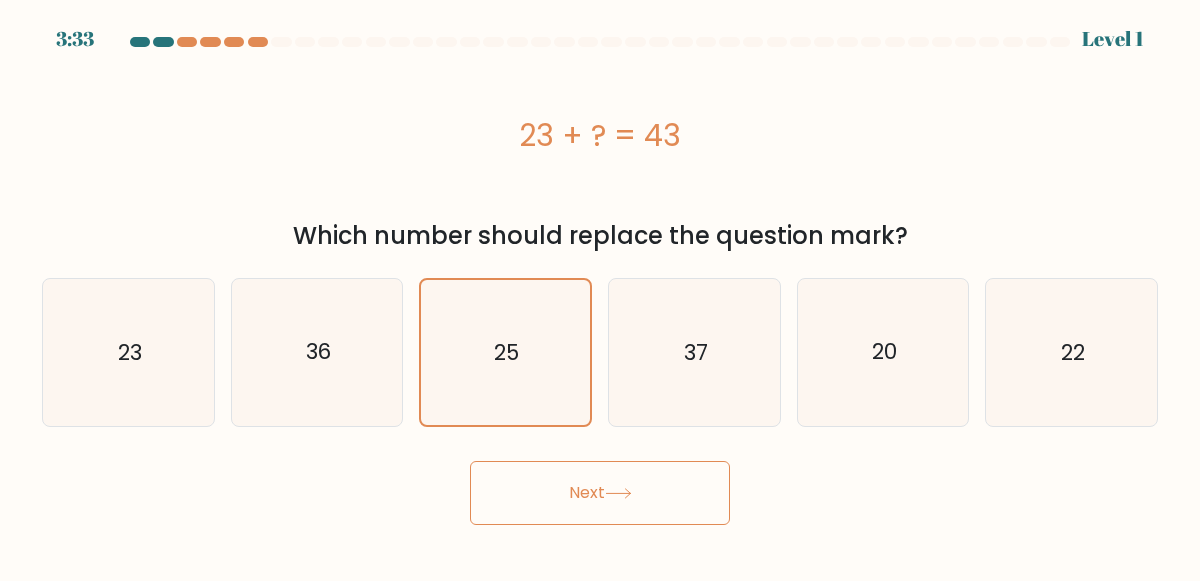 click on "Next" at bounding box center (600, 493) 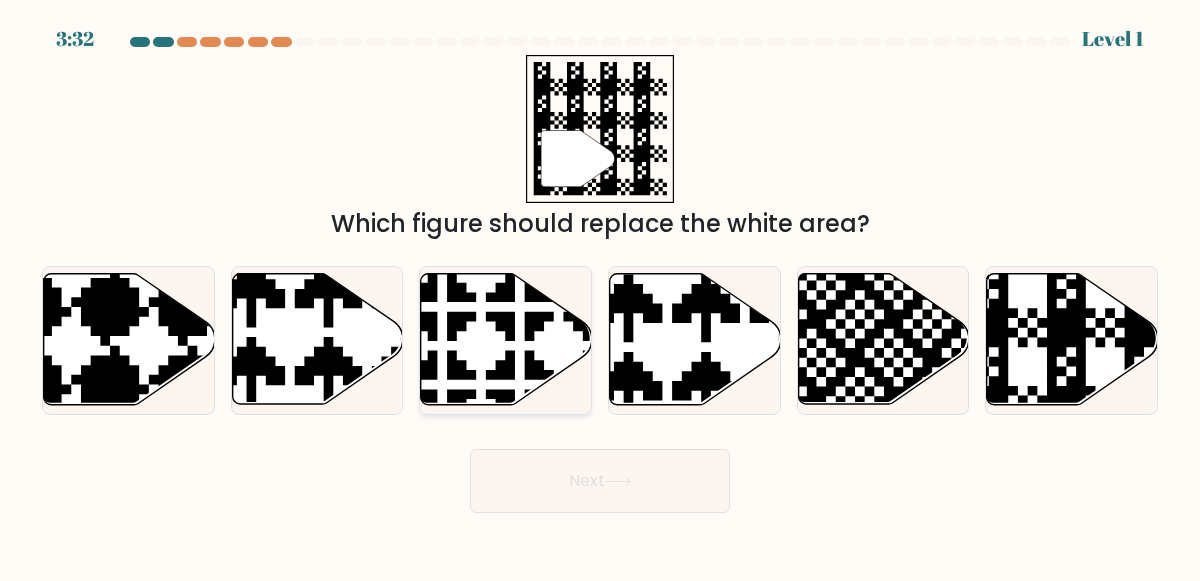 click 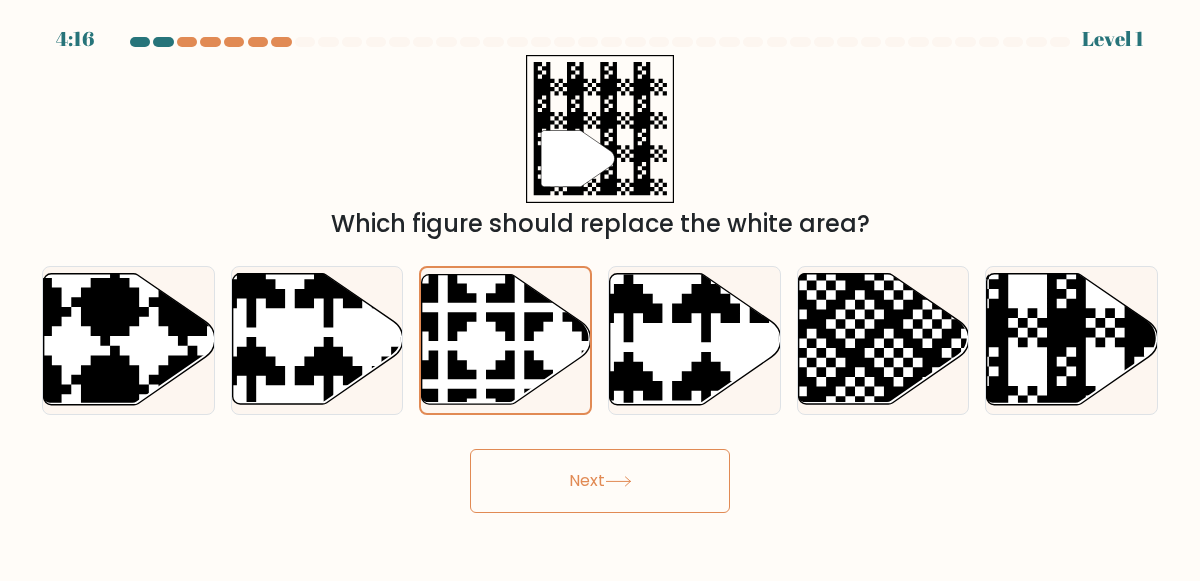 click on "Next" at bounding box center [600, 481] 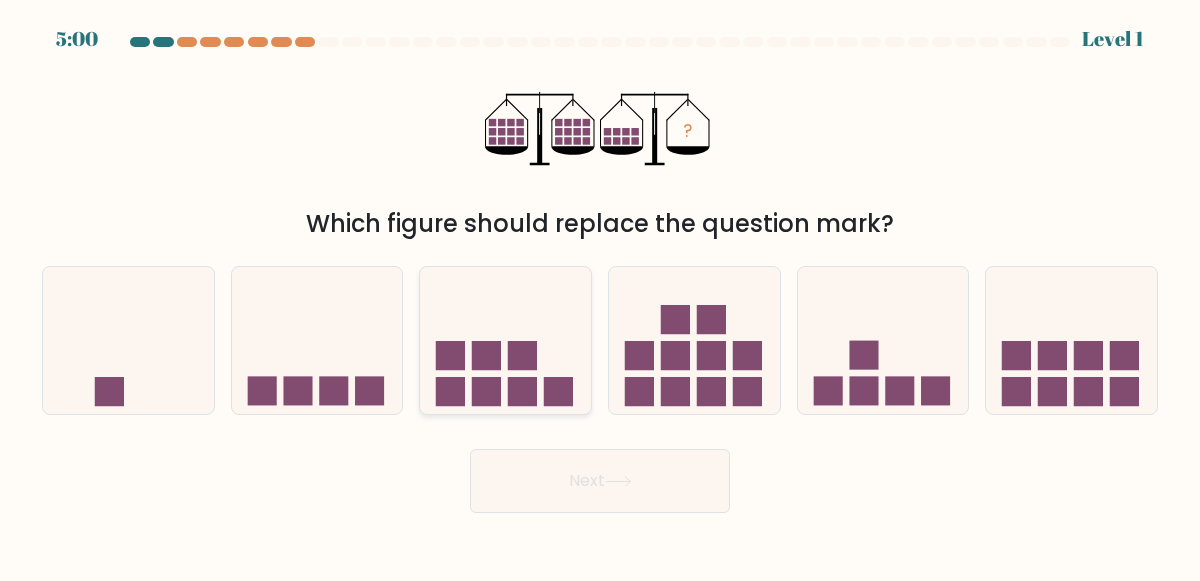 click 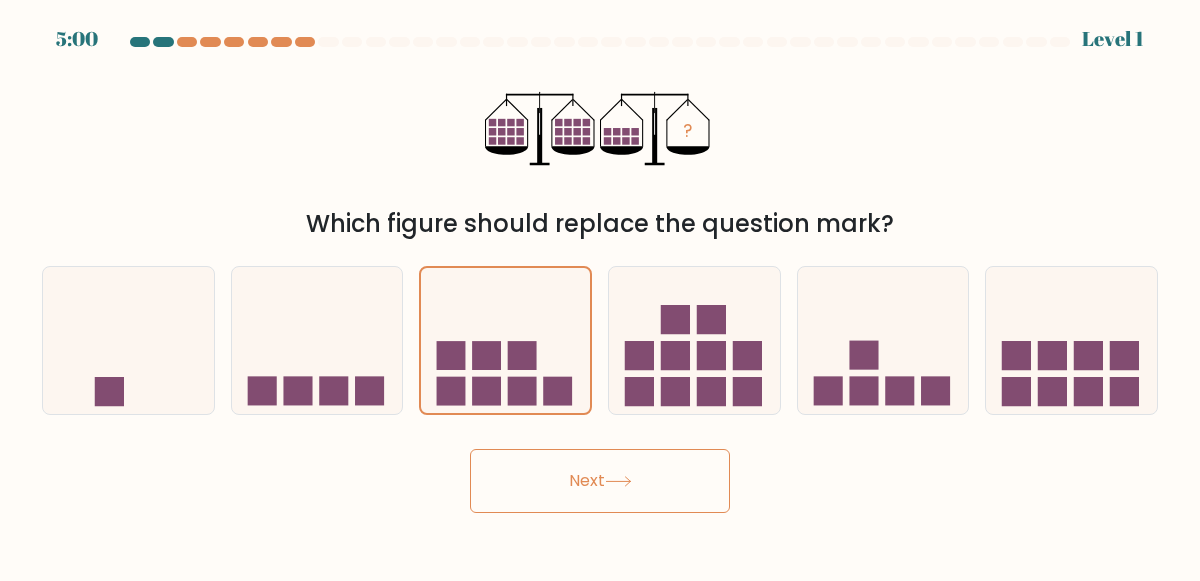 click on "Next" at bounding box center (600, 481) 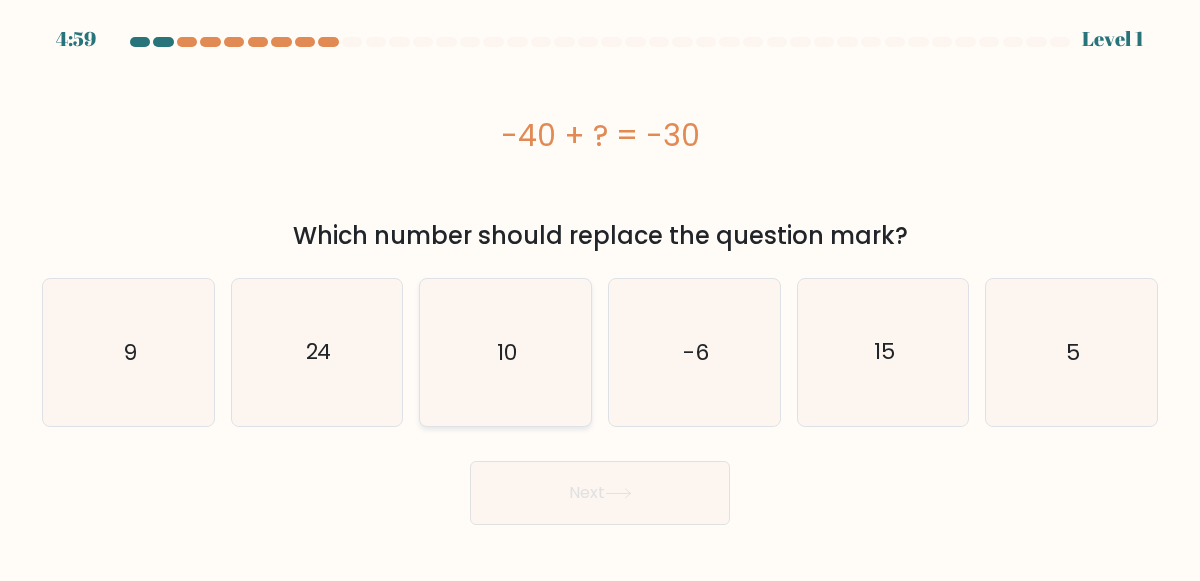 click on "10" 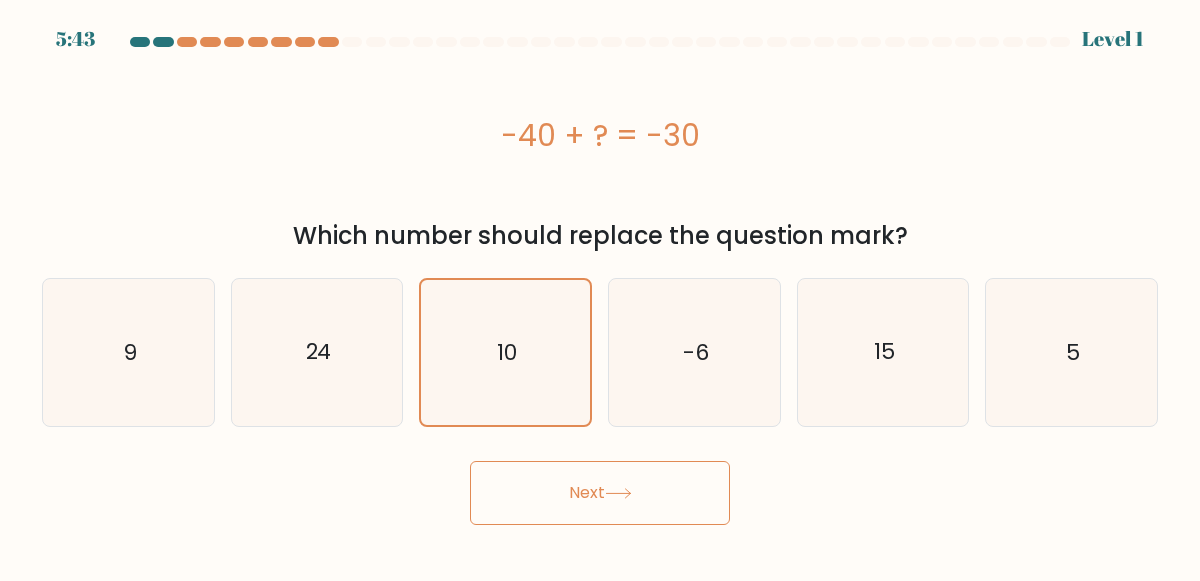 click 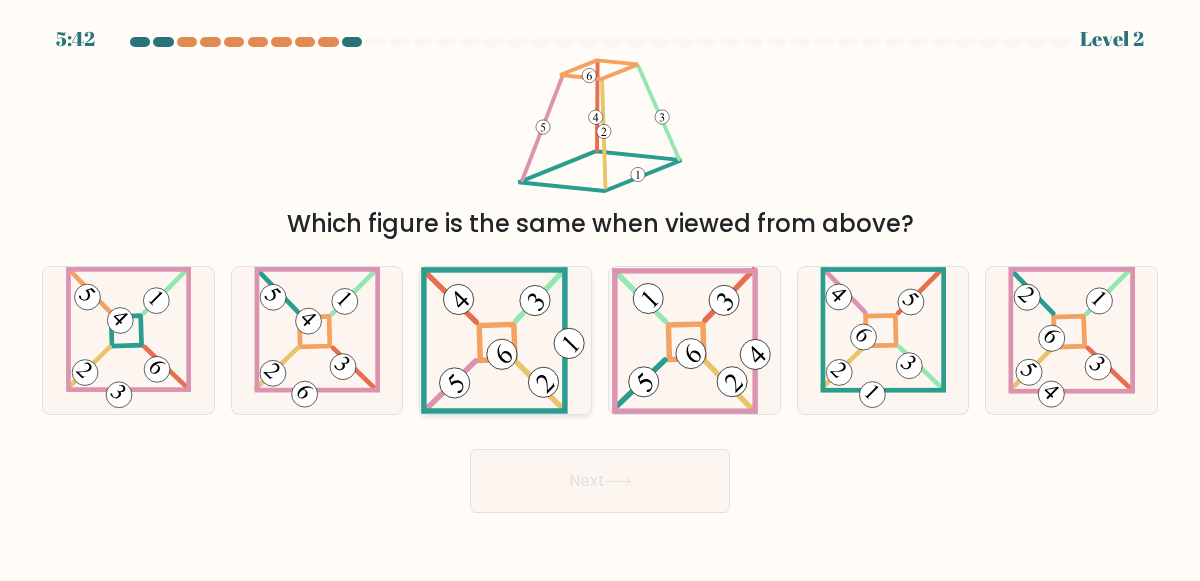 click 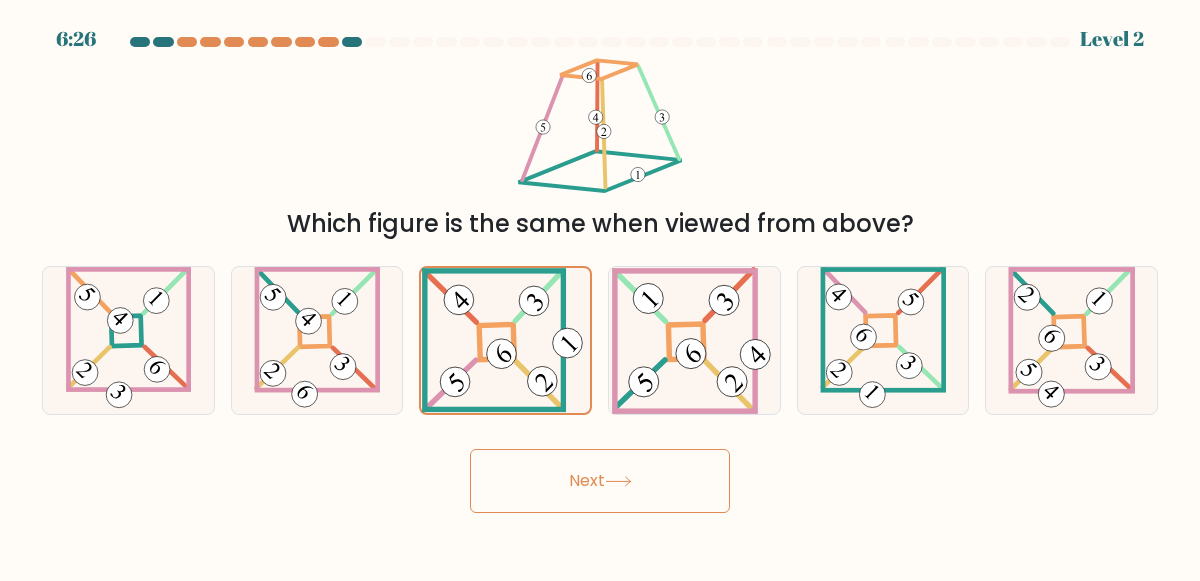 click on "Next" at bounding box center [600, 481] 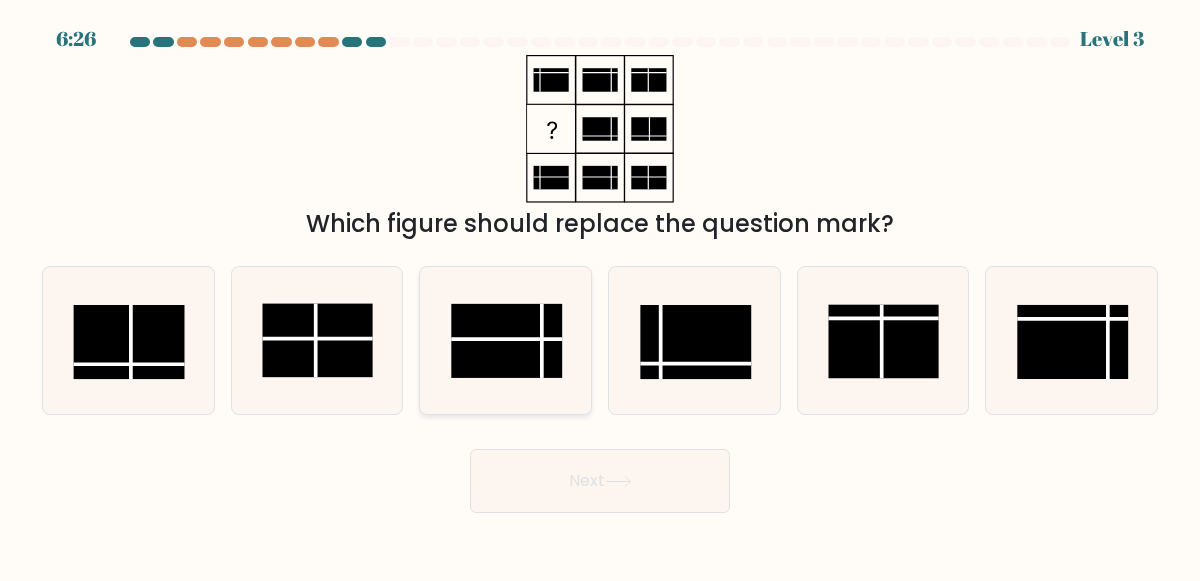 click 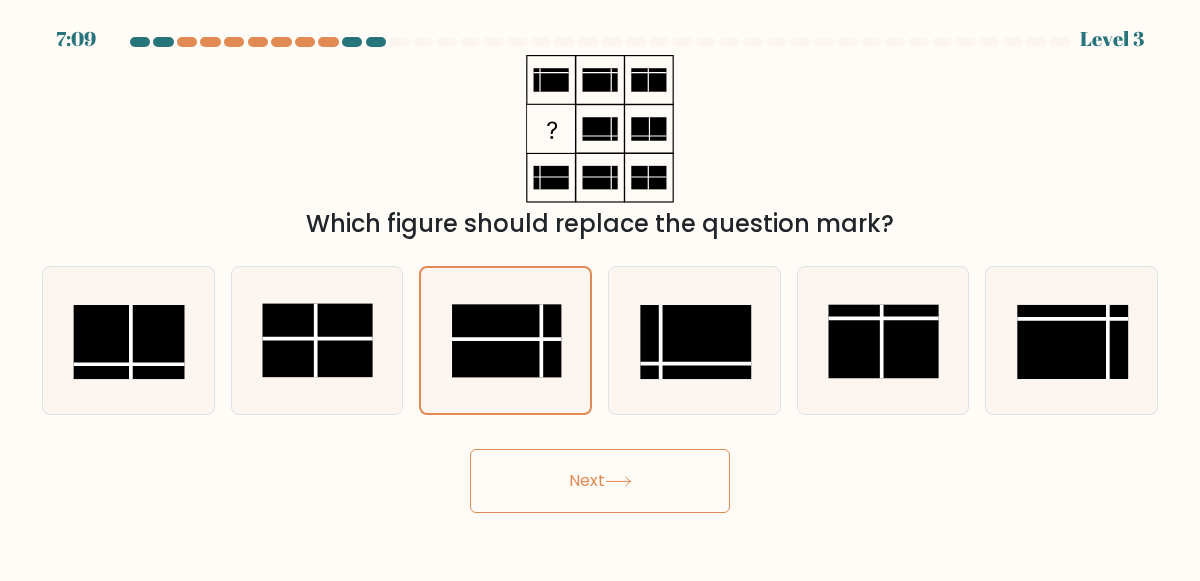 click at bounding box center (600, 275) 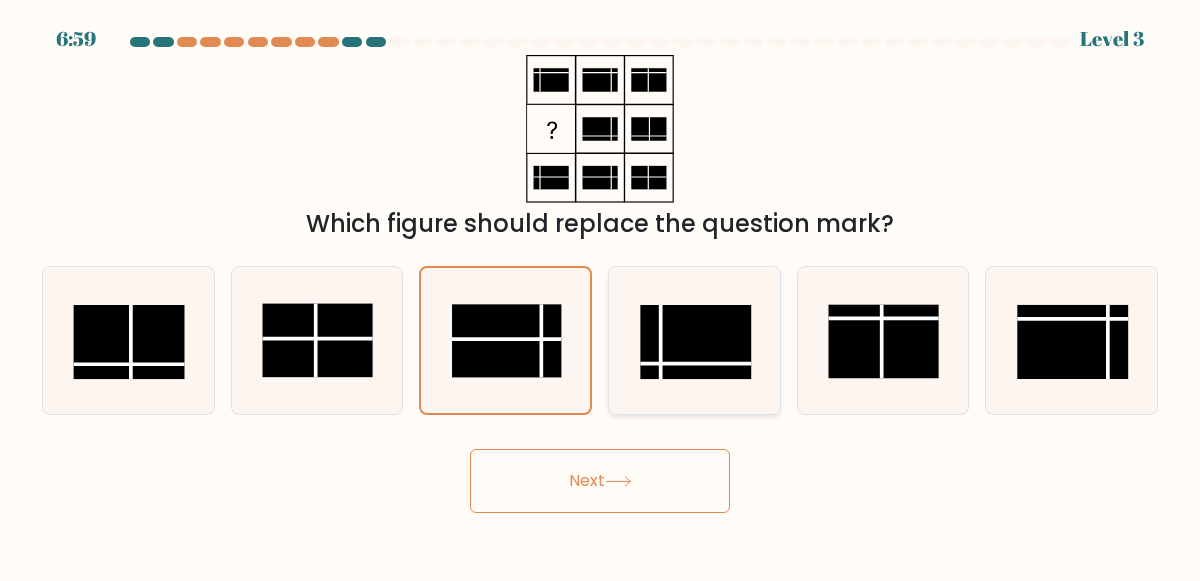click 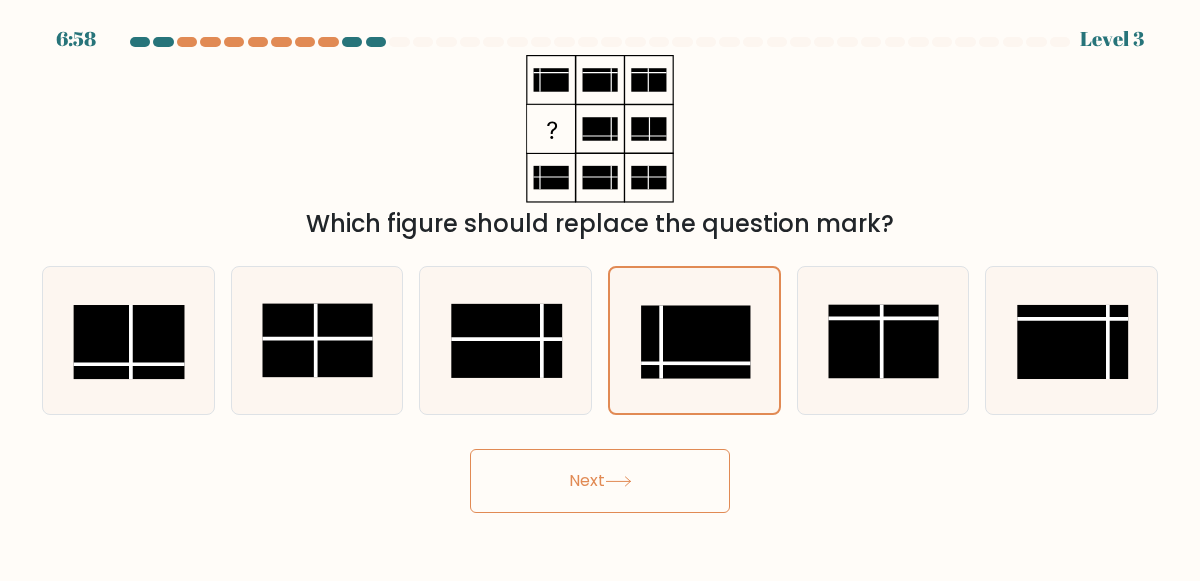 click on "Next" at bounding box center [600, 481] 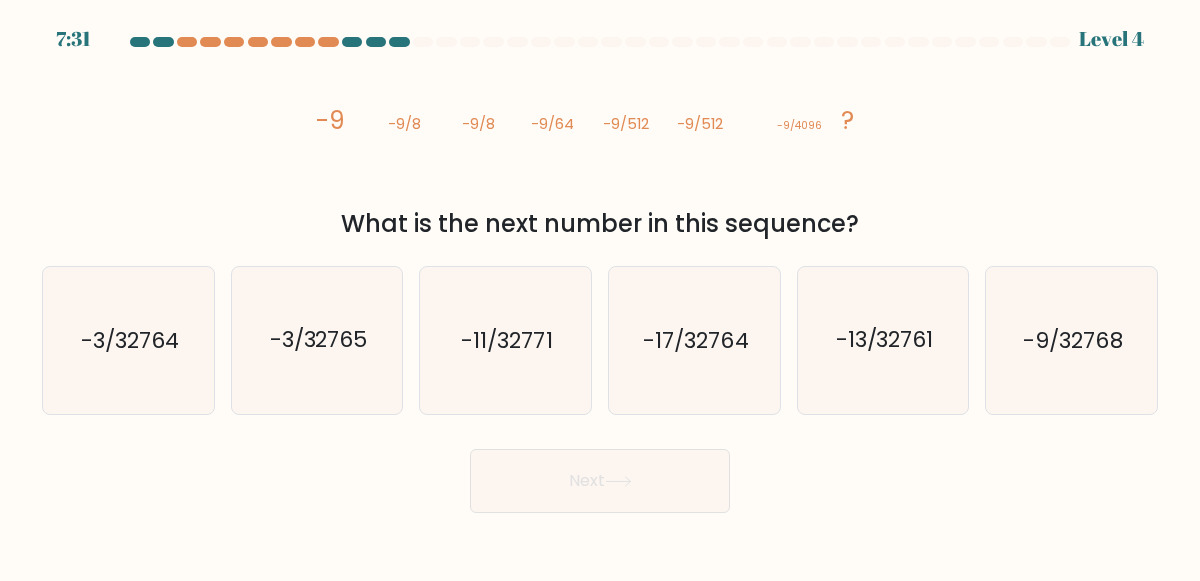 click at bounding box center (600, 275) 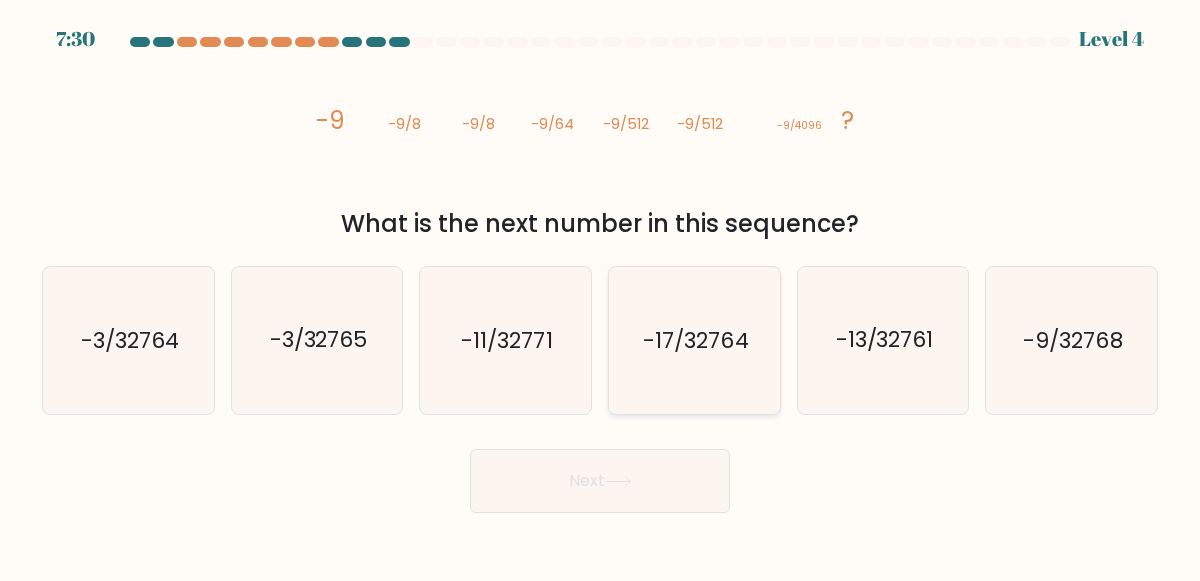 click on "-17/32764" 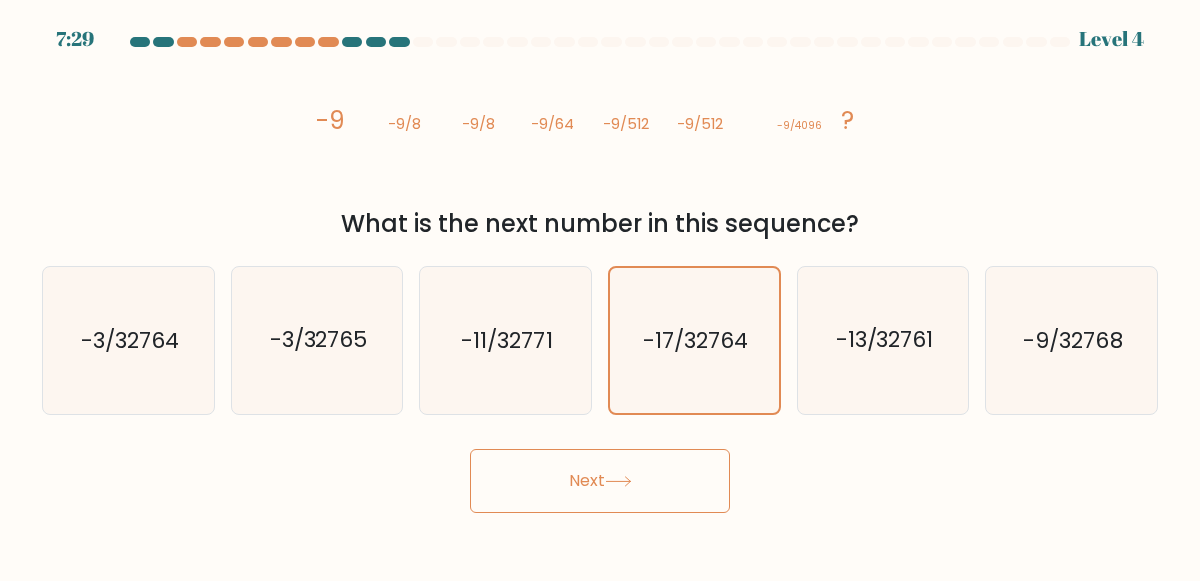 click on "Next" at bounding box center [600, 481] 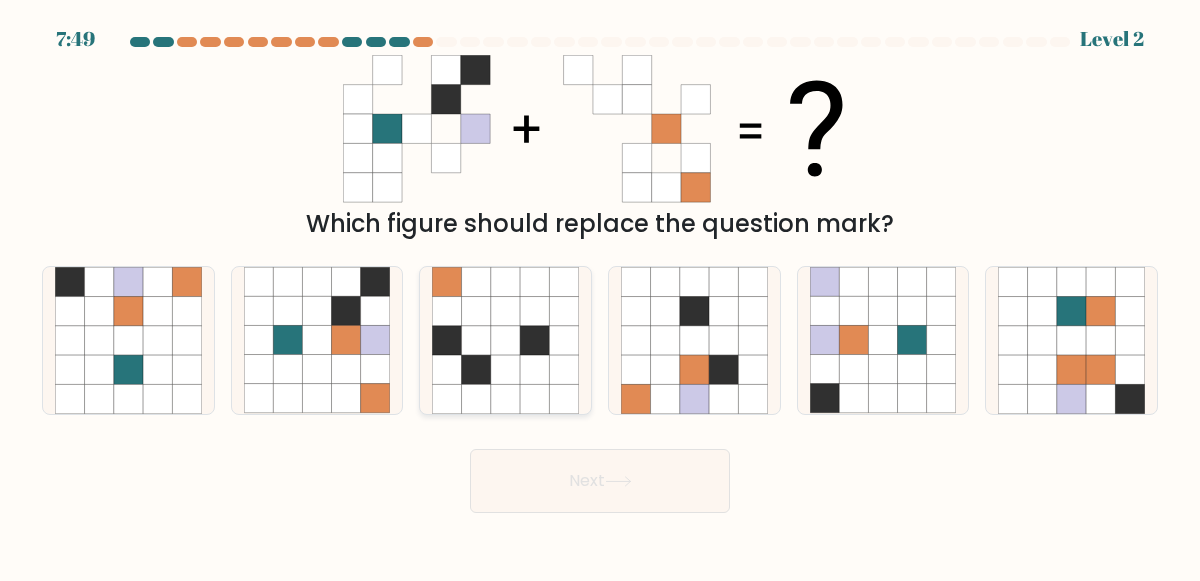 click 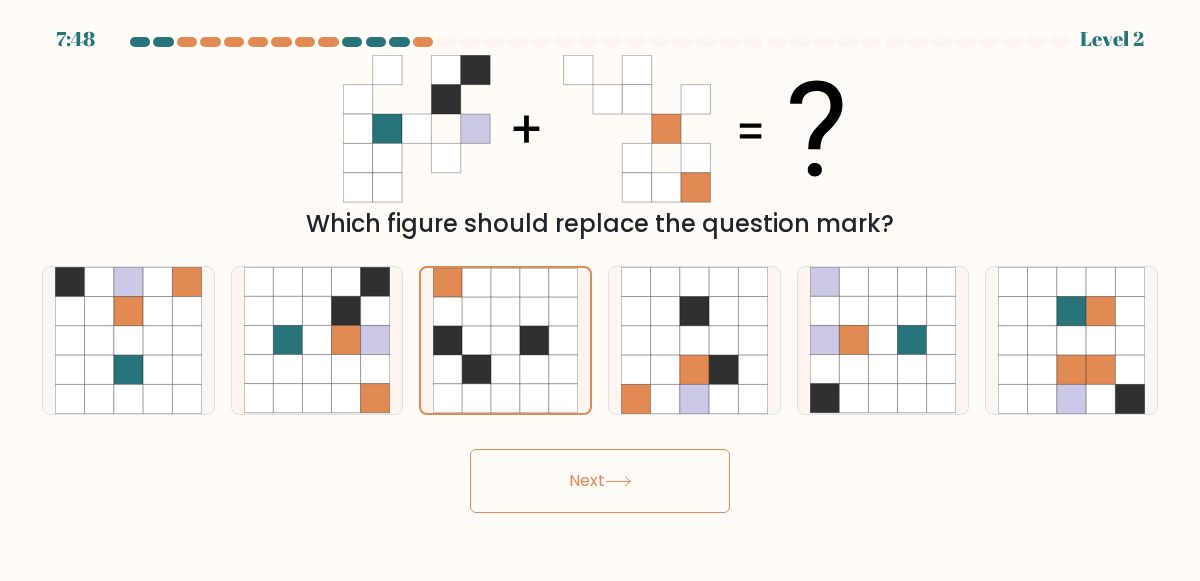 click on "Next" at bounding box center [600, 481] 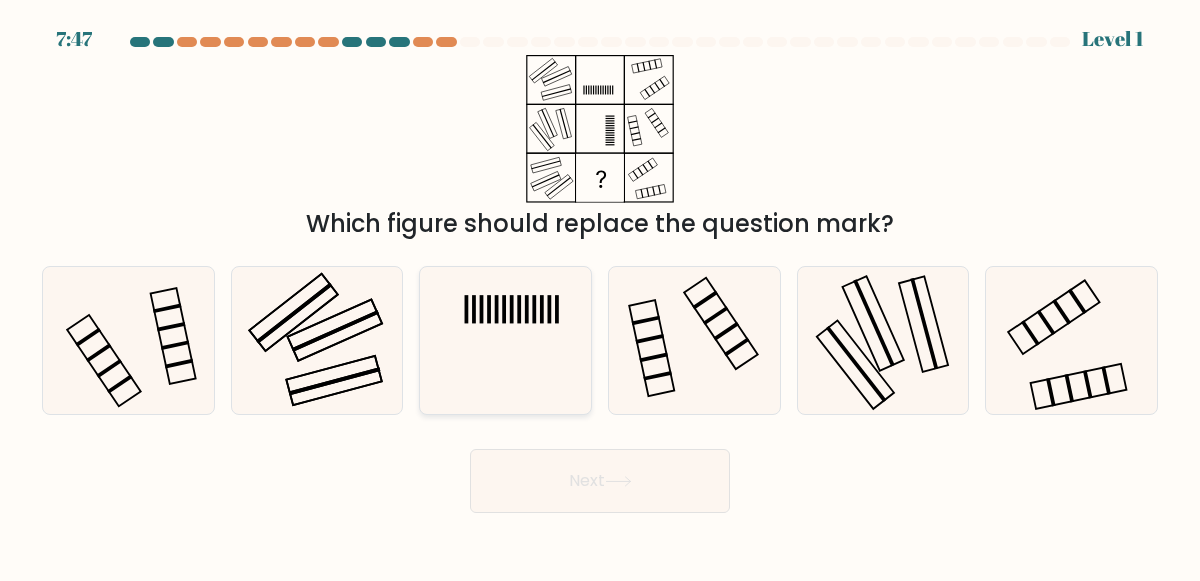click 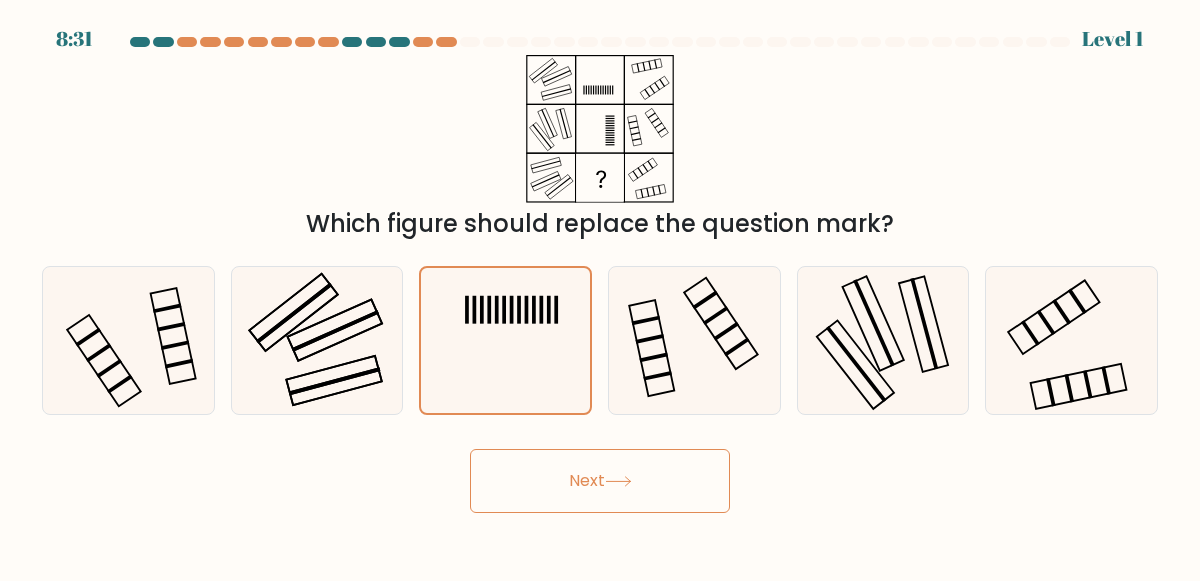 click on "Next" at bounding box center (600, 481) 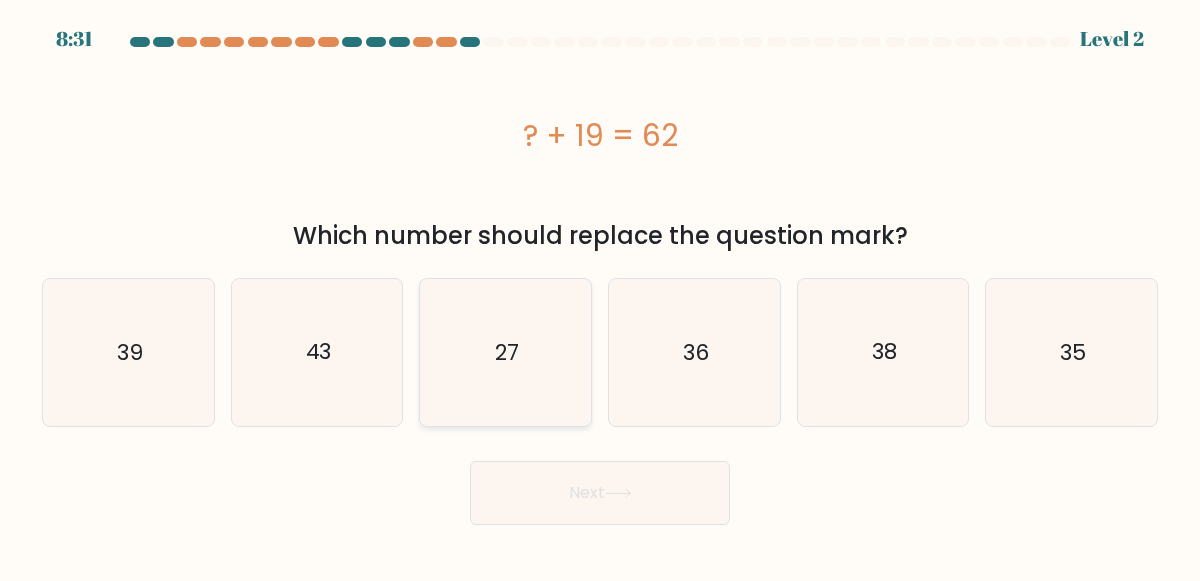 click on "27" 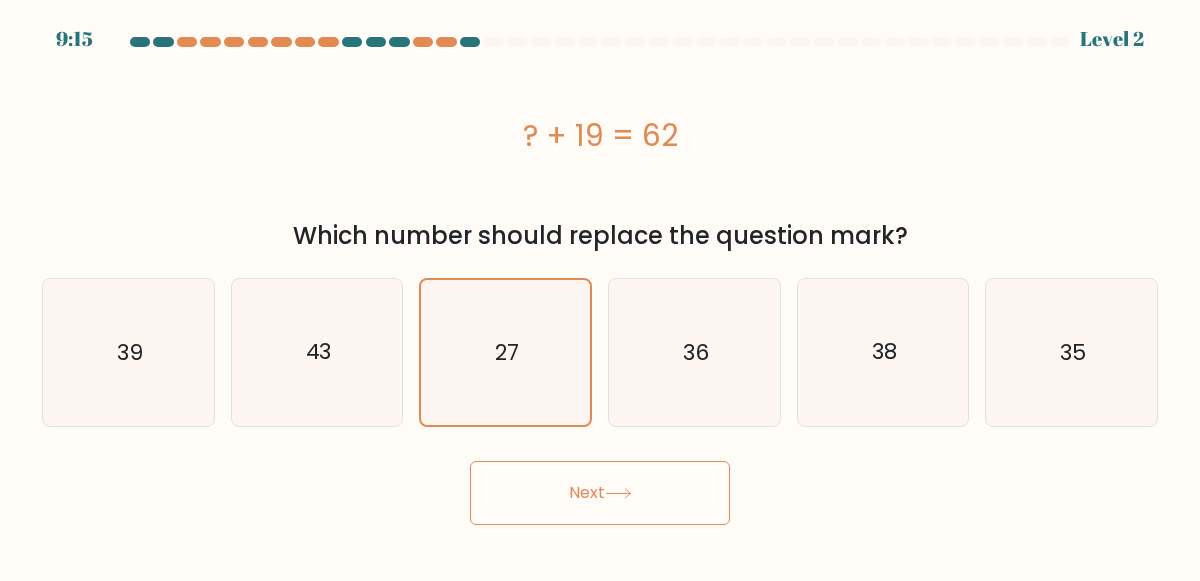 click on "Next" at bounding box center (600, 493) 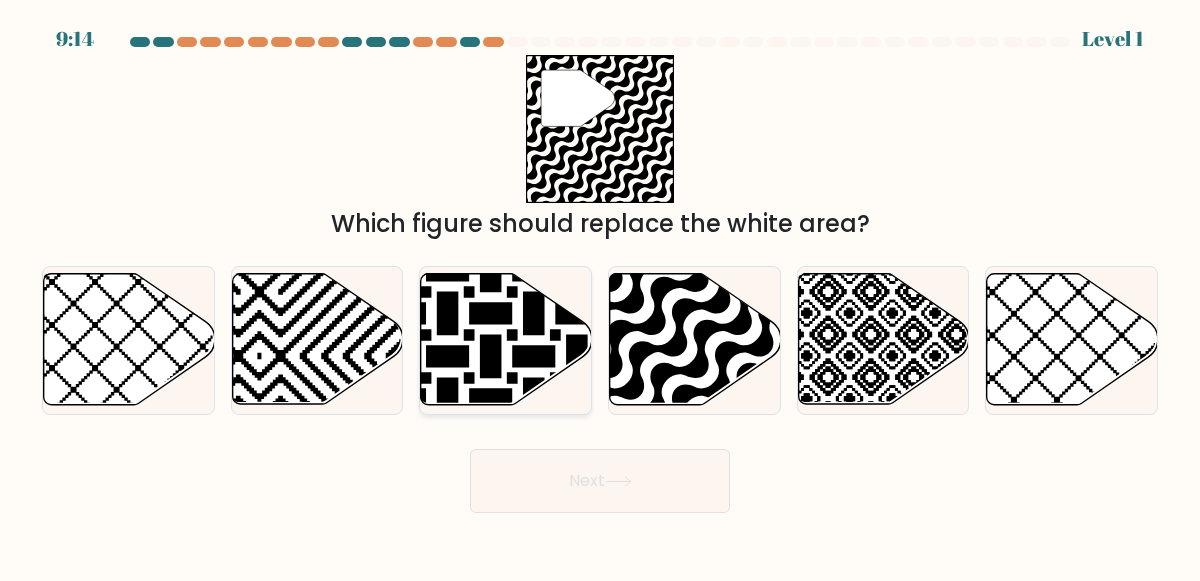 click 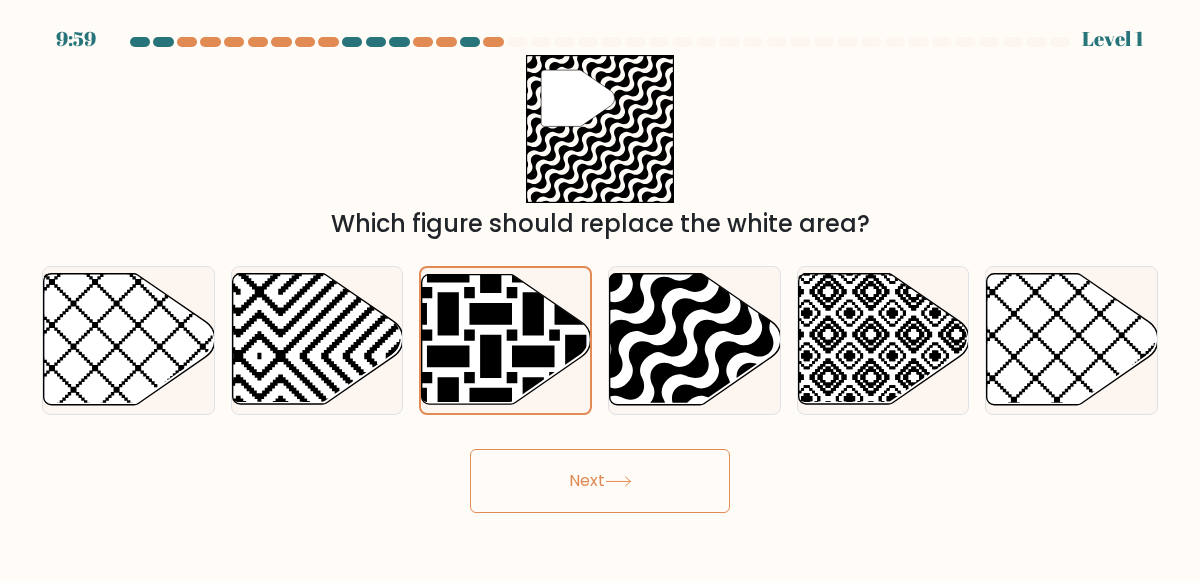 click on "Next" at bounding box center (600, 481) 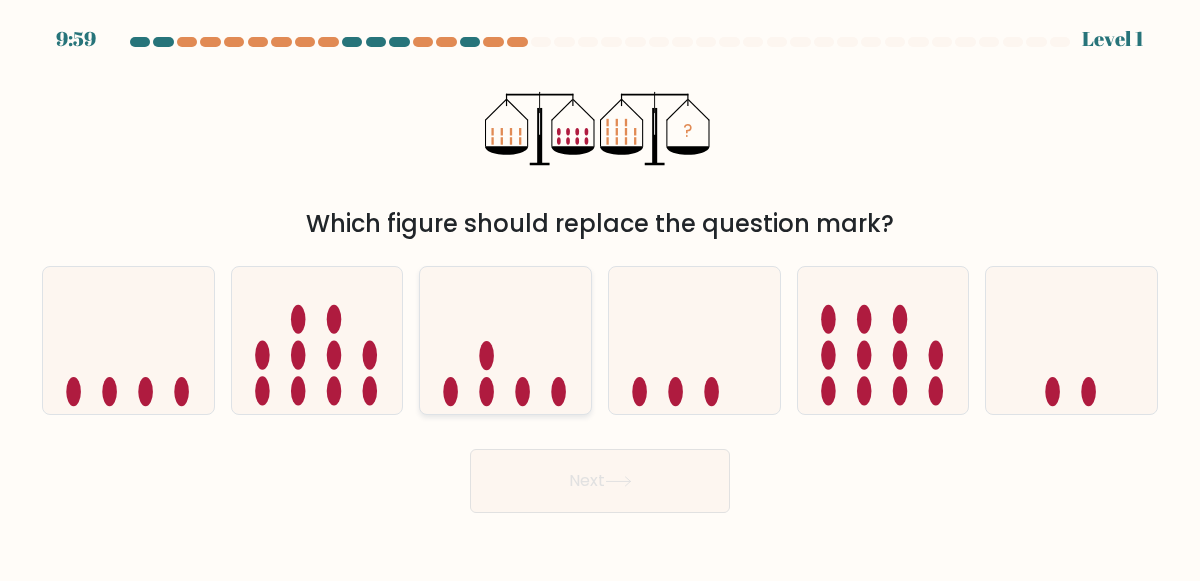 click 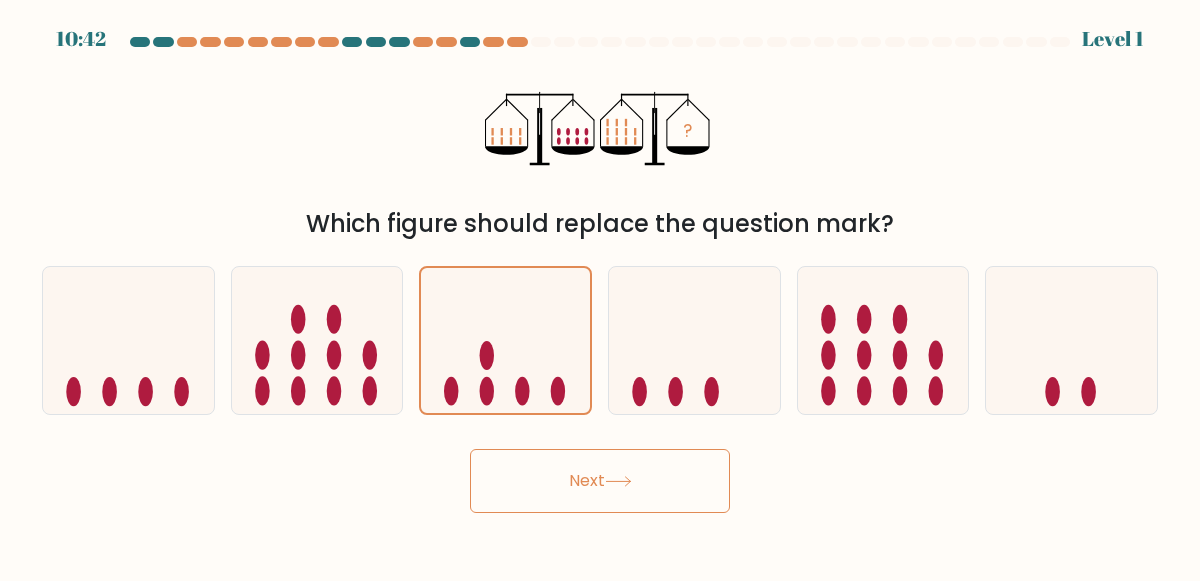 click on "Next" at bounding box center [600, 481] 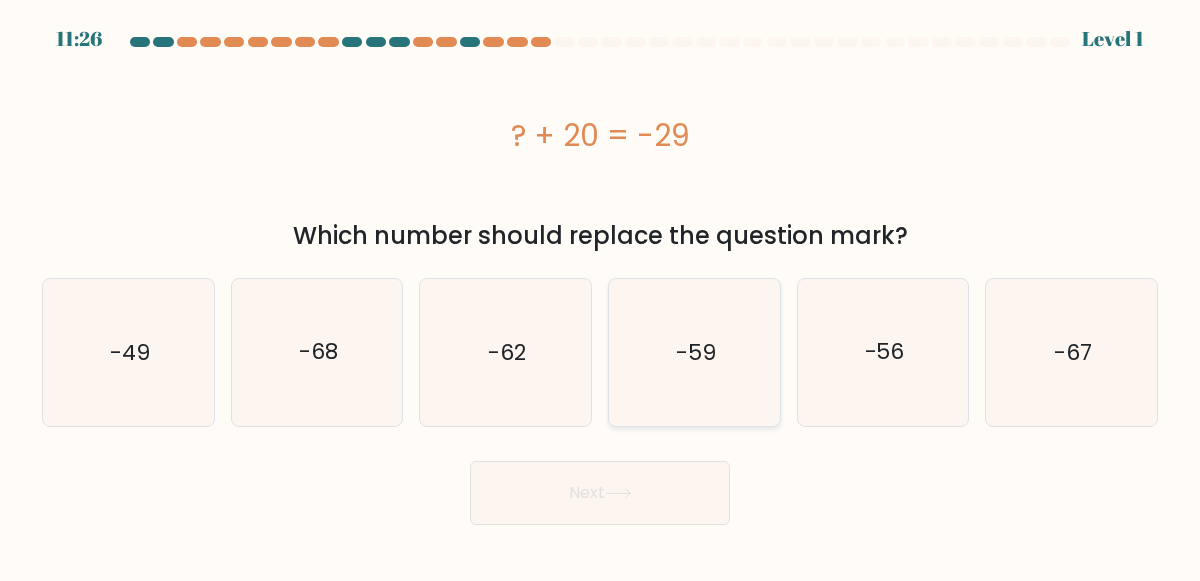 click on "-59" 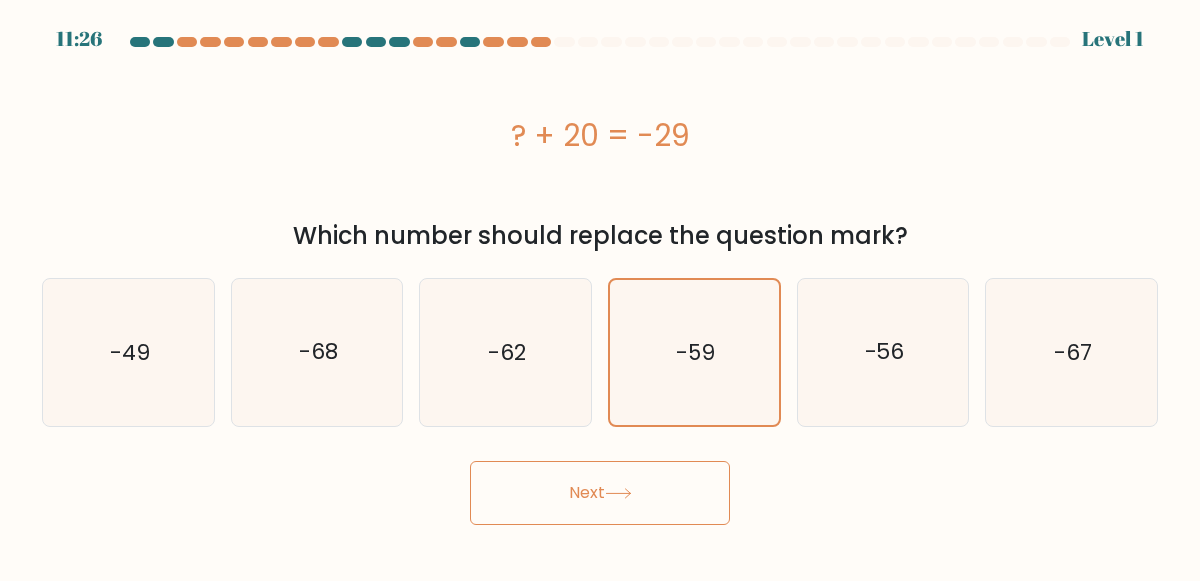 click on "Next" at bounding box center (600, 493) 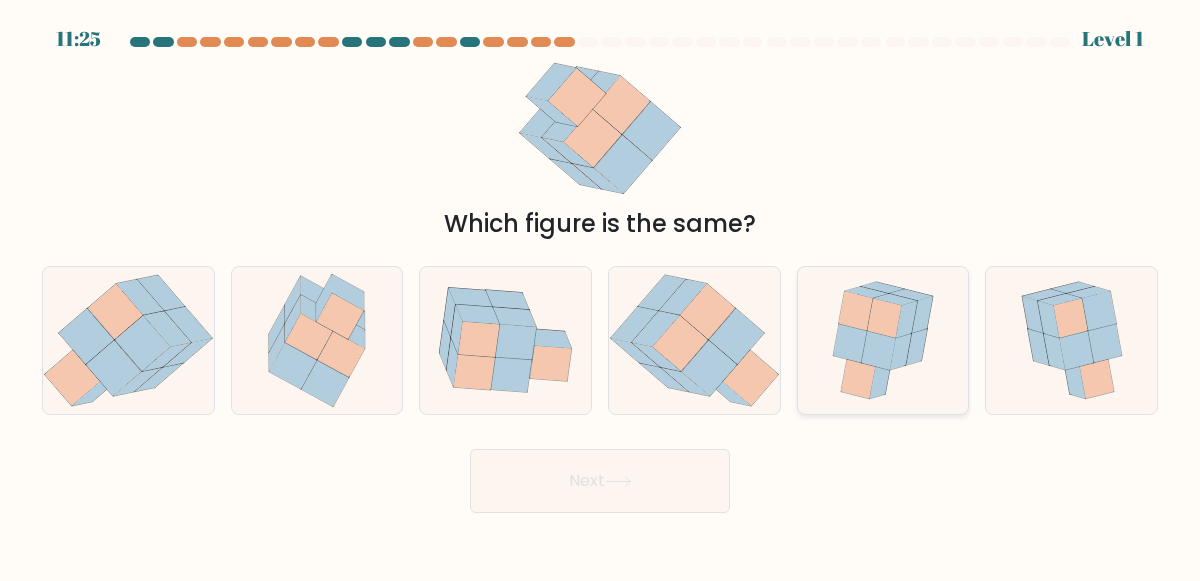 click 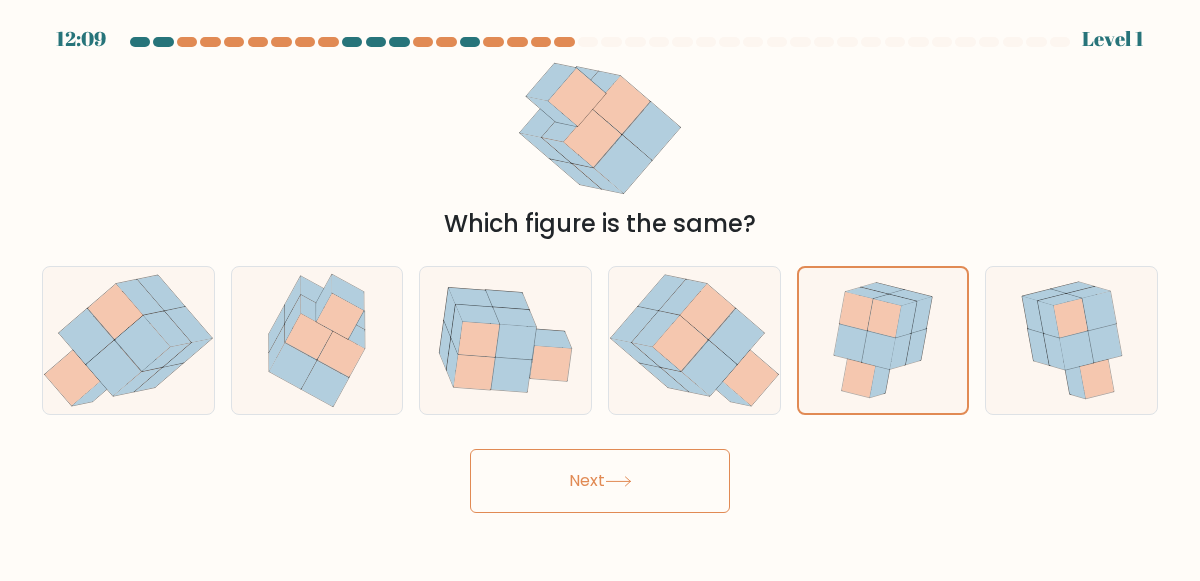 click on "Next" at bounding box center [600, 481] 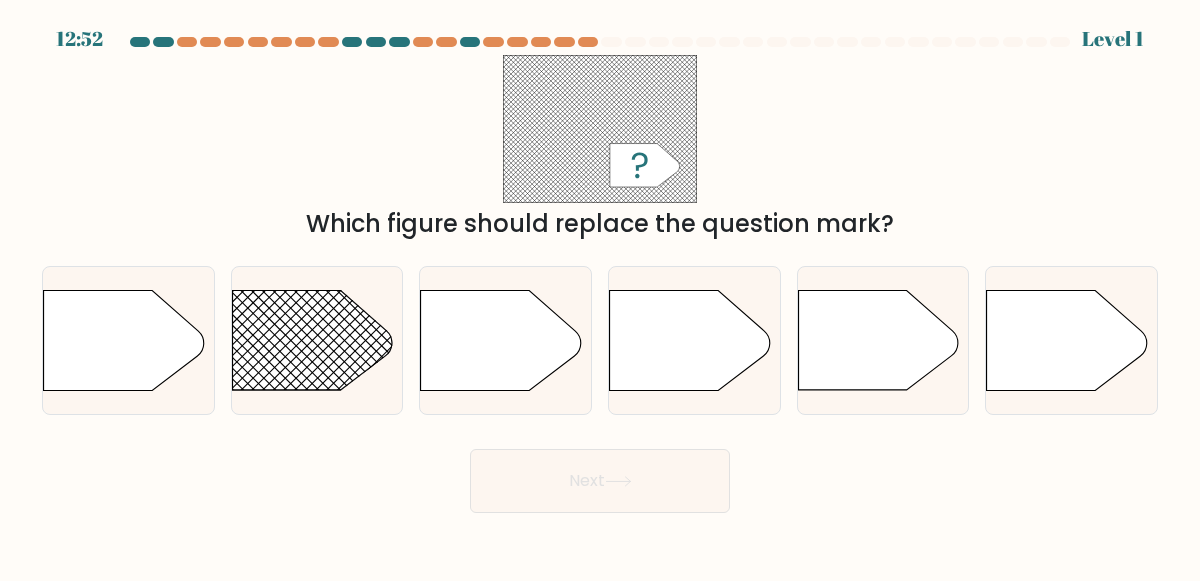click on "Next" at bounding box center (600, 481) 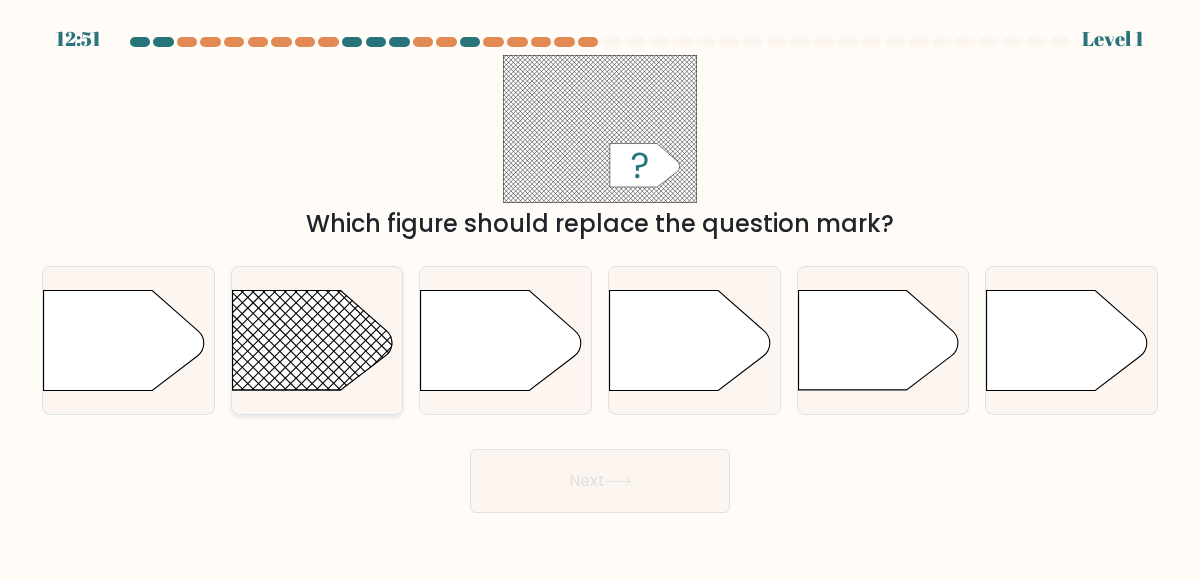 click 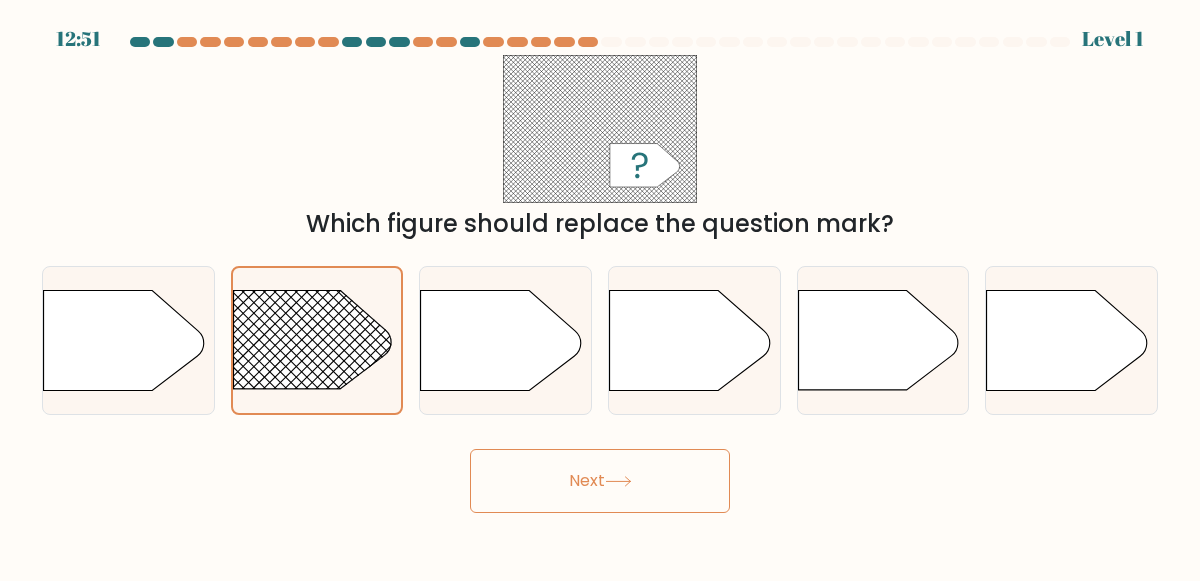 click on "Next" at bounding box center [600, 481] 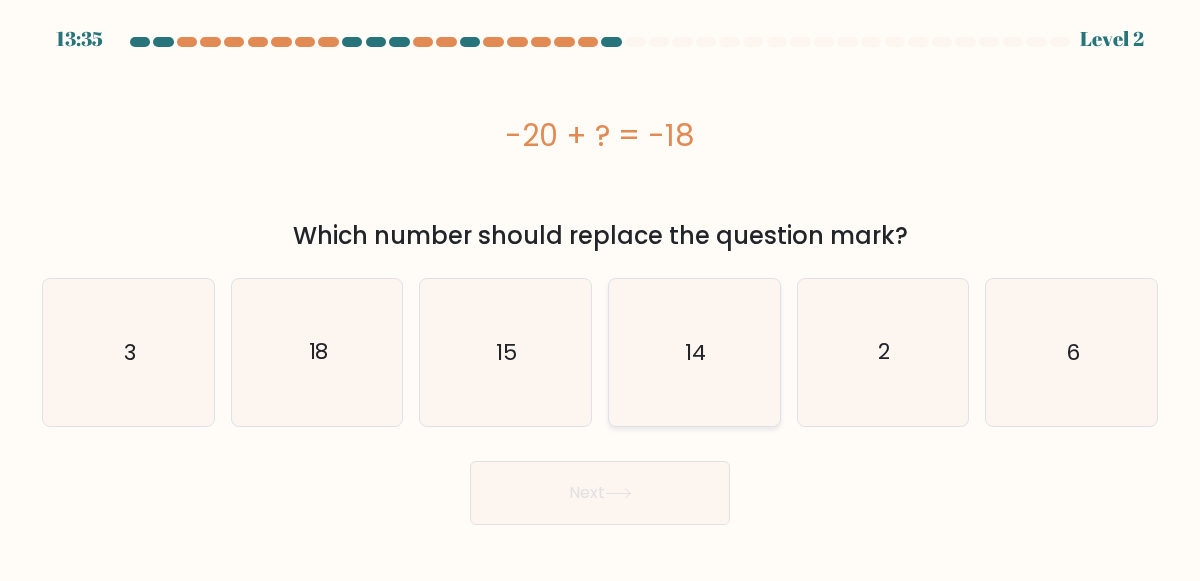 click on "14" 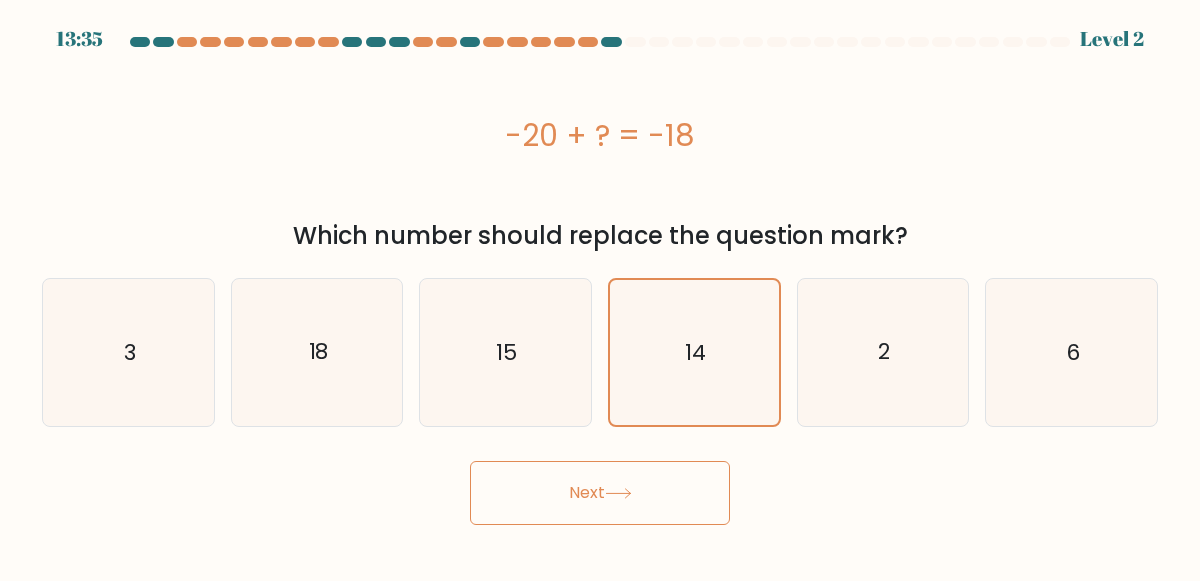 click on "Next" at bounding box center (600, 493) 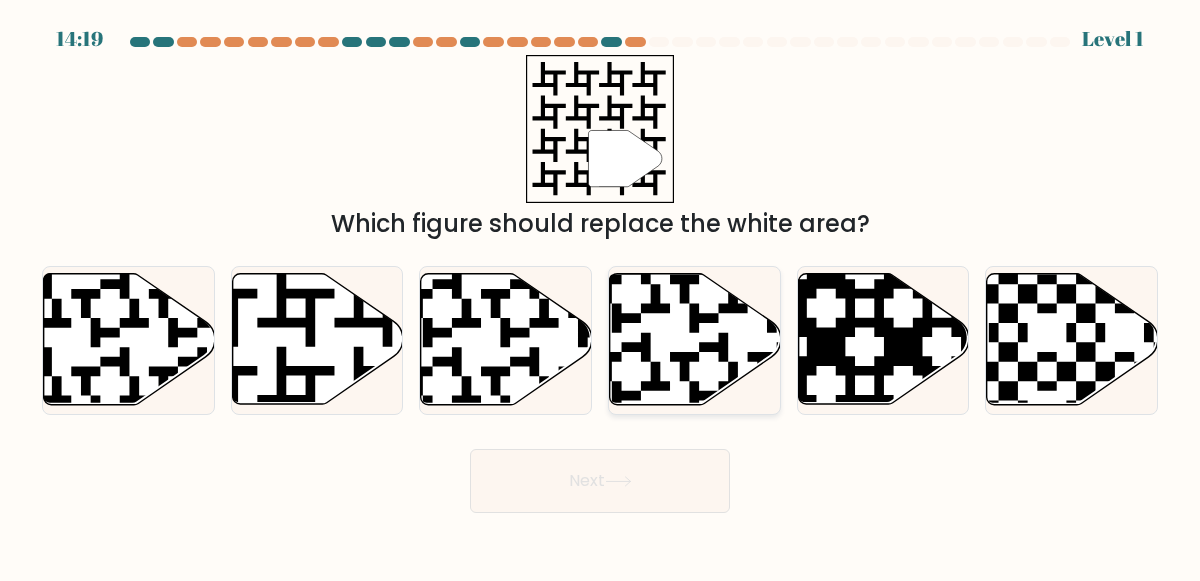 click 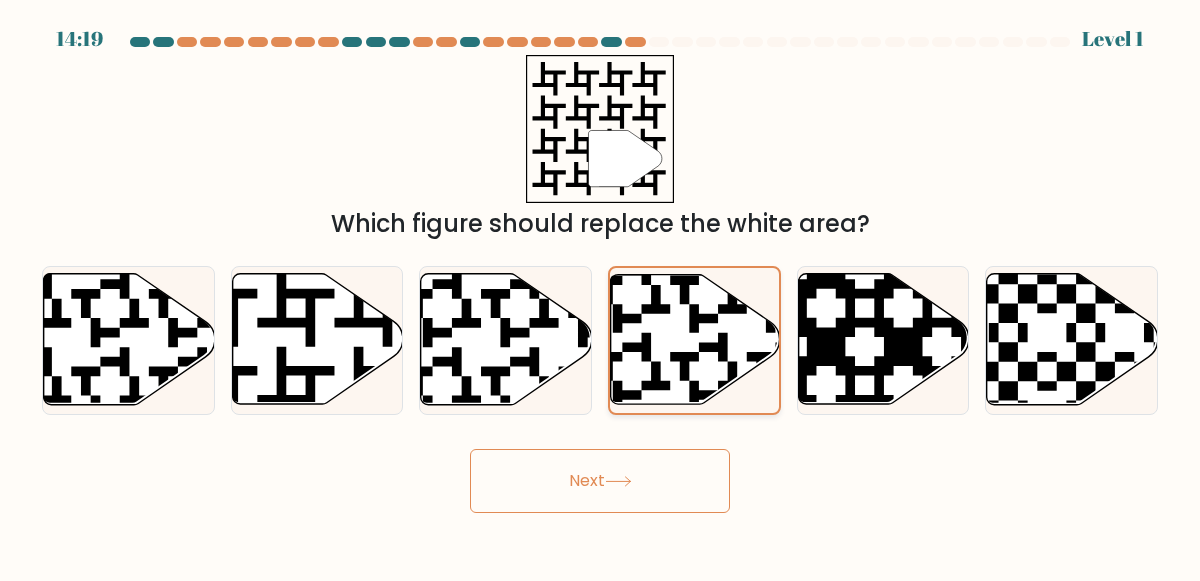 click 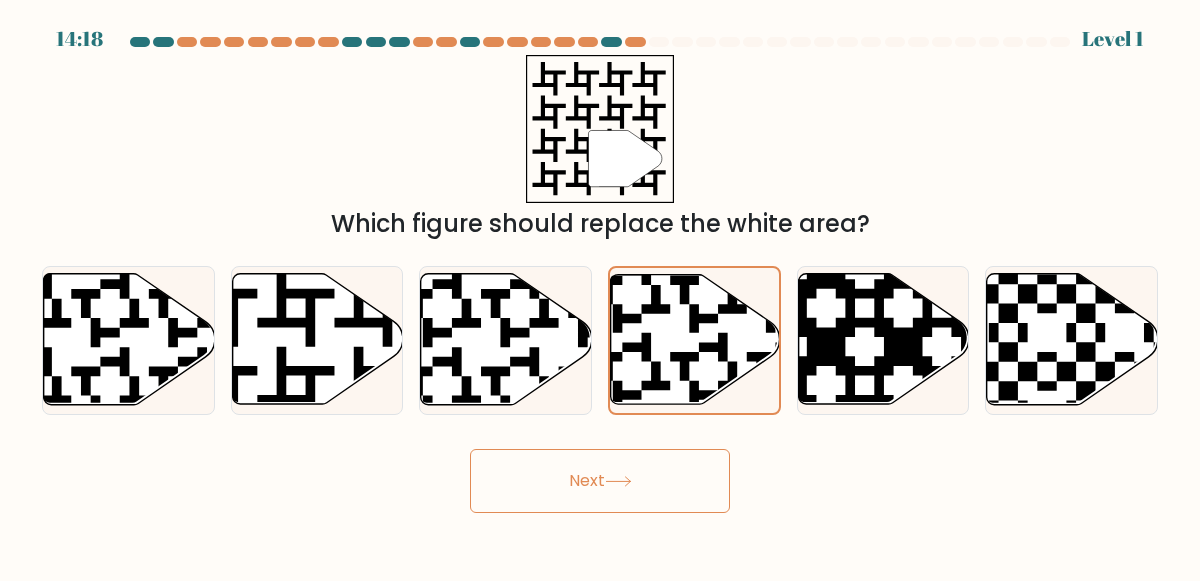click on "Next" at bounding box center (600, 481) 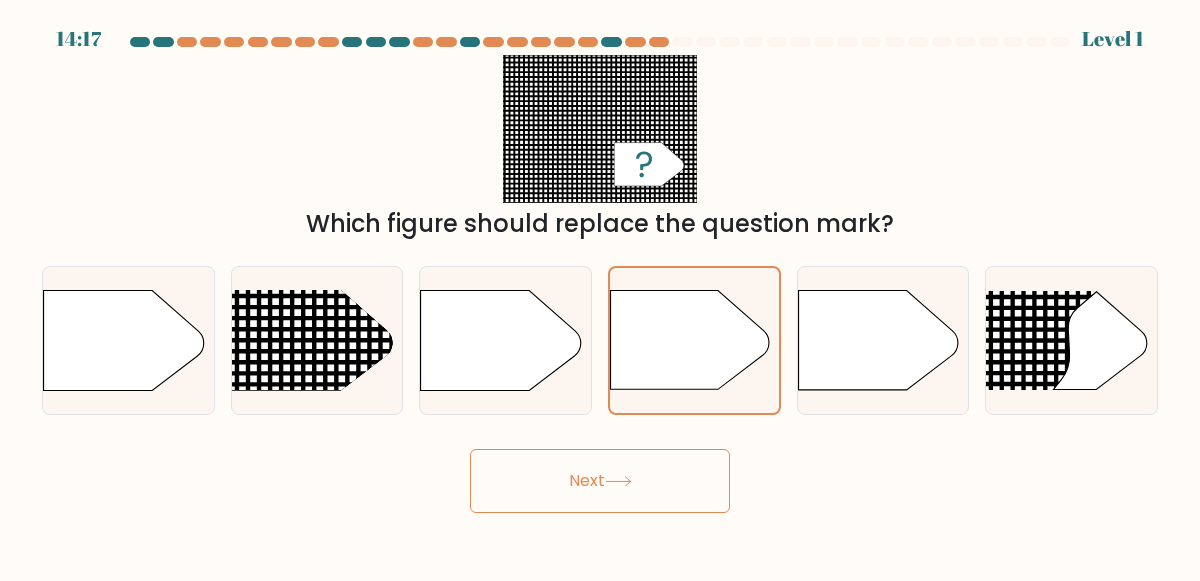 click on "Next" at bounding box center [600, 481] 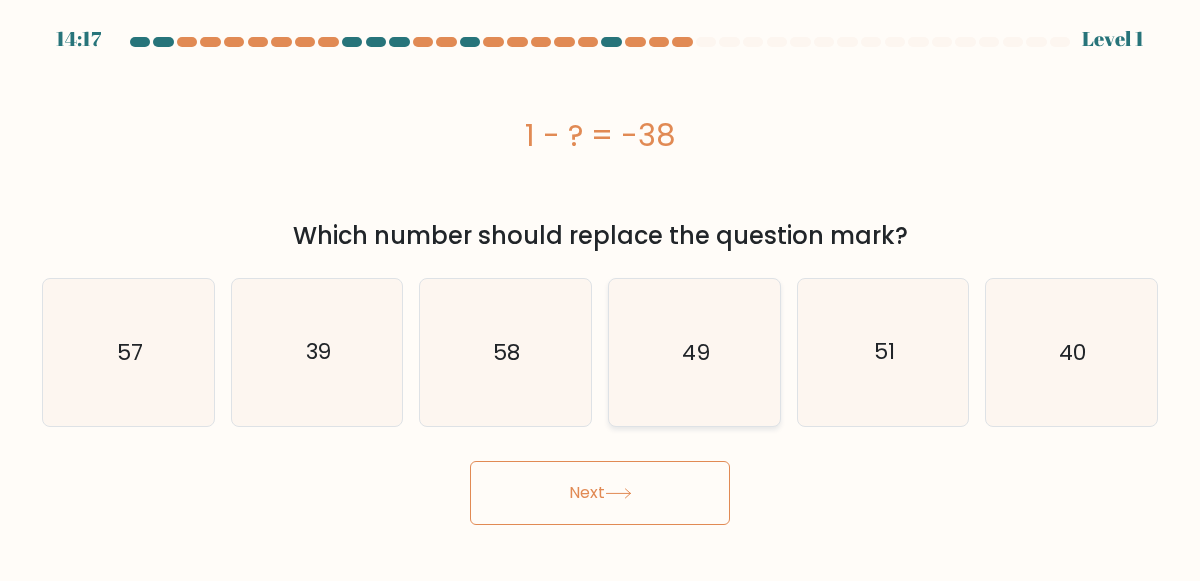 click on "49" 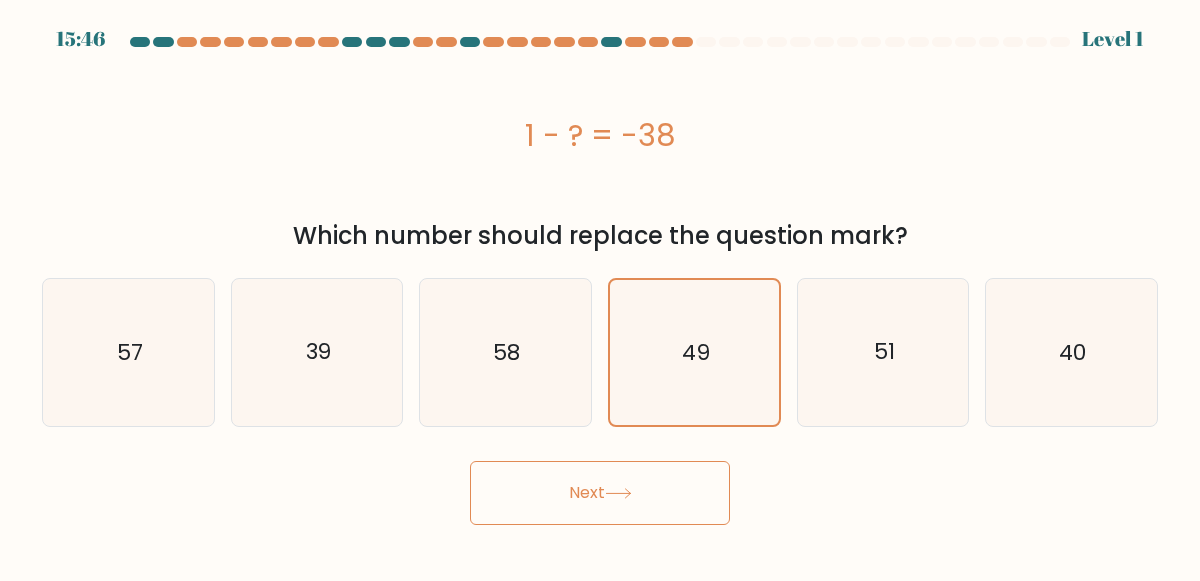click on "Next" at bounding box center (600, 493) 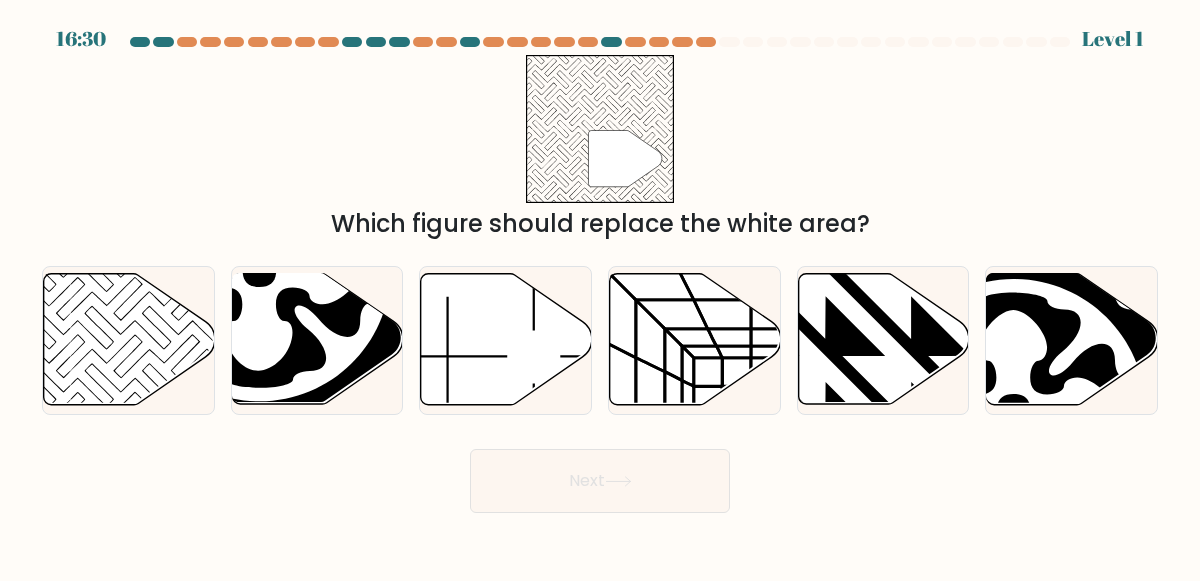 click on "Next" at bounding box center (600, 481) 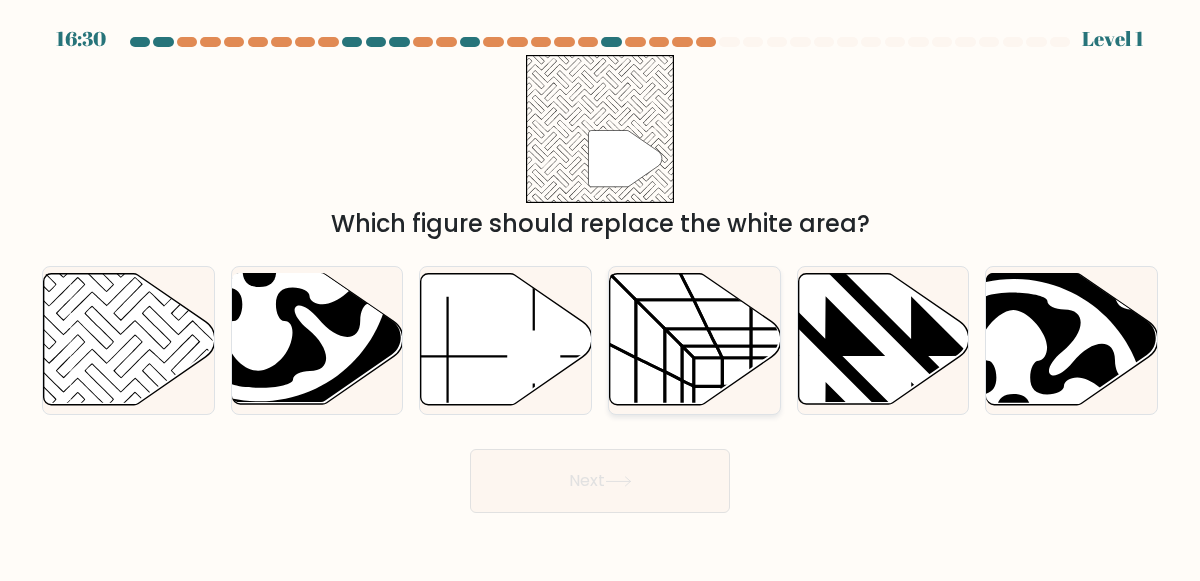 click 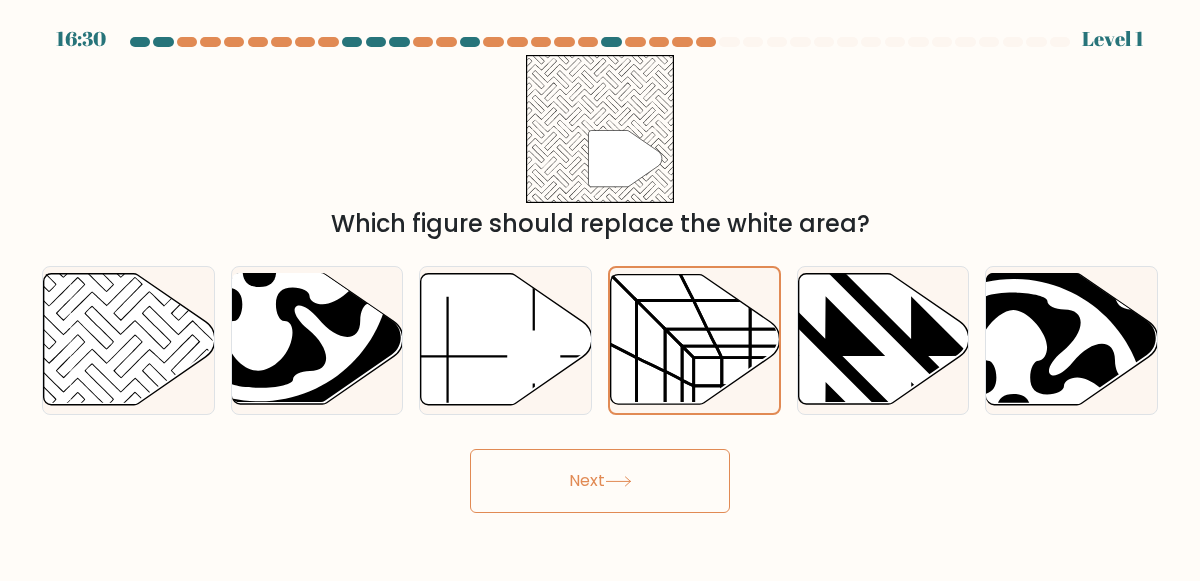 click on "Next" at bounding box center [600, 481] 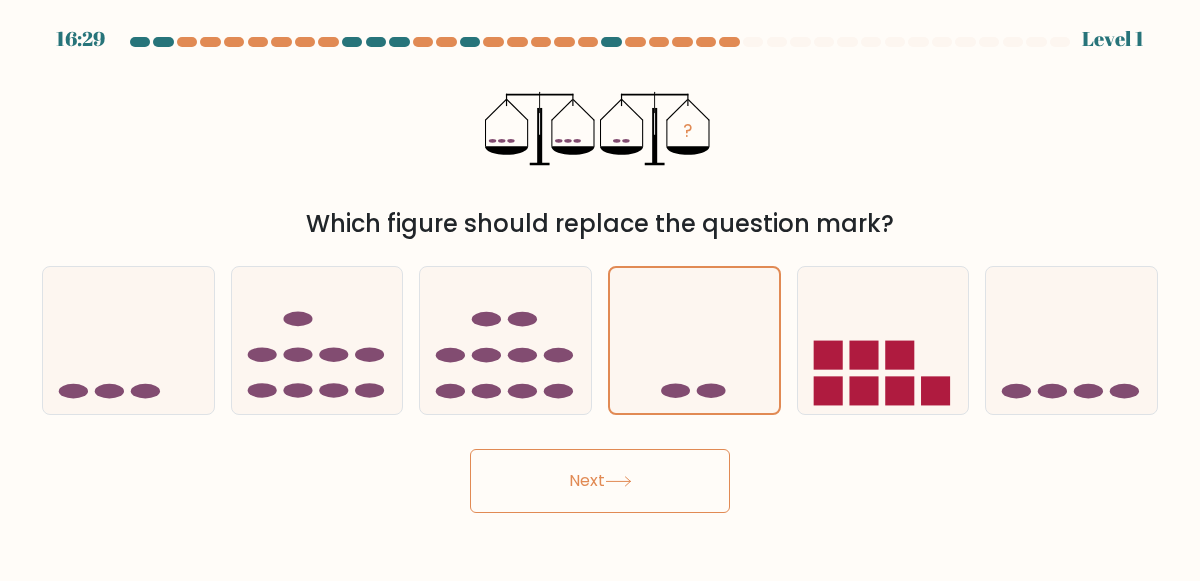 click on "Next" at bounding box center [600, 481] 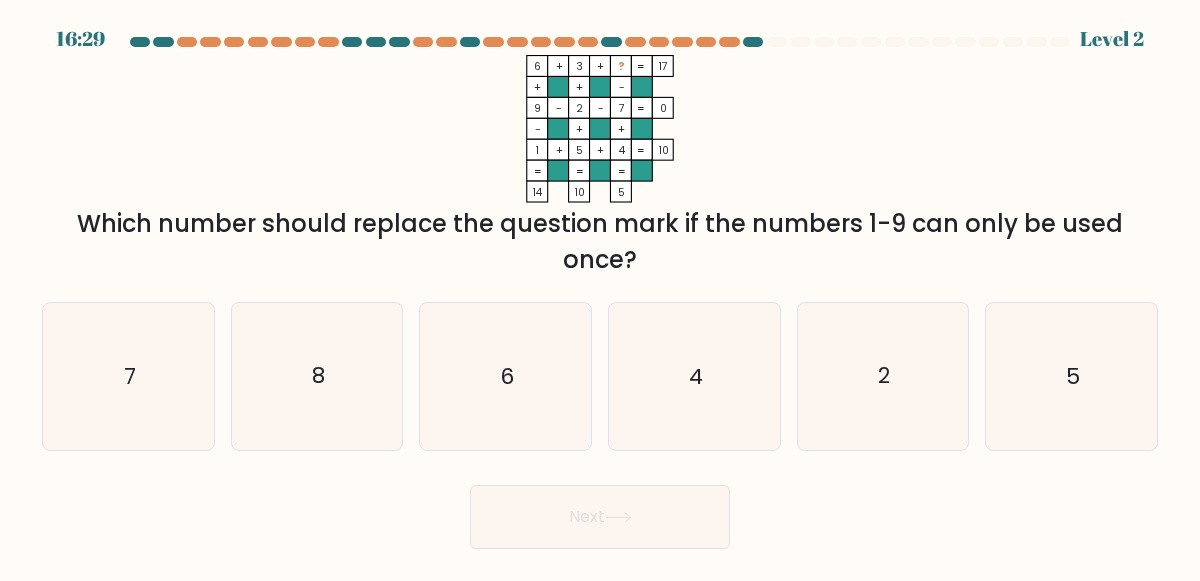 click on "Next" at bounding box center [600, 517] 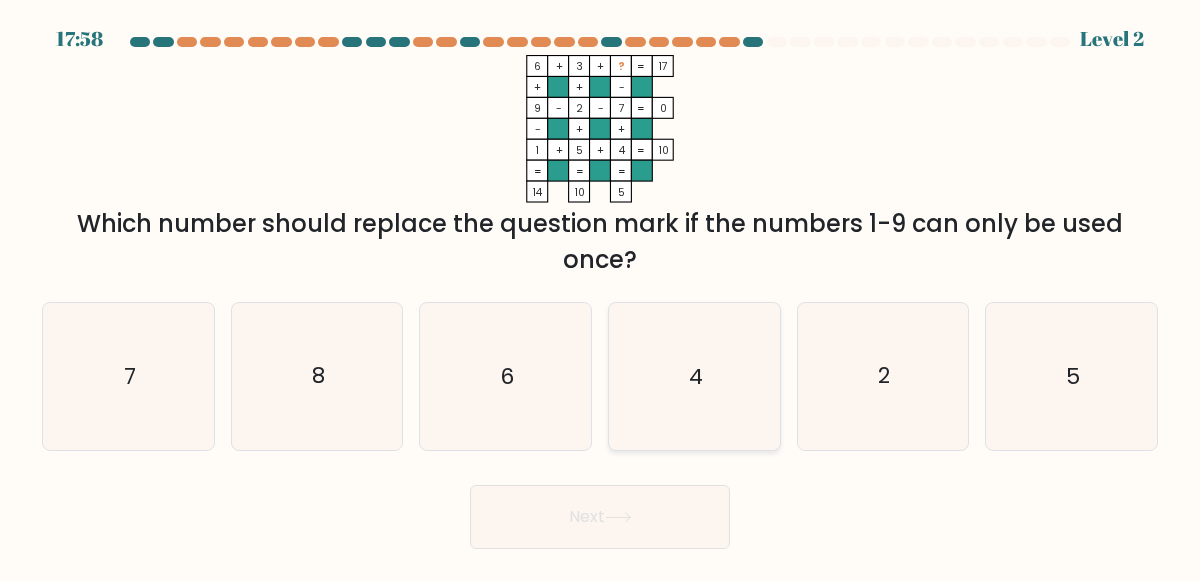 click on "4" 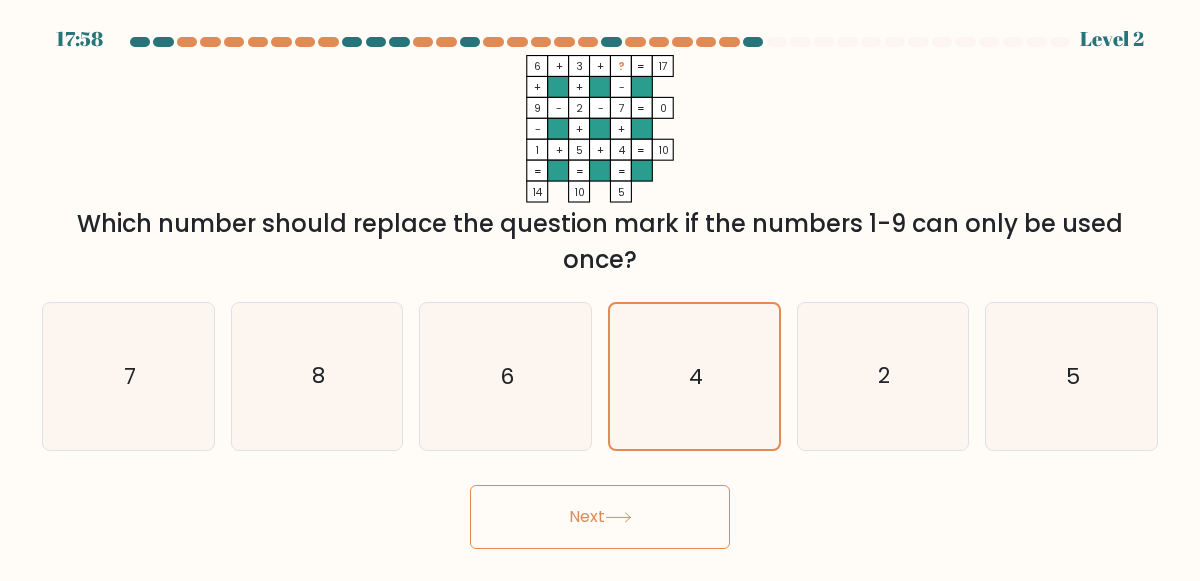 click on "Next" at bounding box center (600, 517) 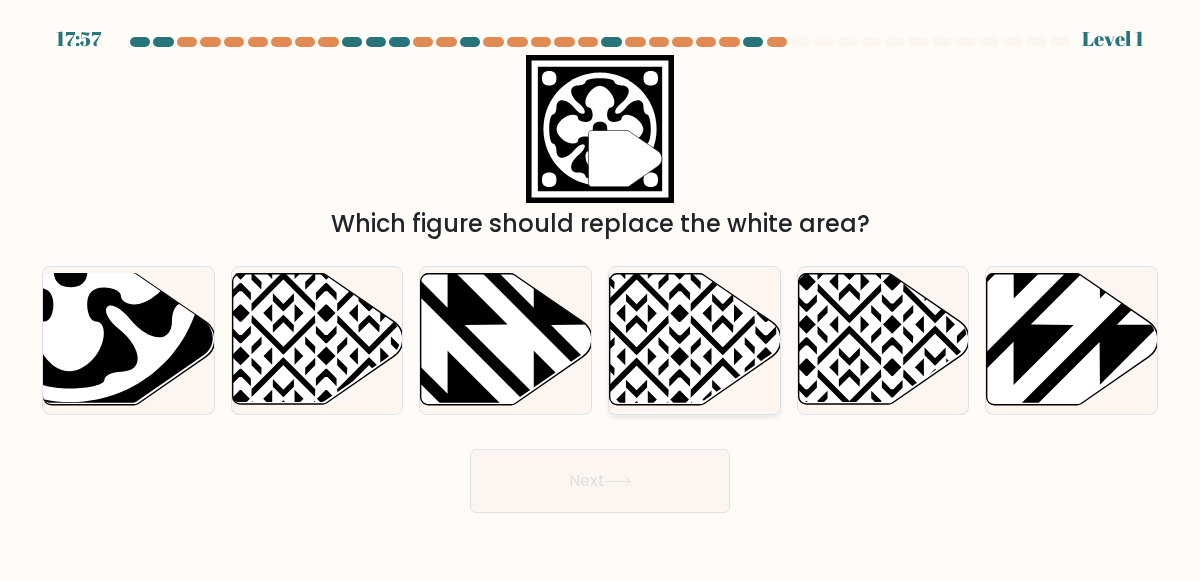 click at bounding box center (694, 340) 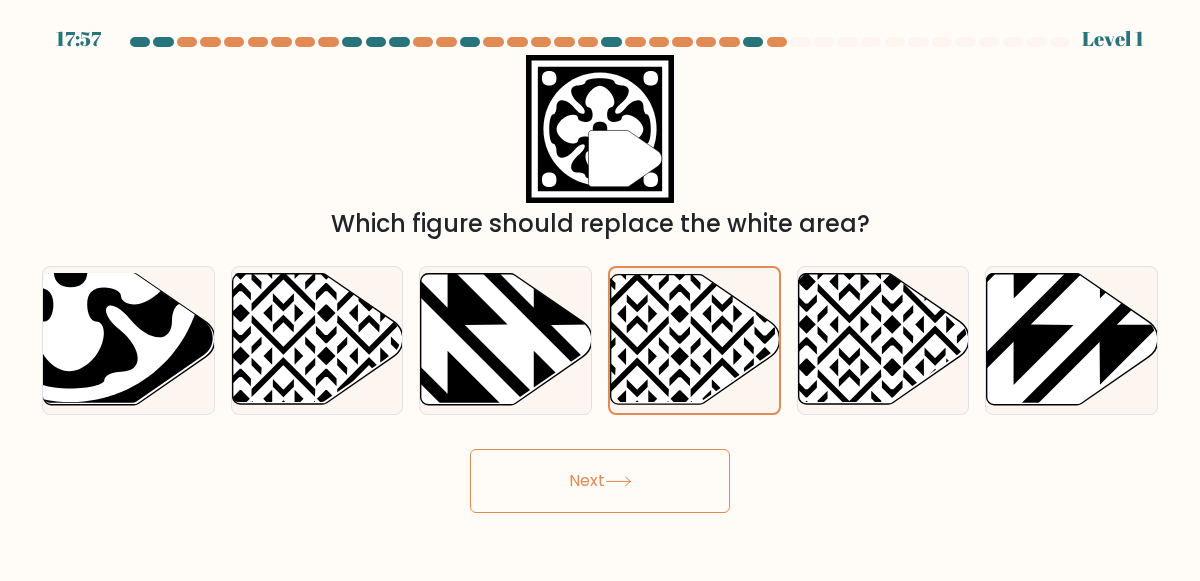 click on "Next" at bounding box center [600, 481] 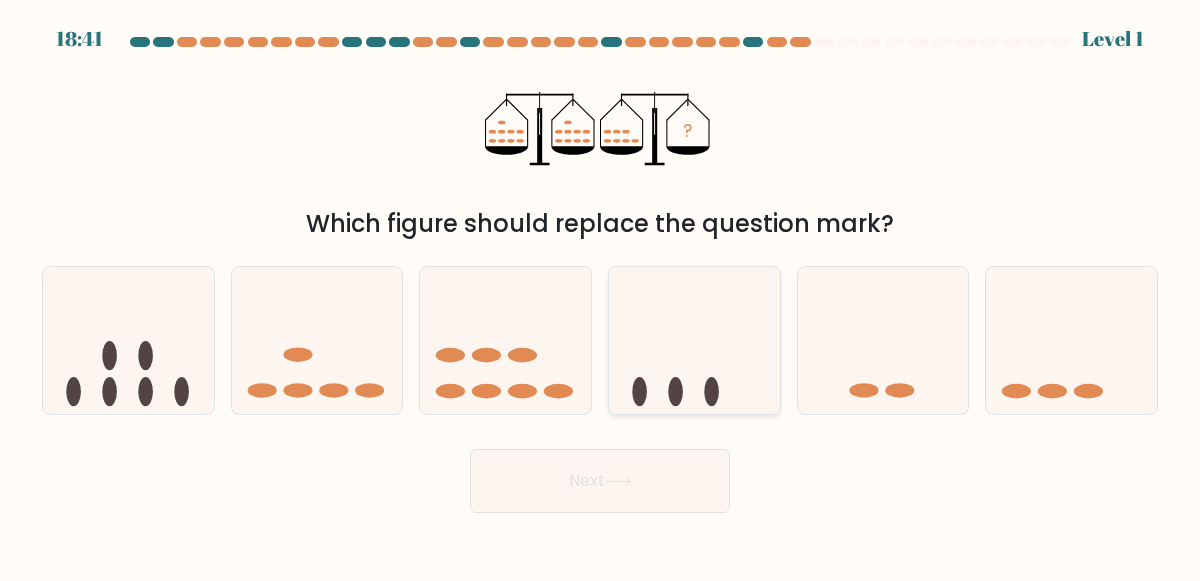 click at bounding box center [694, 340] 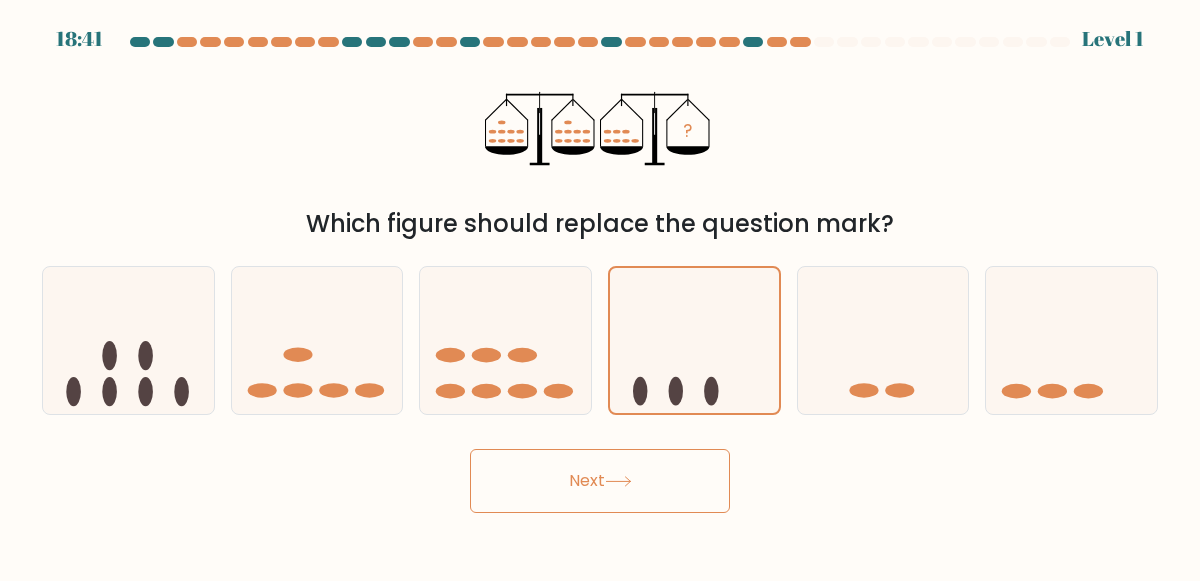 click on "Next" at bounding box center (600, 481) 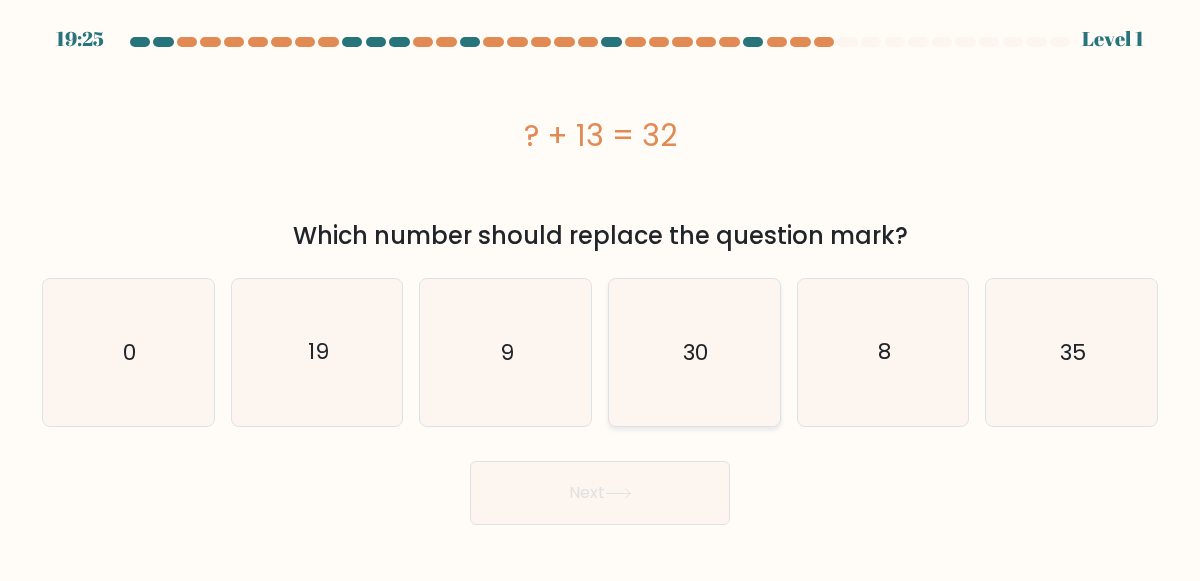 click on "30" 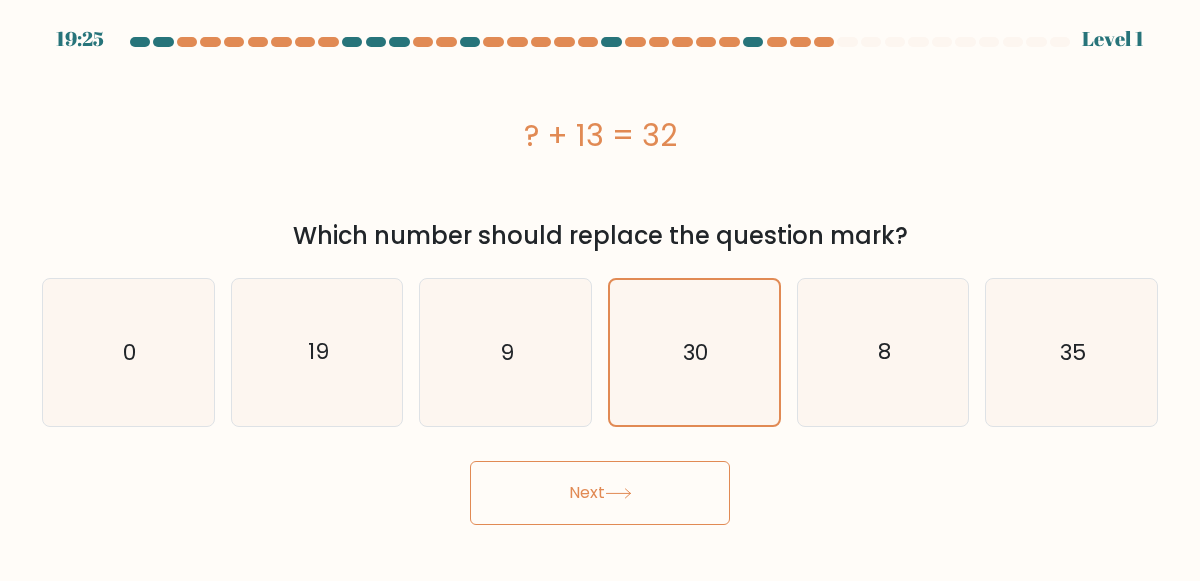 click on "Next" at bounding box center (600, 493) 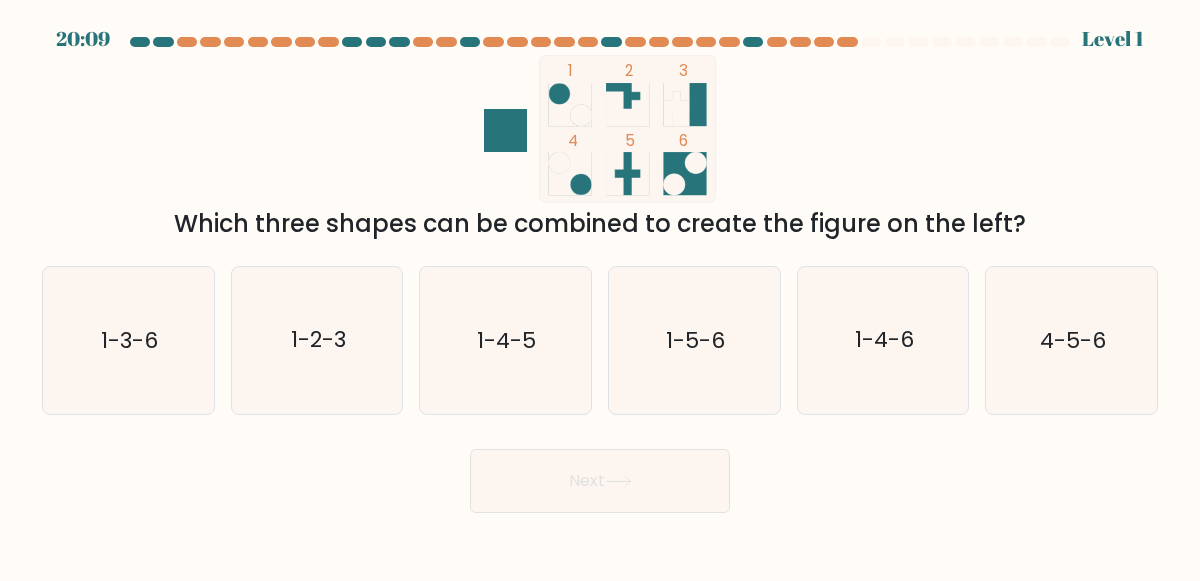click at bounding box center (600, 275) 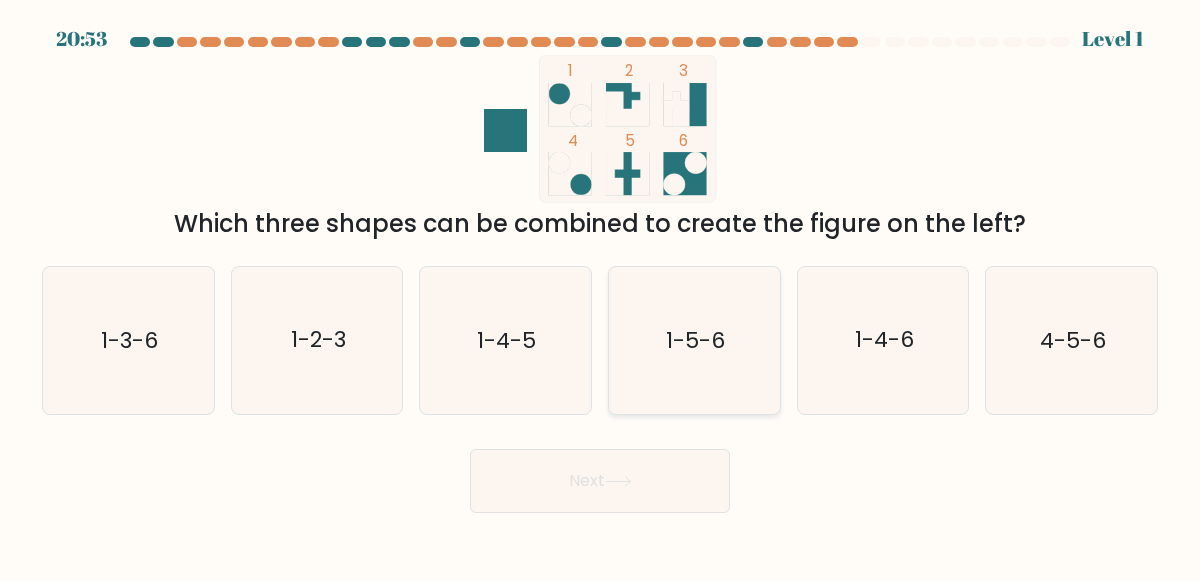 click on "1-5-6" 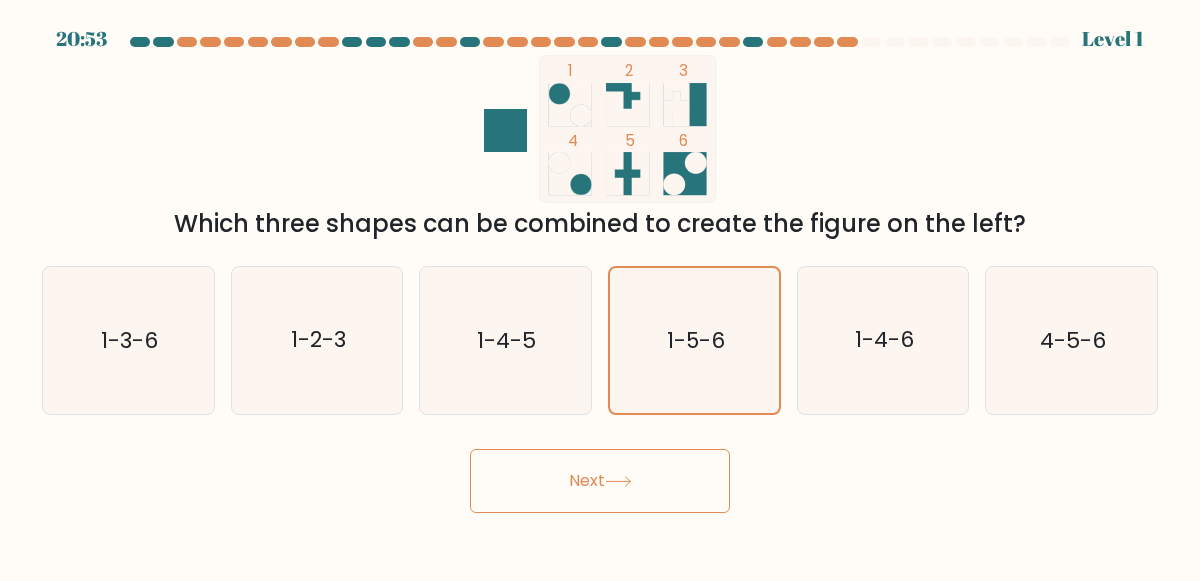 click on "Next" at bounding box center [600, 481] 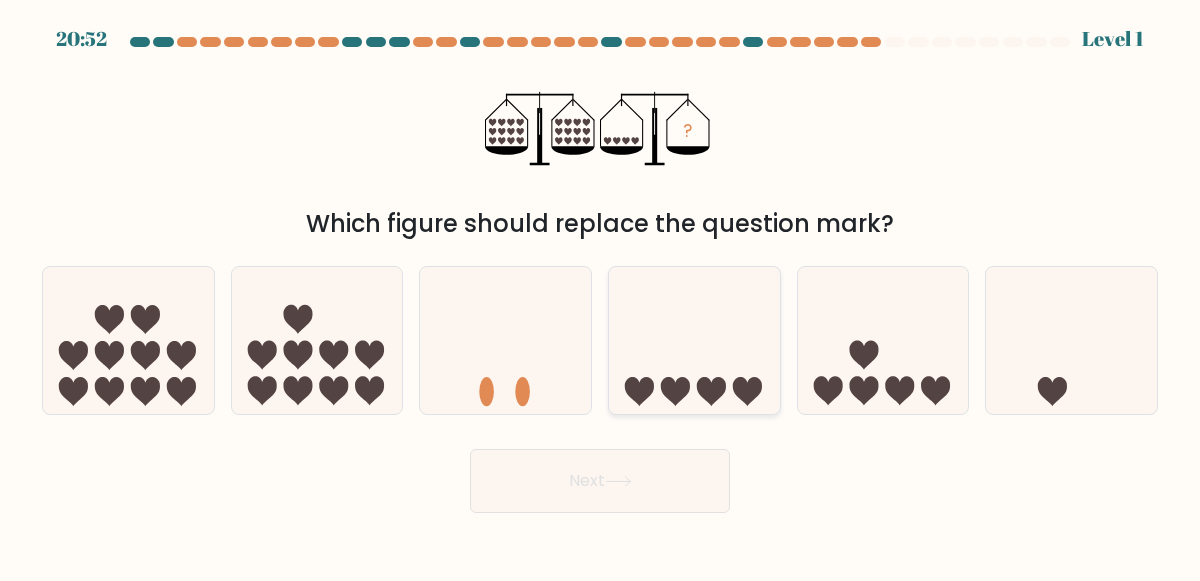 click 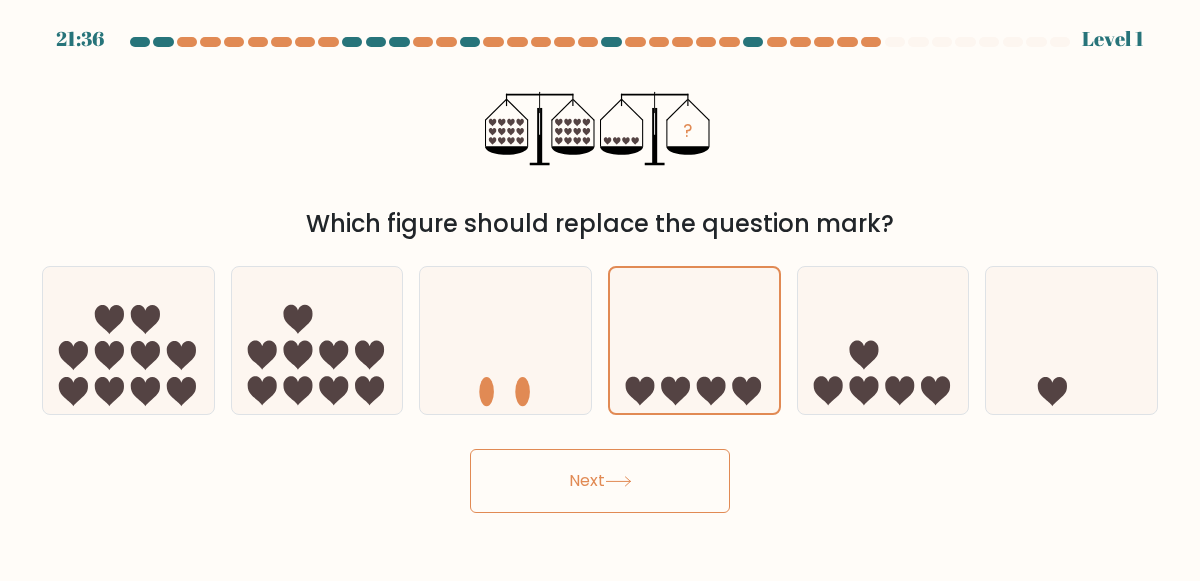click on "Next" at bounding box center [600, 481] 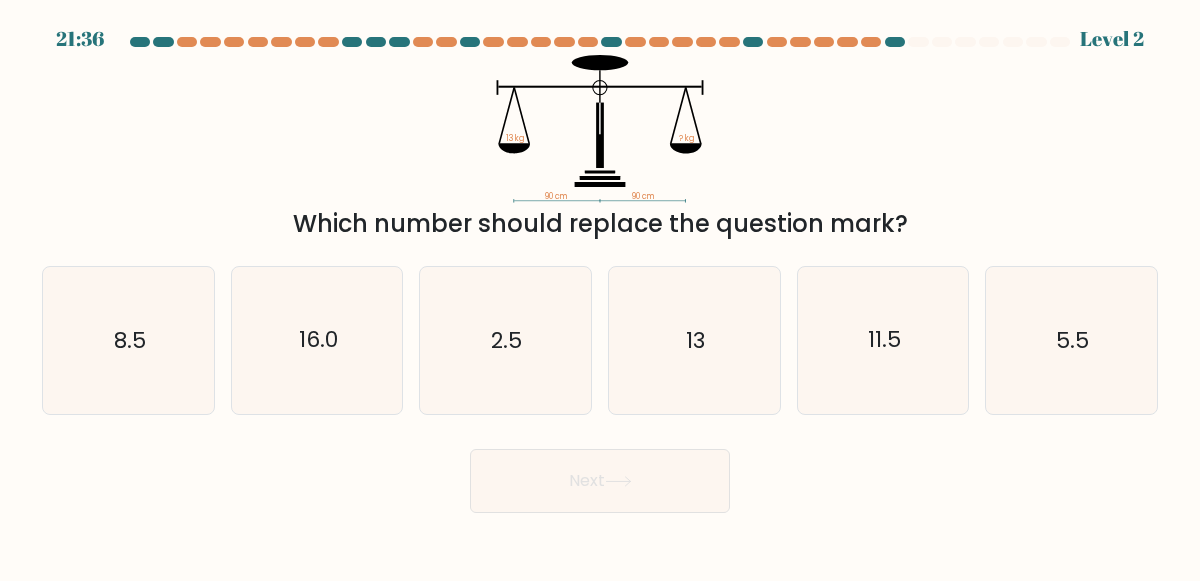 click on "Next" at bounding box center (600, 481) 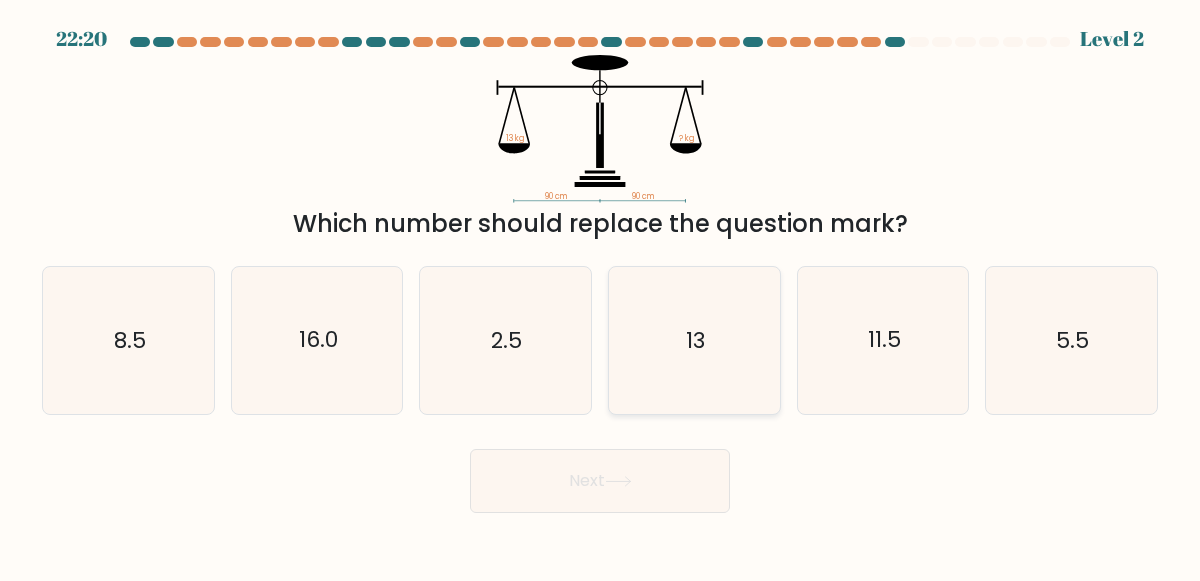 click on "13" 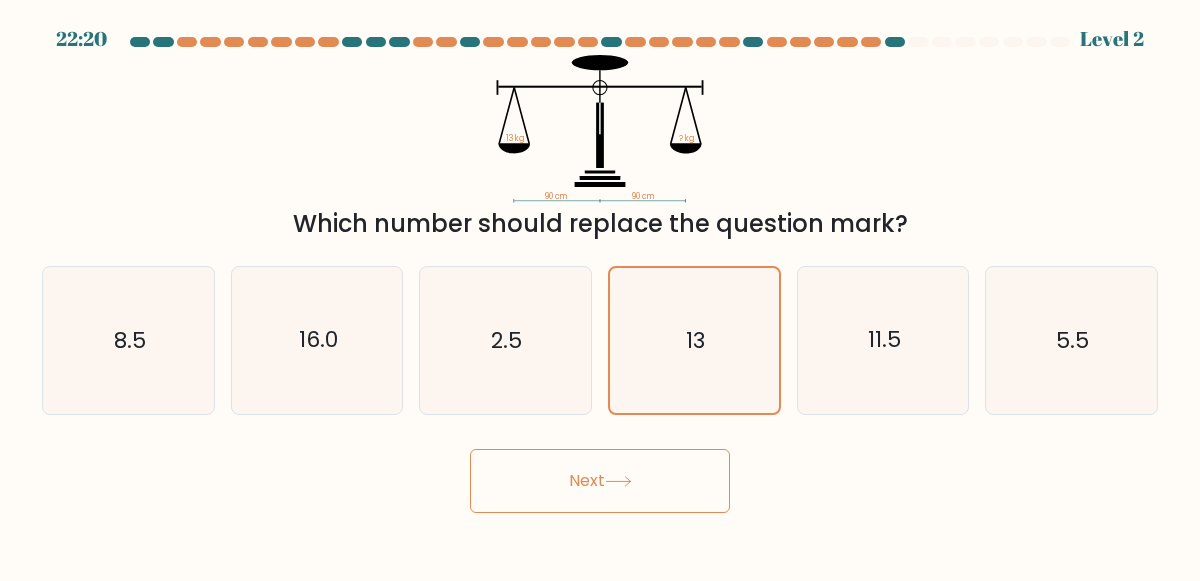 click on "Next" at bounding box center (600, 481) 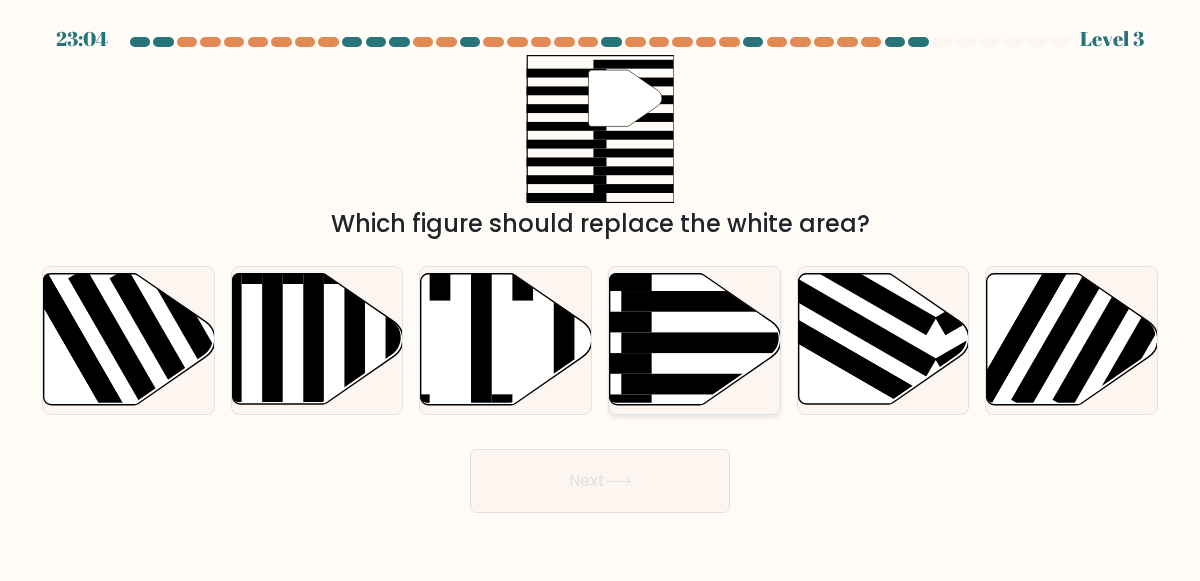 click 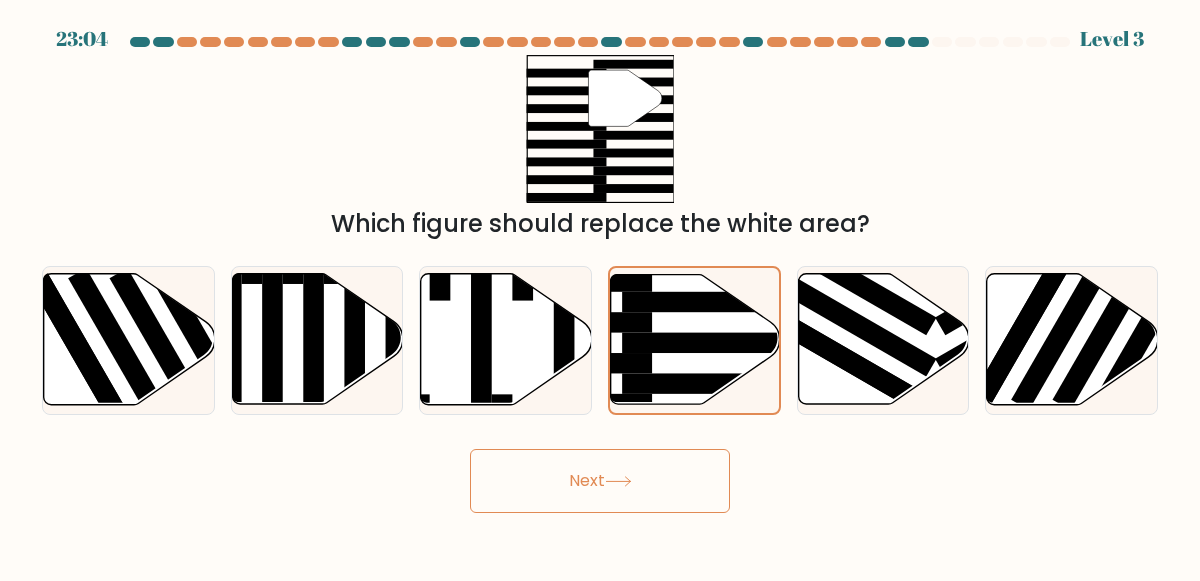 click on "Next" at bounding box center (600, 481) 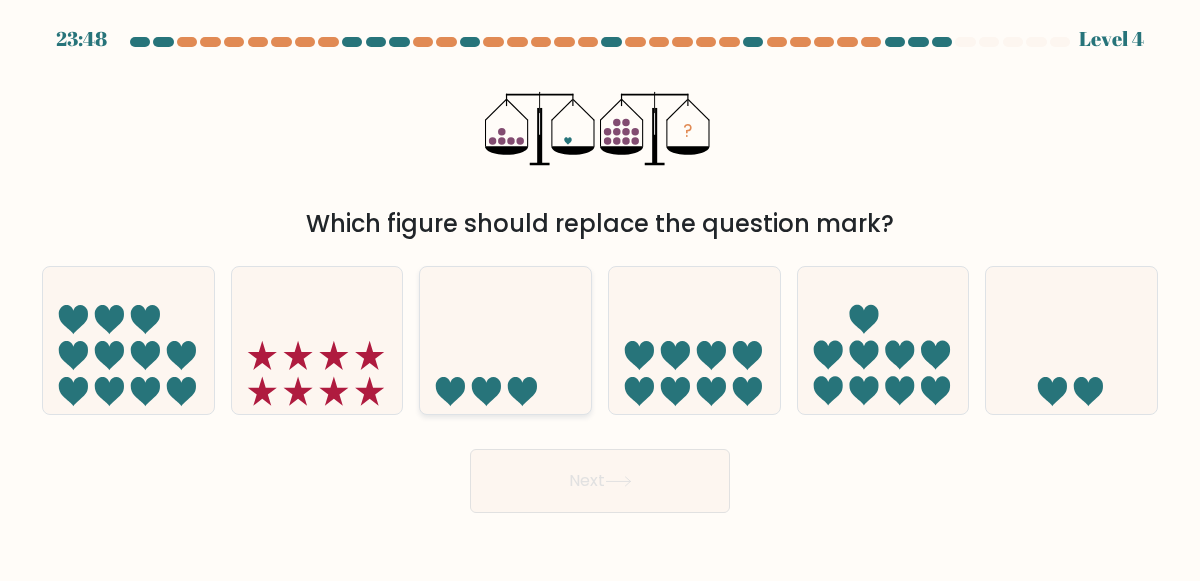 click 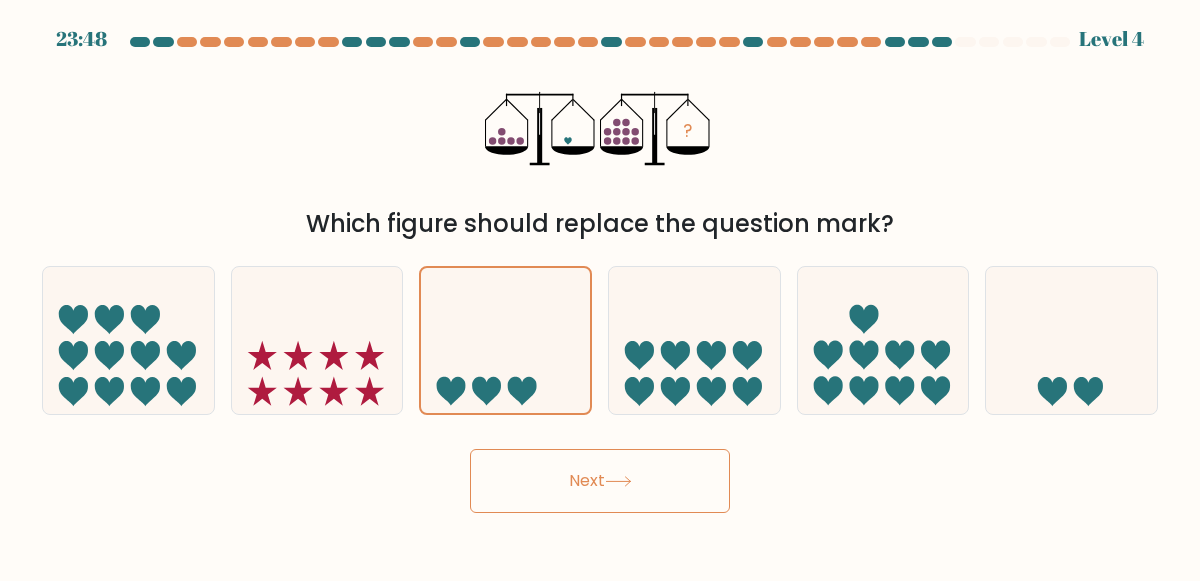 click on "Next" at bounding box center (600, 481) 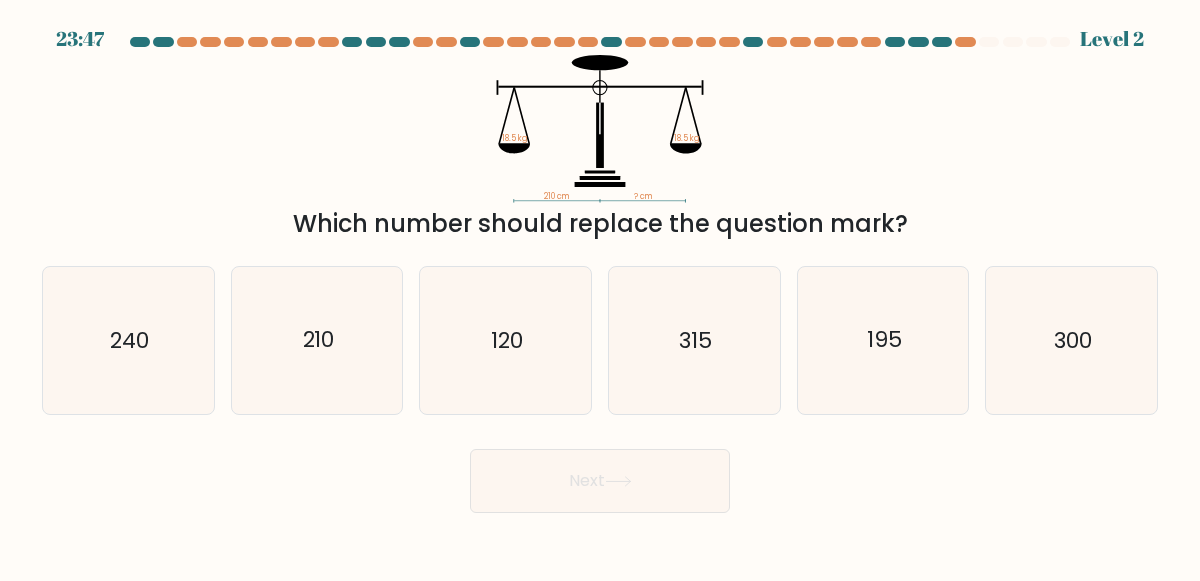 click on "Next" at bounding box center (600, 481) 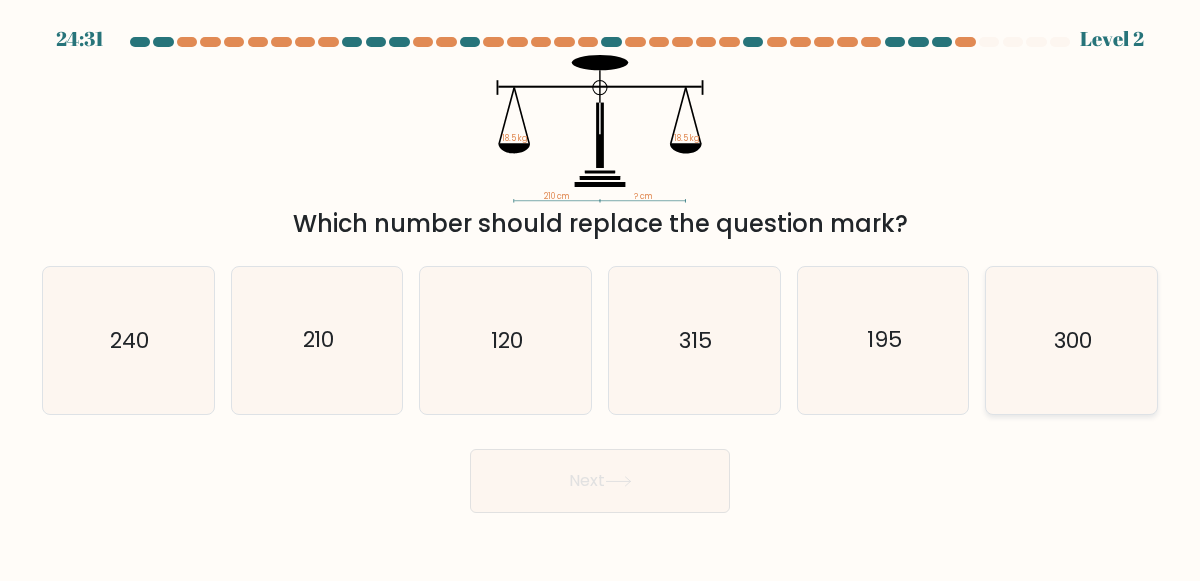 click on "300" 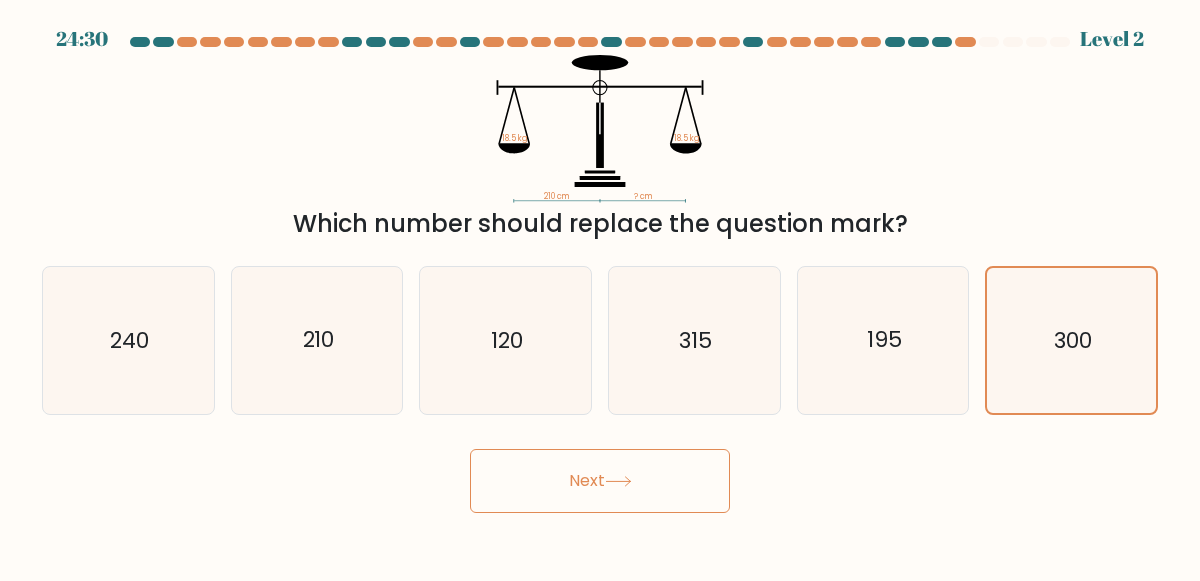 click on "Next" at bounding box center (600, 481) 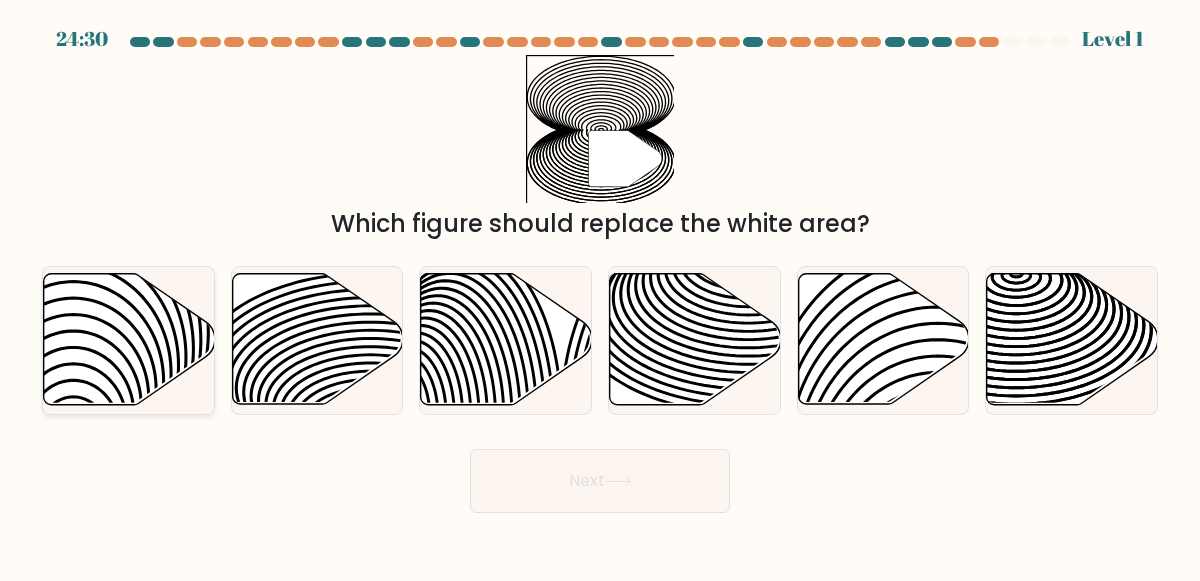 click 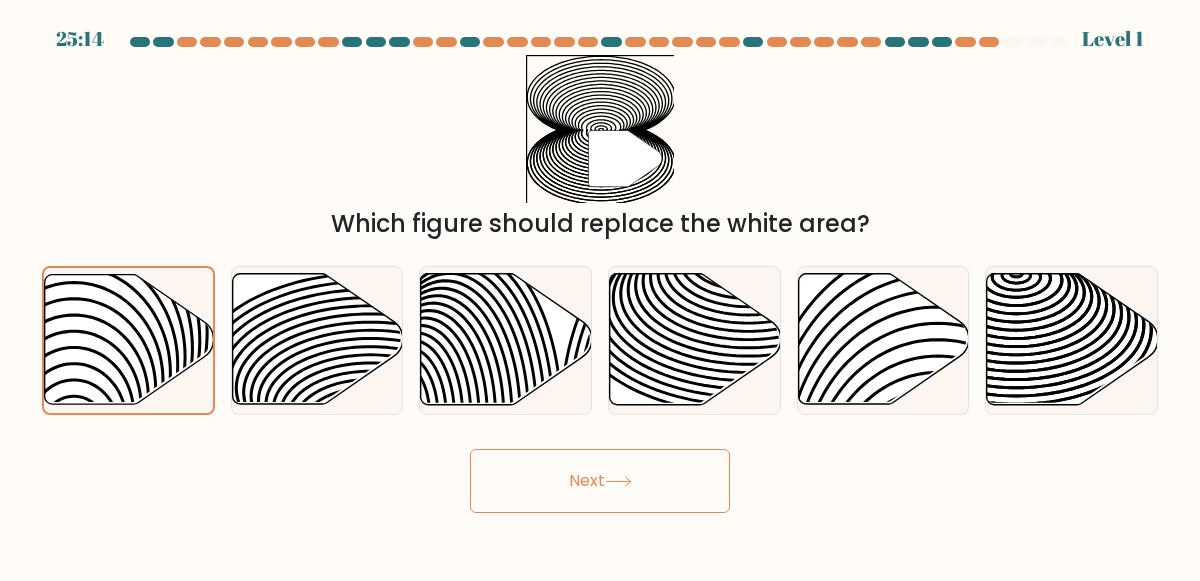 click on "Next" at bounding box center [600, 481] 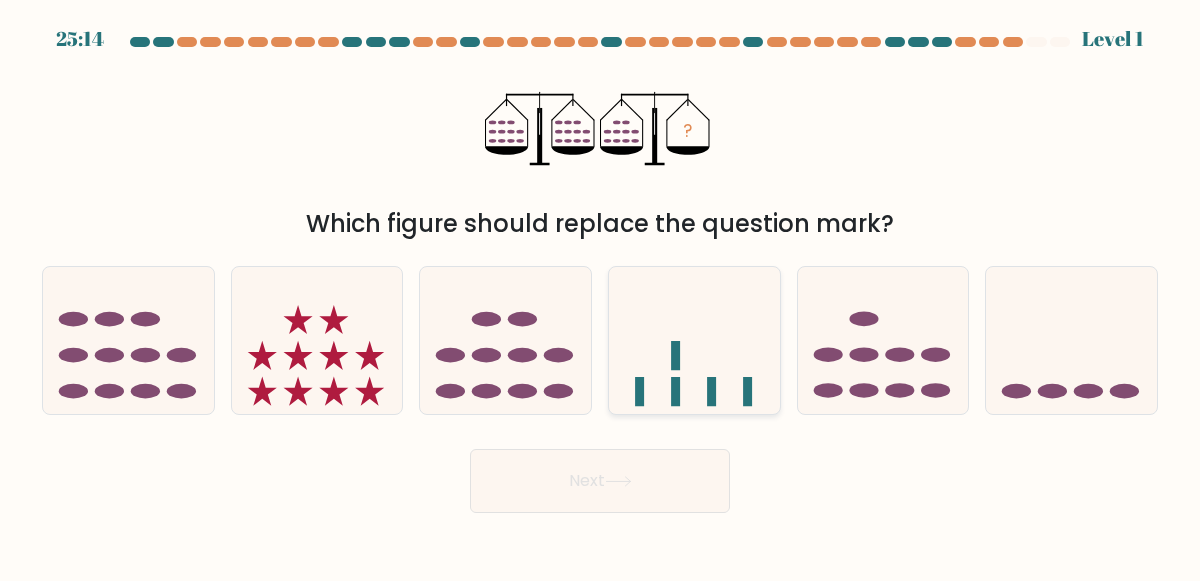 click 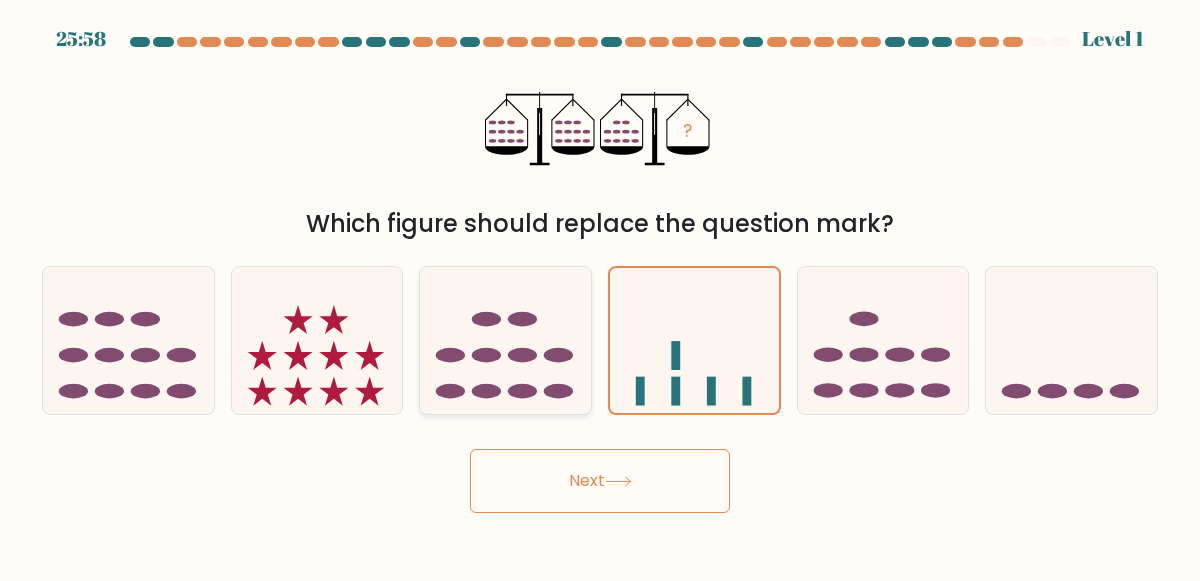 click 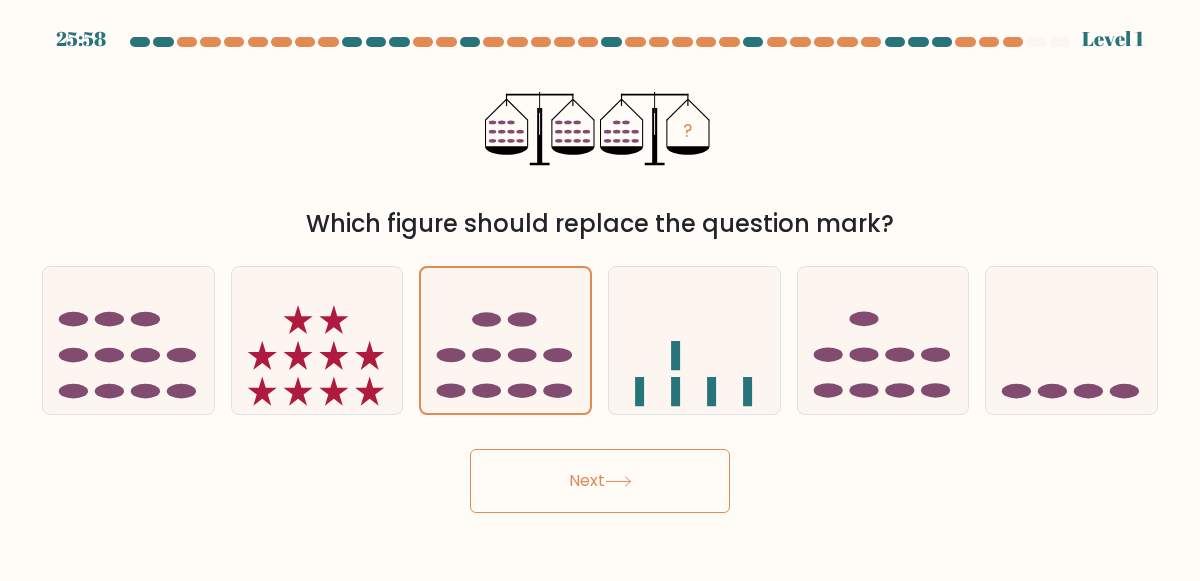 click on "Next" at bounding box center (600, 481) 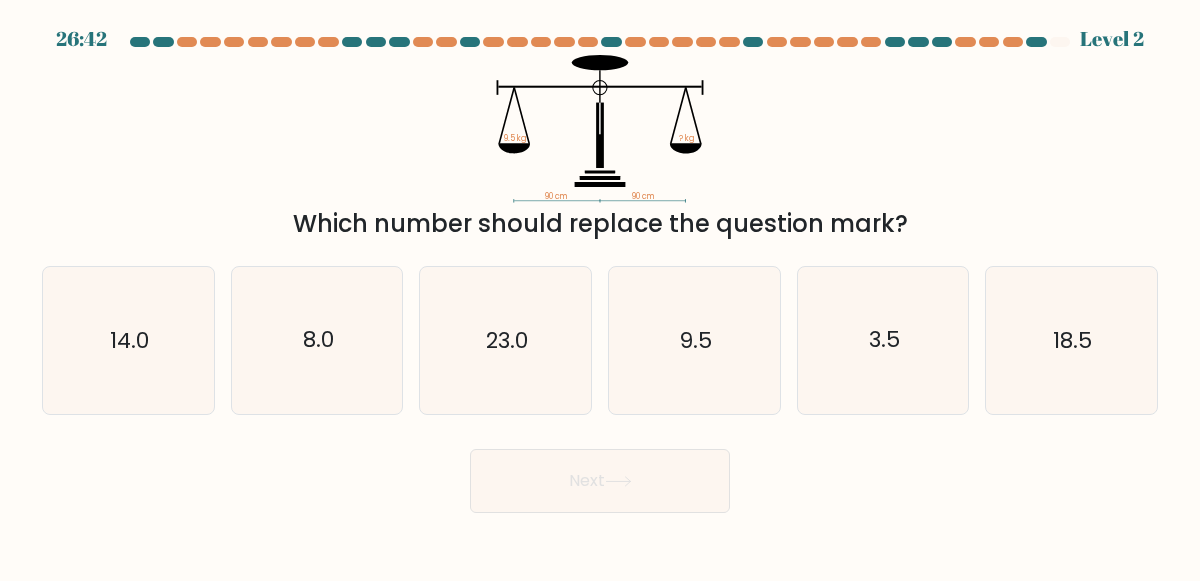 click on "Next" at bounding box center (600, 481) 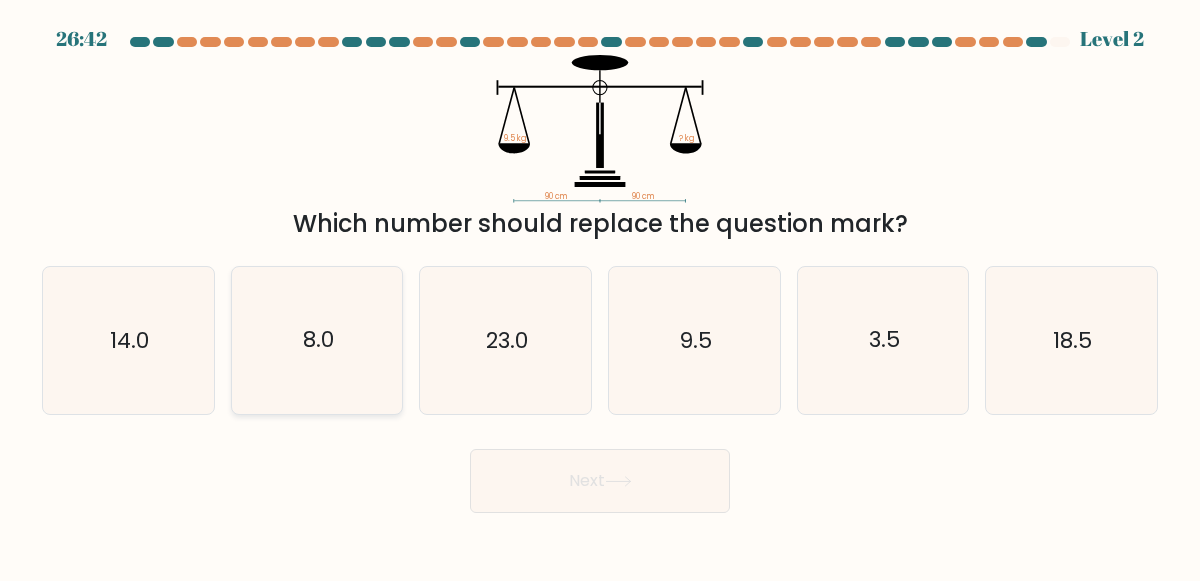 click on "8.0" 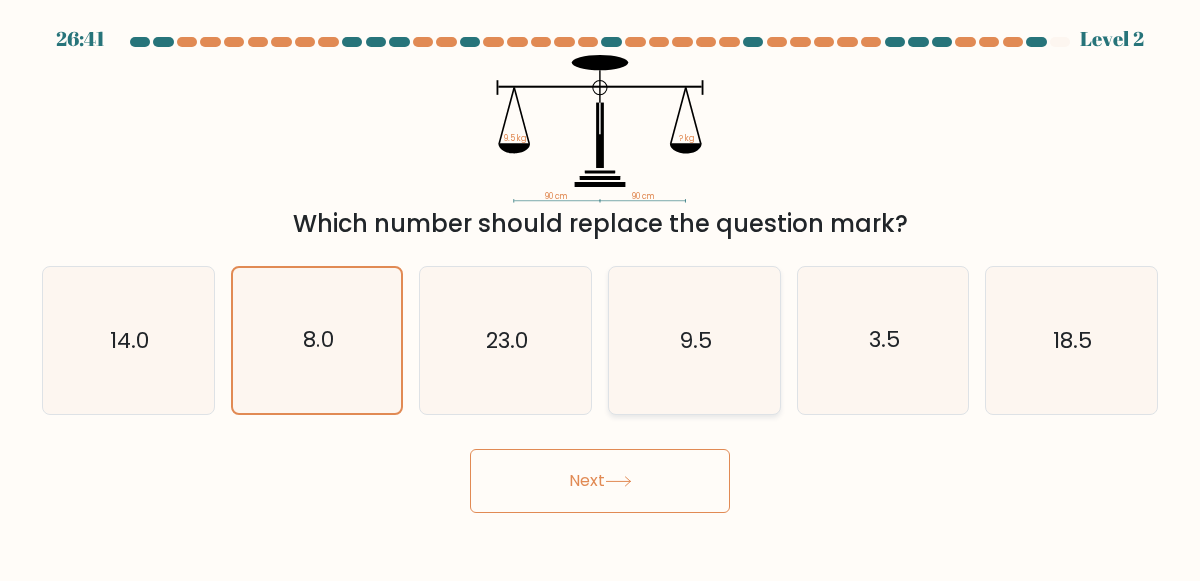 click on "9.5" at bounding box center [694, 340] 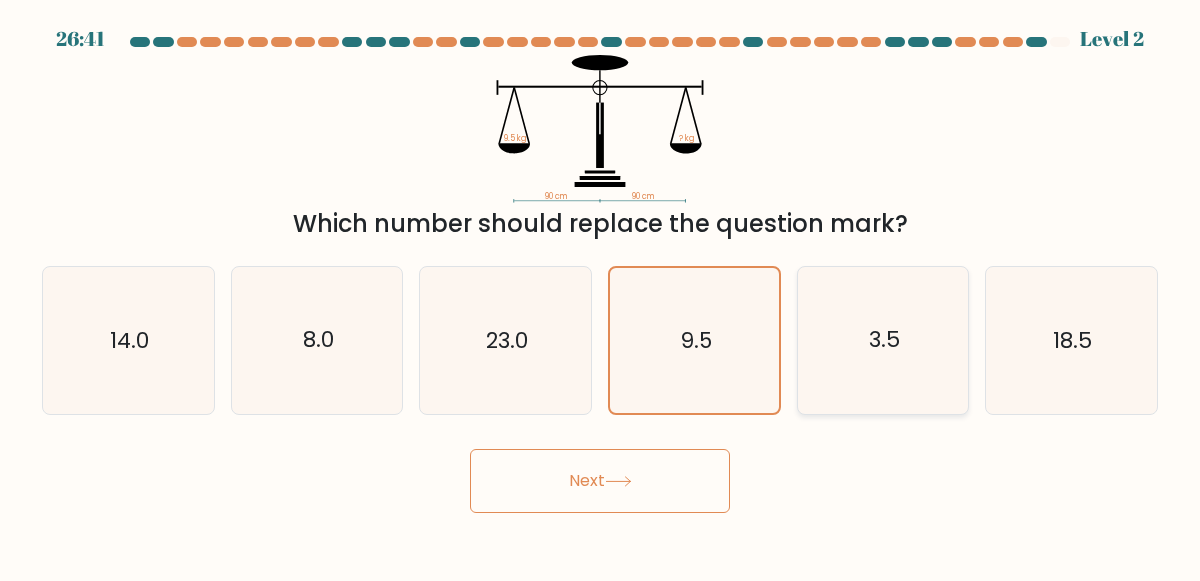 click on "3.5" 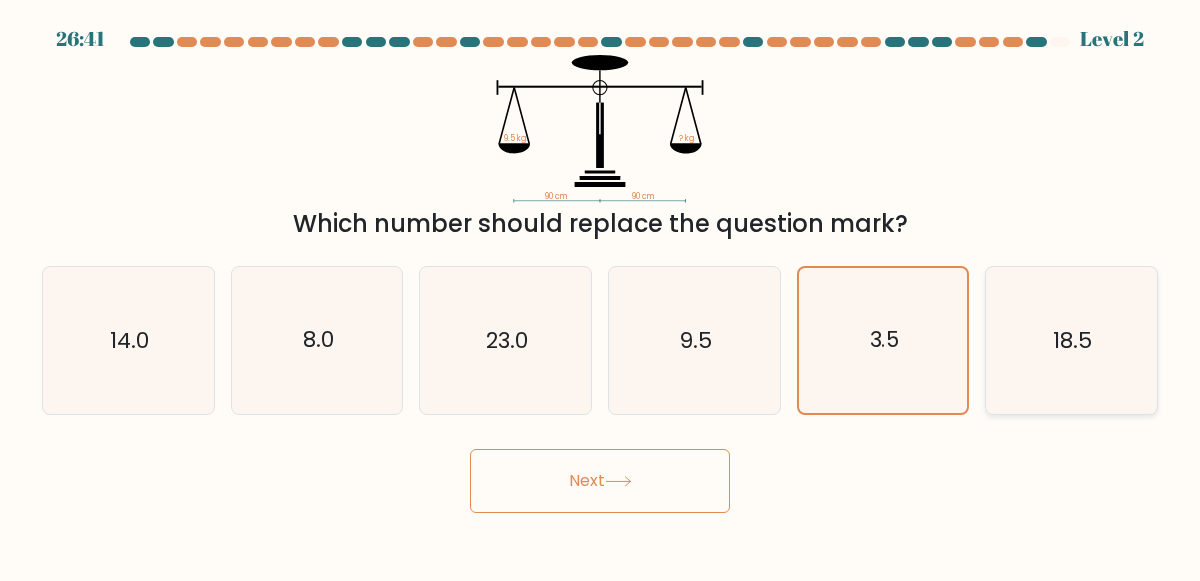 click on "18.5" 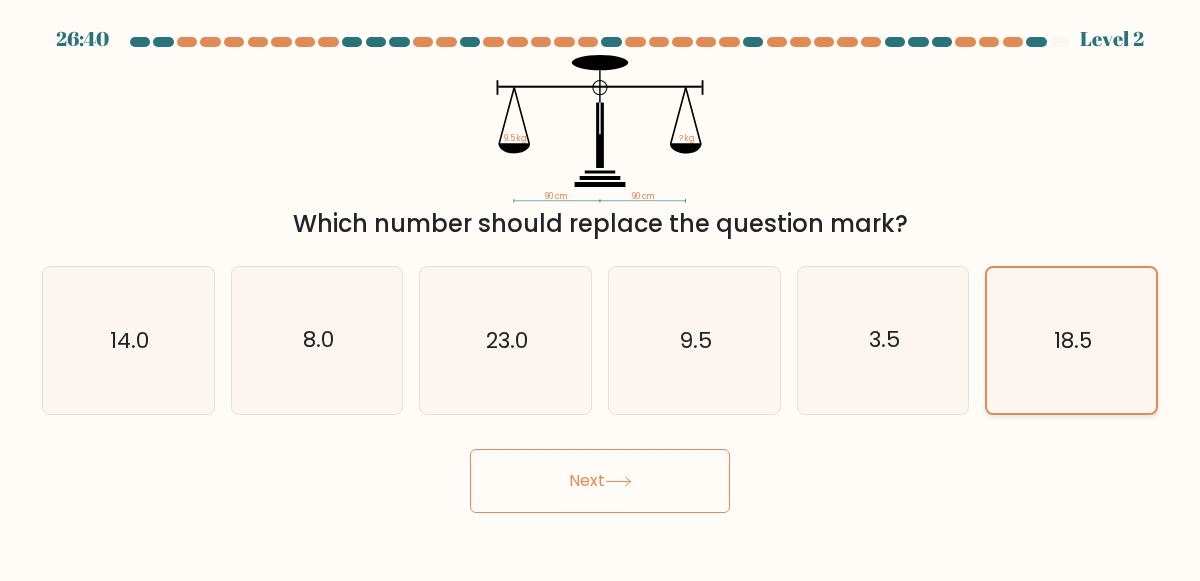click on "18.5" 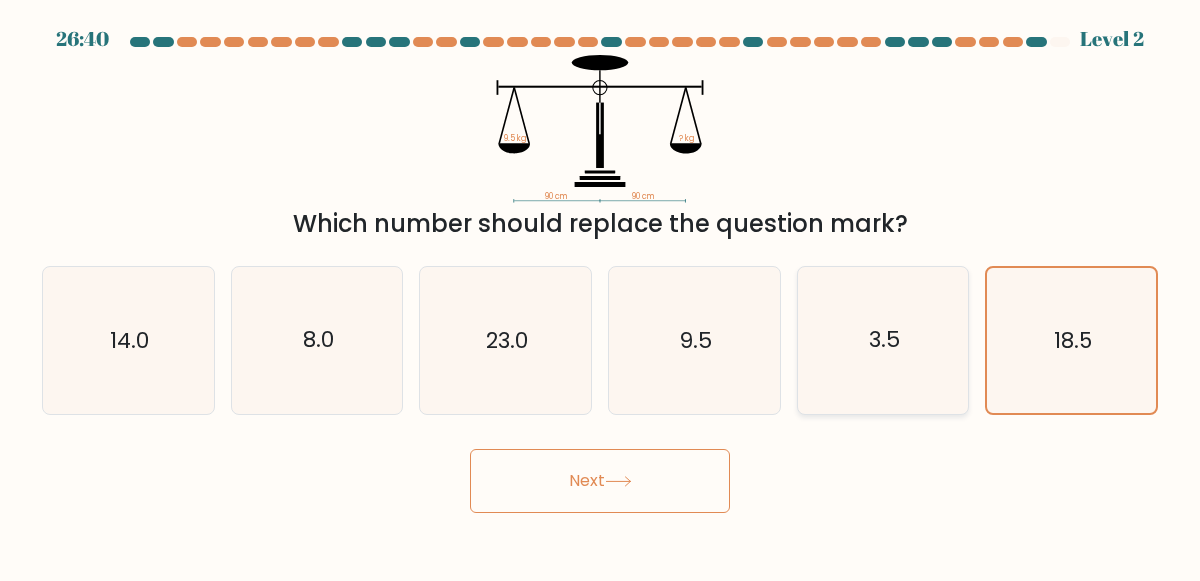 click on "3.5" at bounding box center (883, 340) 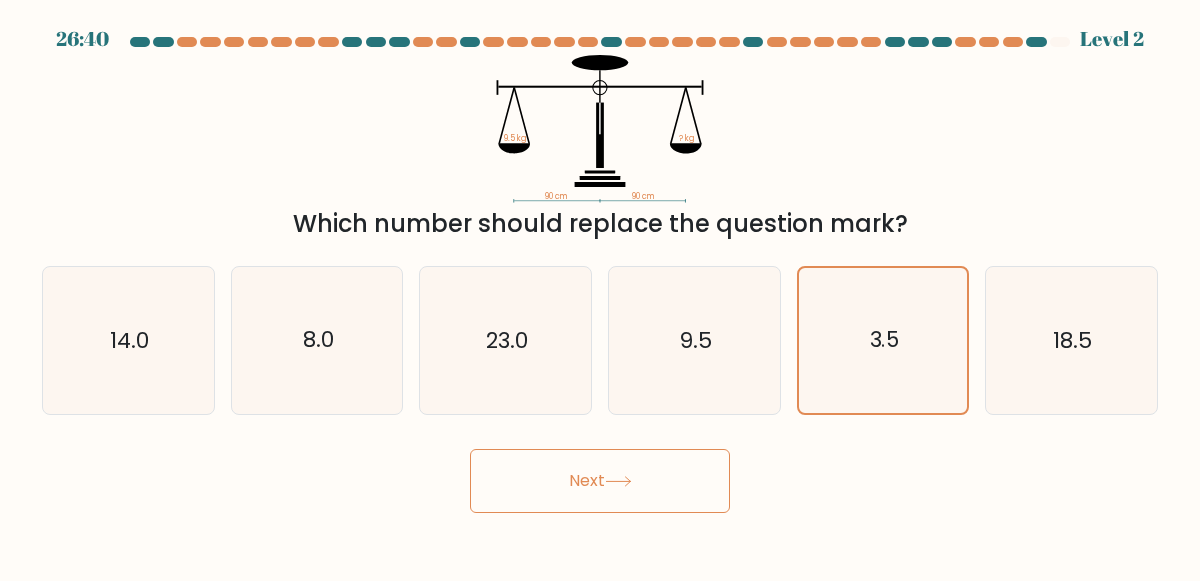 click on "f.
18.5" at bounding box center (600, 293) 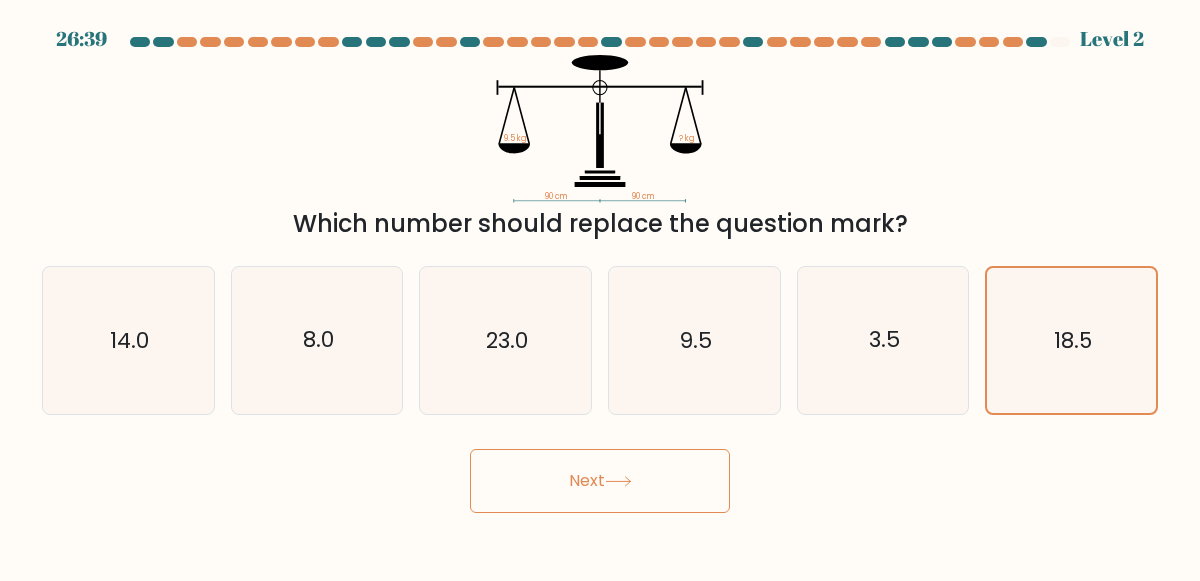 click on "Next" at bounding box center [600, 481] 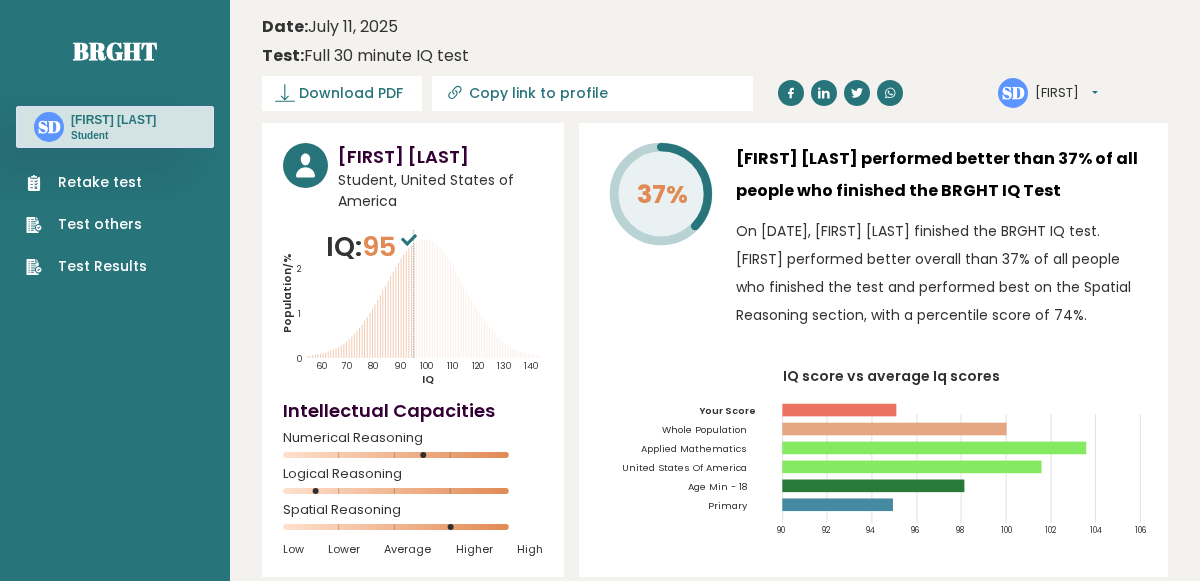 scroll, scrollTop: 0, scrollLeft: 0, axis: both 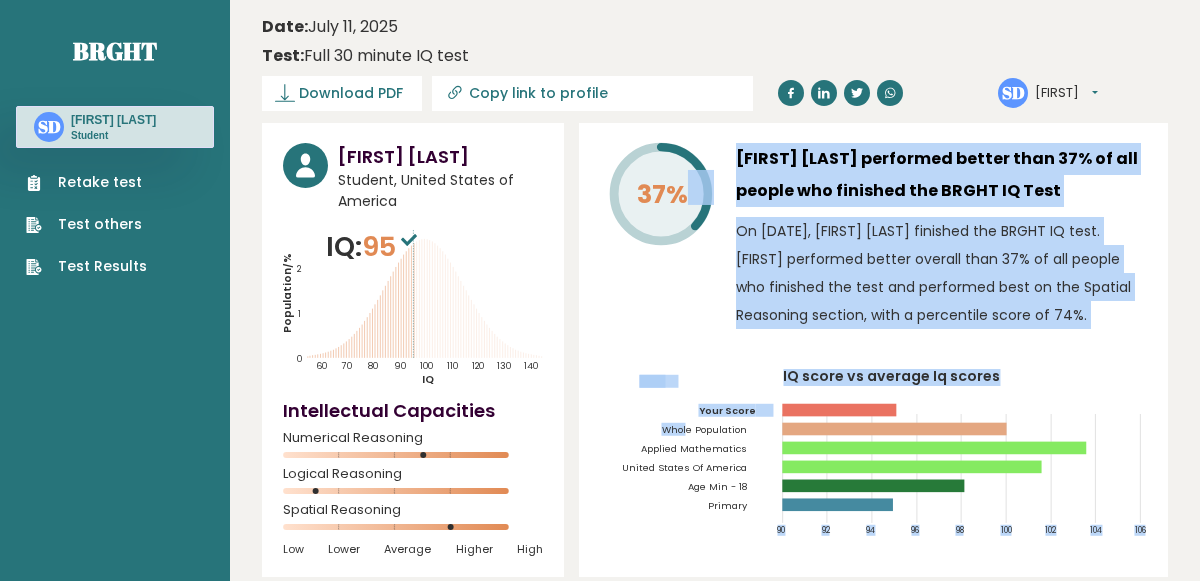 drag, startPoint x: 700, startPoint y: 249, endPoint x: 679, endPoint y: 425, distance: 177.24841 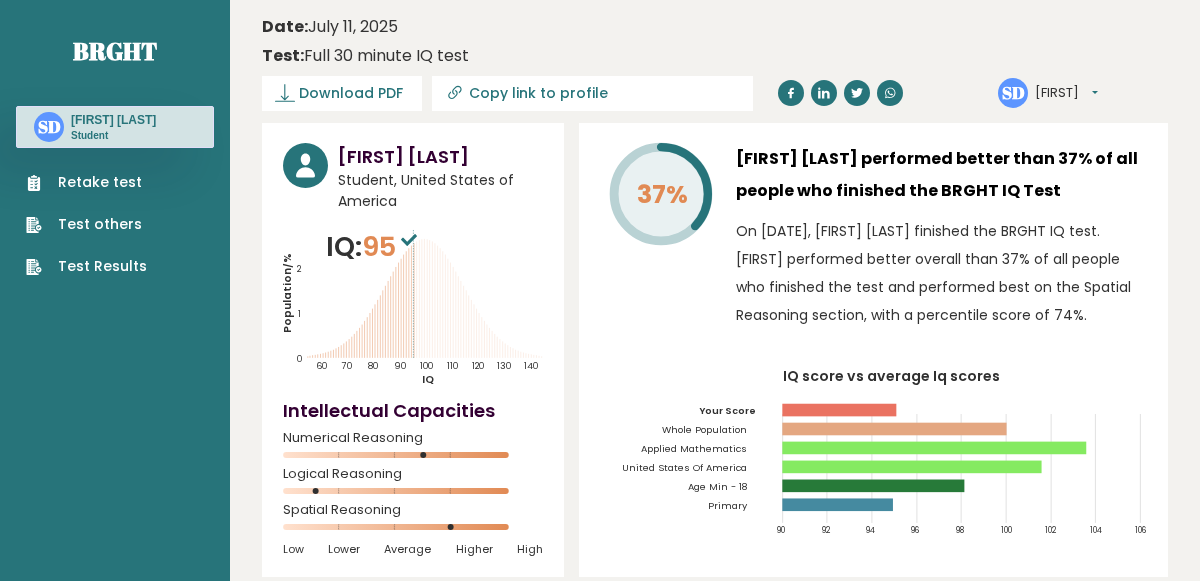 drag, startPoint x: 442, startPoint y: 453, endPoint x: 455, endPoint y: 451, distance: 13.152946 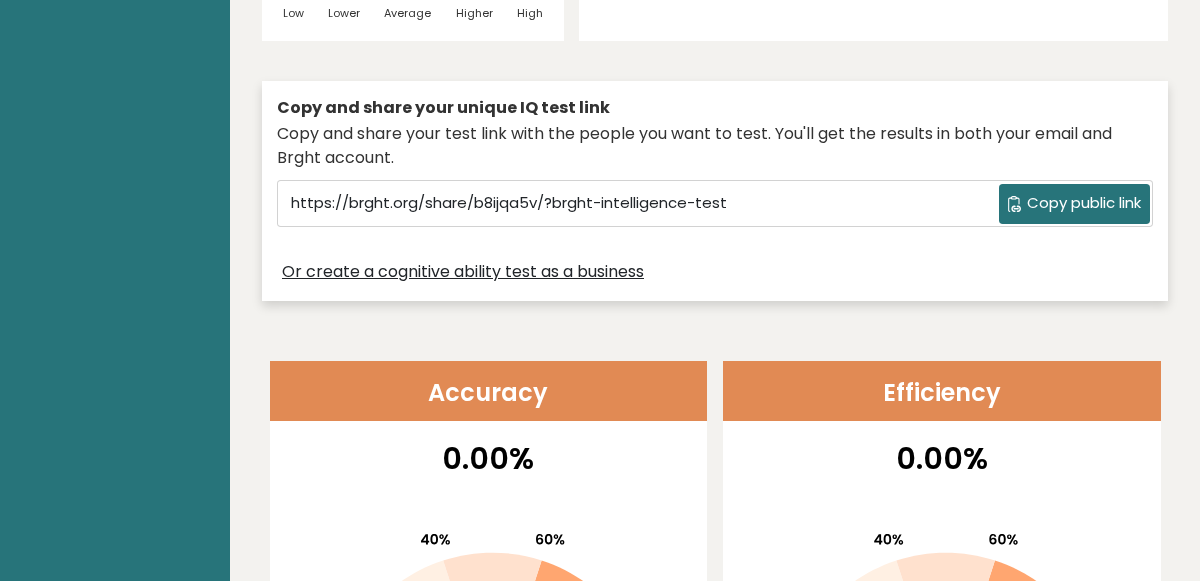 scroll, scrollTop: 0, scrollLeft: 0, axis: both 